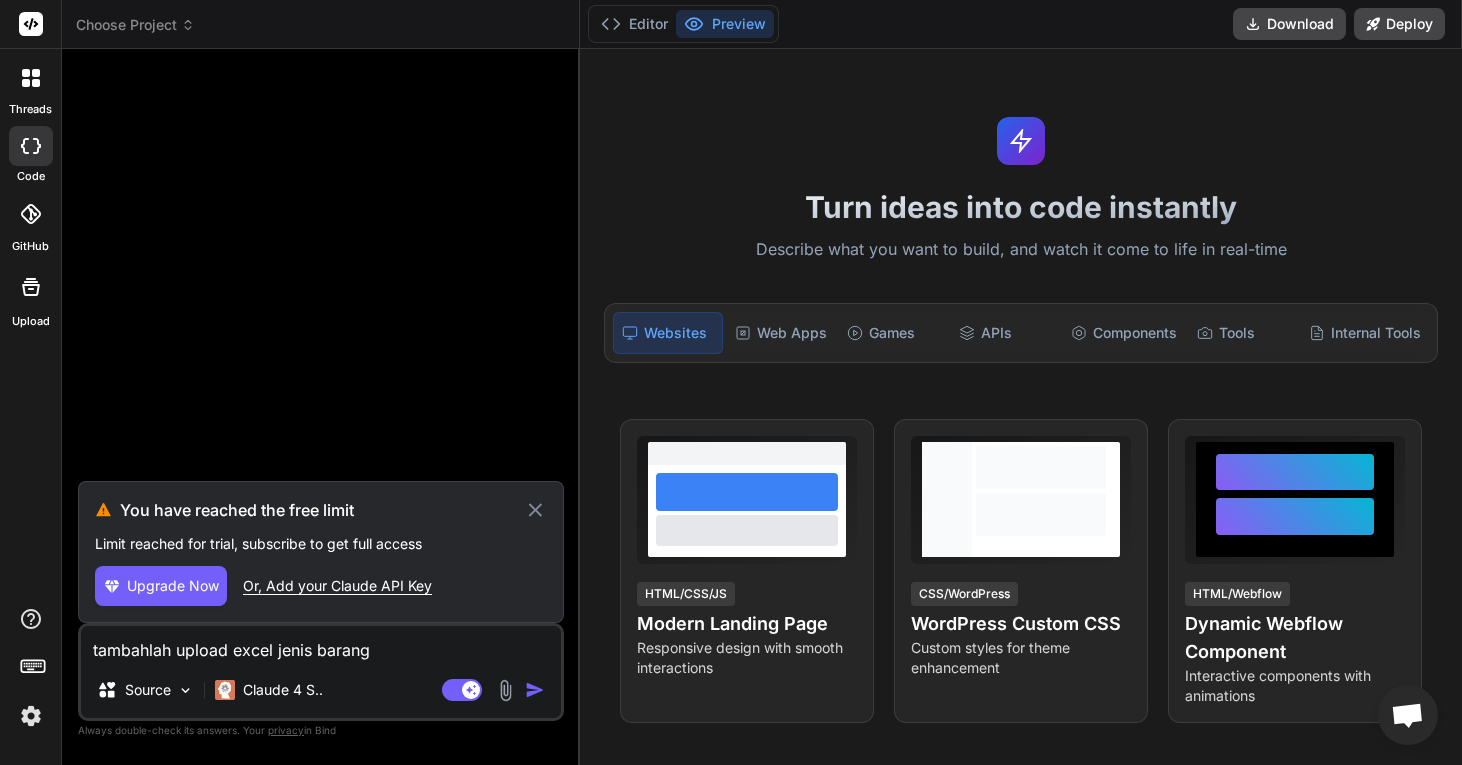 scroll, scrollTop: 0, scrollLeft: 0, axis: both 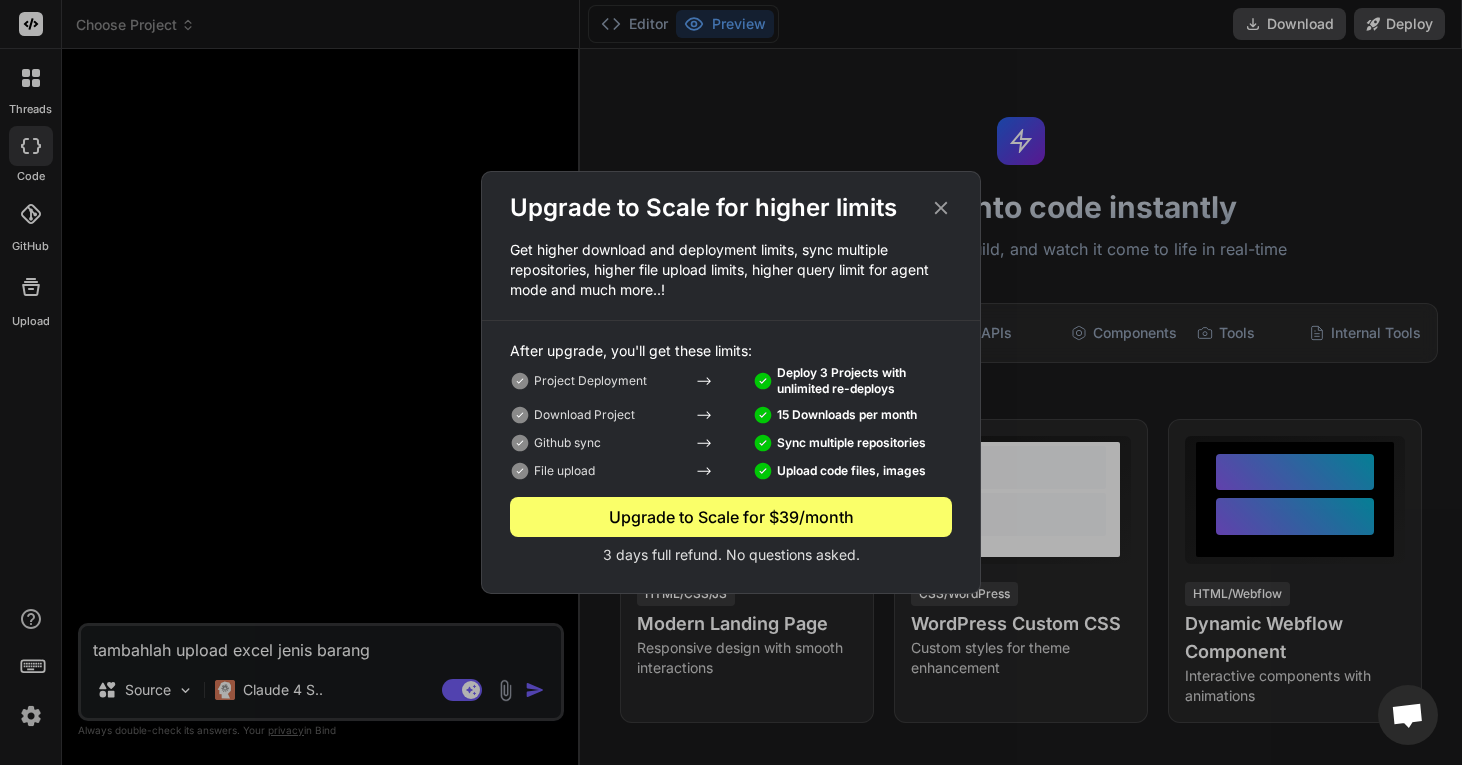click 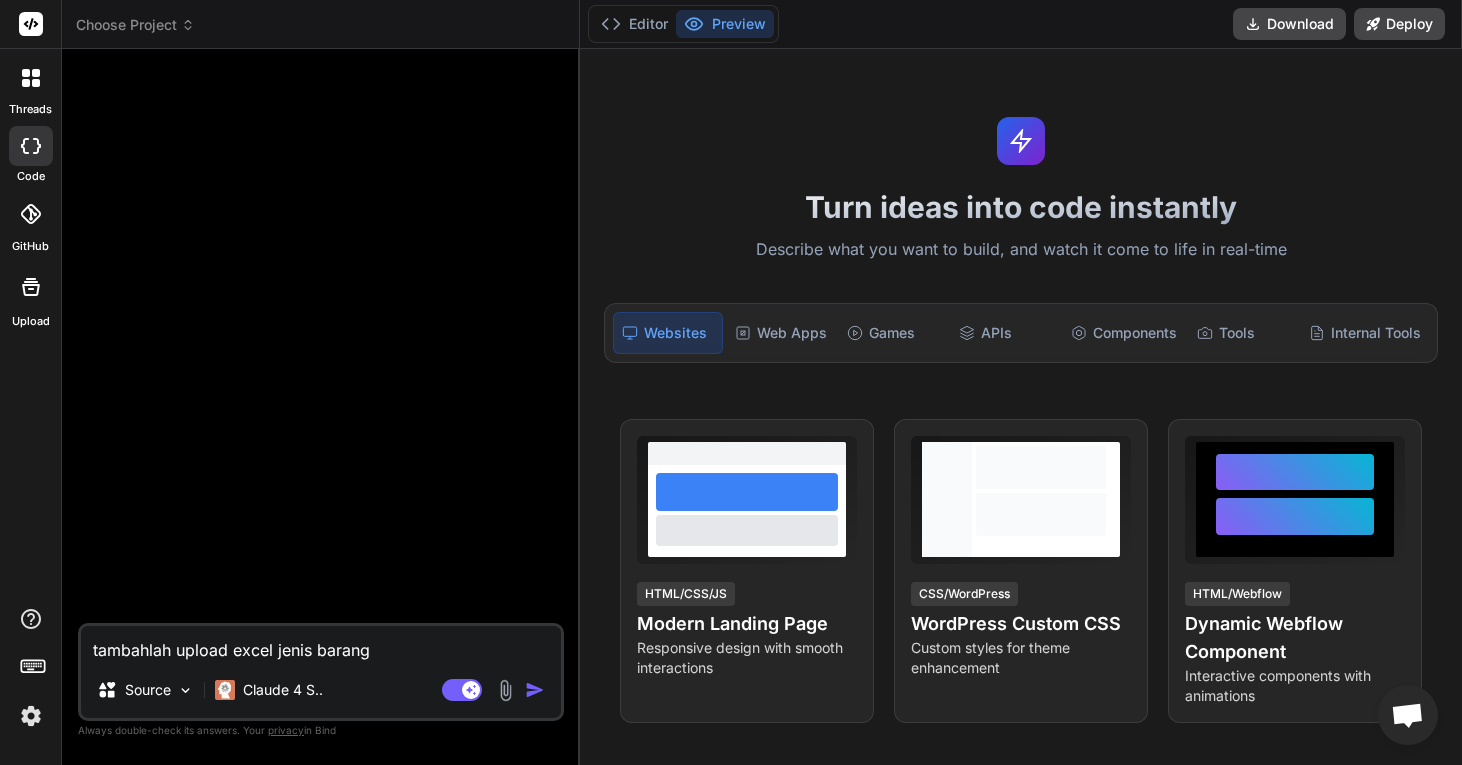click at bounding box center (535, 690) 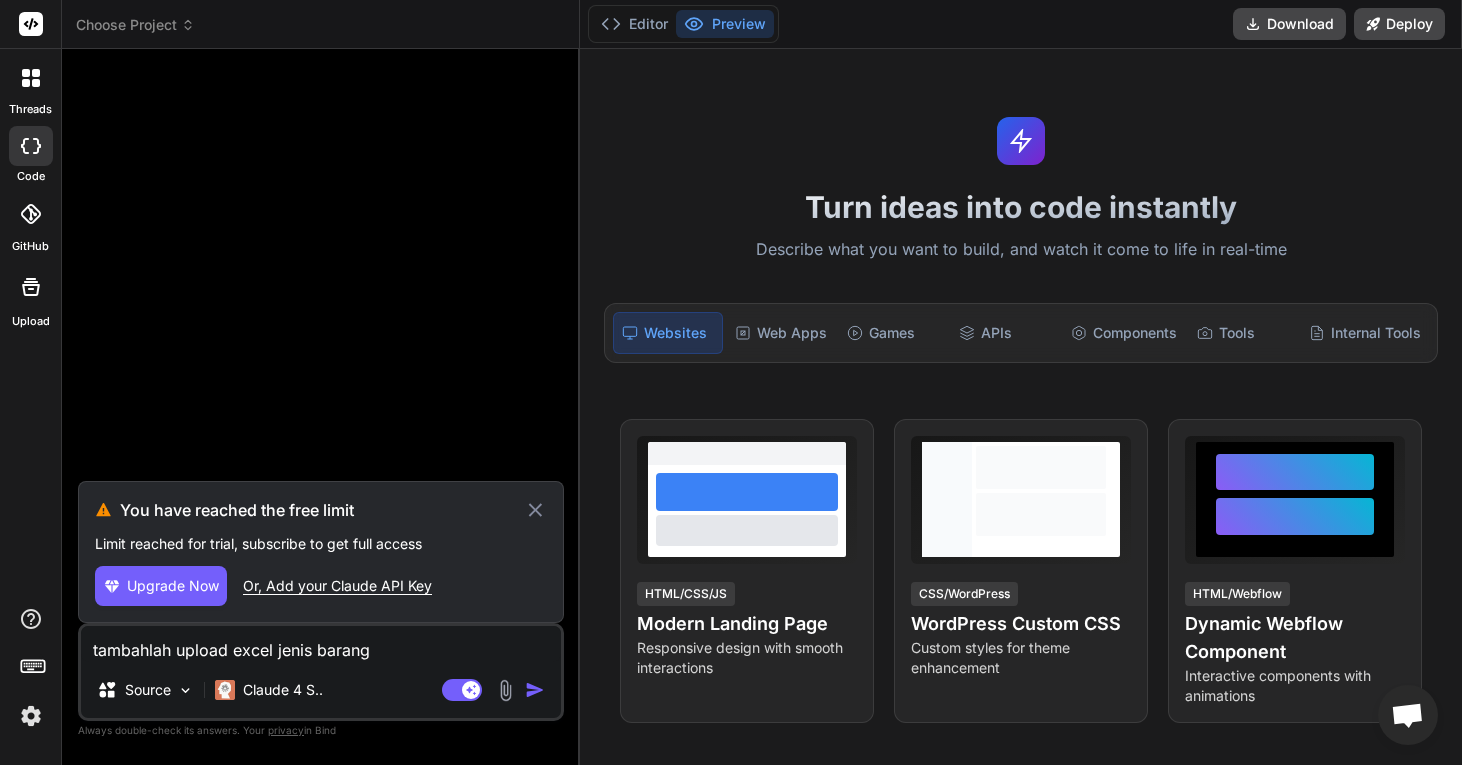 click 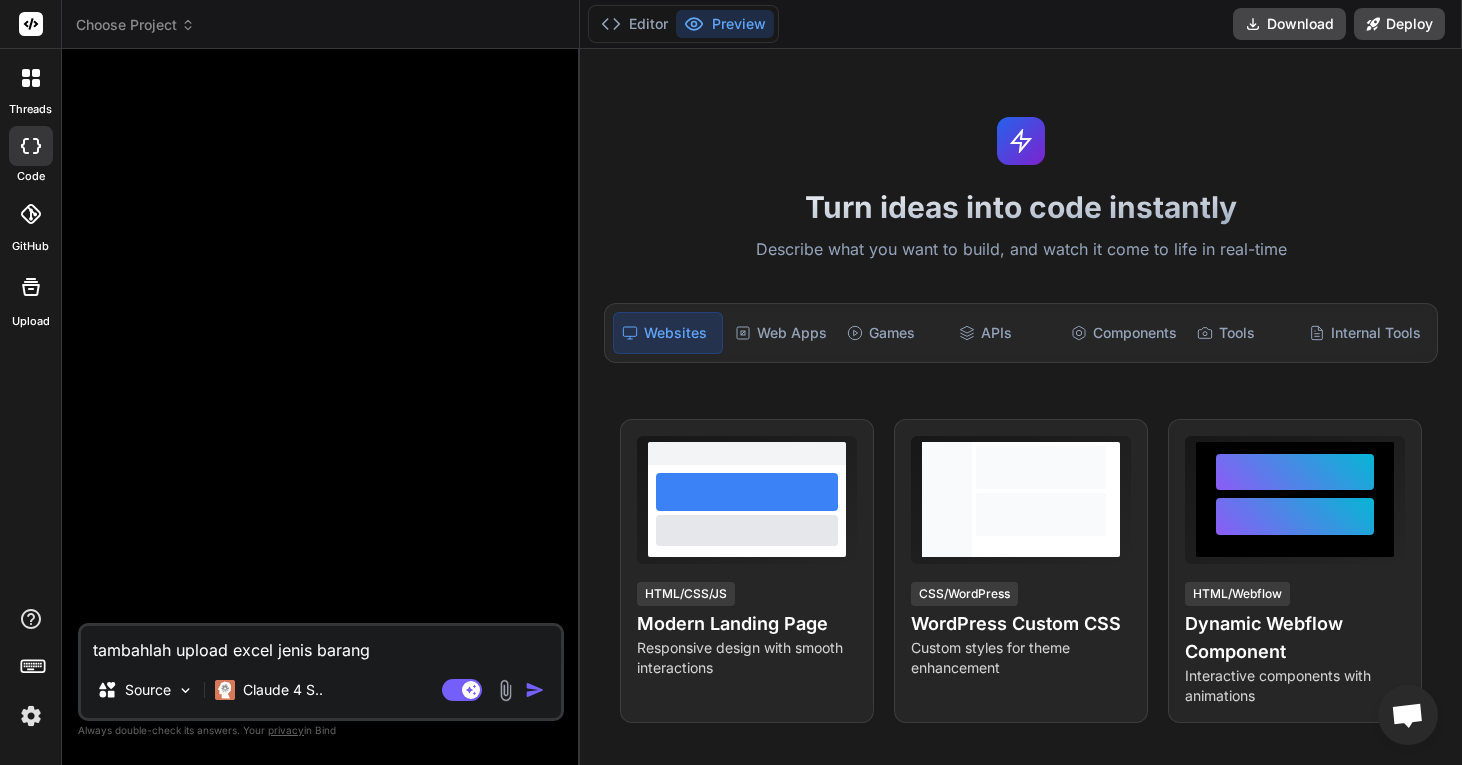 click at bounding box center (31, 716) 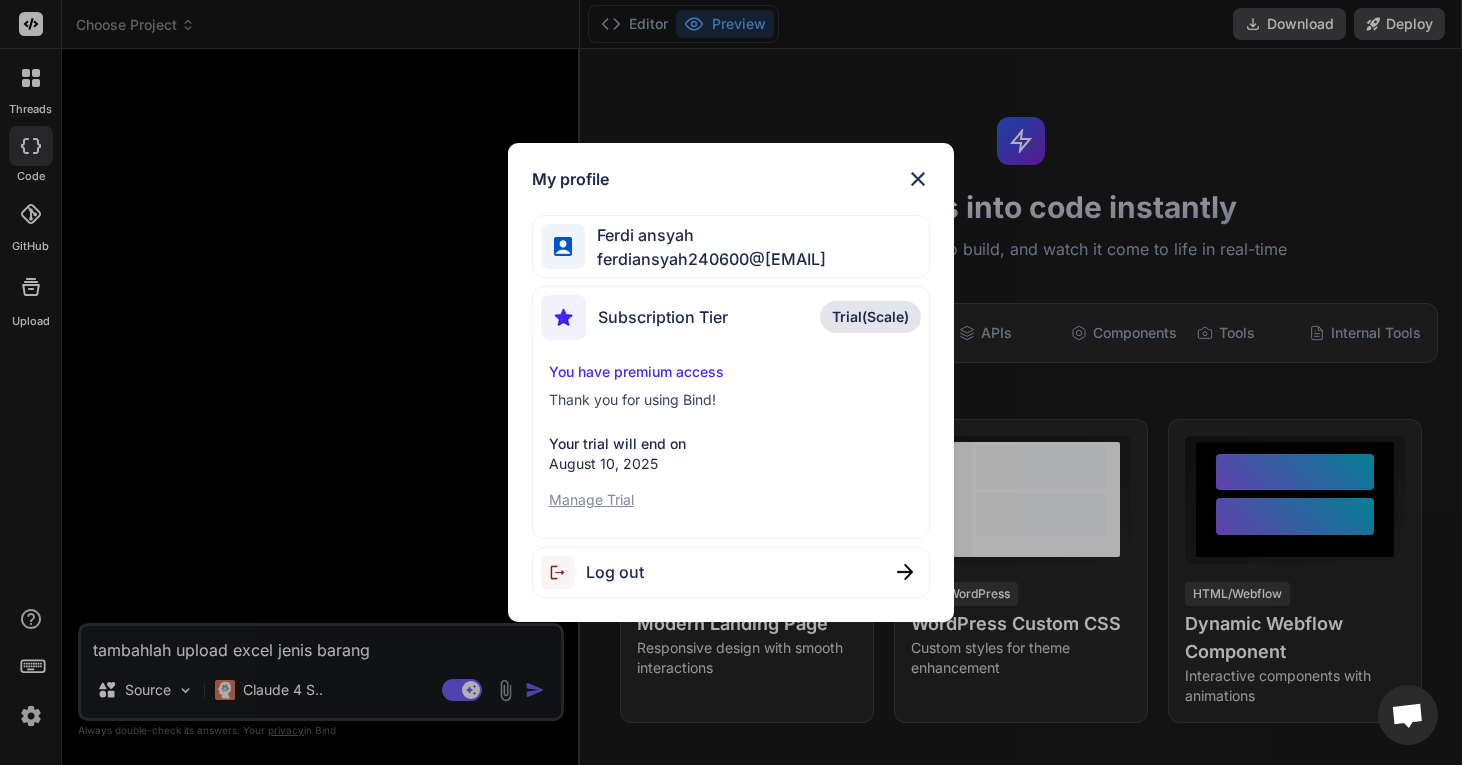 click on "Log out" at bounding box center [615, 572] 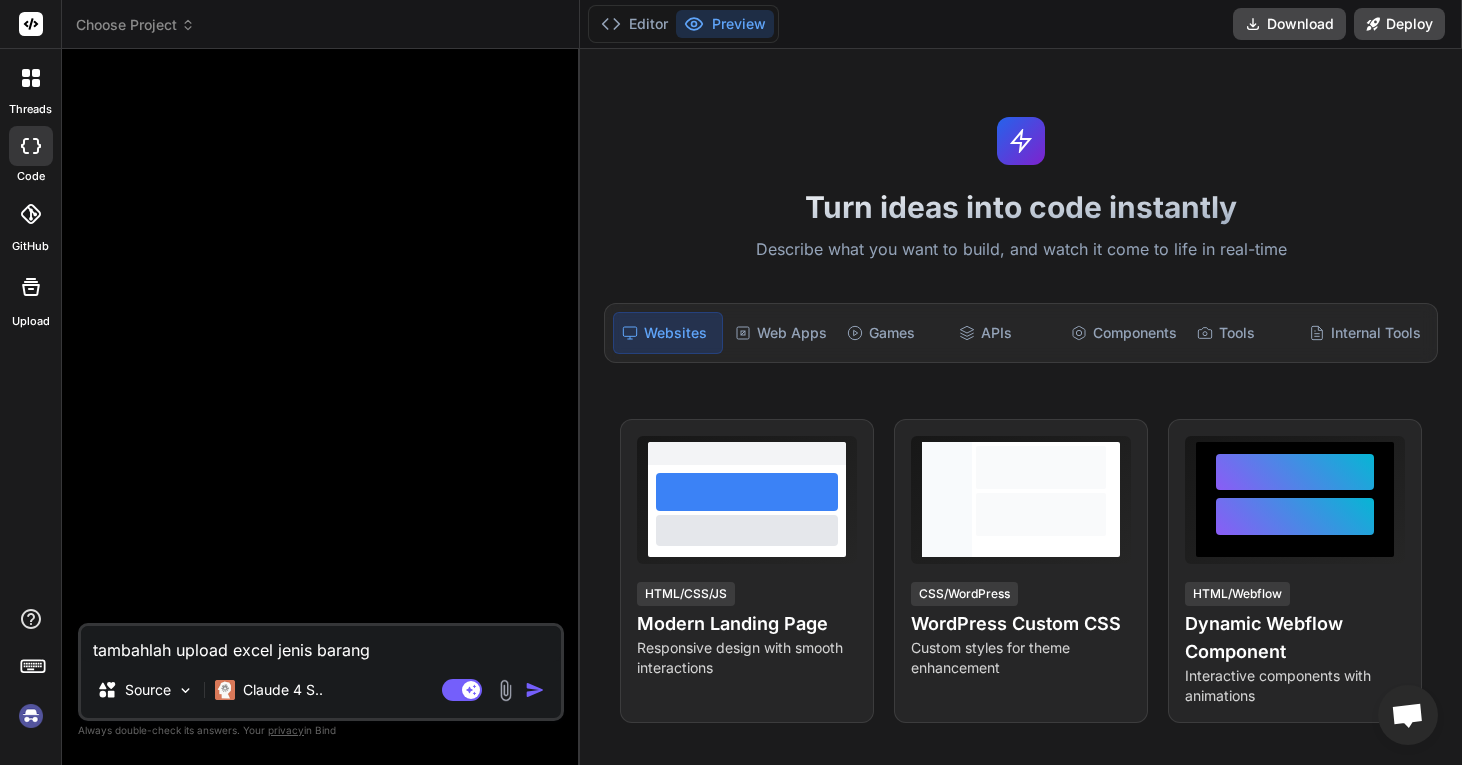 click at bounding box center (31, 716) 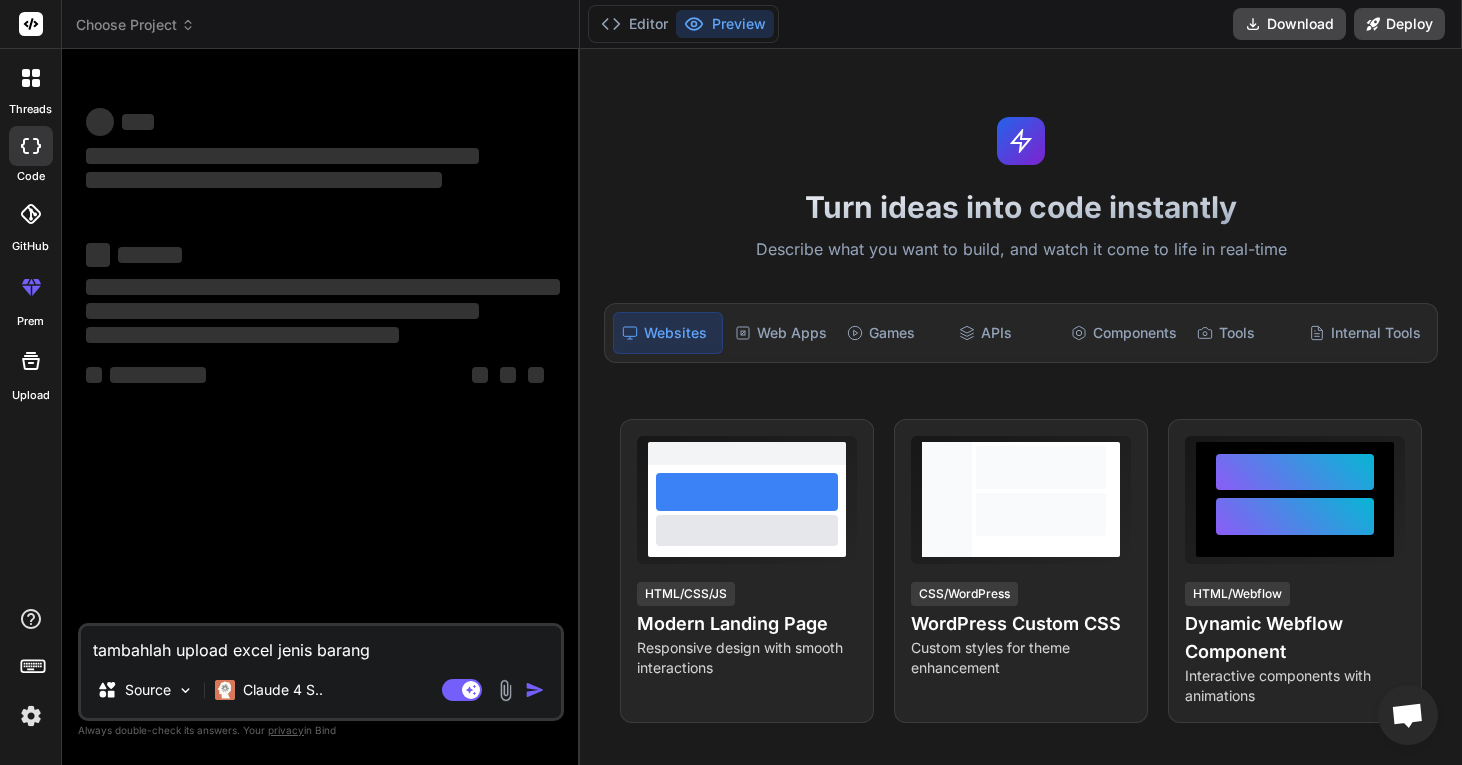 type on "x" 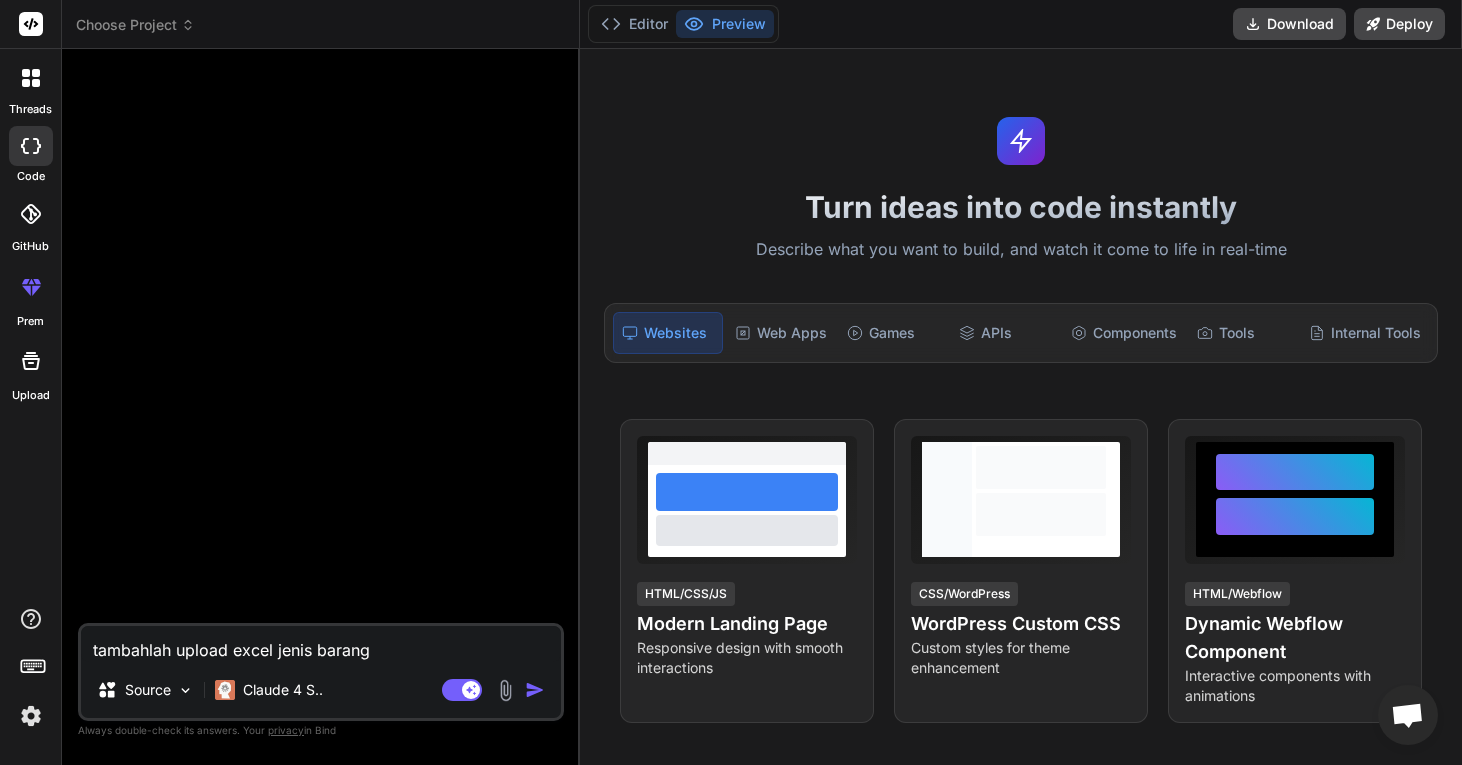 paste on "using IMFARES.Data;
using IMFARES.Helpers;
using IMFARES.Models;
using IMFARES.ViewModels;
using Microsoft.AspNetCore.Authorization;
using Microsoft.AspNetCore.Mvc;
using Microsoft.EntityFrameworkCore;
using Microsoft.Extensions.Logging;
using System;
using System.Collections.Generic;
using System.IO;
using System.Data.Common;
using System.Linq;
using System.Security.Claims;
using System.Text.Json;
using System.Threading.Tasks;
using ClosedXML.Excel;
using IMFARES.Services.PdfDocuments;
using QuestPDF.Fluent;
namespace IMFARES.Controllers
{
[Authorize(Roles = "Admin")]
public class ResumeController : Controller
{
private readonly ApplicationDbContext _context;
private readonly IWebHostEnvironment _hostingEnvironment;
private readonly ILogger<ResumeController> _logger;
private readonly PlantGroupingHelper _plantGroupingHelper;
private static readonly List<string> Zona1Keywords = new() { "jambi", "pkl.susu", "rantau", "pkl susu" };
private static ..." 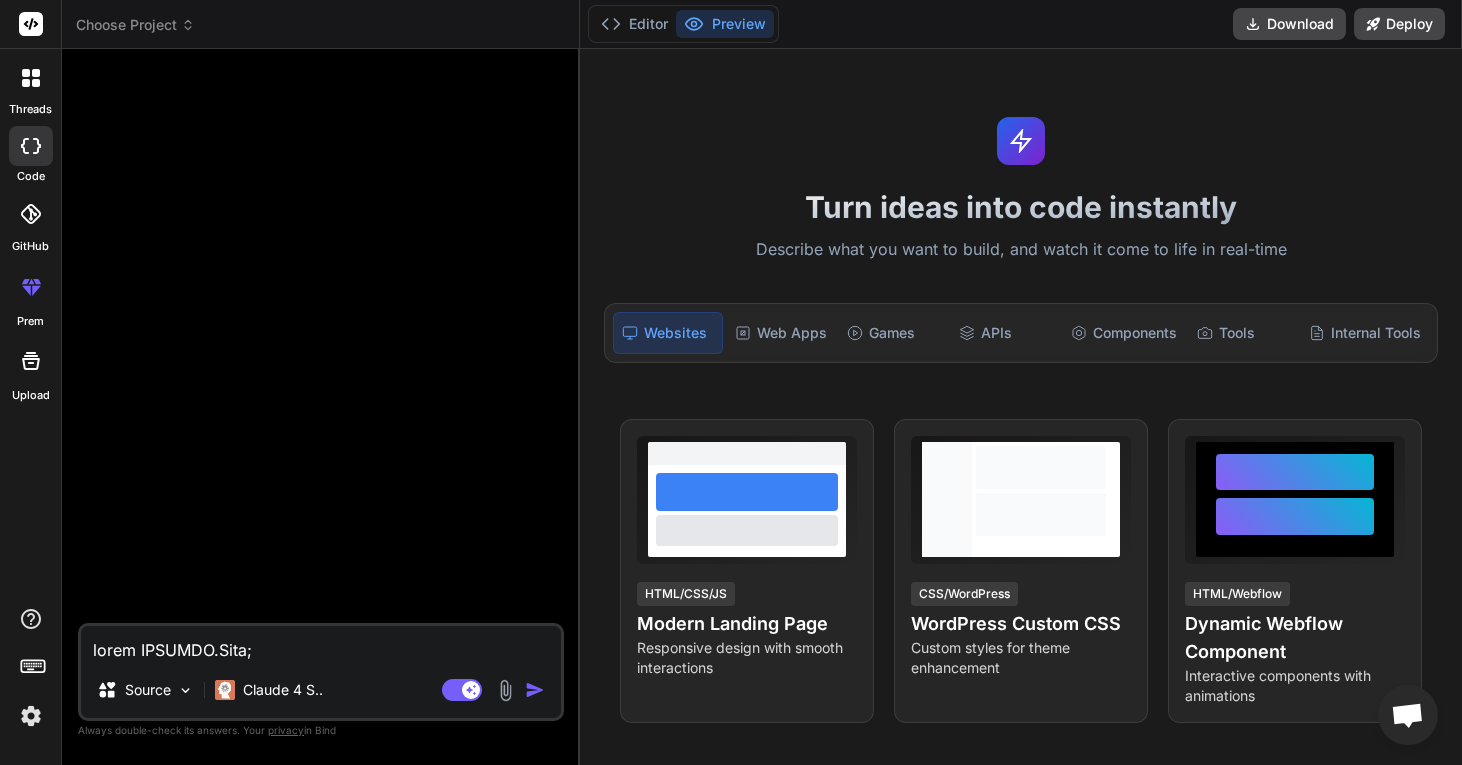 type on "x" 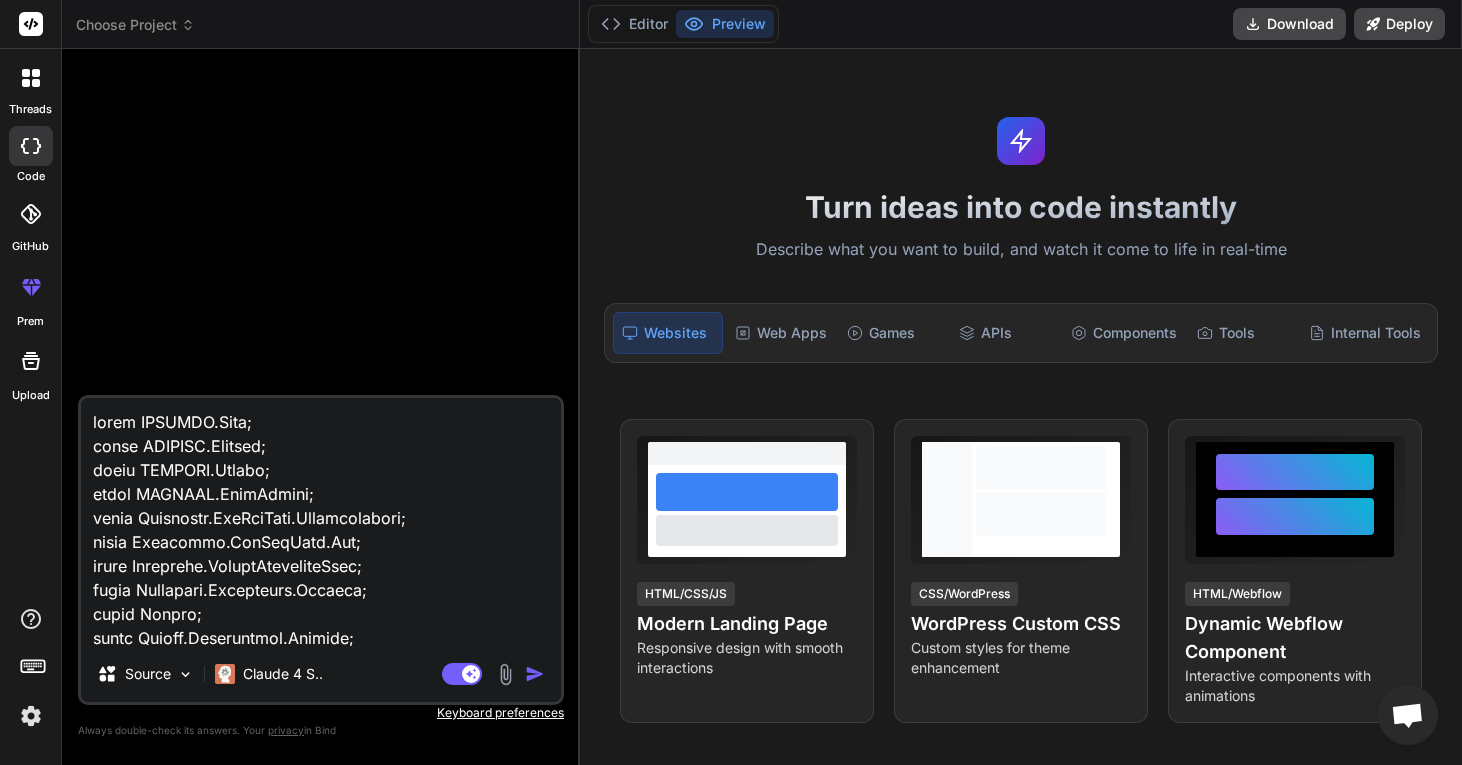 scroll, scrollTop: 23305, scrollLeft: 0, axis: vertical 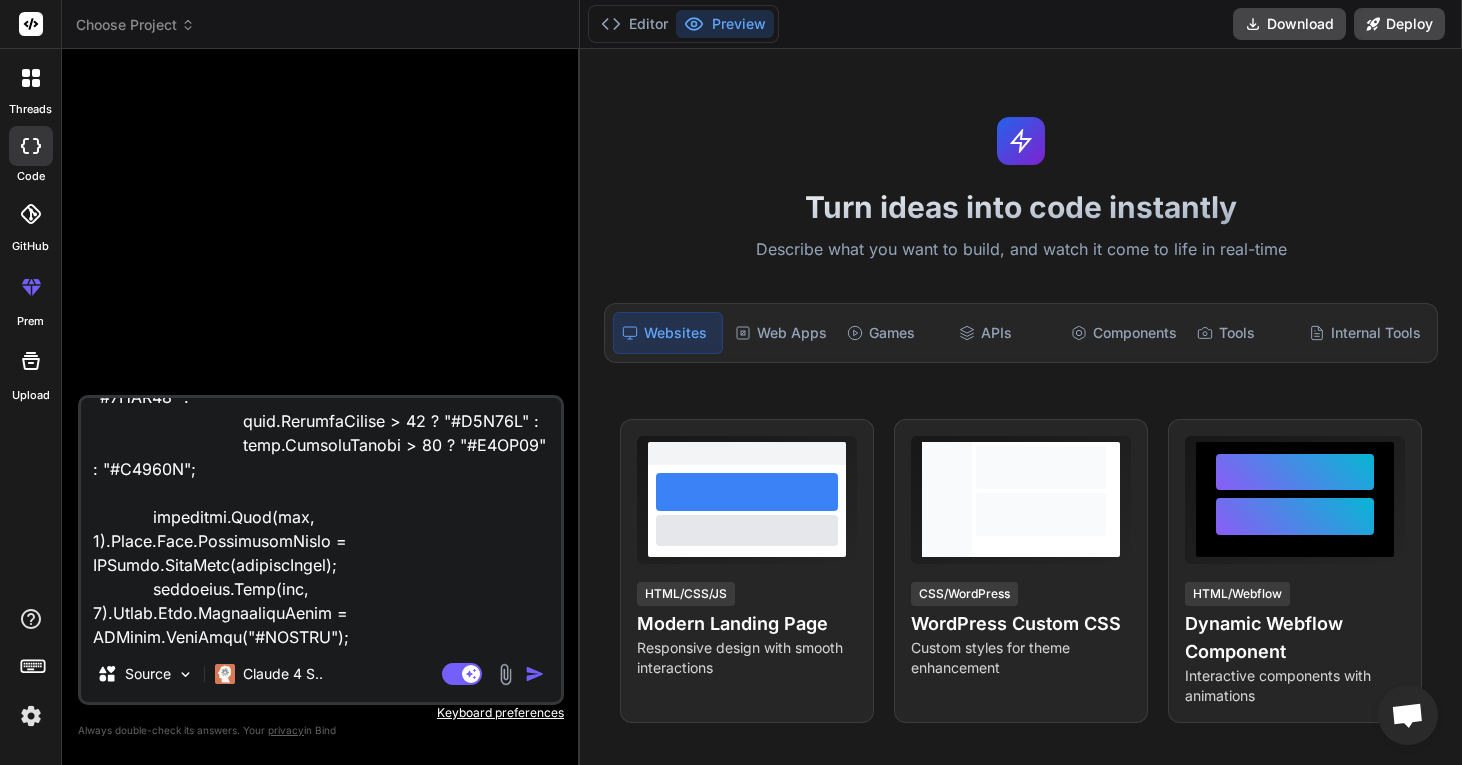 type on "using IMFARES.Data;
using IMFARES.Helpers;
using IMFARES.Models;
using IMFARES.ViewModels;
using Microsoft.AspNetCore.Authorization;
using Microsoft.AspNetCore.Mvc;
using Microsoft.EntityFrameworkCore;
using Microsoft.Extensions.Logging;
using System;
using System.Collections.Generic;
using System.IO;
using System.Data.Common;
using System.Linq;
using System.Security.Claims;
using System.Text.Json;
using System.Threading.Tasks;
using ClosedXML.Excel;
using IMFARES.Services.PdfDocuments;
using QuestPDF.Fluent;
namespace IMFARES.Controllers
{
[Authorize(Roles = "Admin")]
public class ResumeController : Controller
{
private readonly ApplicationDbContext _context;
private readonly IWebHostEnvironment _hostingEnvironment;
private readonly ILogger<ResumeController> _logger;
private readonly PlantGroupingHelper _plantGroupingHelper;
private static readonly List<string> Zona1Keywords = new() { "jambi", "pkl.susu", "rantau", "pkl susu" };
private static ..." 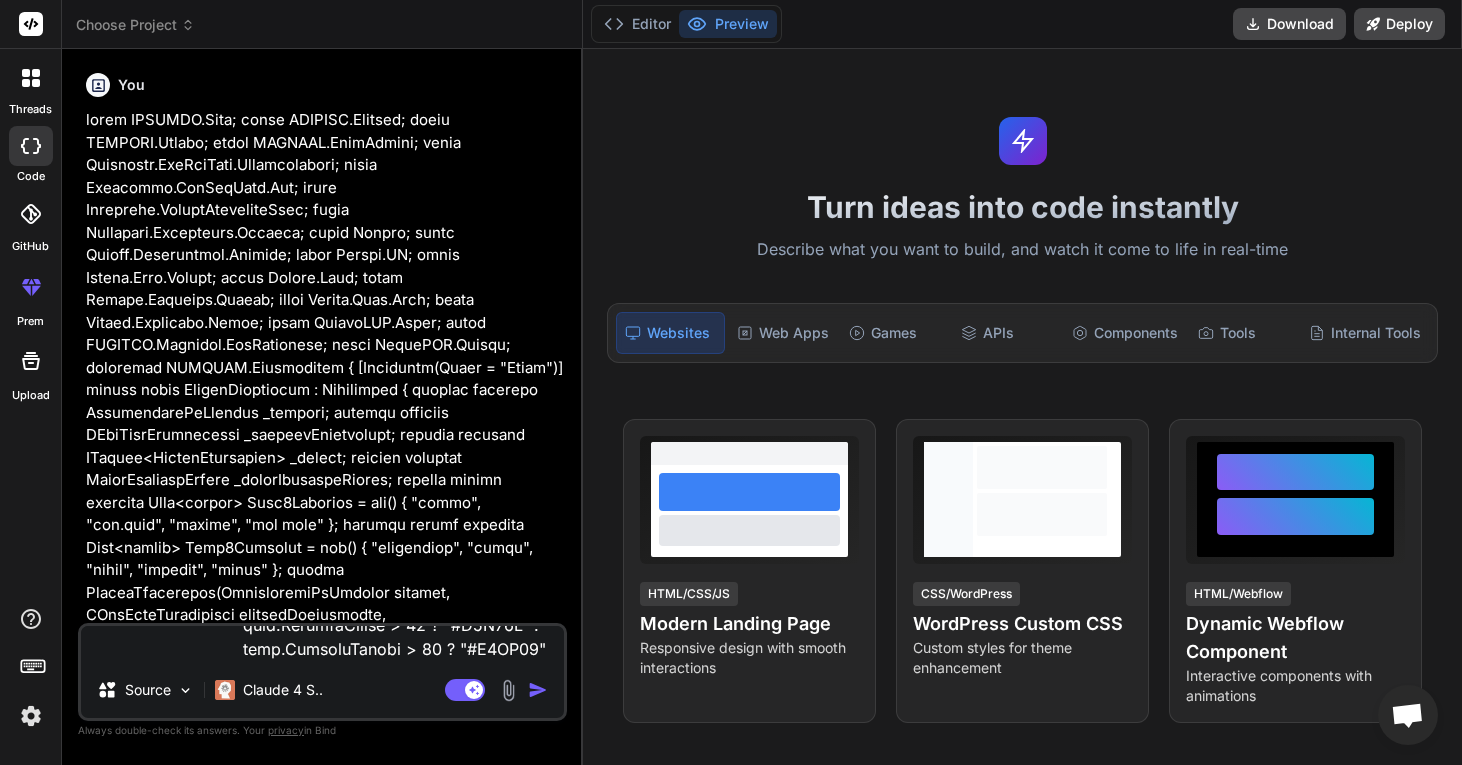 scroll, scrollTop: 0, scrollLeft: 0, axis: both 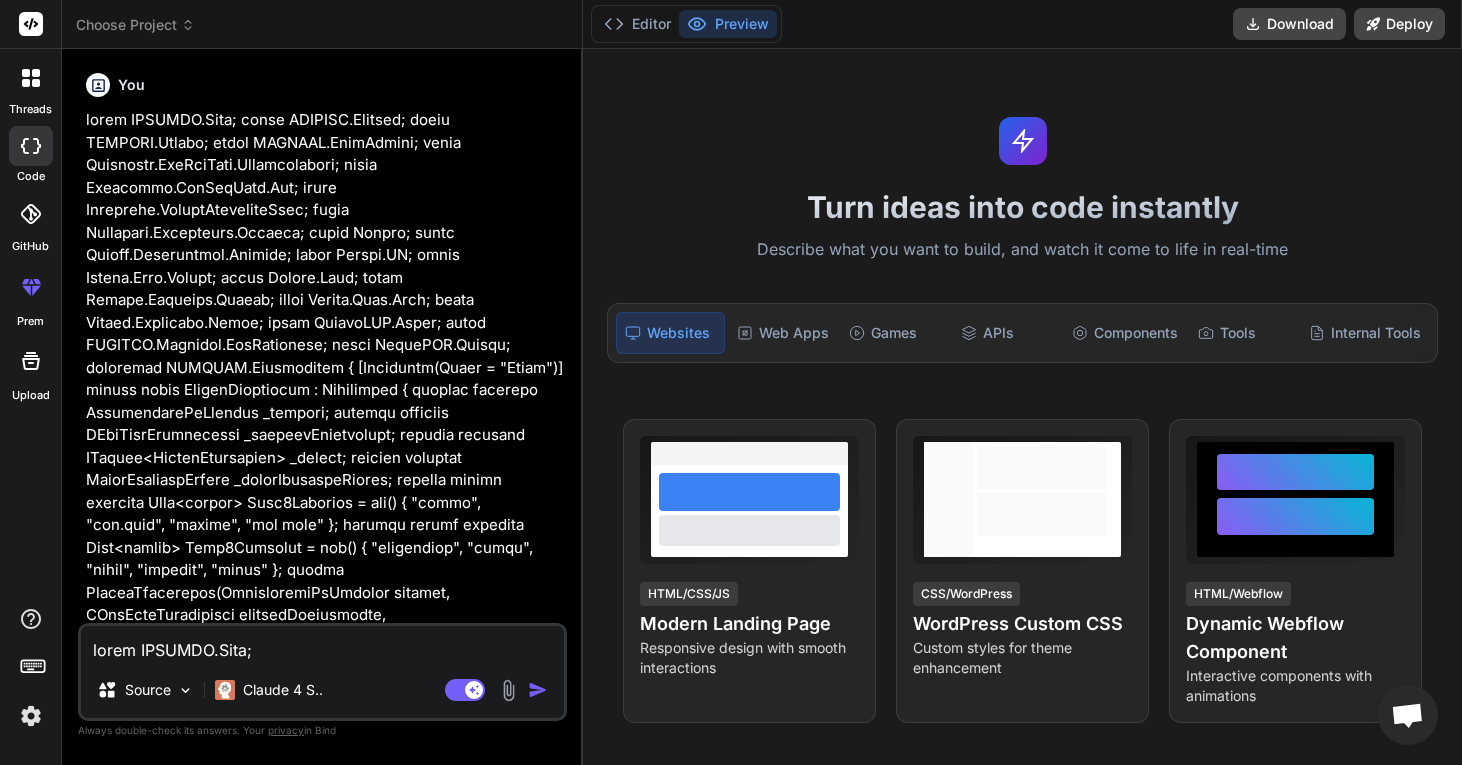type 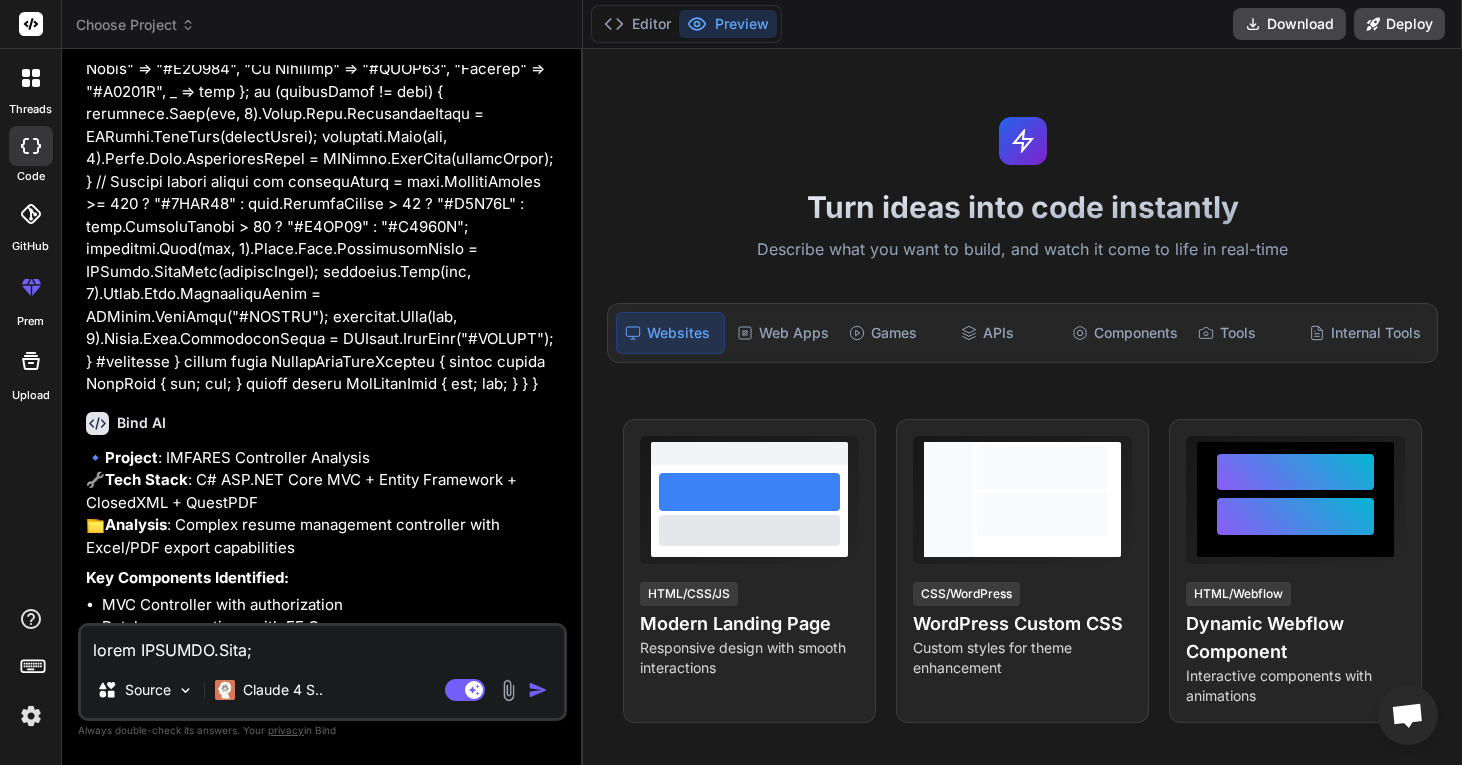 scroll, scrollTop: 9234, scrollLeft: 0, axis: vertical 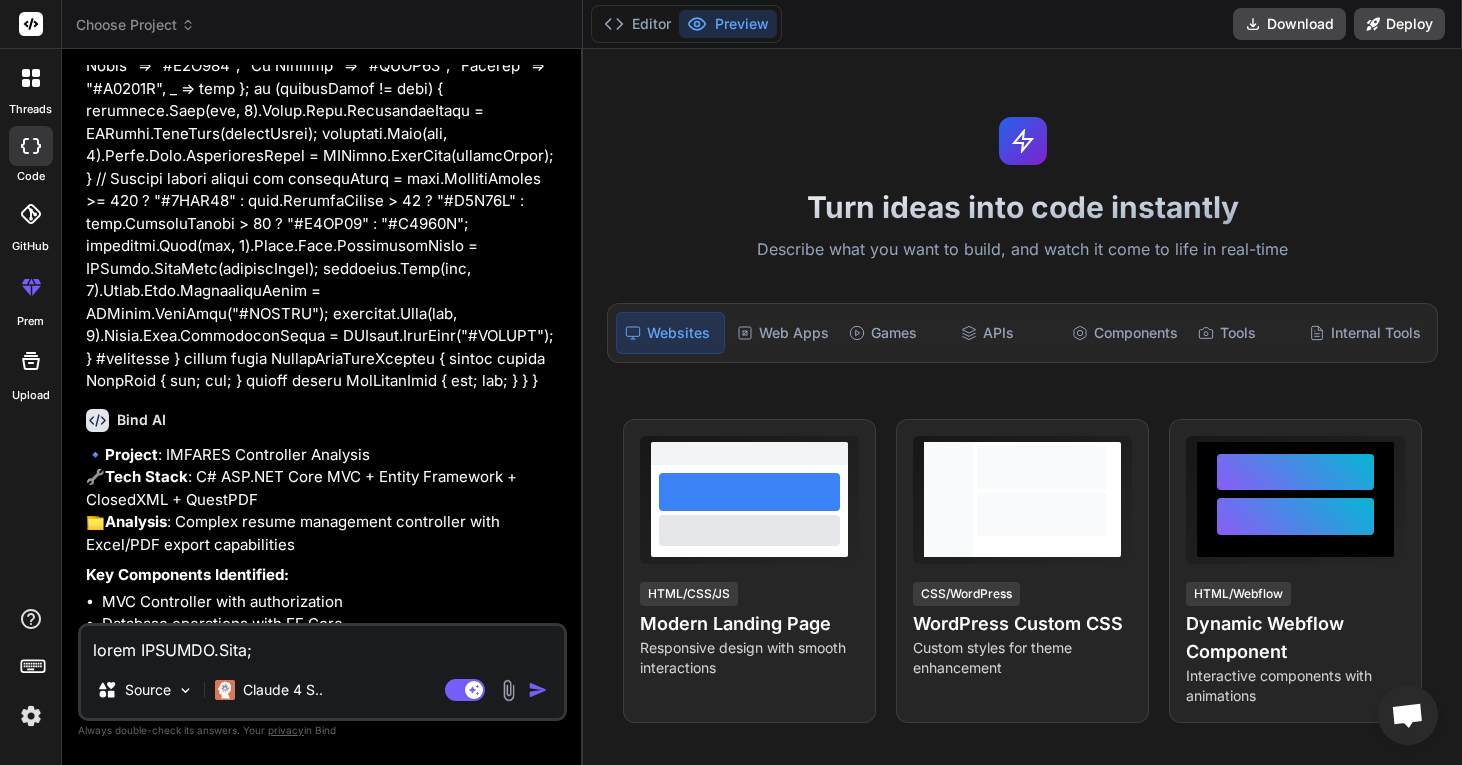 click at bounding box center [322, 644] 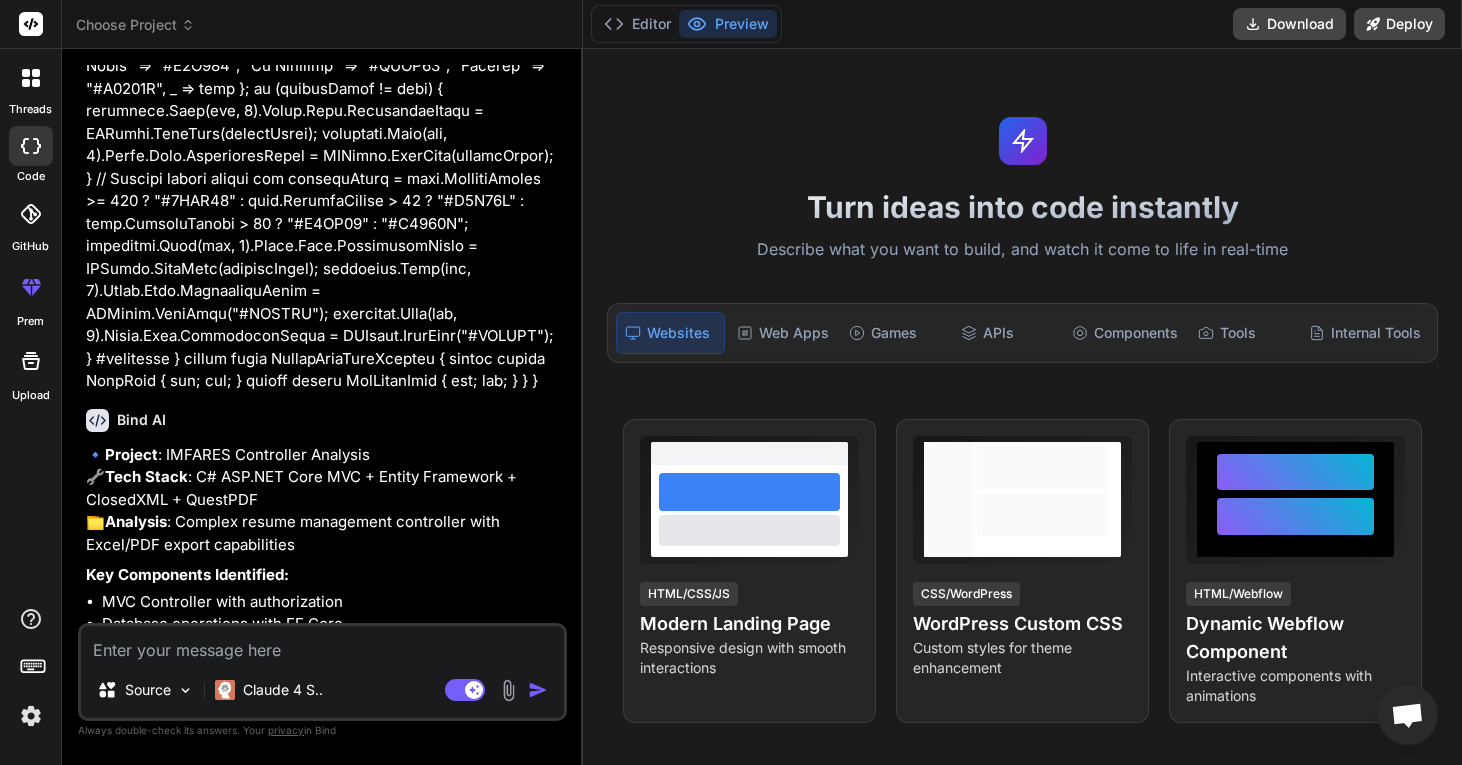 type on "c" 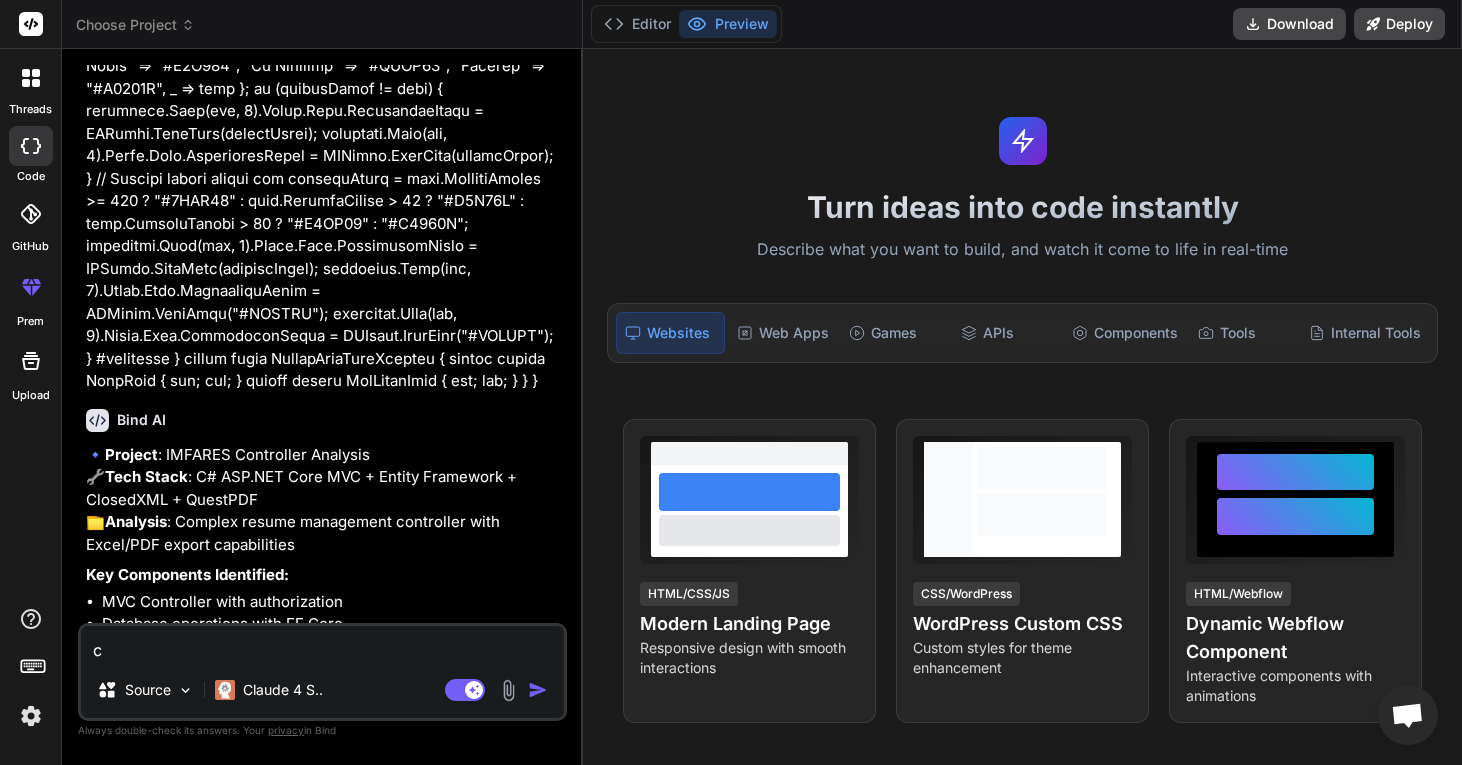 type on "cr" 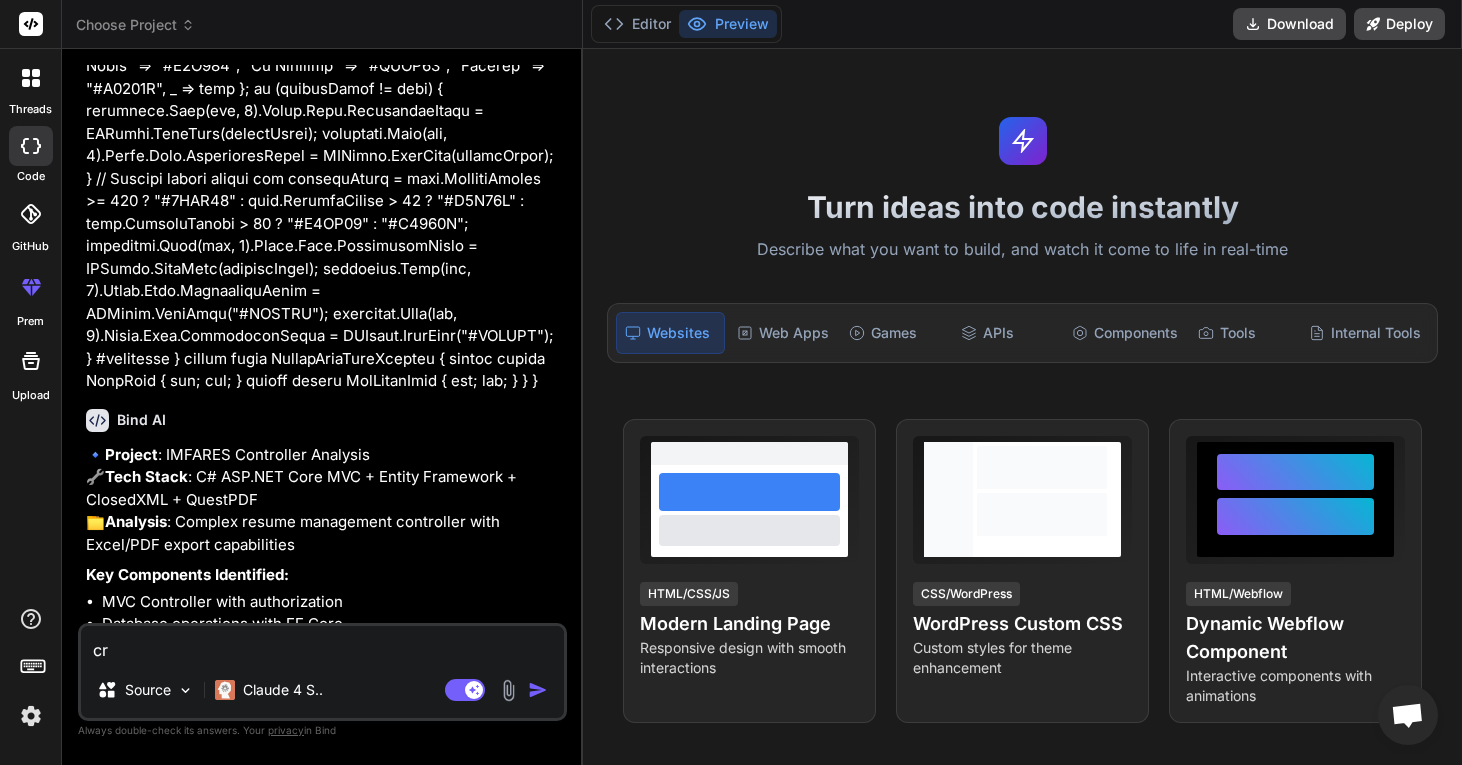 type on "cre" 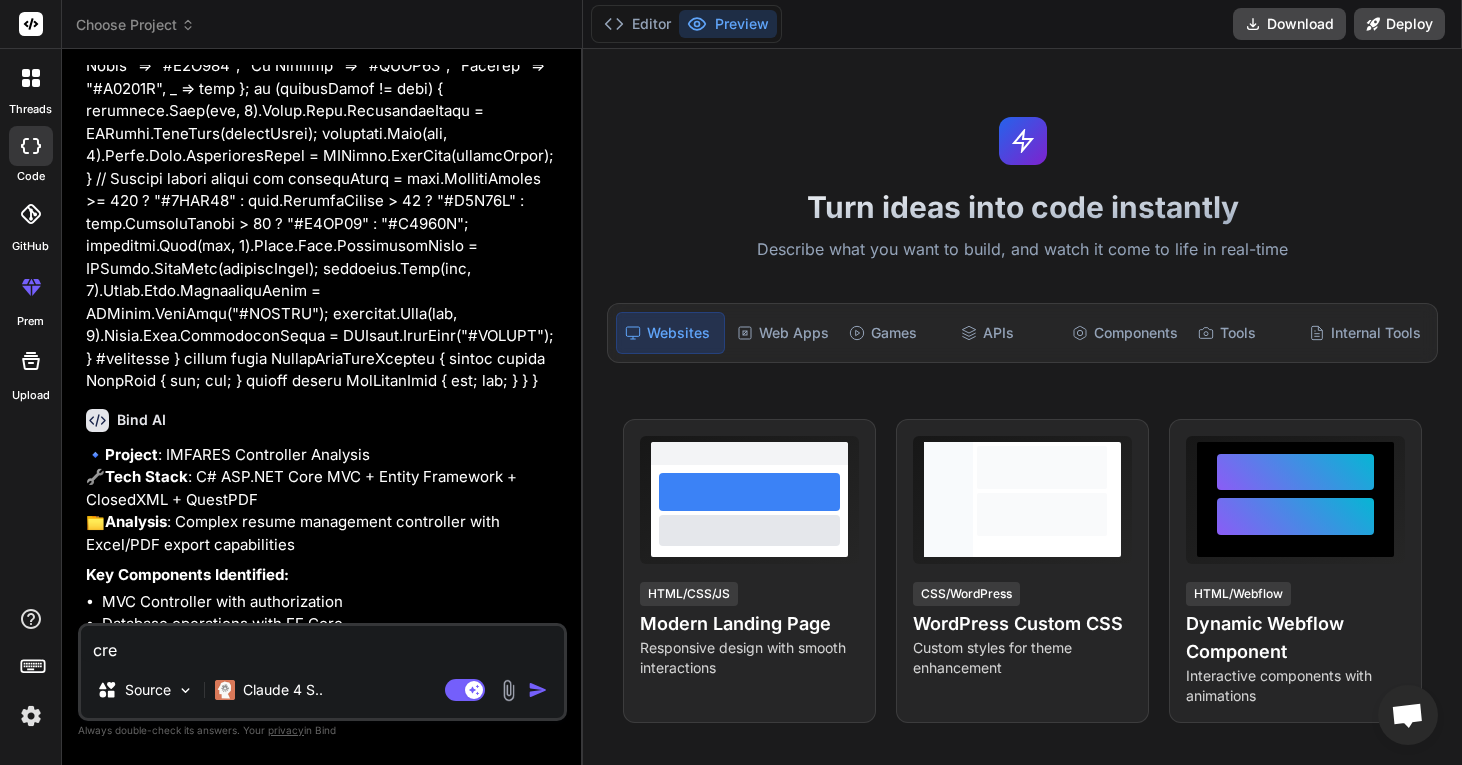 type on "crea" 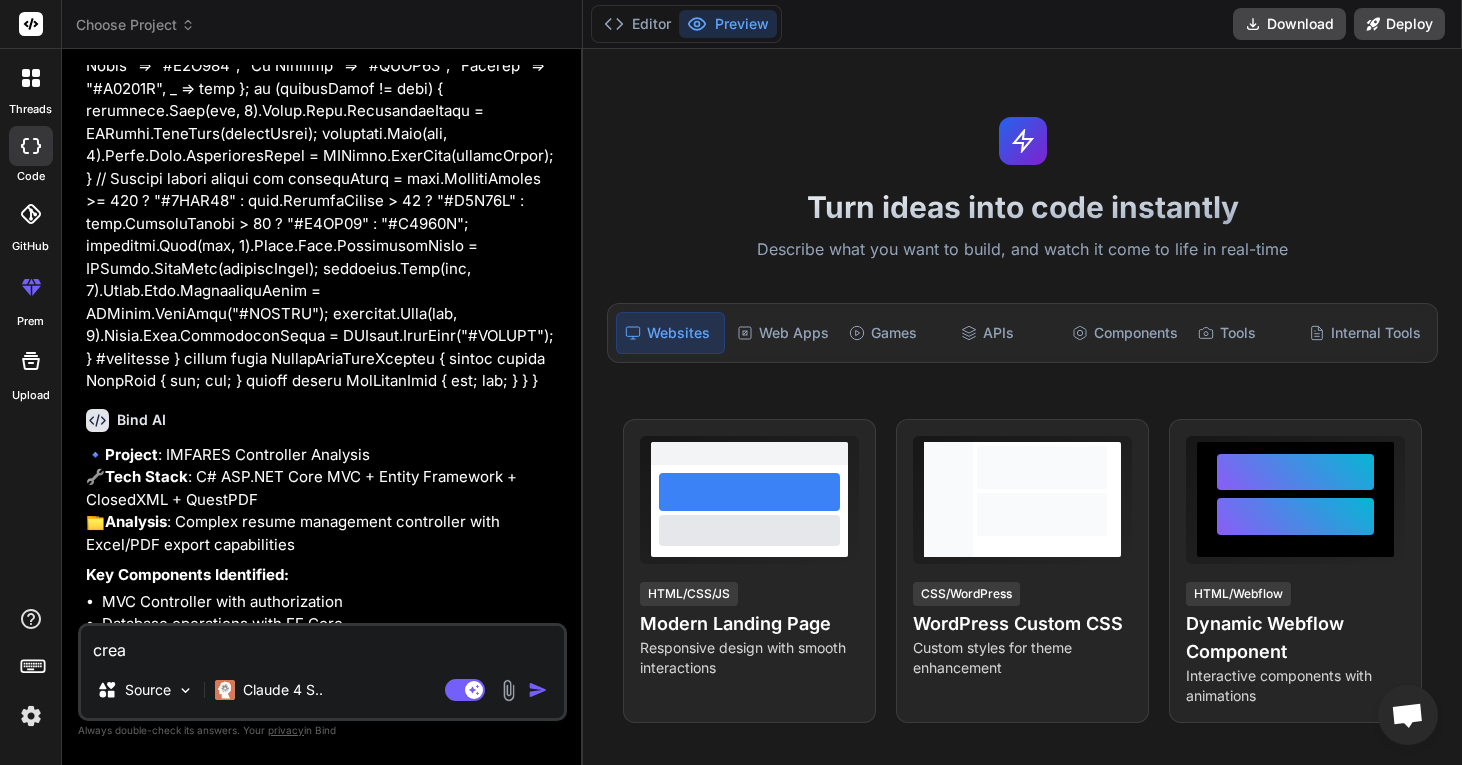type on "creat" 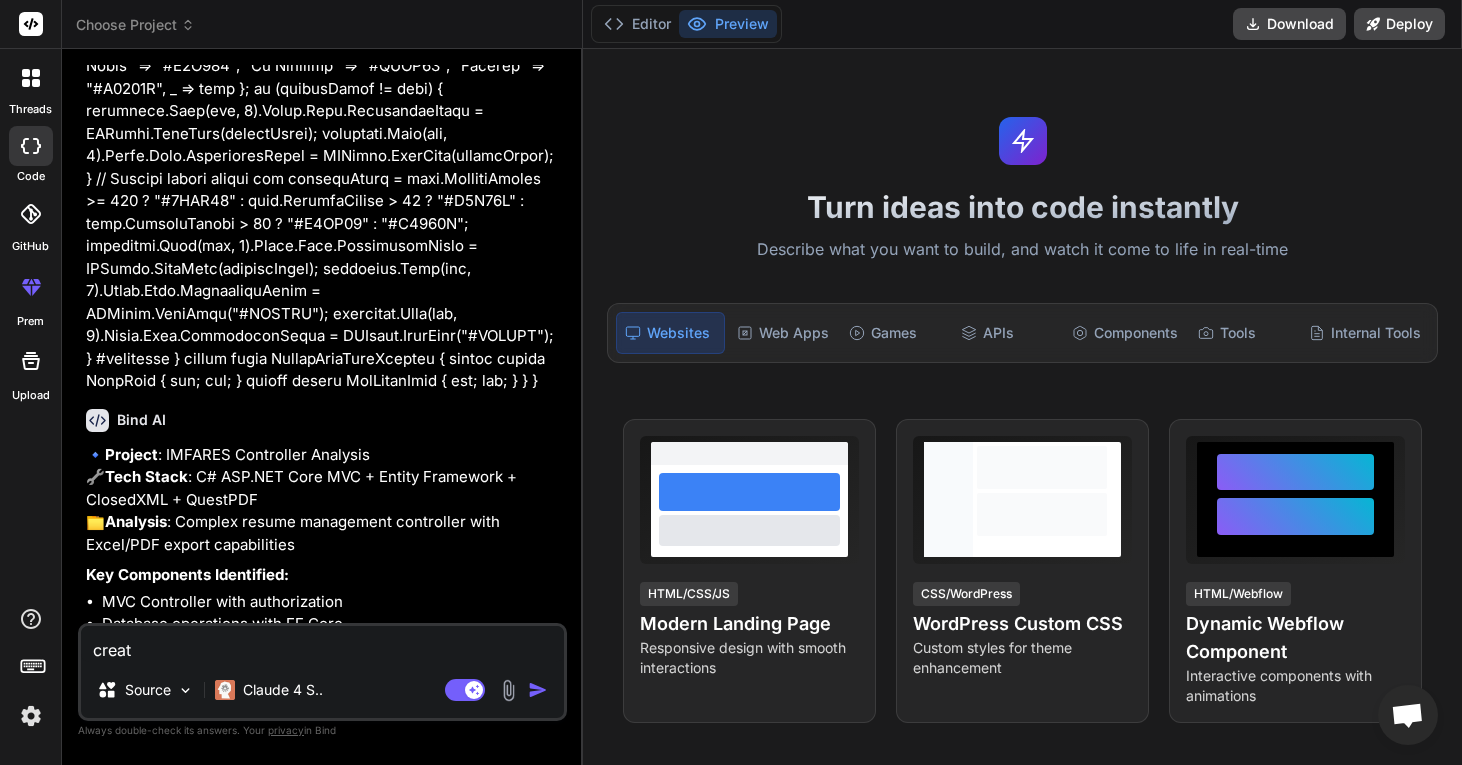 type on "create" 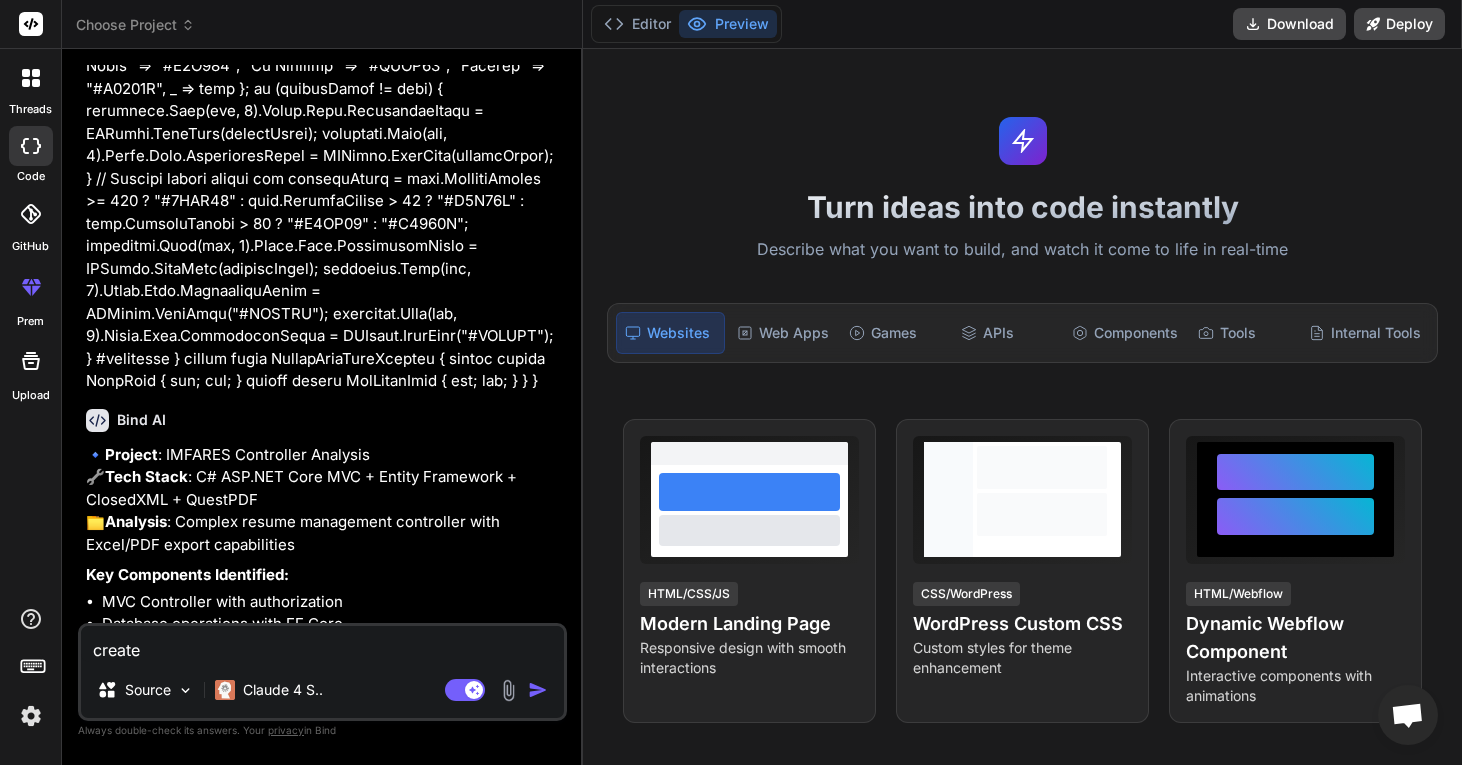type on "create" 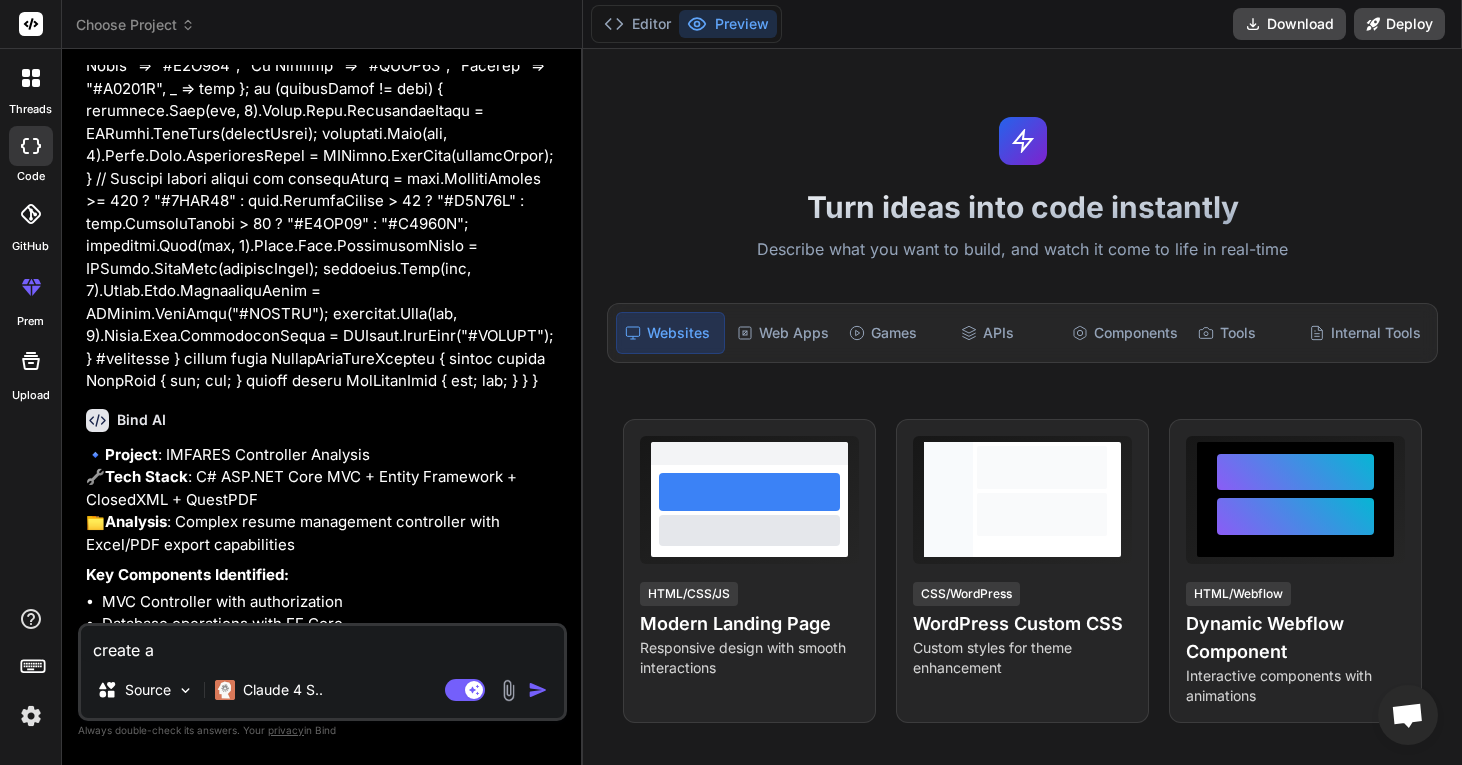 type on "create as" 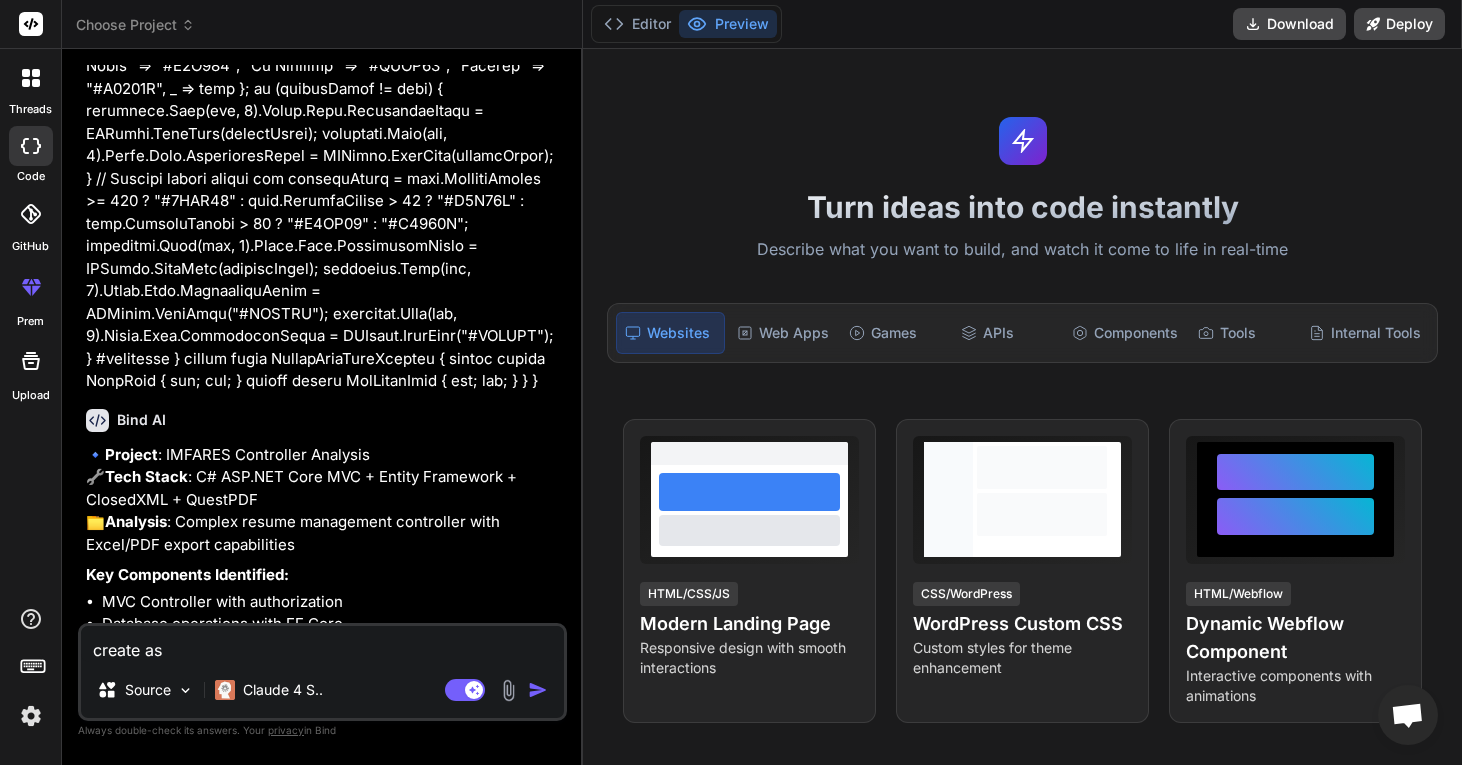 type on "create asp" 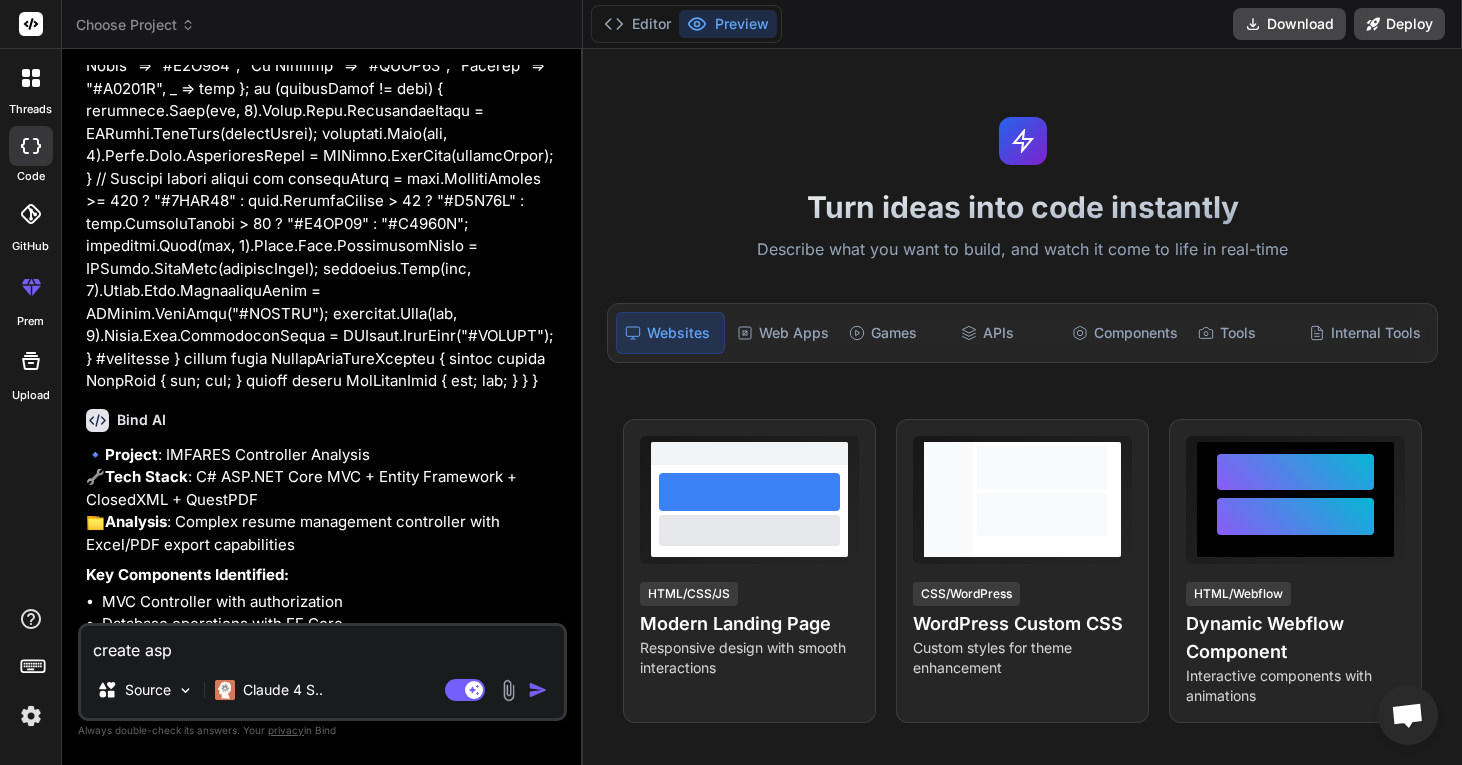 type on "create asp." 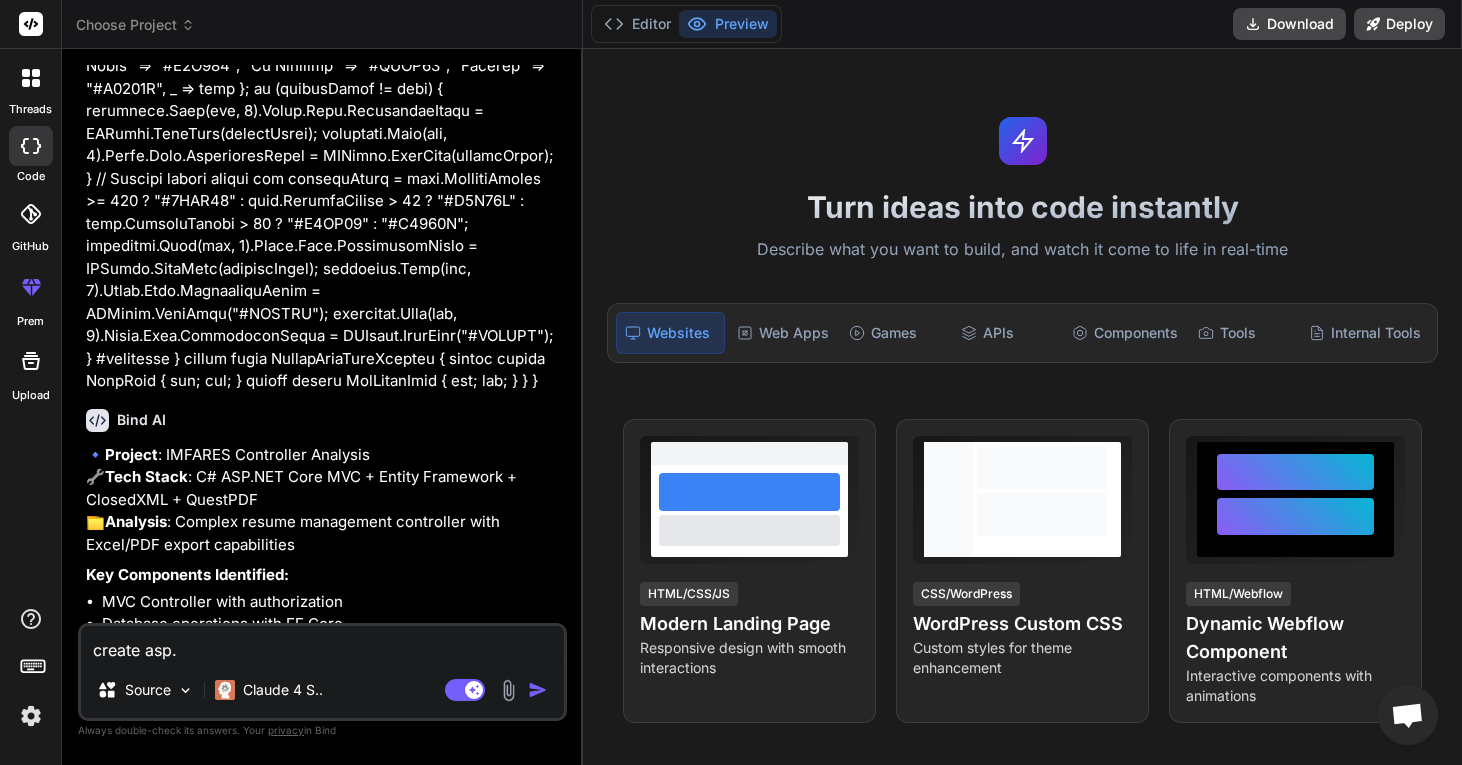 type on "create asp.n" 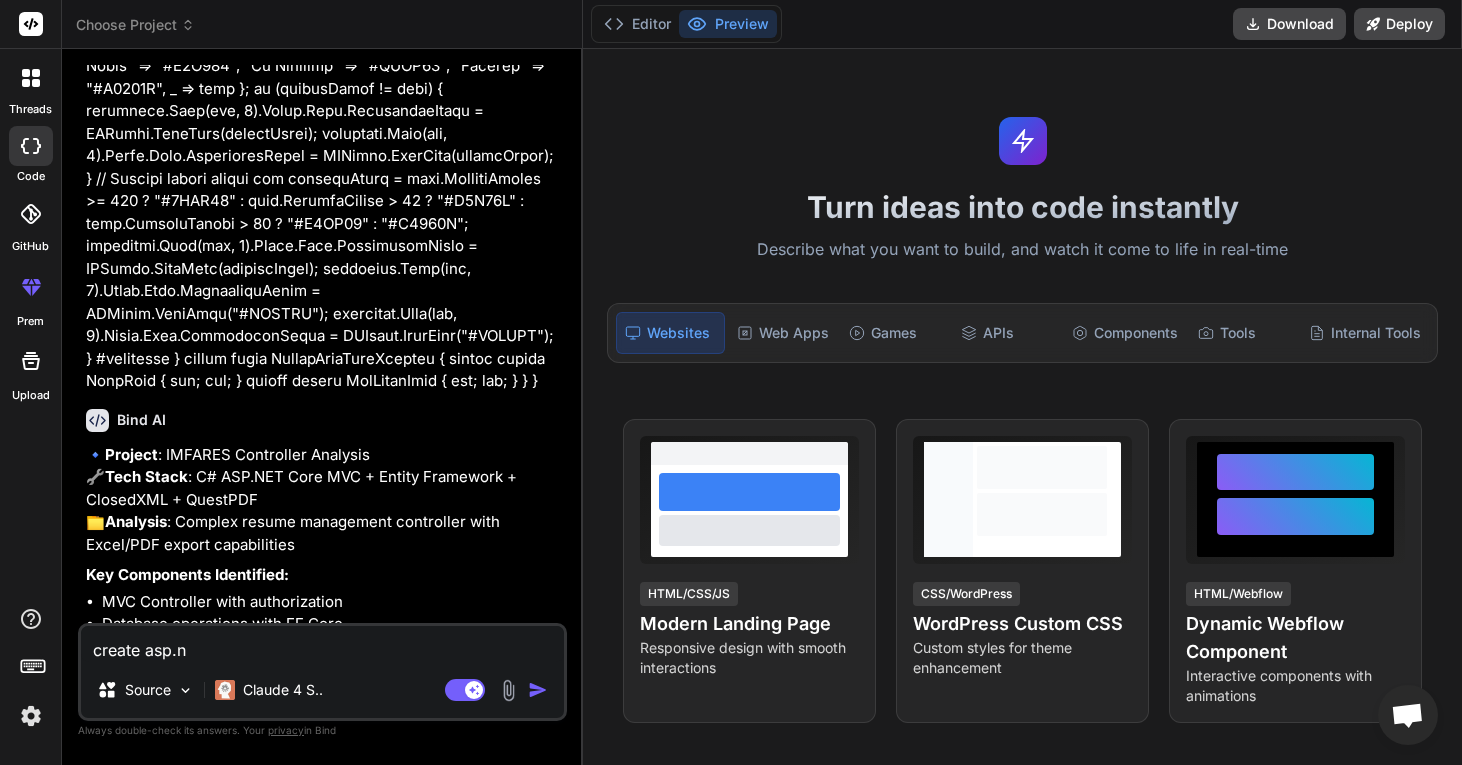 type on "create asp.ne" 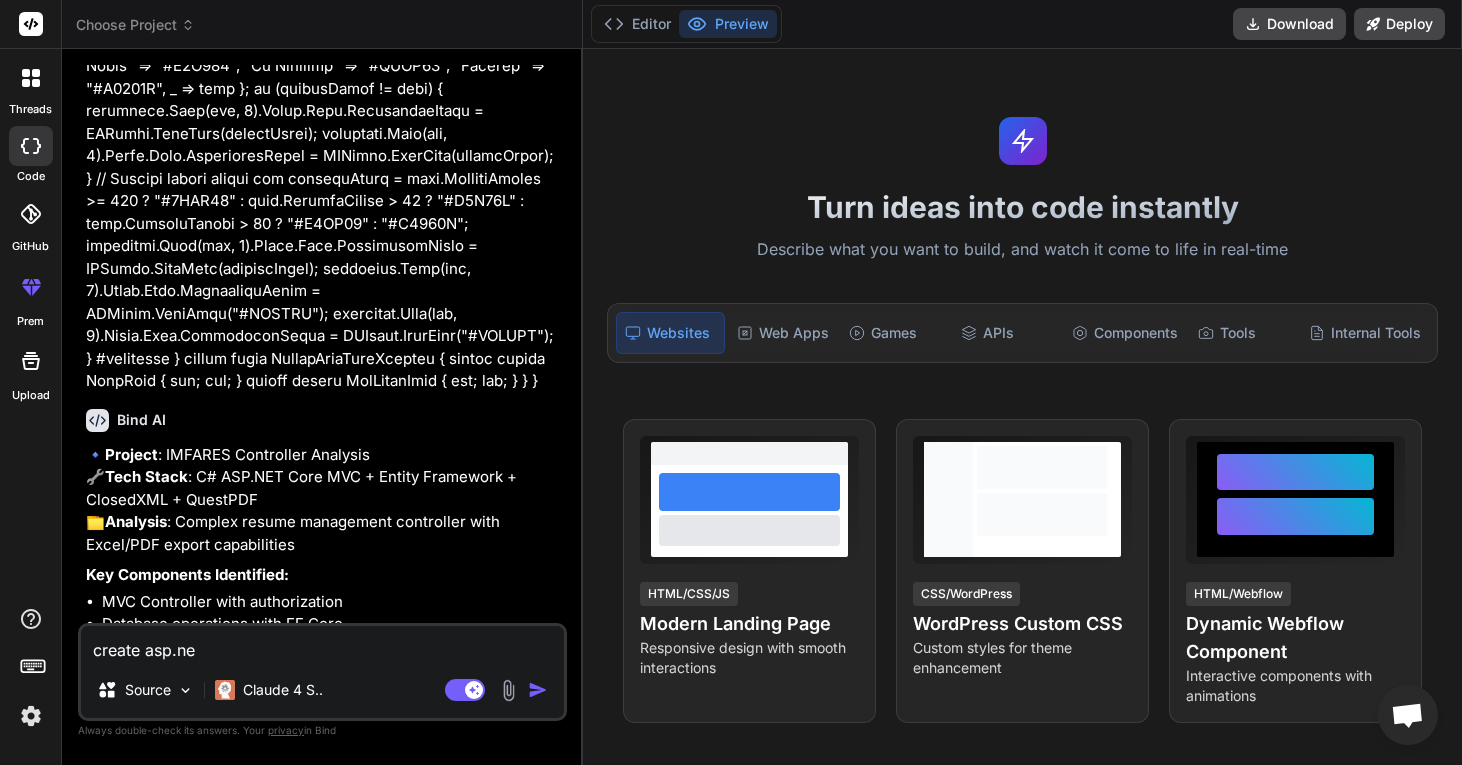 type on "x" 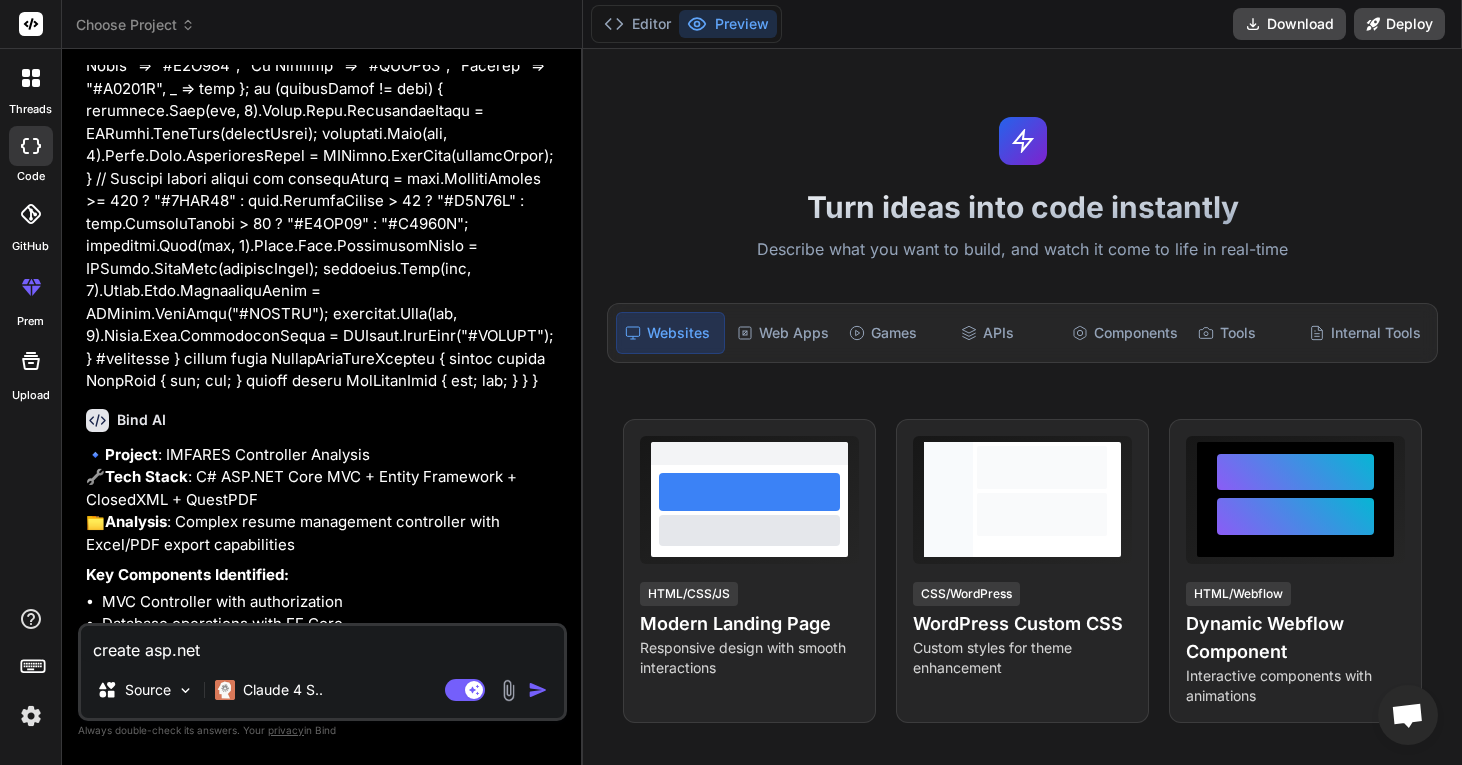 type on "create asp.net" 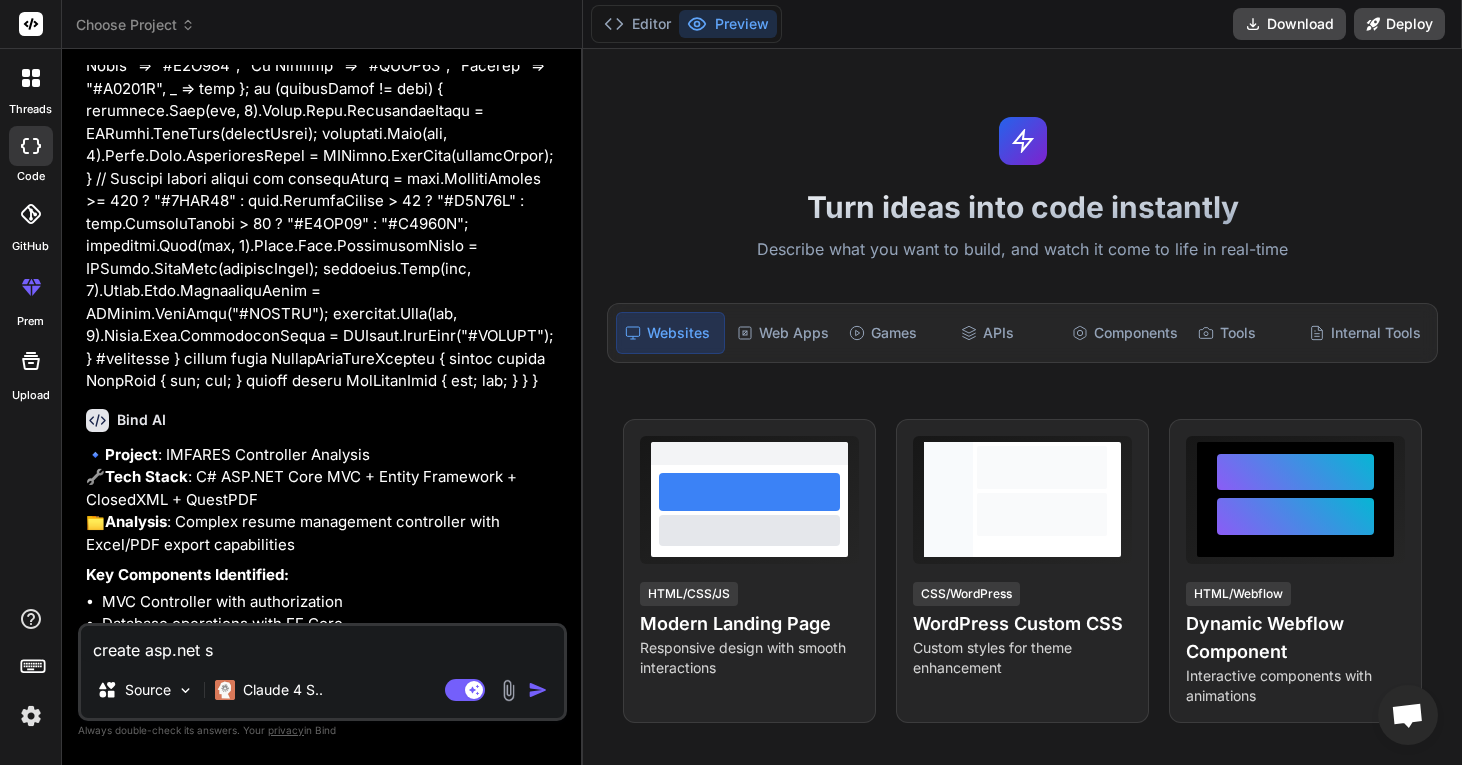 type on "create asp.net" 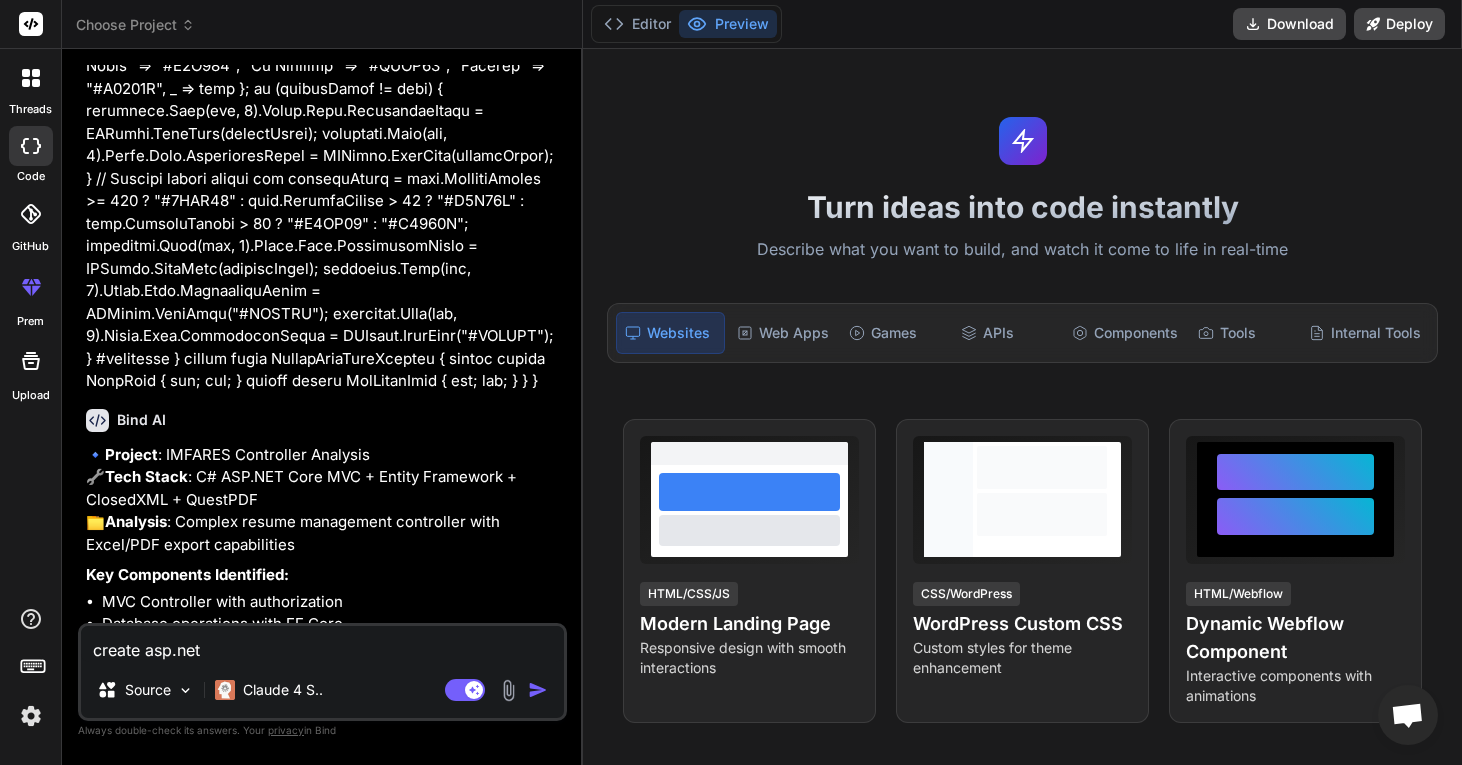 type on "x" 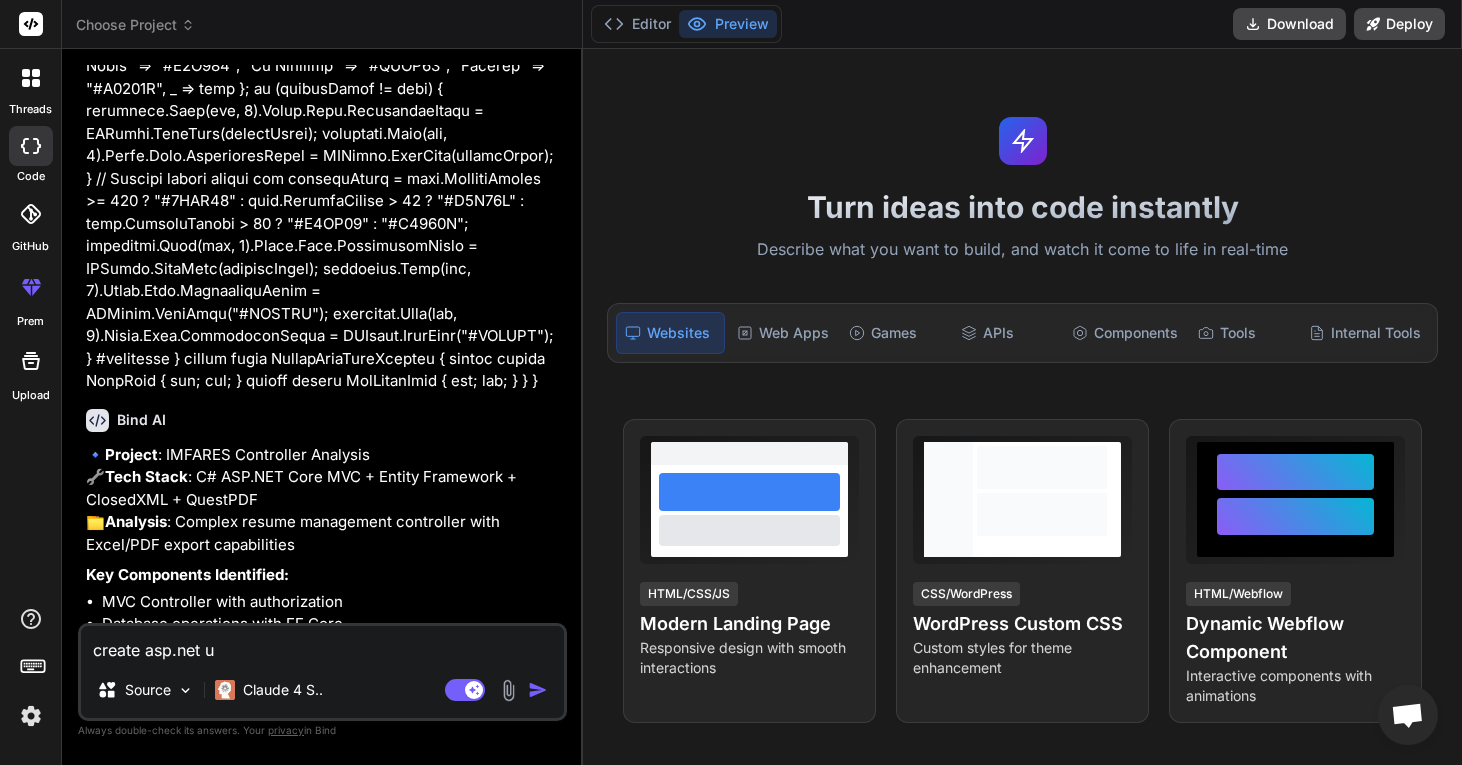 type on "create asp.net us" 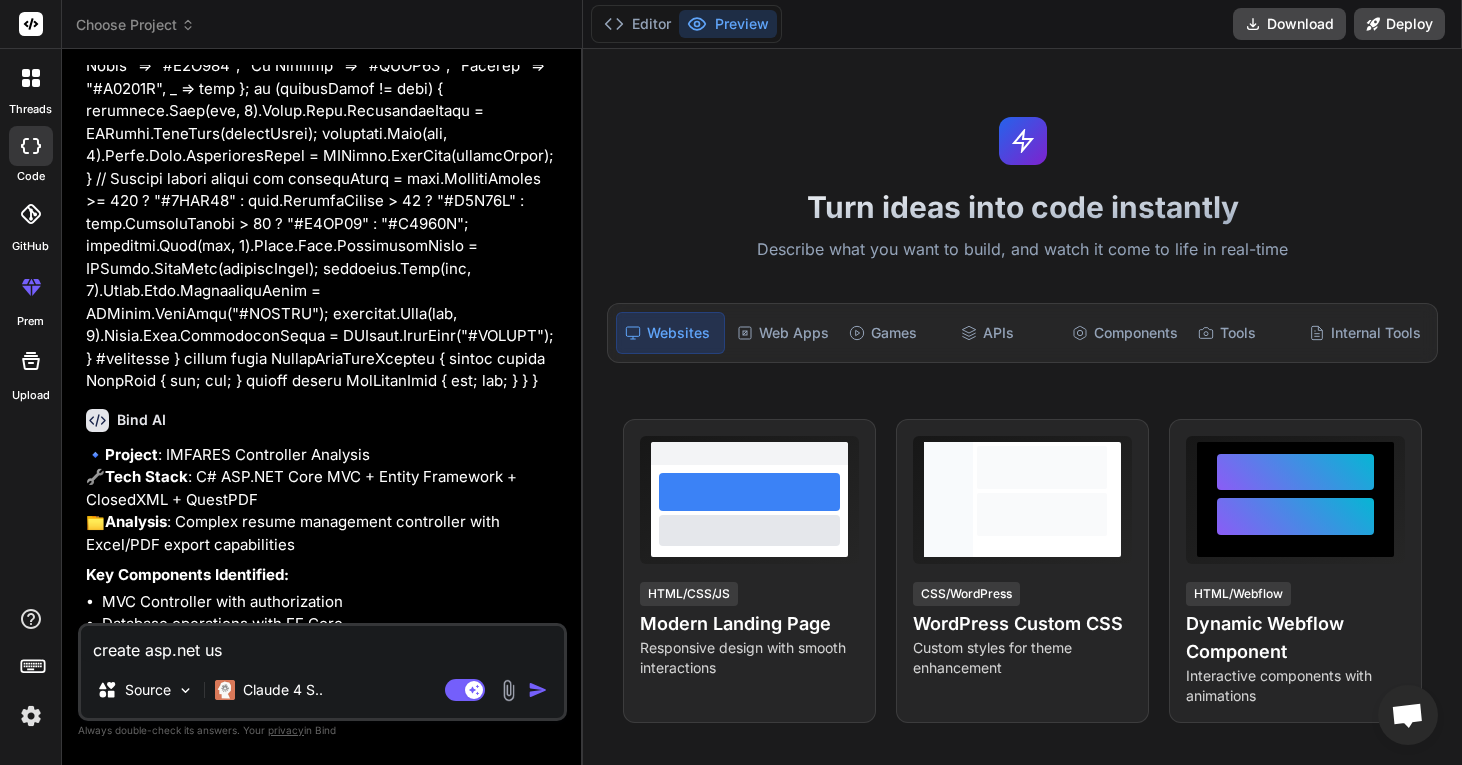 type on "x" 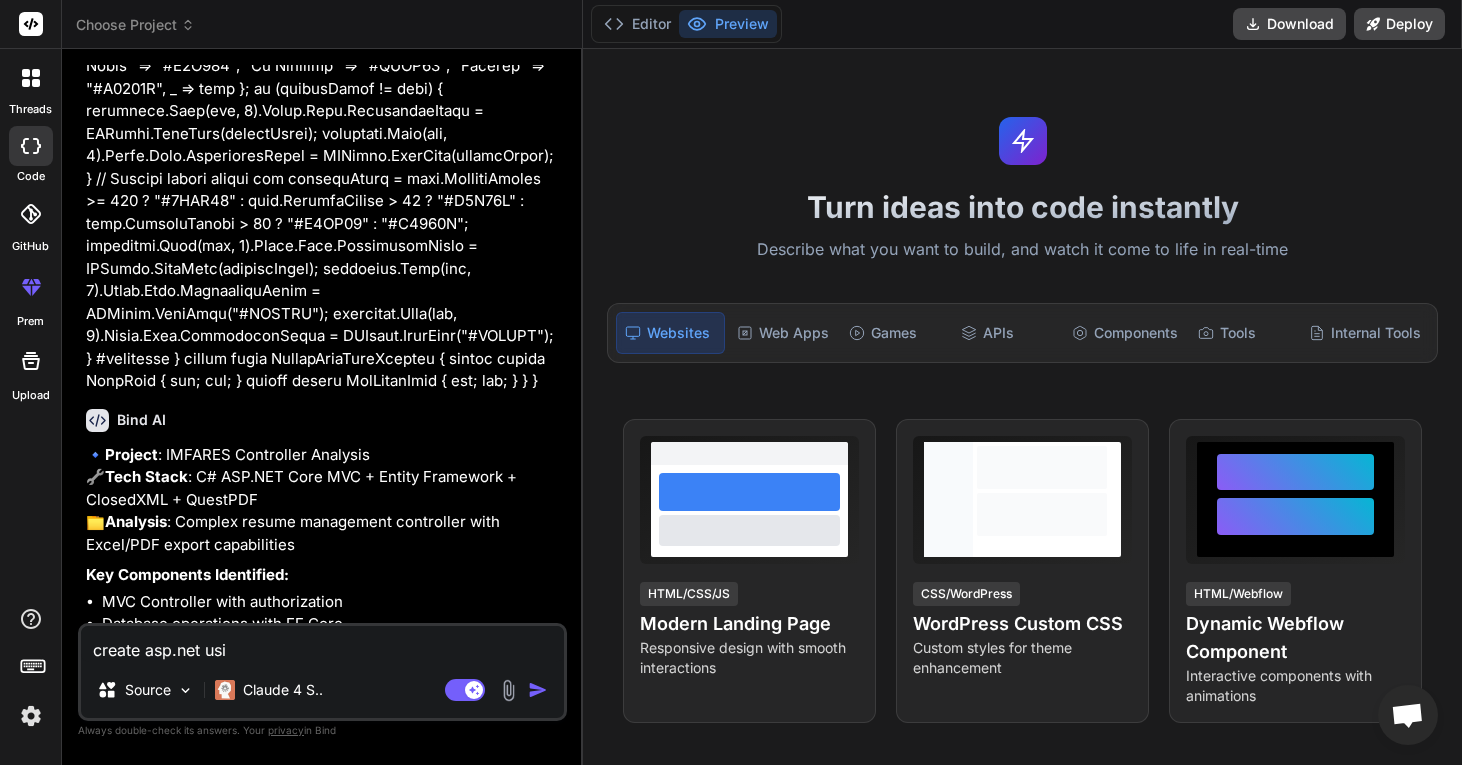 type on "create asp.net usin" 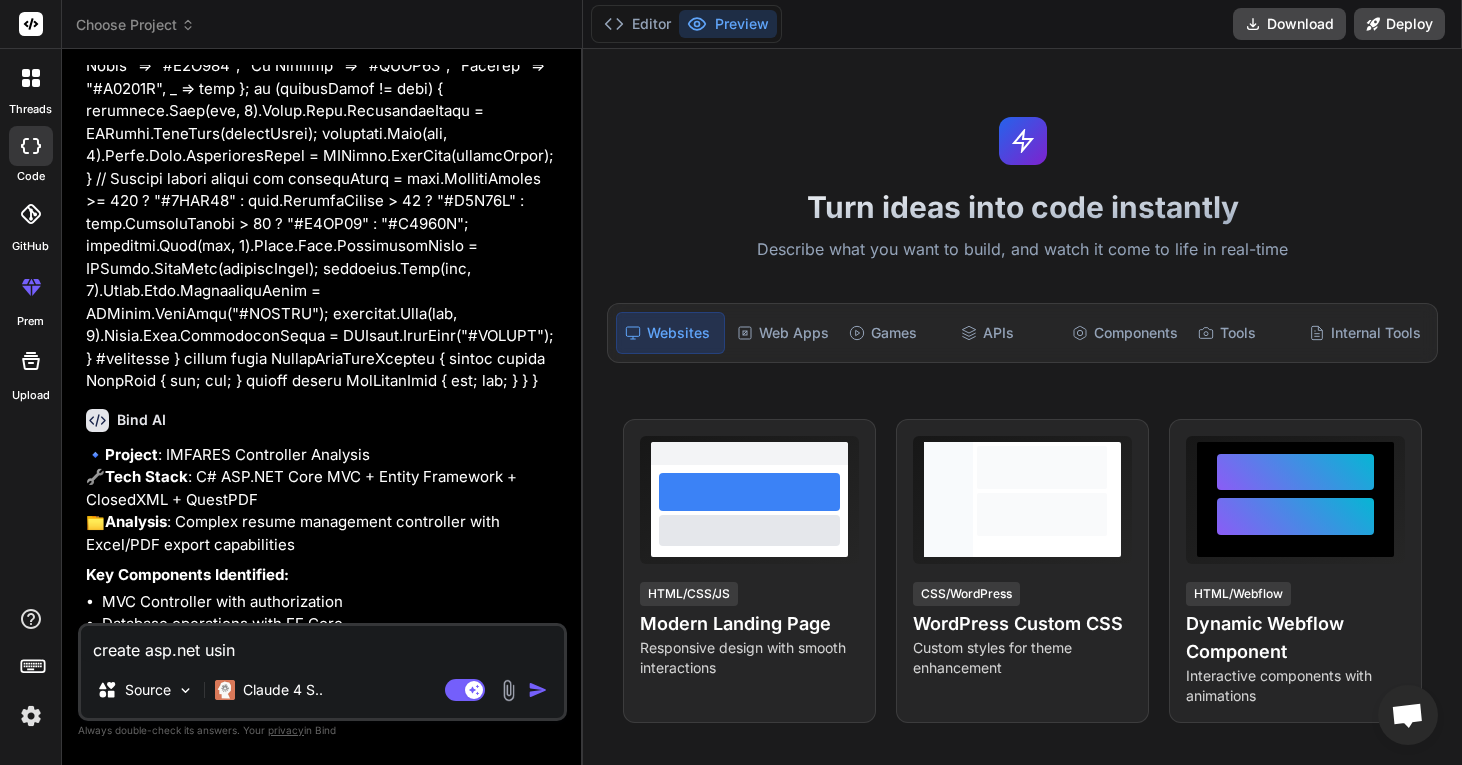 type on "create asp.net using" 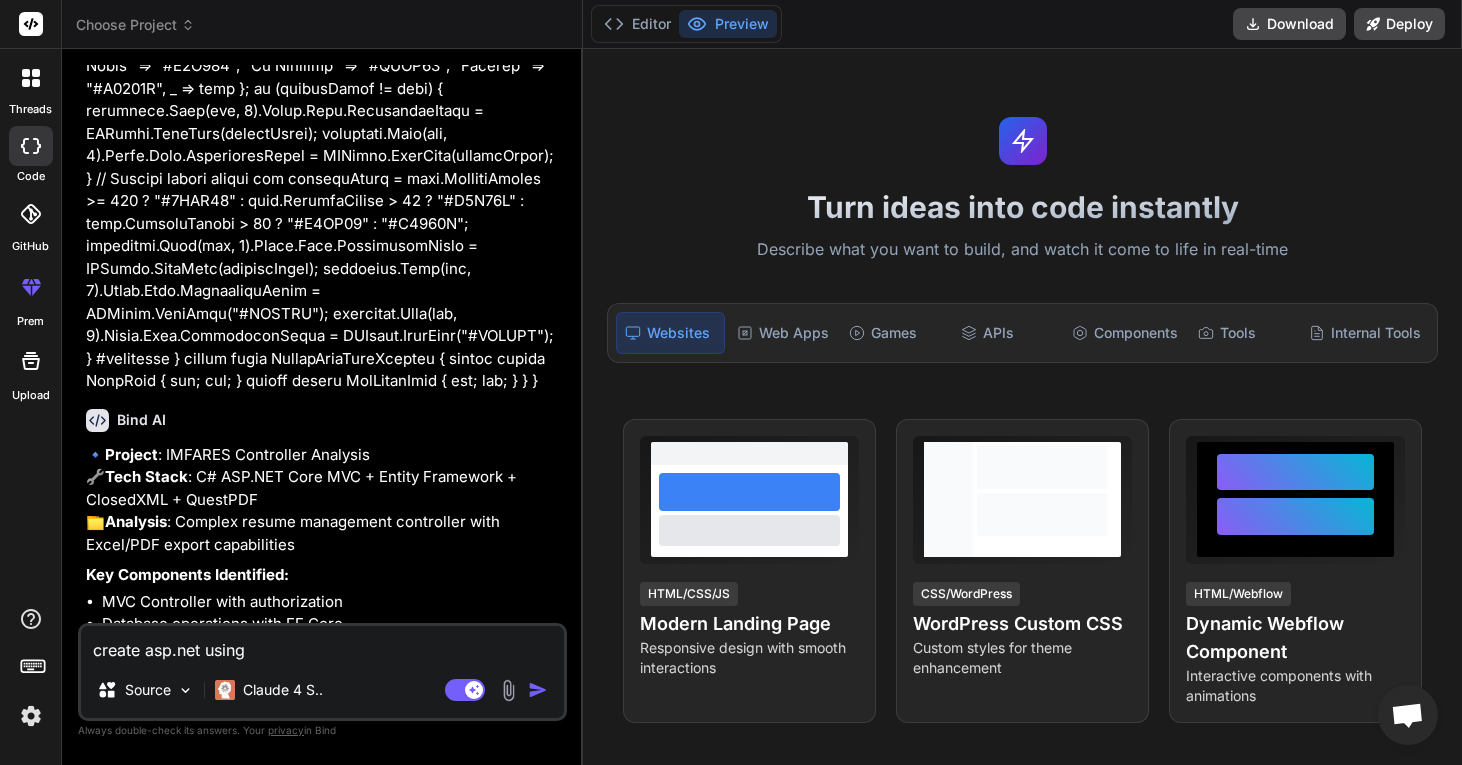 type on "create asp.net using" 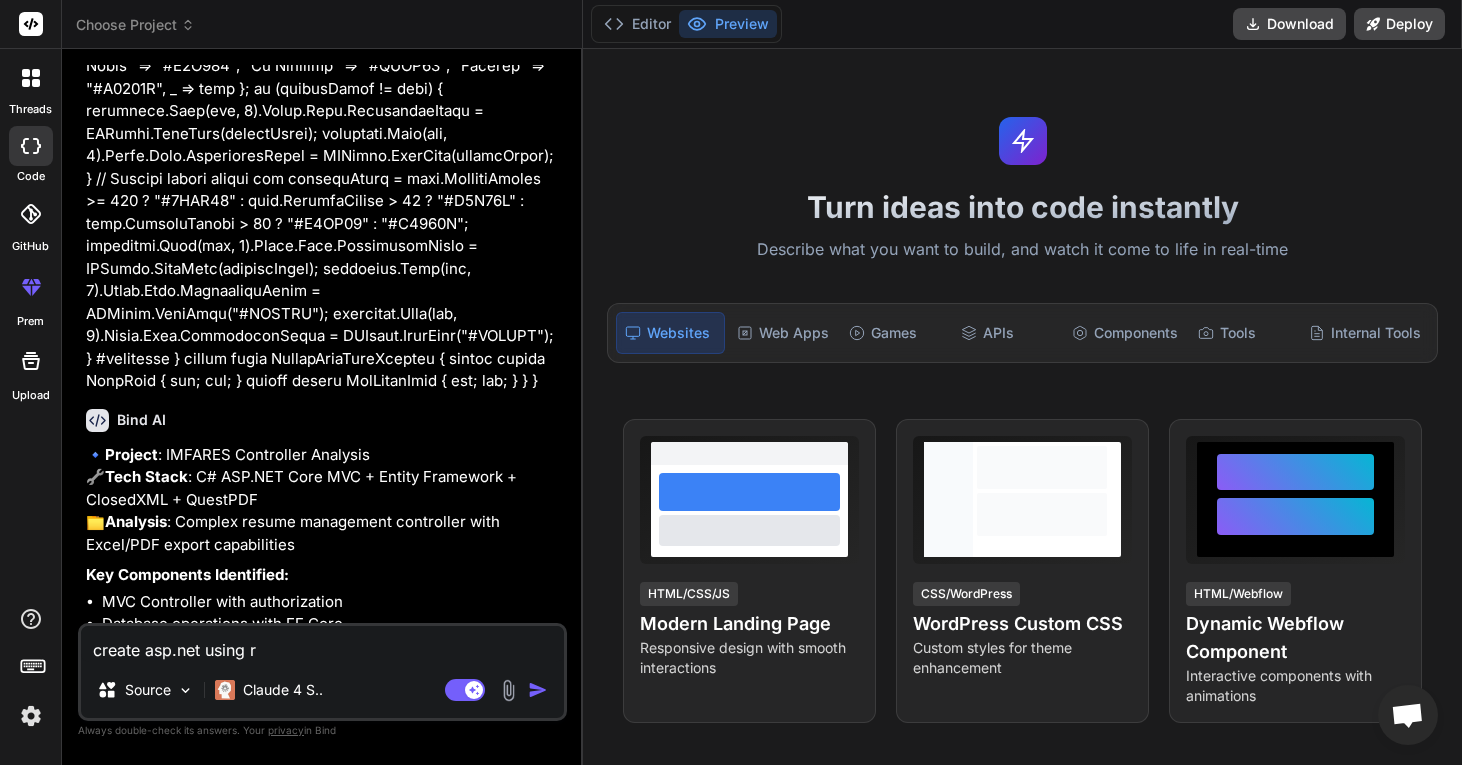 type on "create asp.net using re" 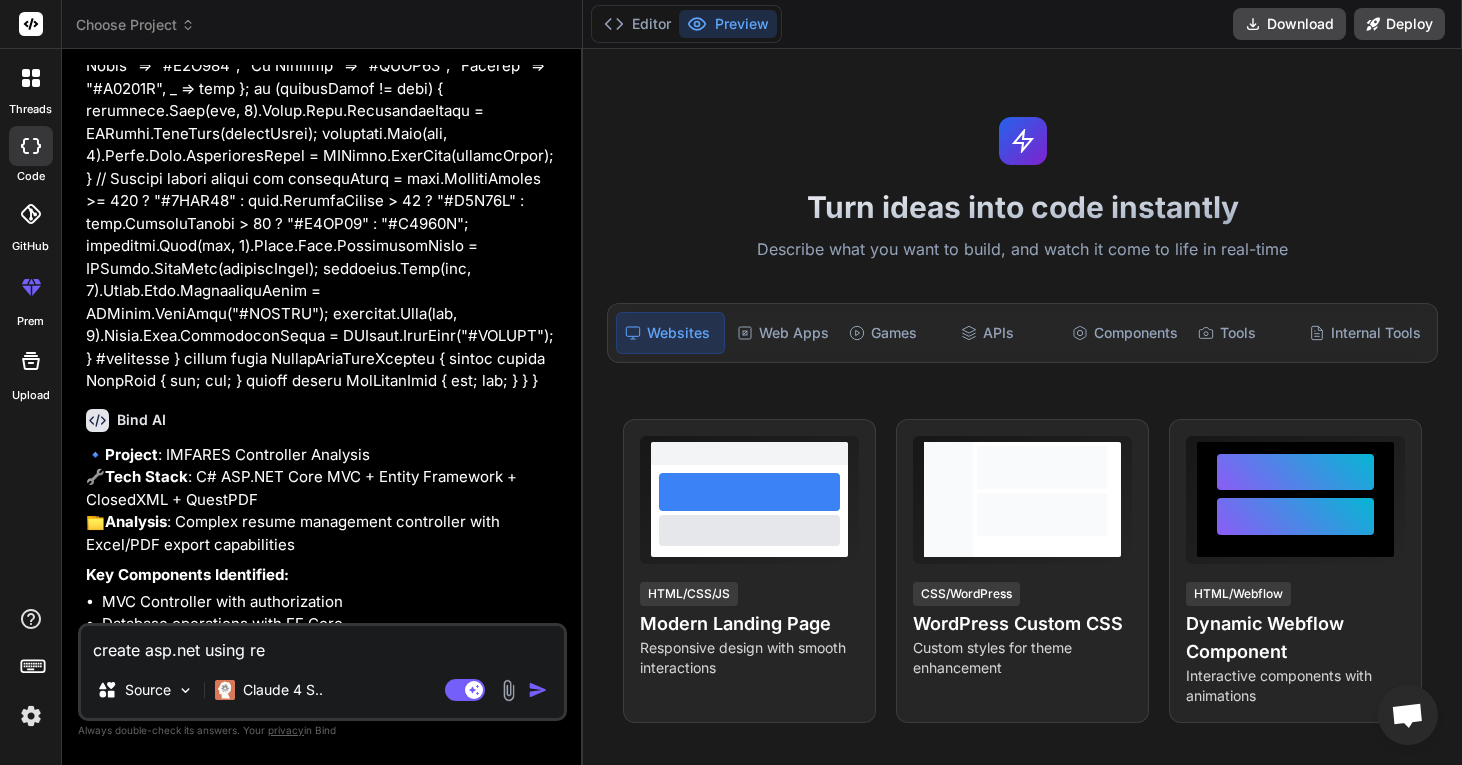 type on "create asp.net using res" 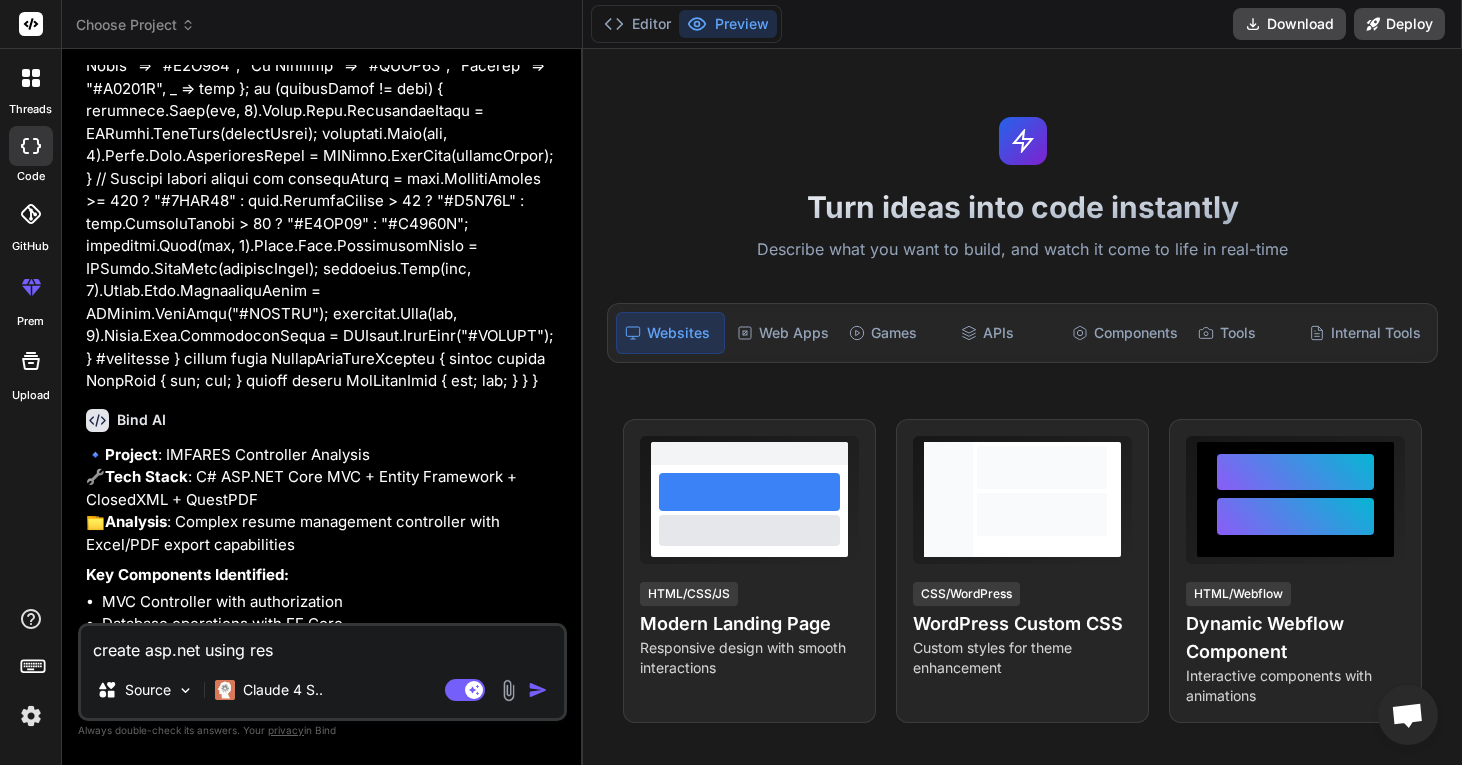 type on "create asp.net using resu" 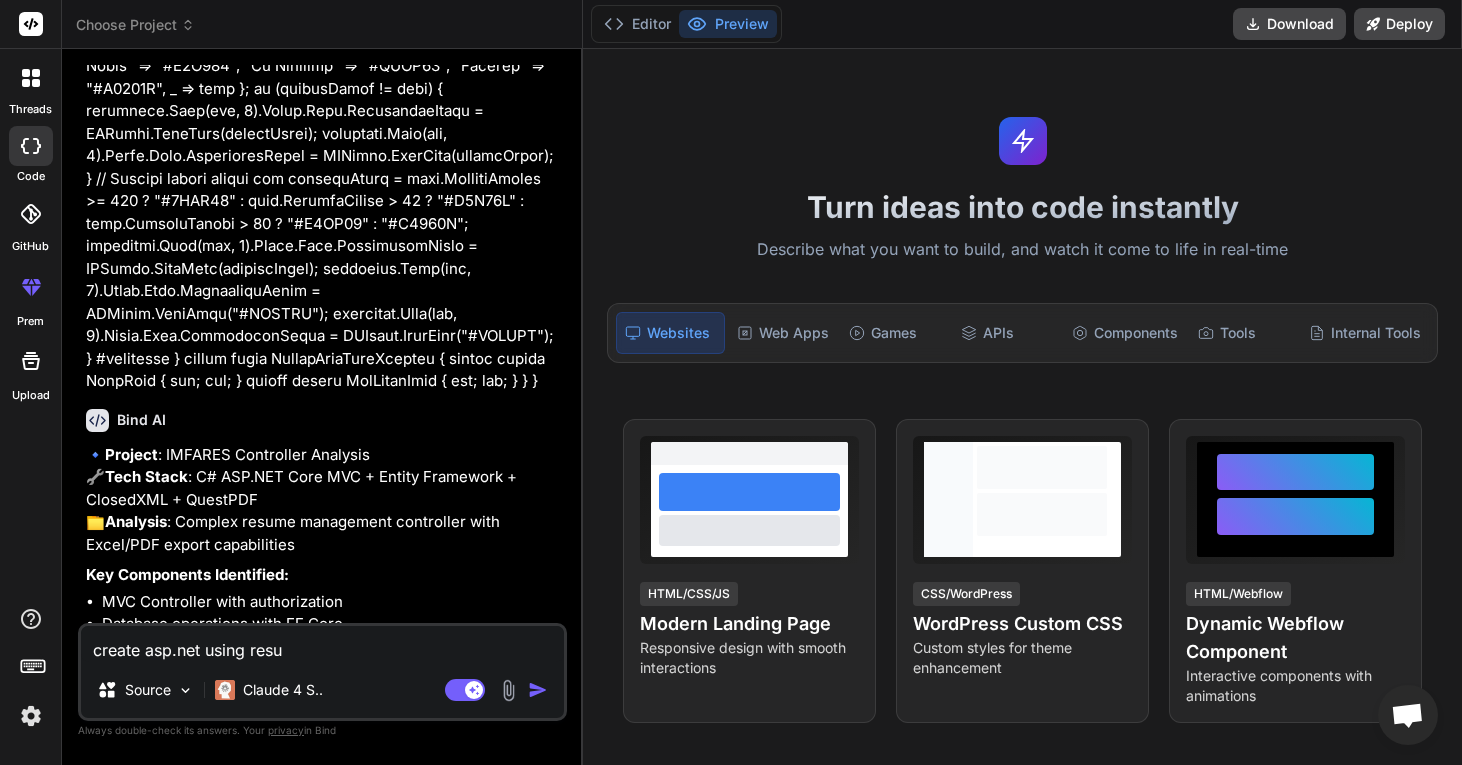 type on "create asp.net using resum" 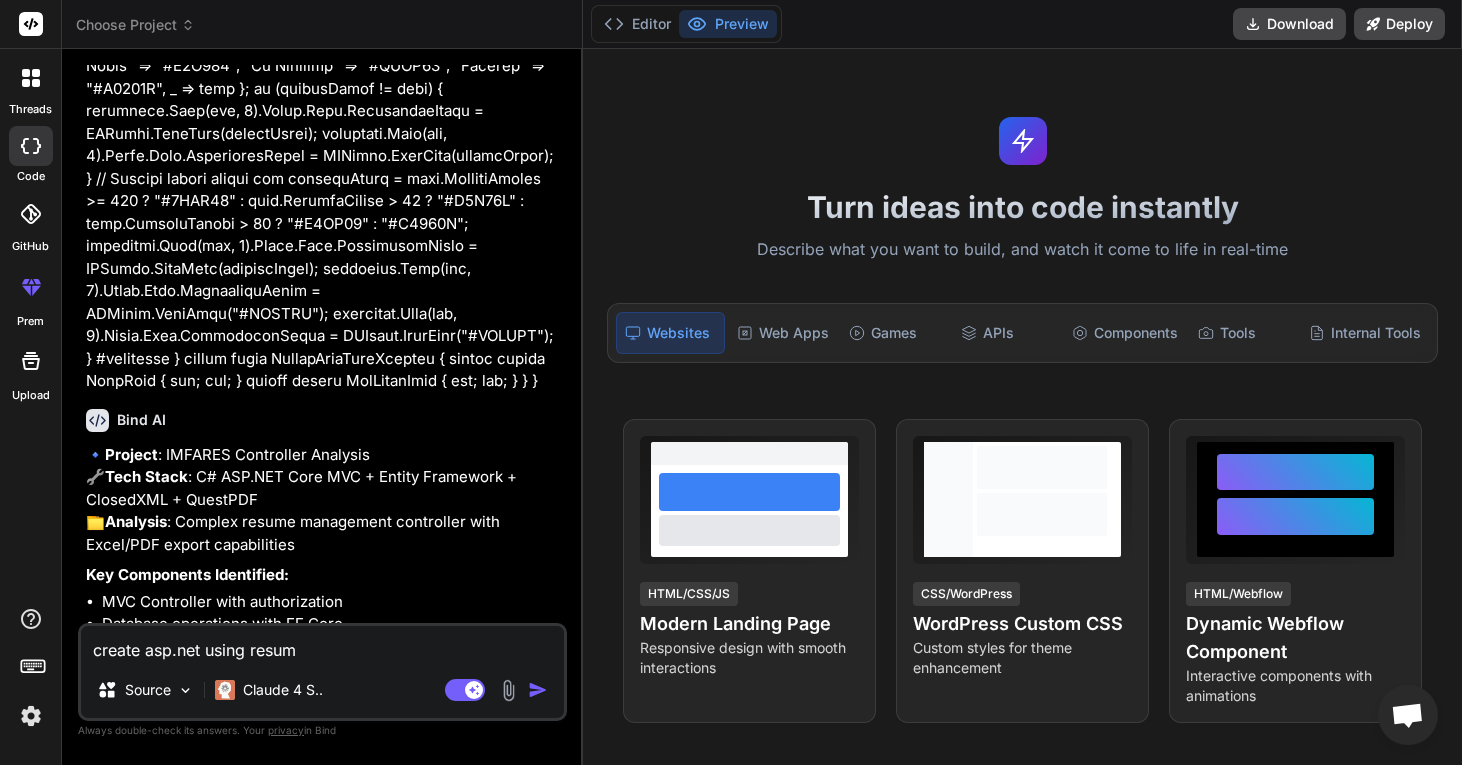 type on "create asp.net using resume" 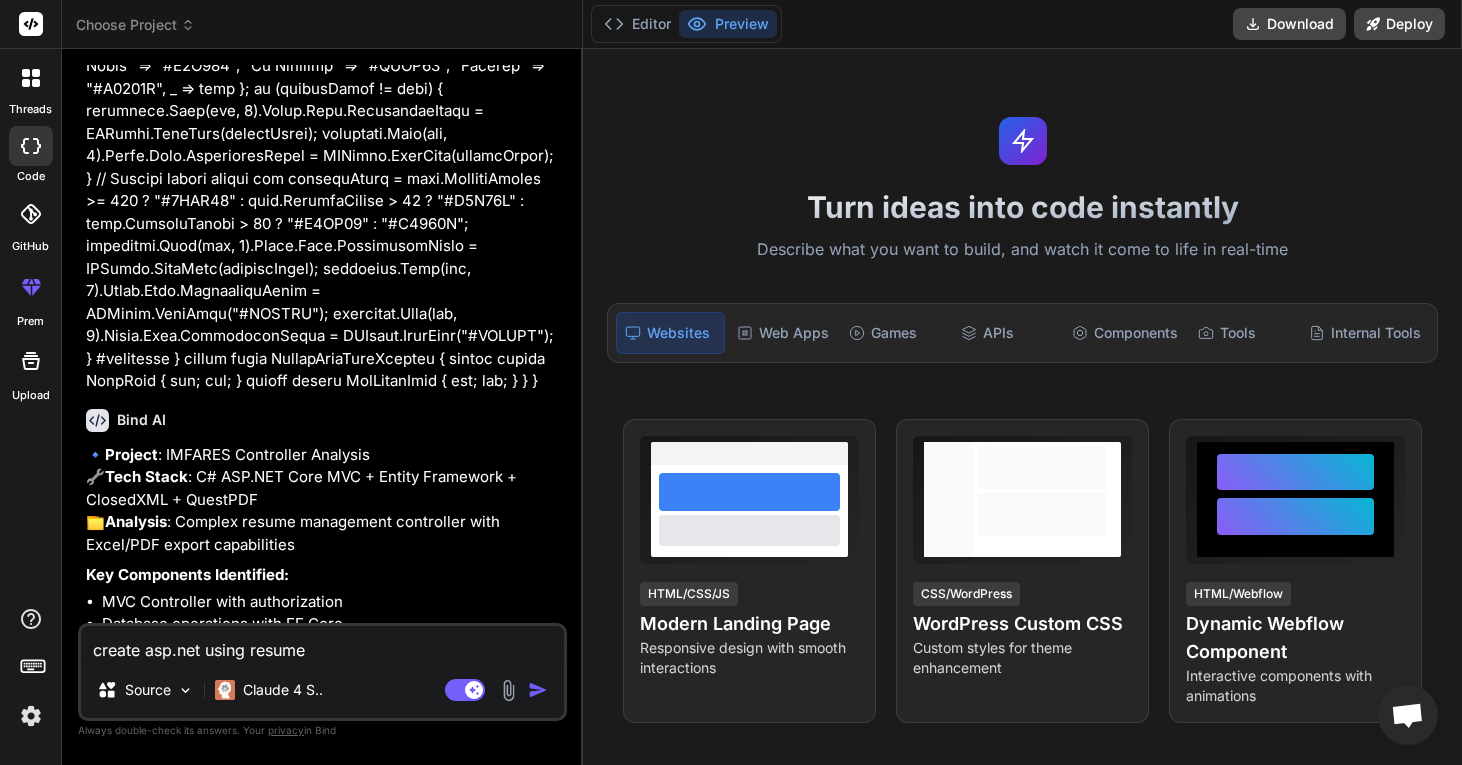 type on "create asp.net using resume" 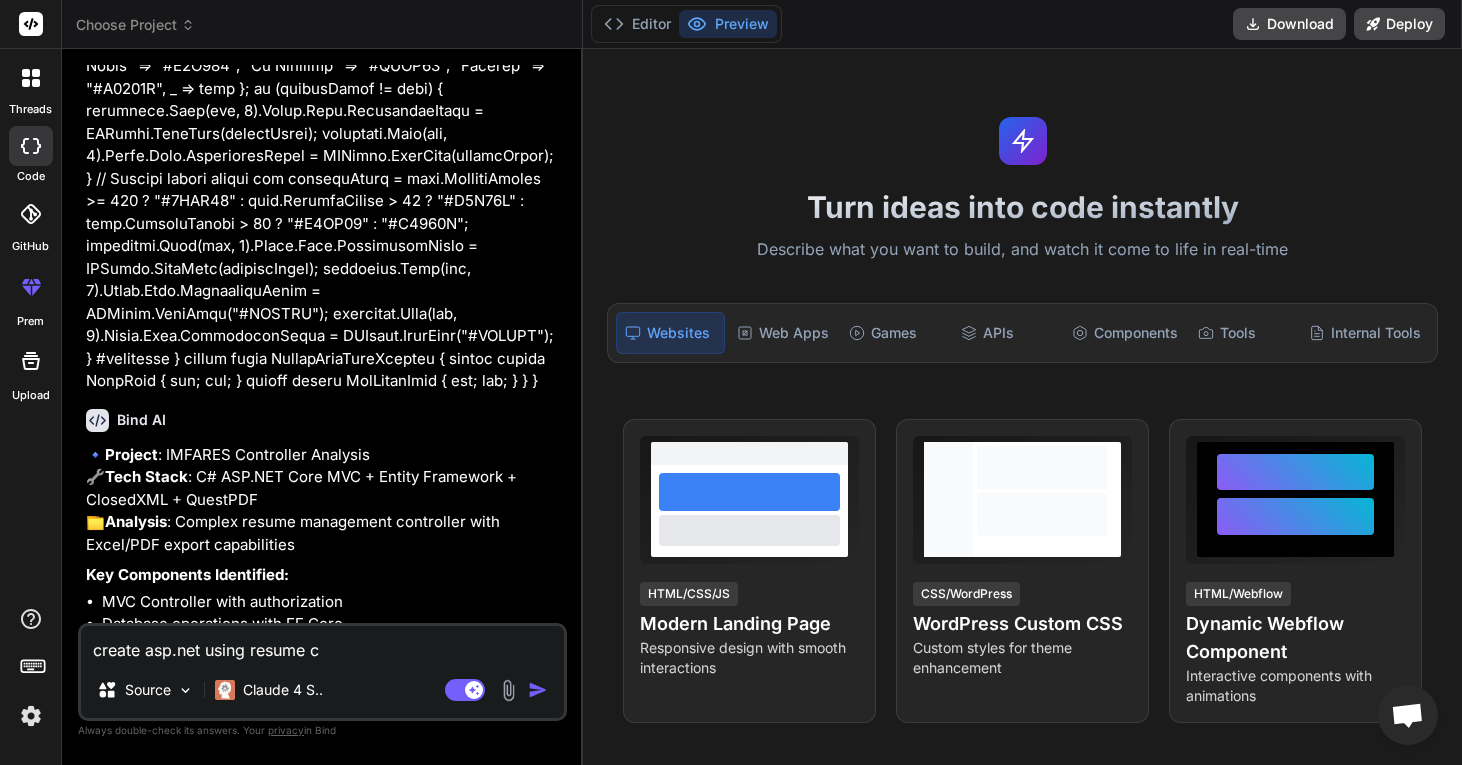 type on "create asp.net using resume co" 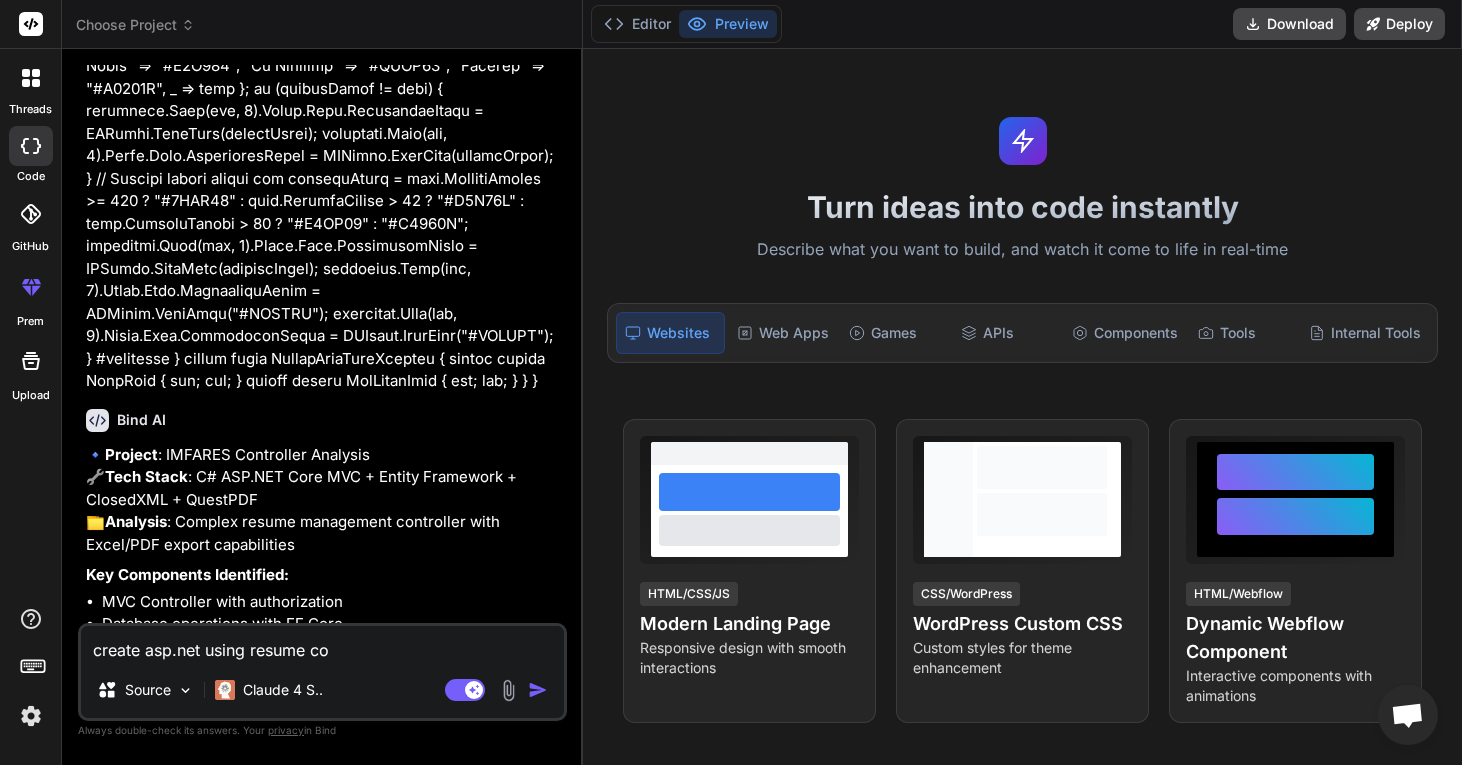 type on "create asp.net using resume con" 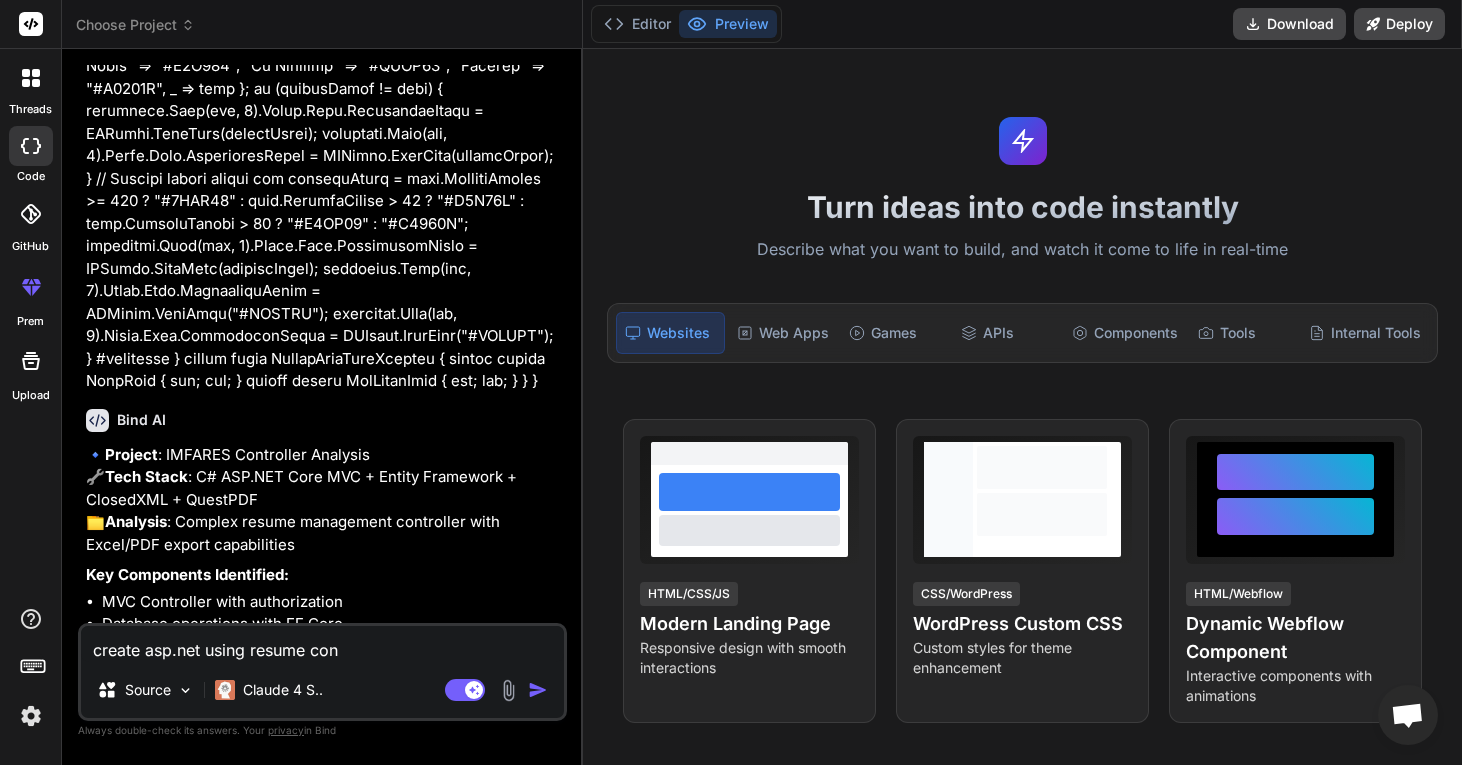 type on "create asp.net using resume cont" 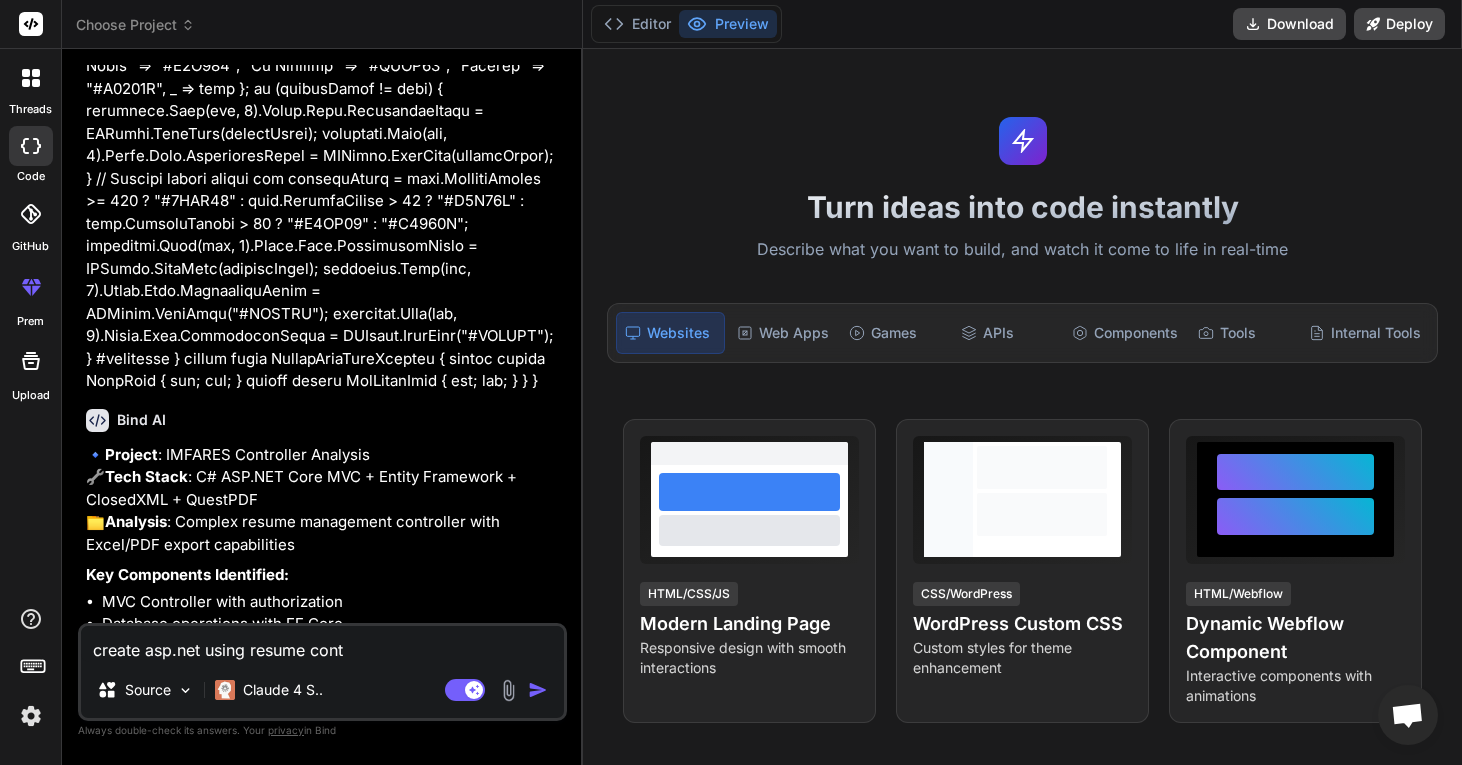 type on "create asp.net using resume contr" 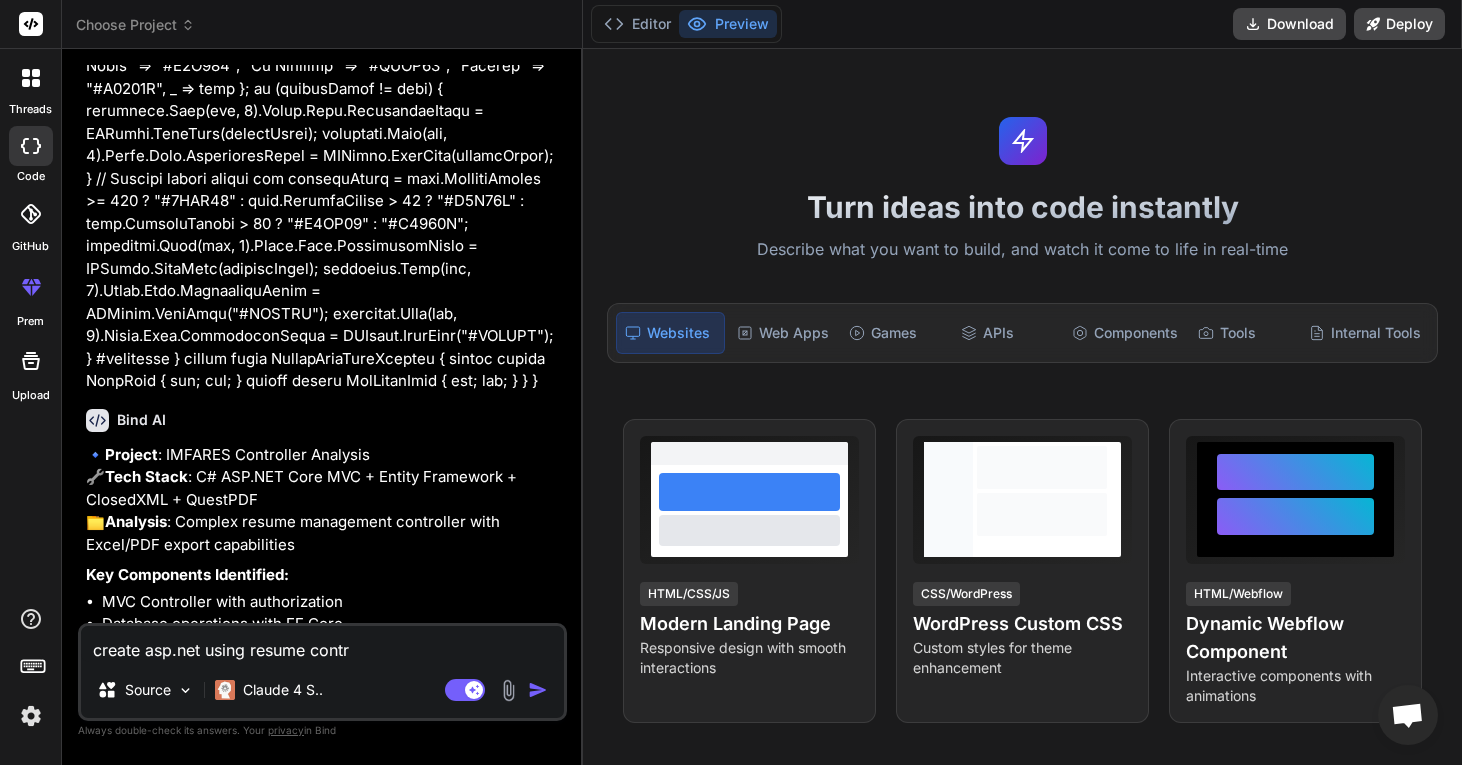 type on "create asp.net using resume contro" 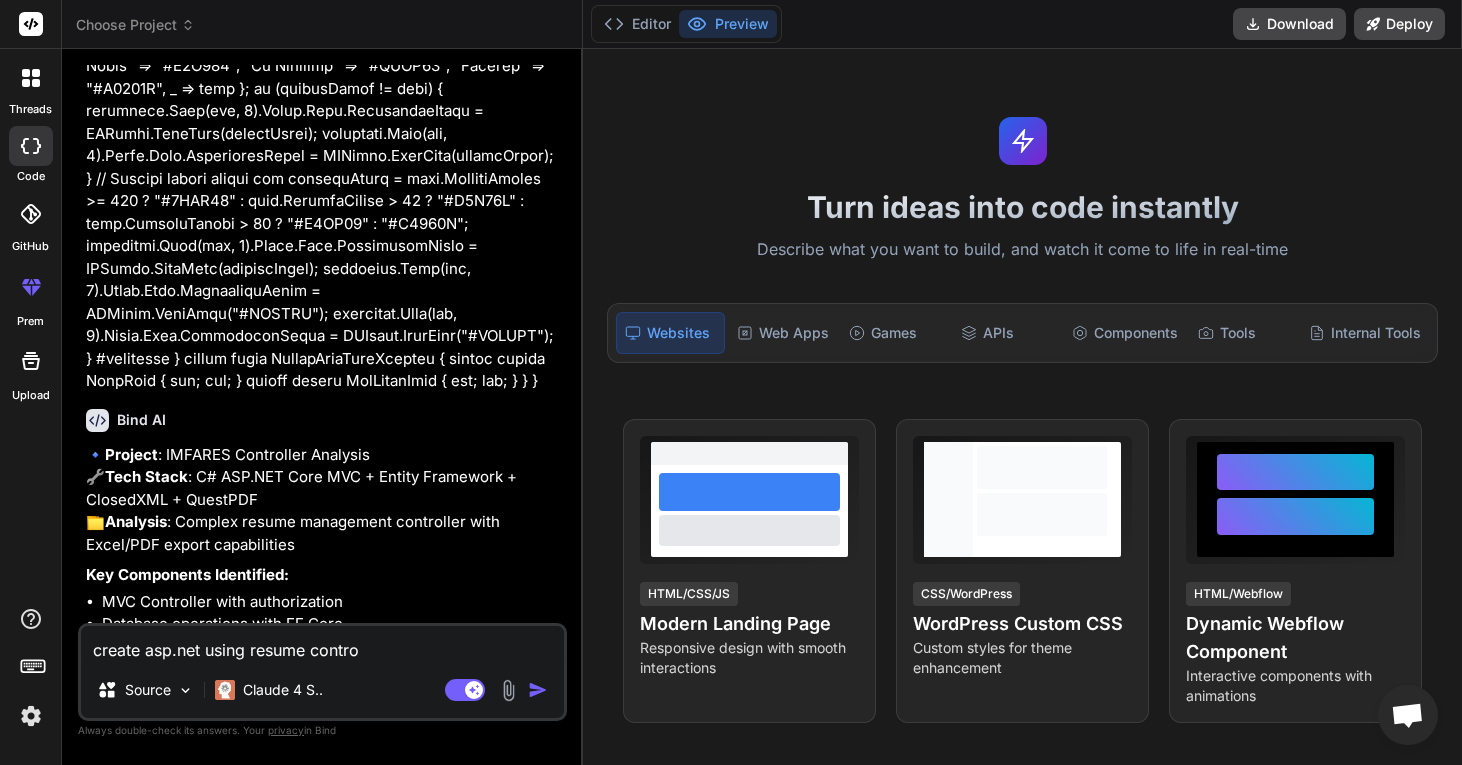 type on "x" 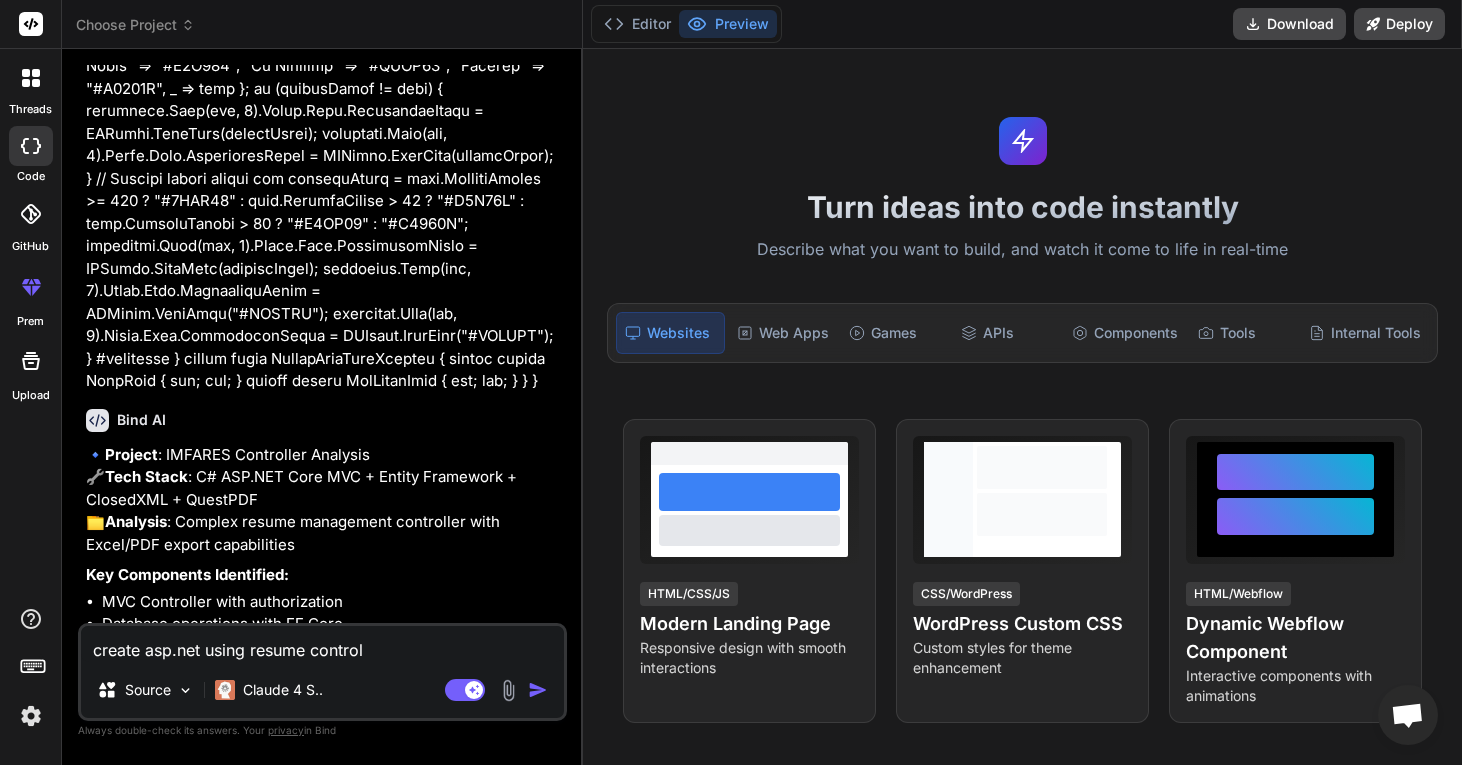 type on "create asp.net using resume controll" 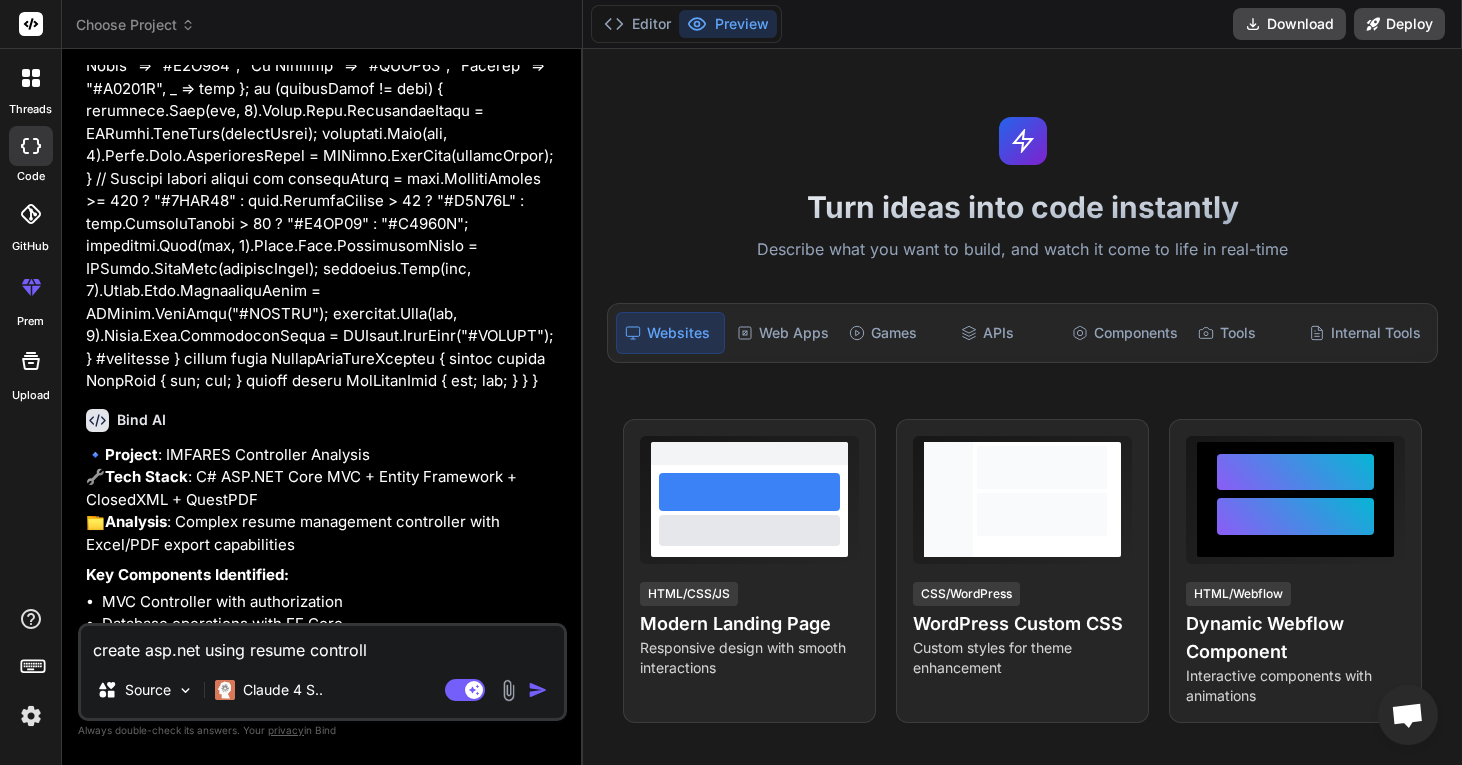 type on "create asp.net using resume controlle" 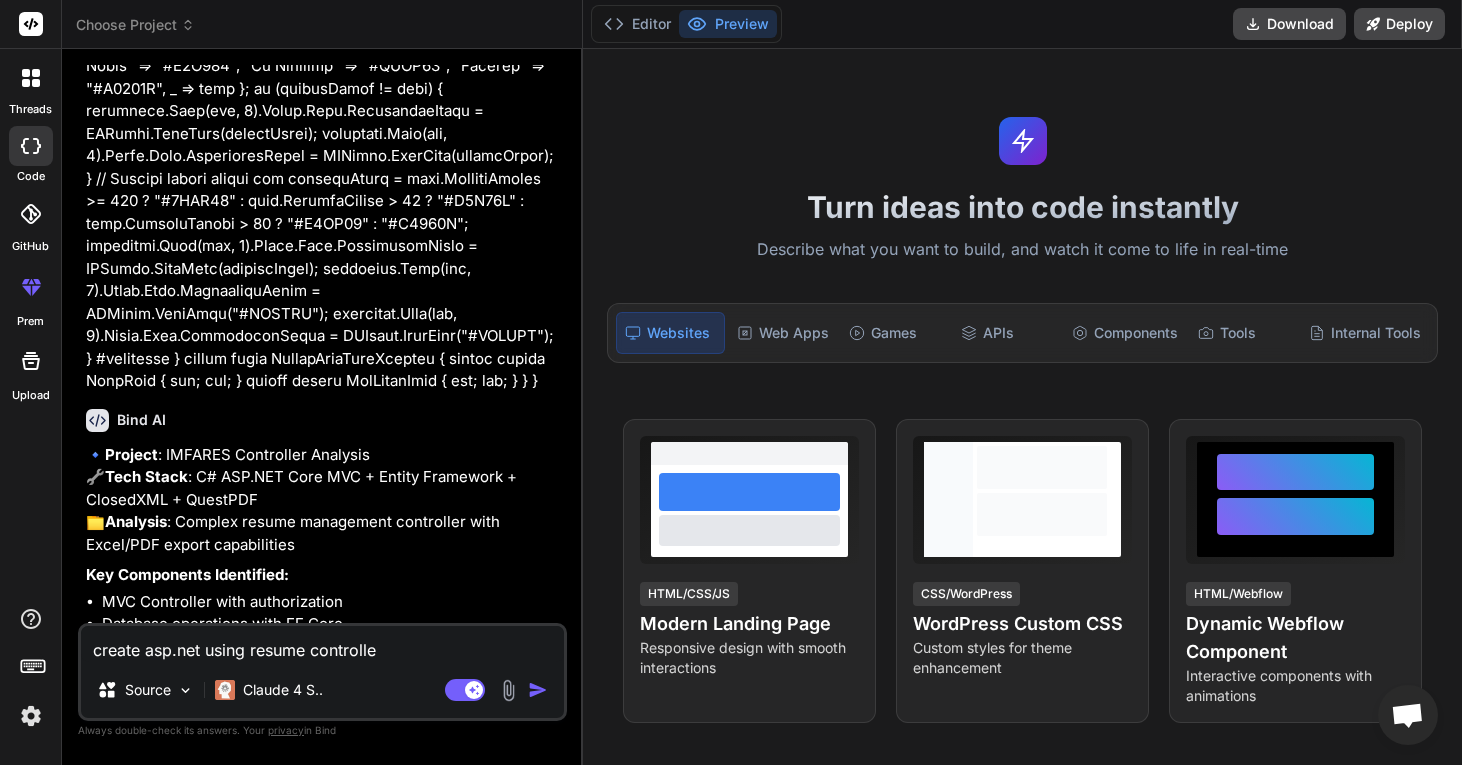 type on "create asp.net using resume controller" 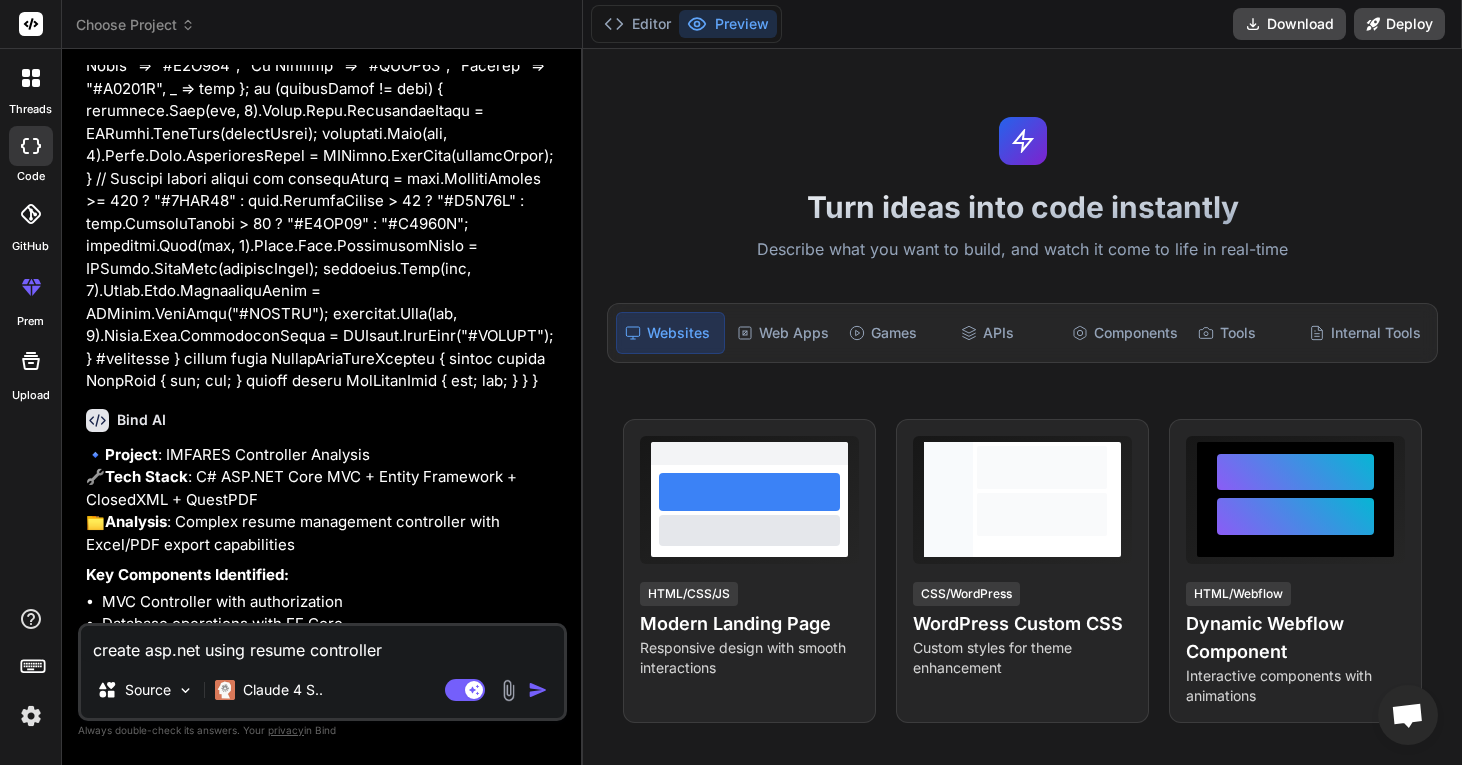 type on "x" 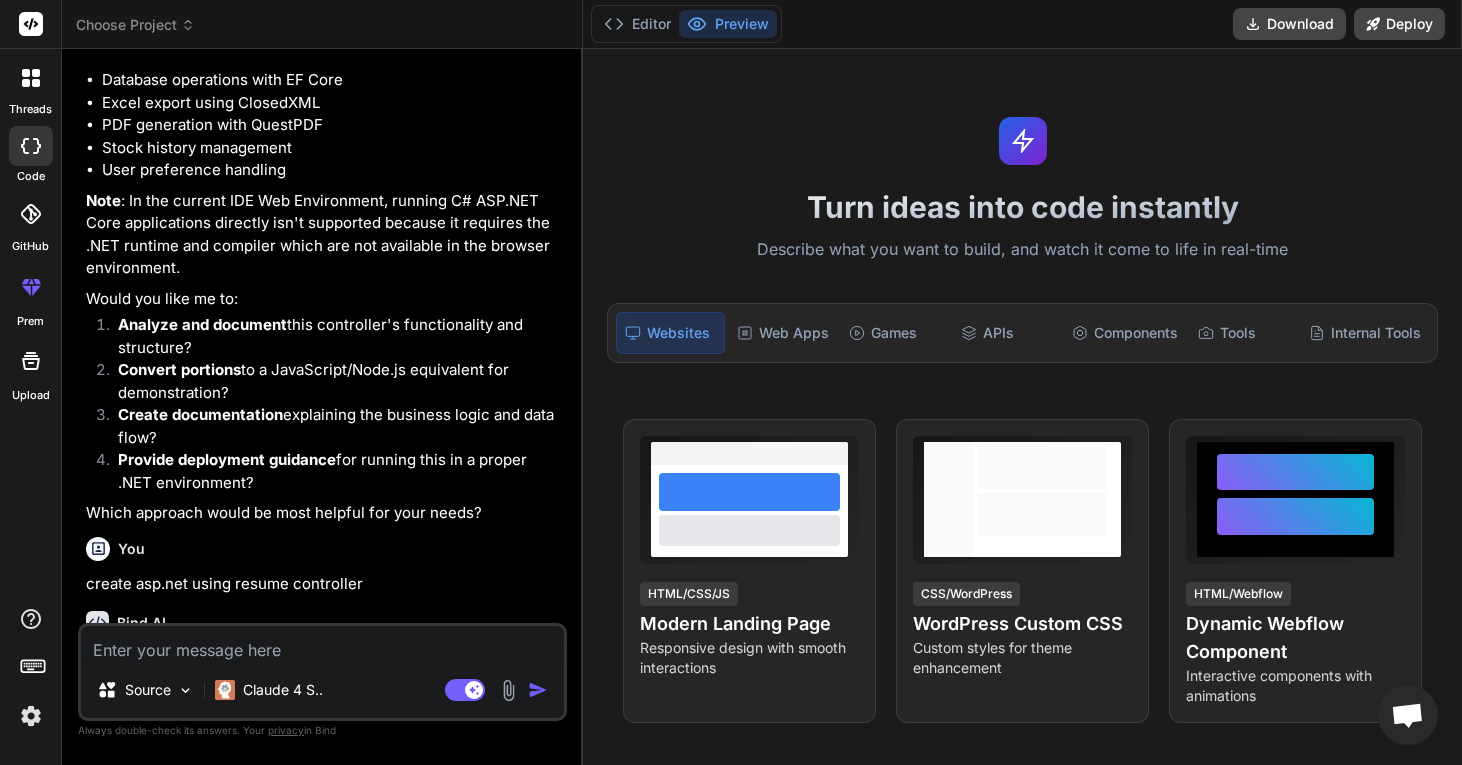 scroll, scrollTop: 9778, scrollLeft: 0, axis: vertical 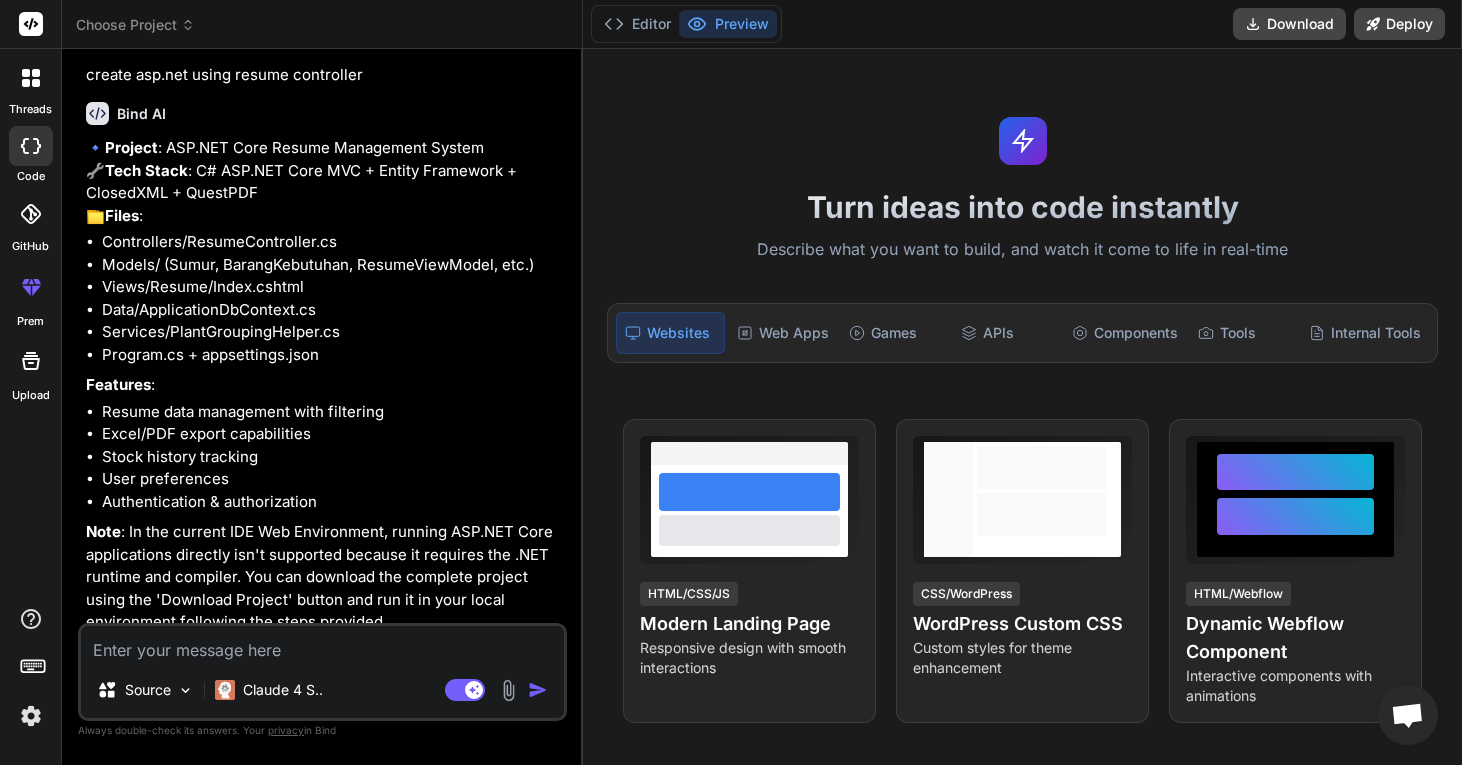 type on "y" 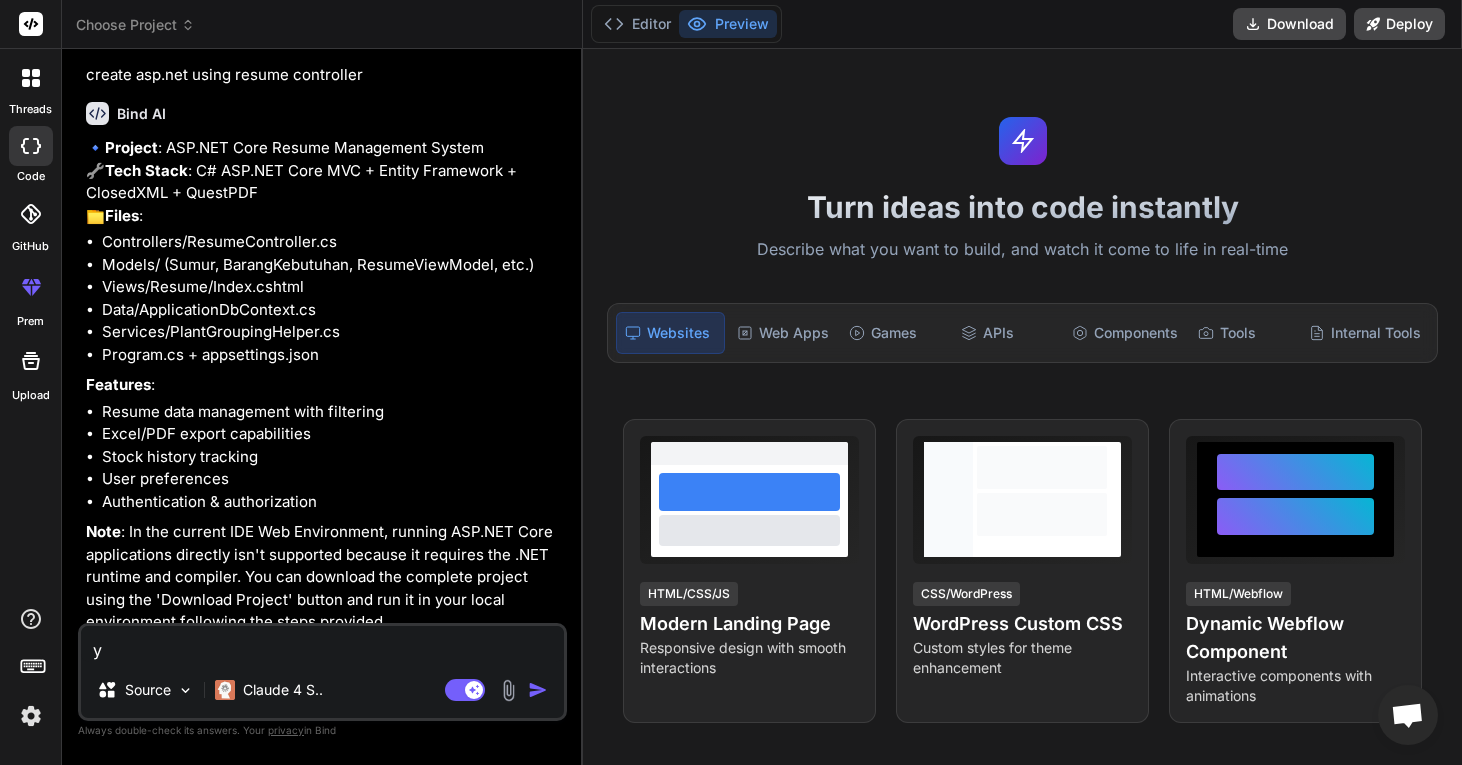 type on "ye" 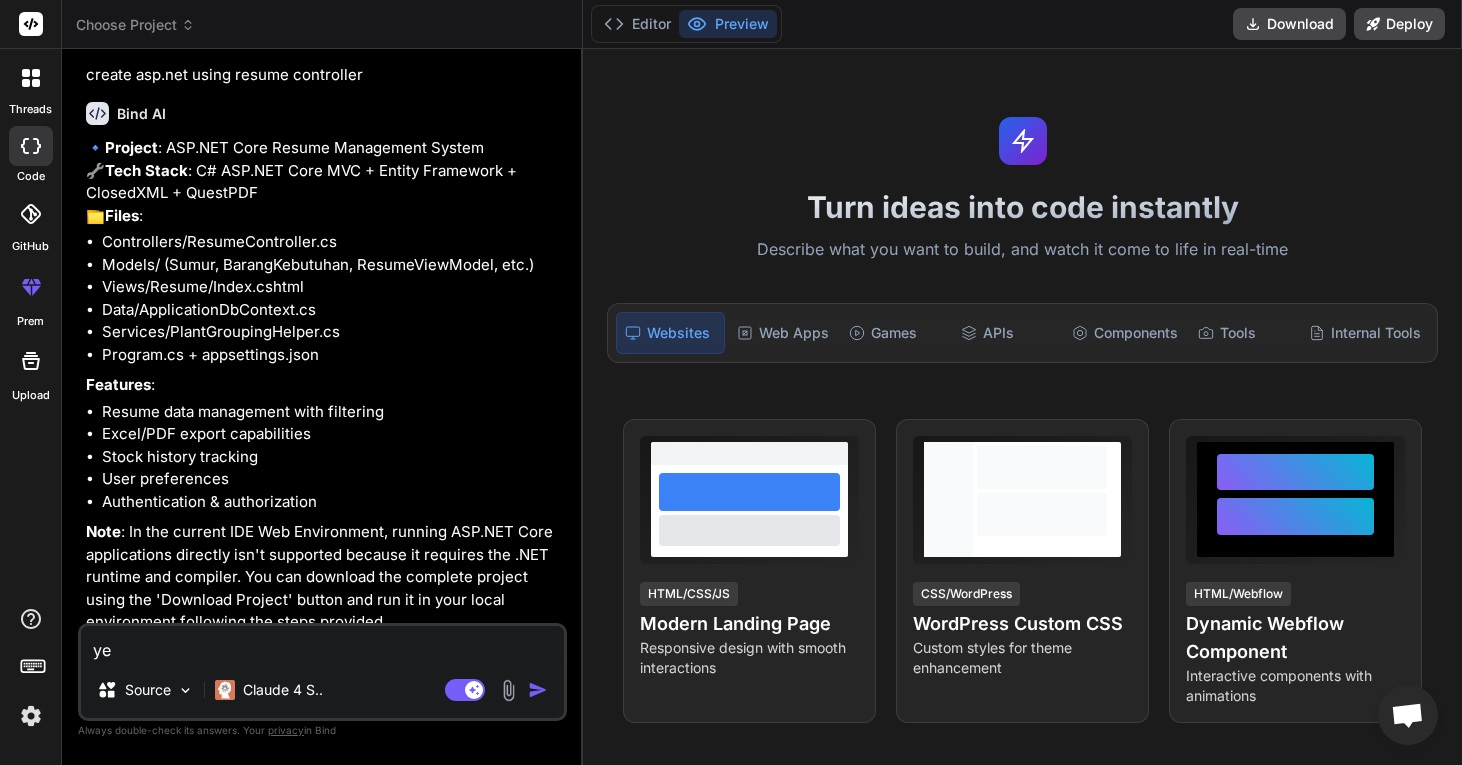type on "yes" 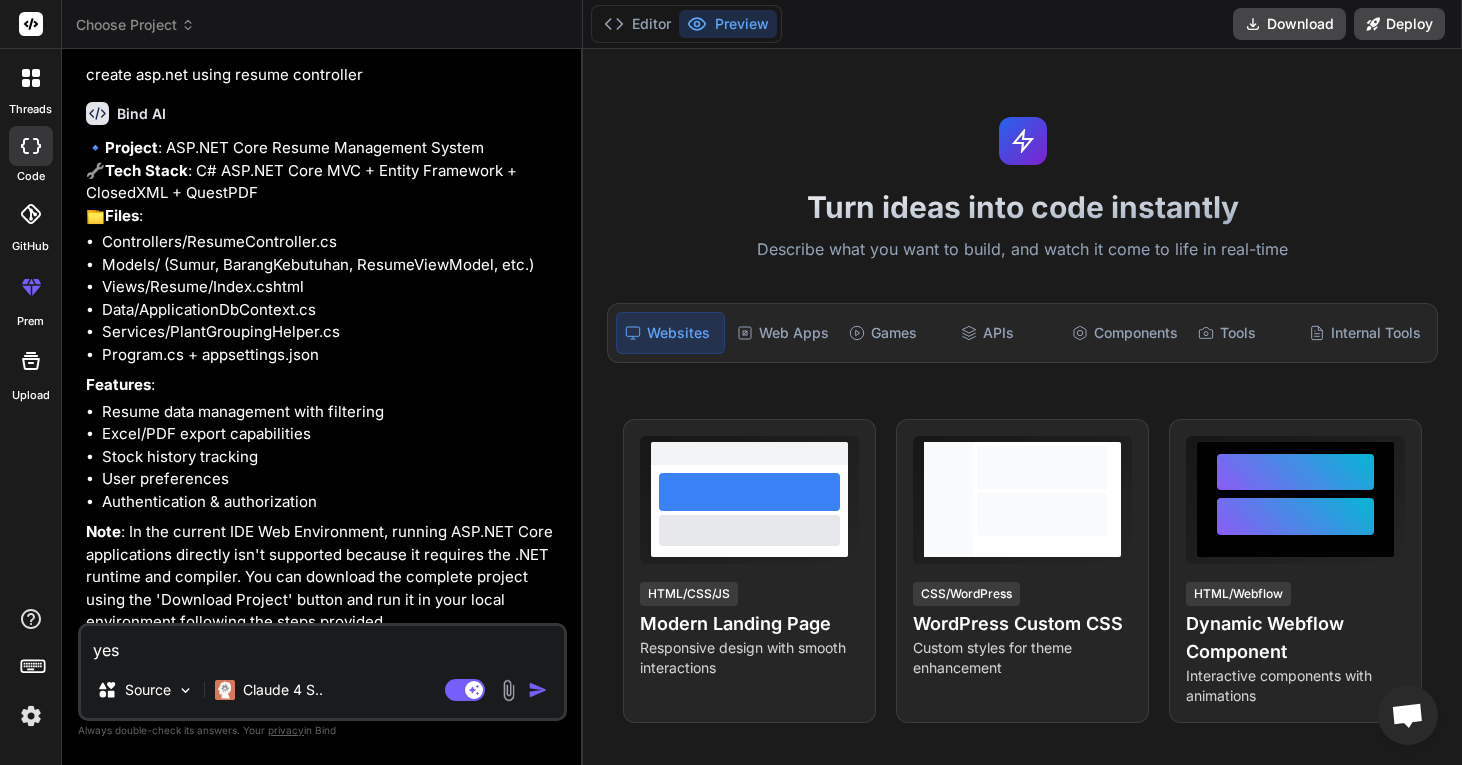 type on "x" 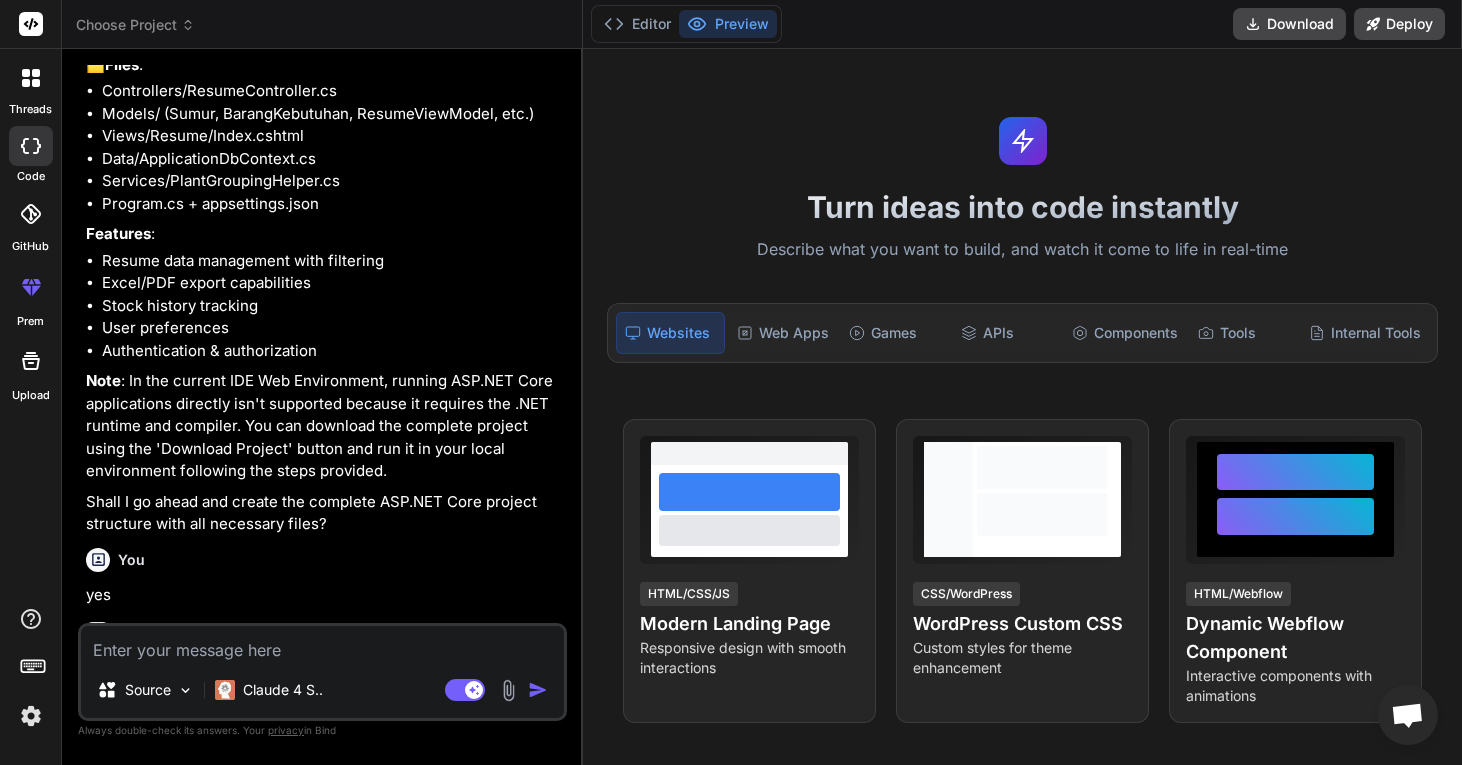 scroll, scrollTop: 10494, scrollLeft: 0, axis: vertical 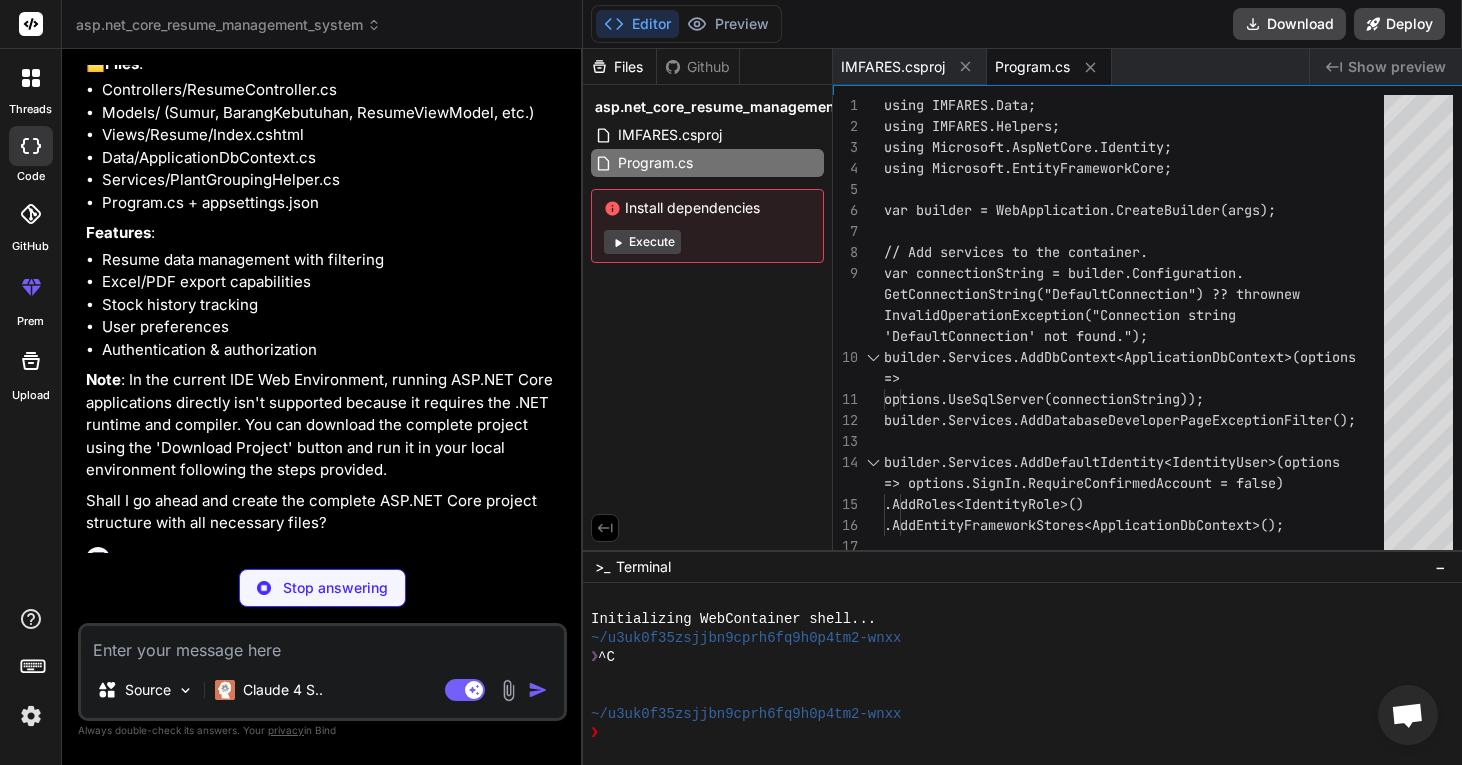 type on "x" 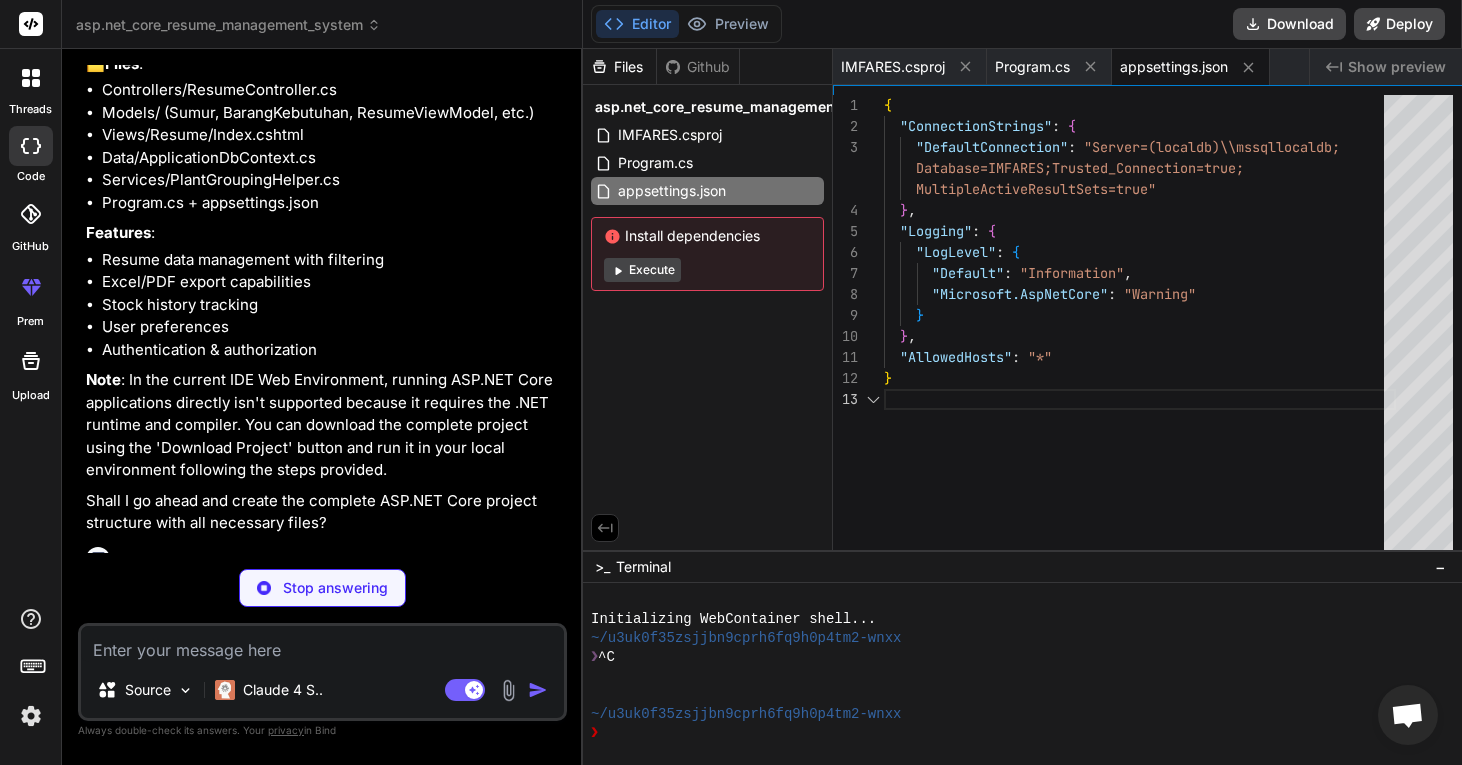 scroll, scrollTop: 84, scrollLeft: 0, axis: vertical 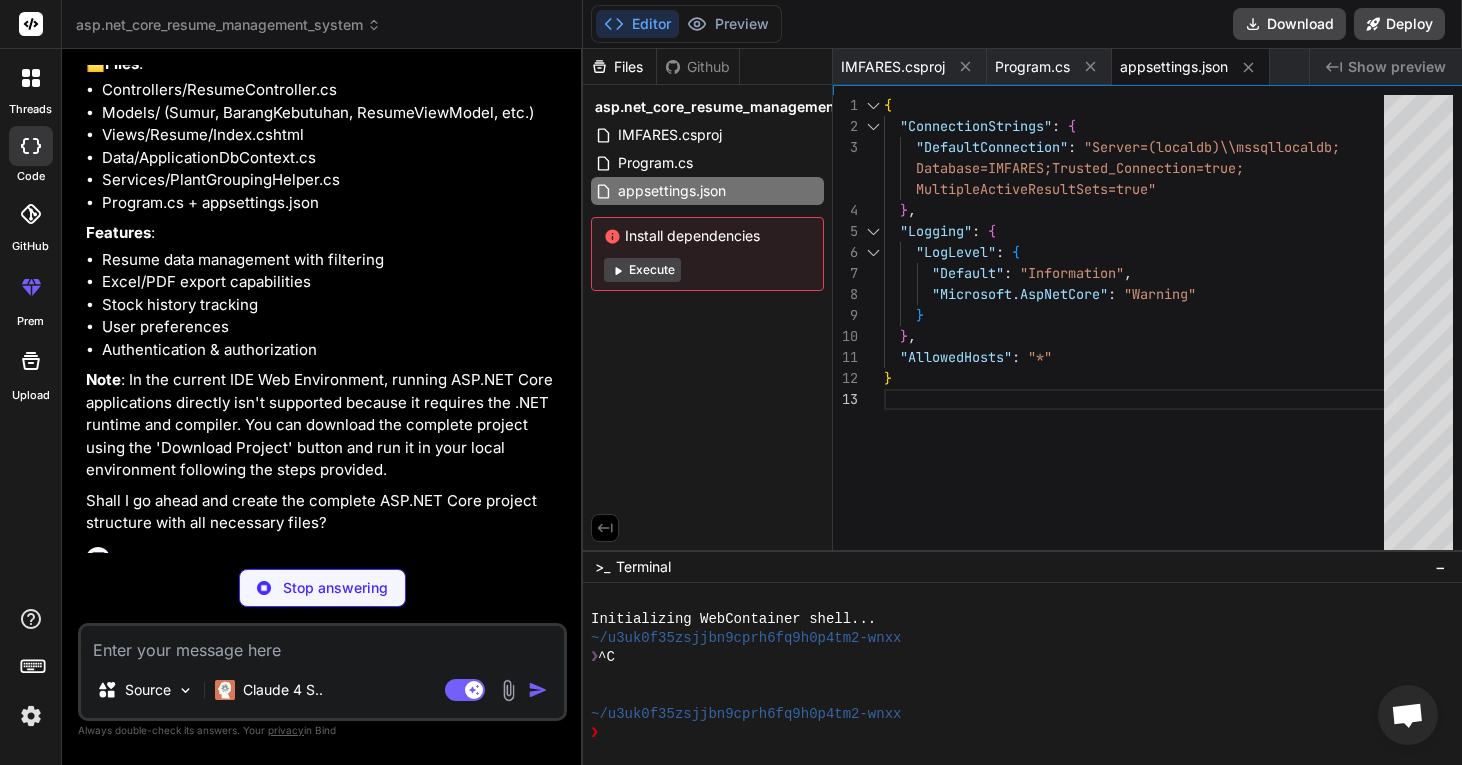 type on "x" 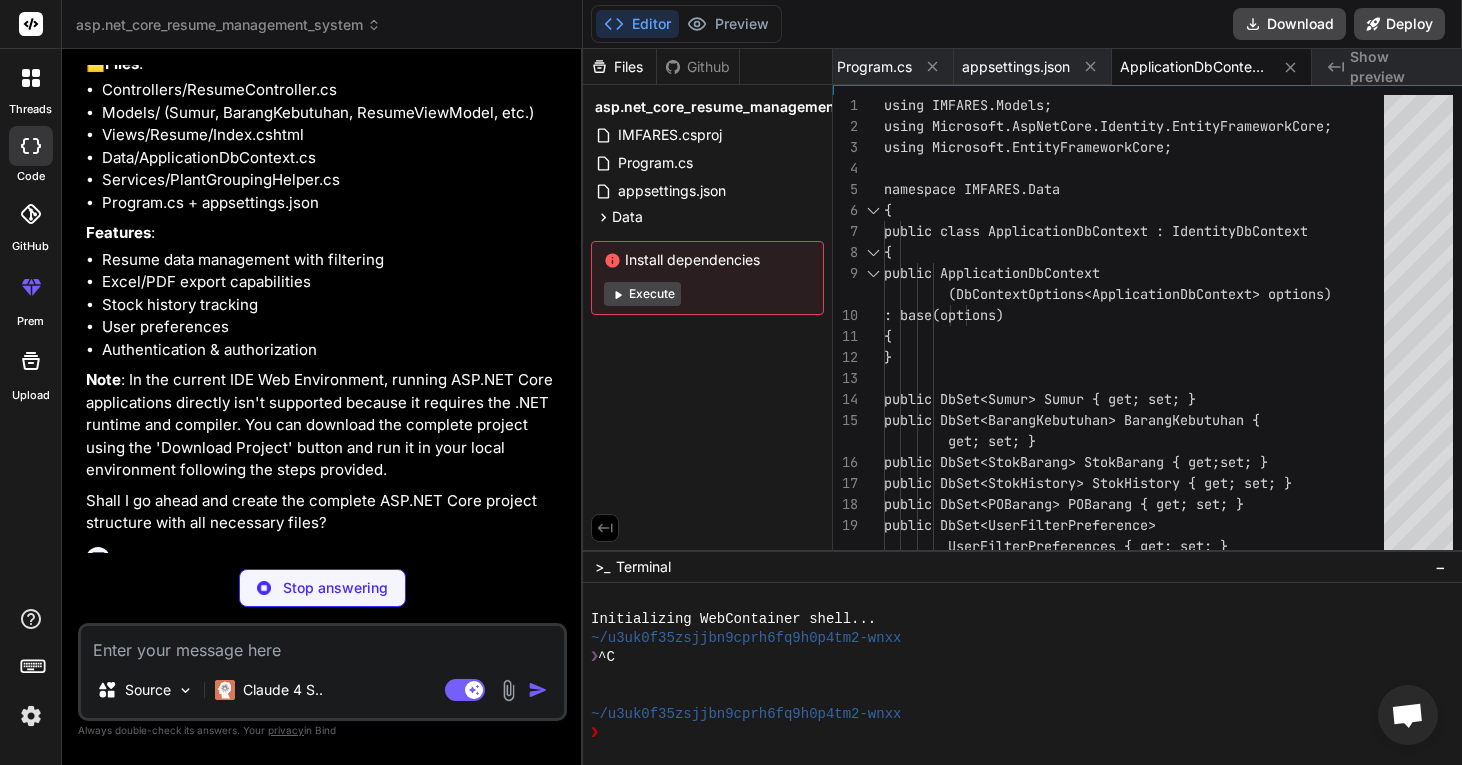 type on "x" 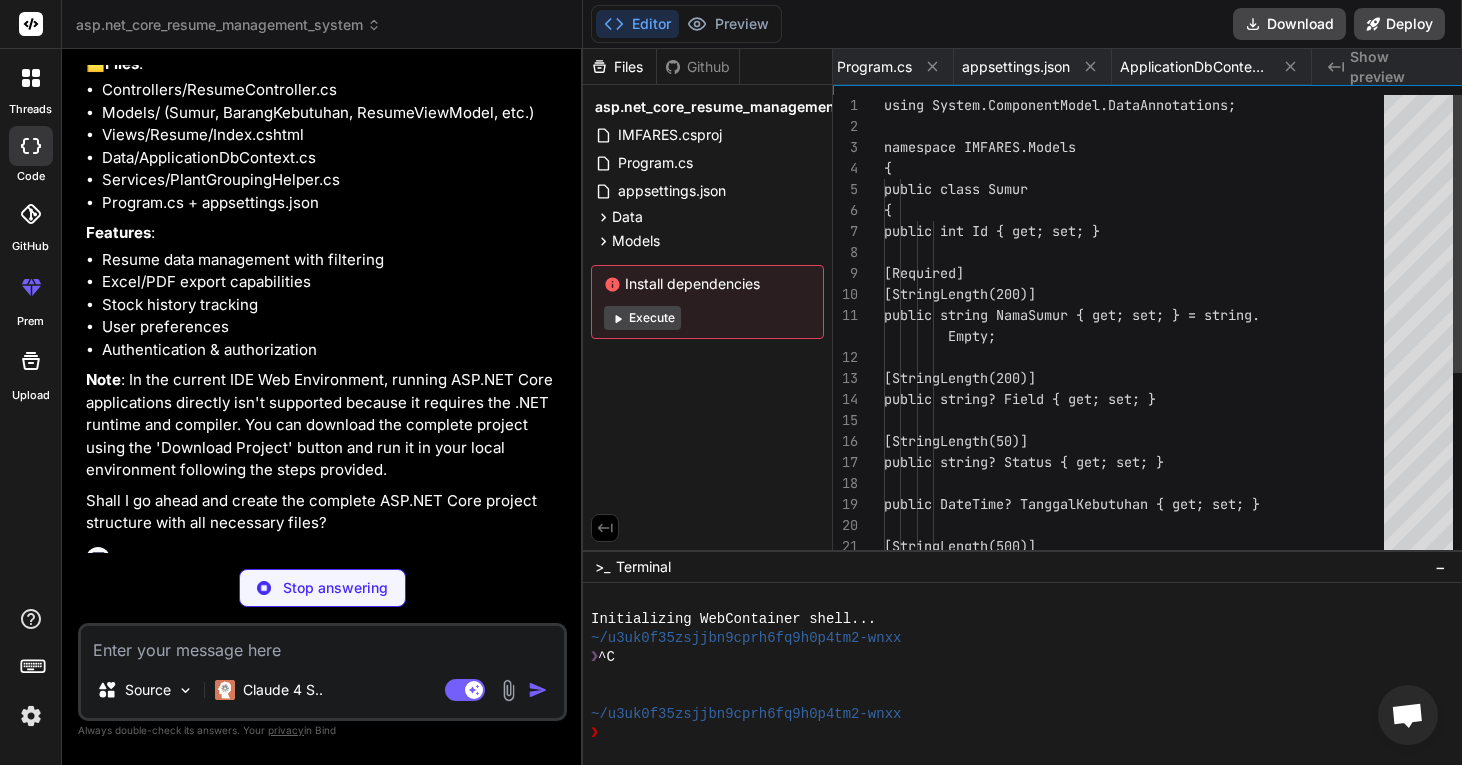 scroll, scrollTop: 0, scrollLeft: 278, axis: horizontal 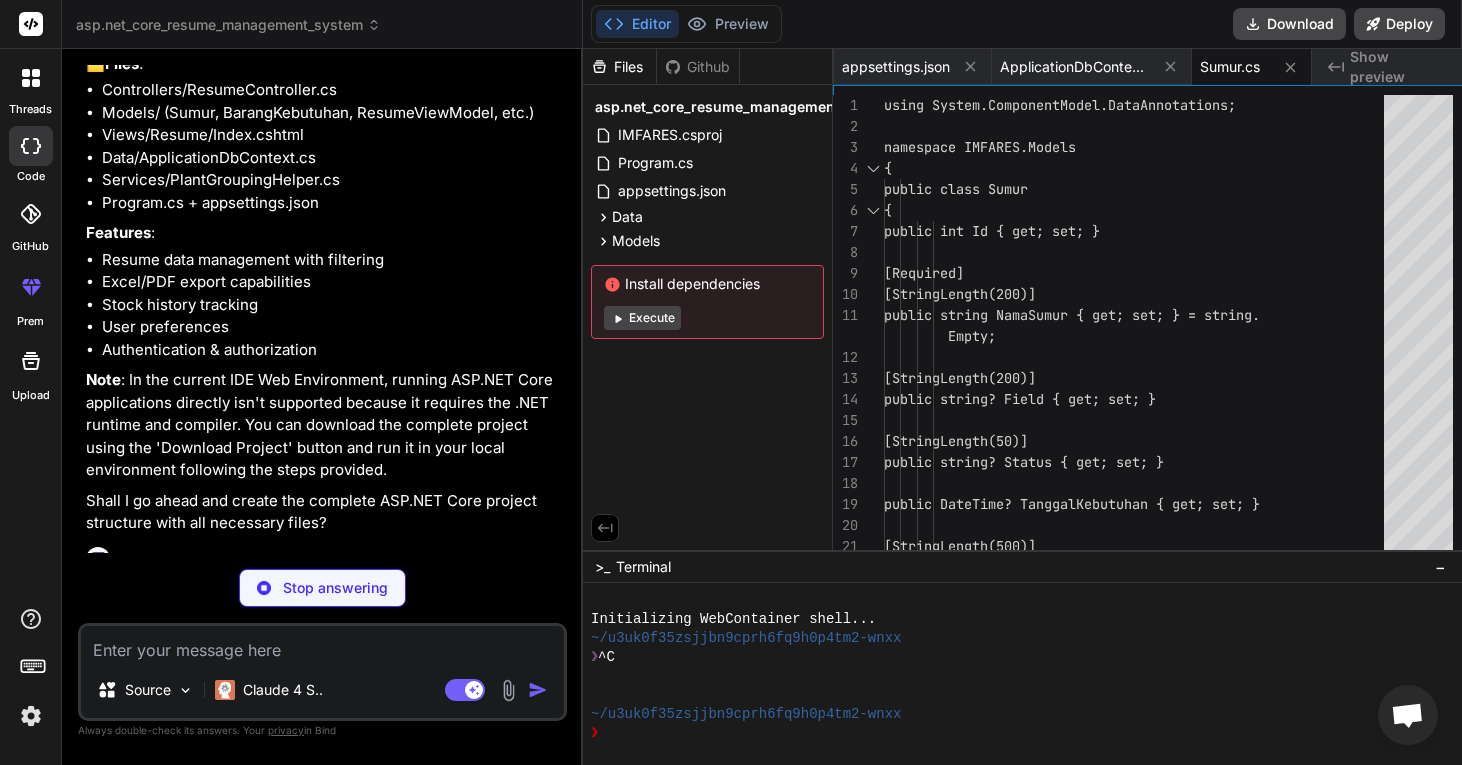 type on "x" 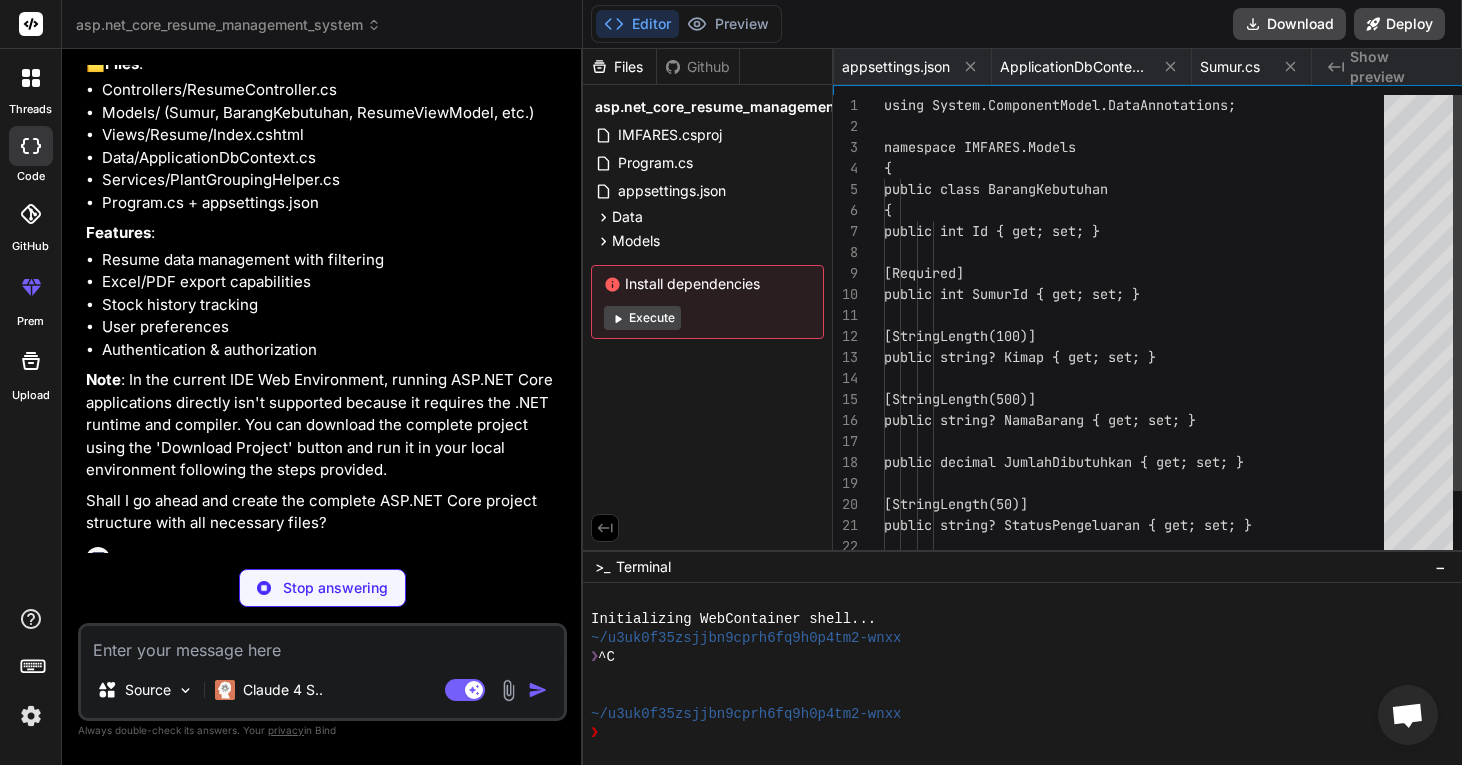 scroll, scrollTop: 0, scrollLeft: 465, axis: horizontal 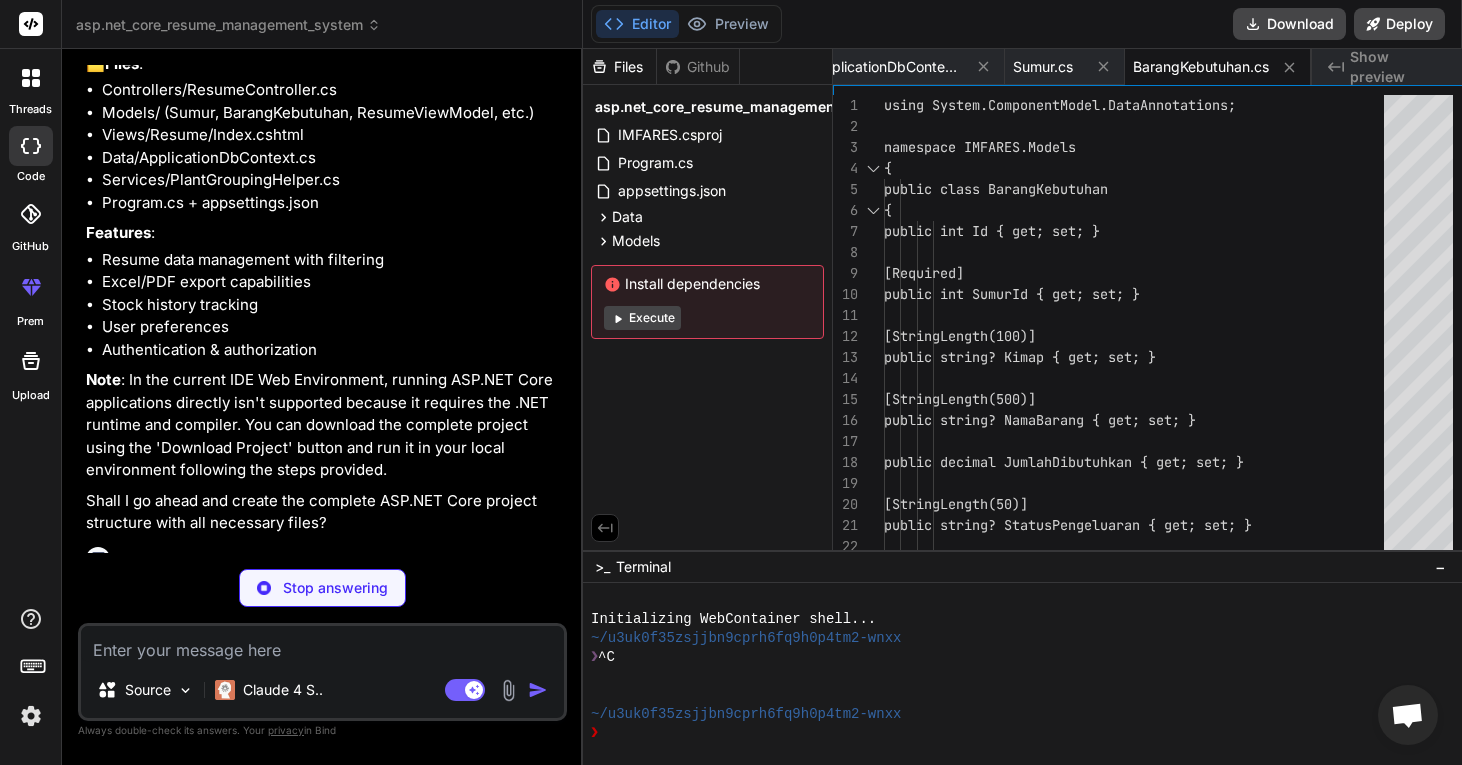 type on "x" 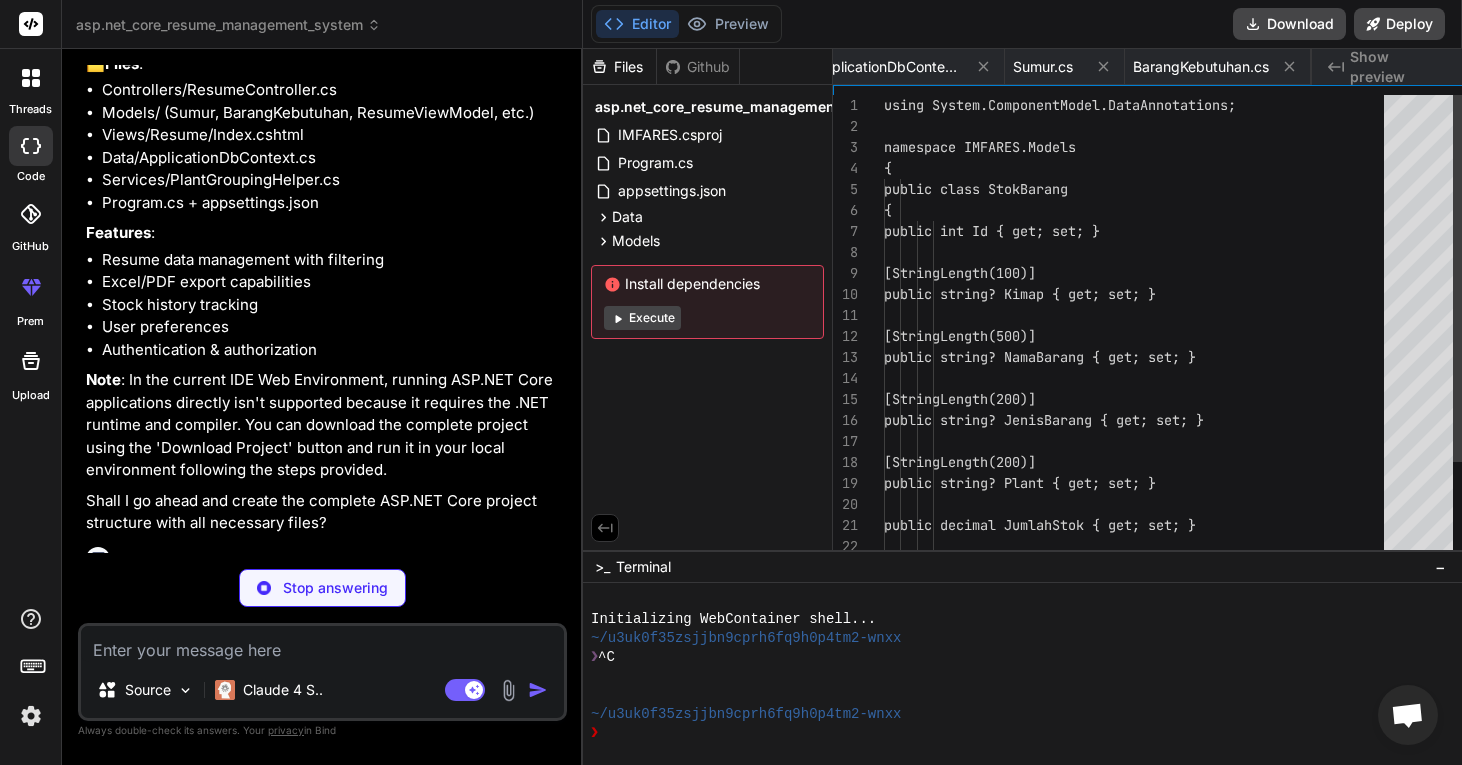 scroll, scrollTop: 0, scrollLeft: 611, axis: horizontal 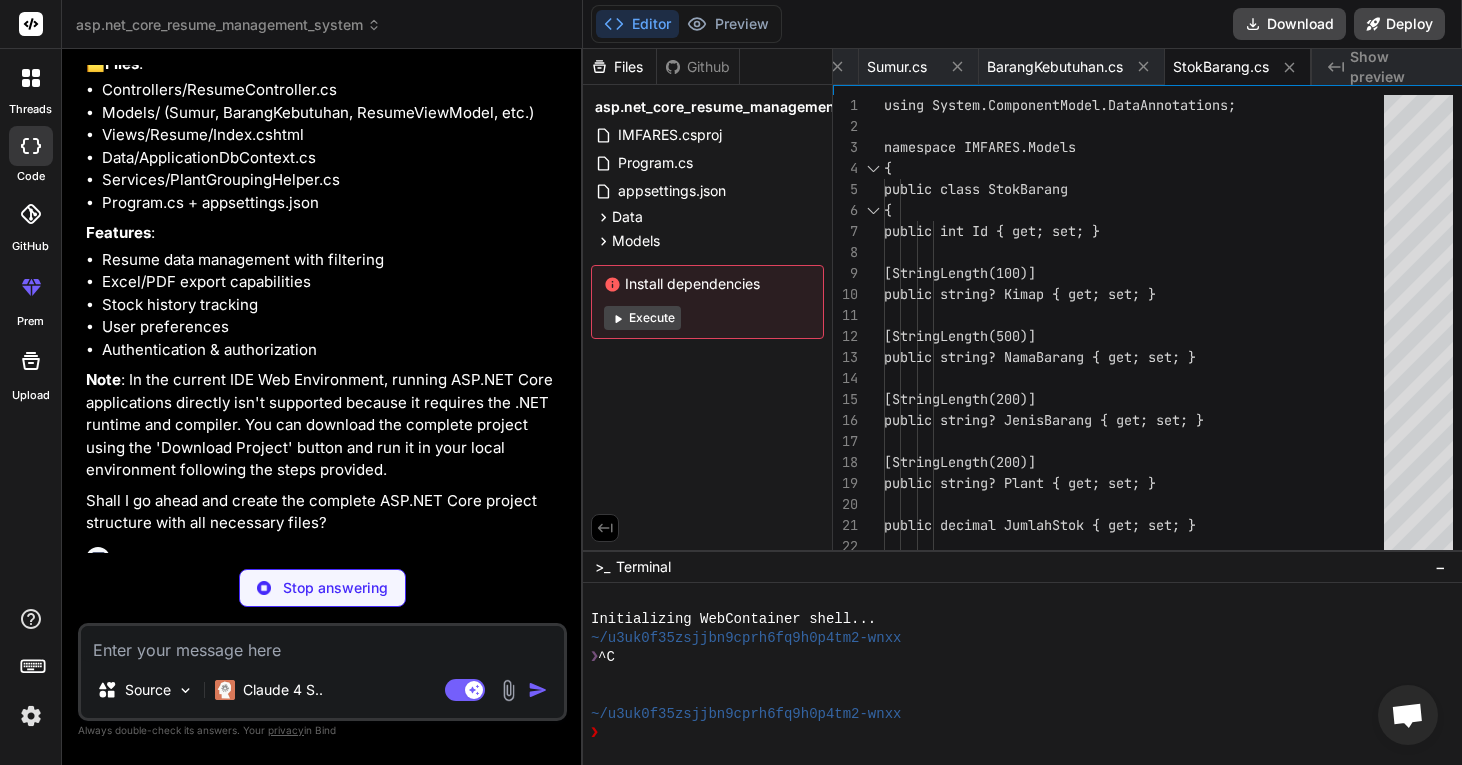 type on "x" 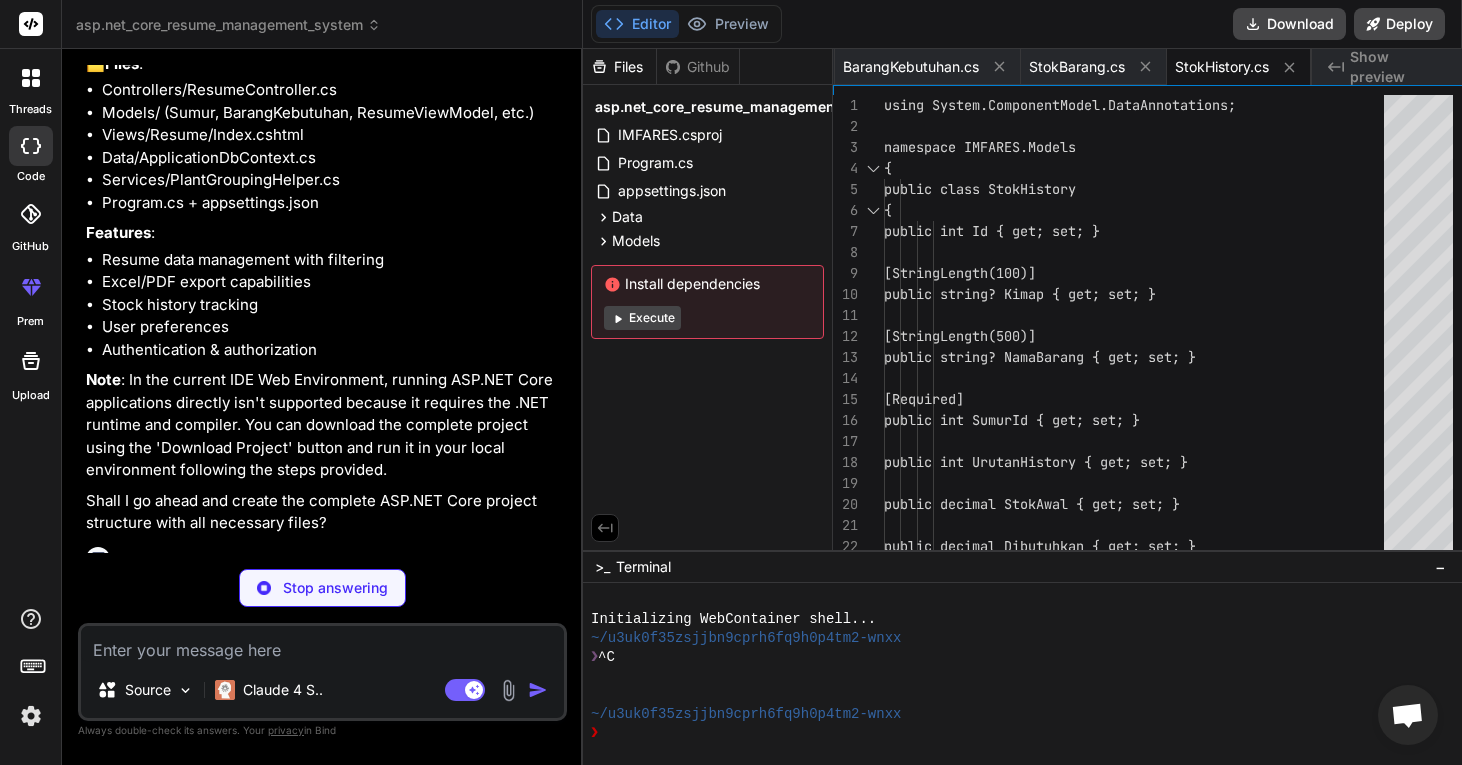 type on "x" 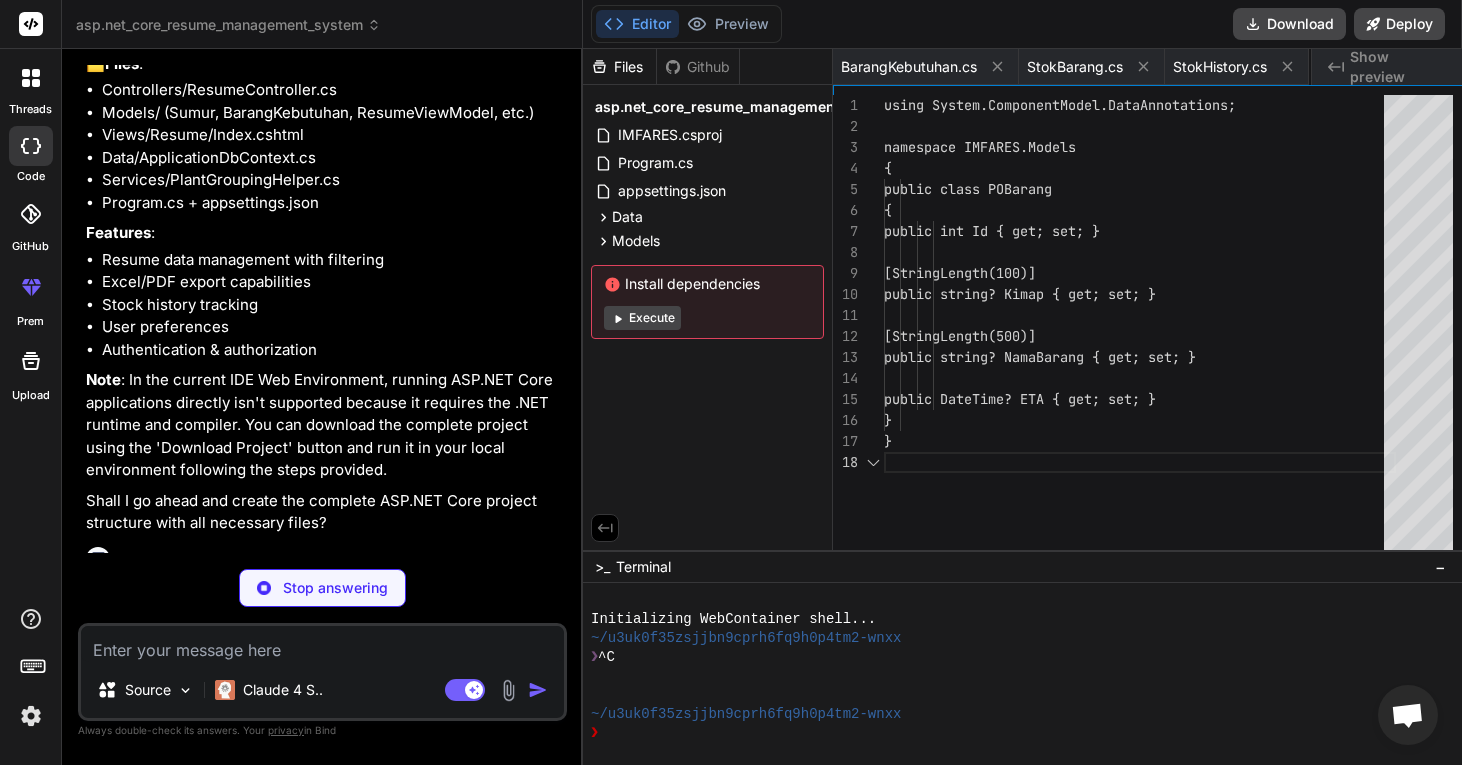 scroll, scrollTop: 0, scrollLeft: 893, axis: horizontal 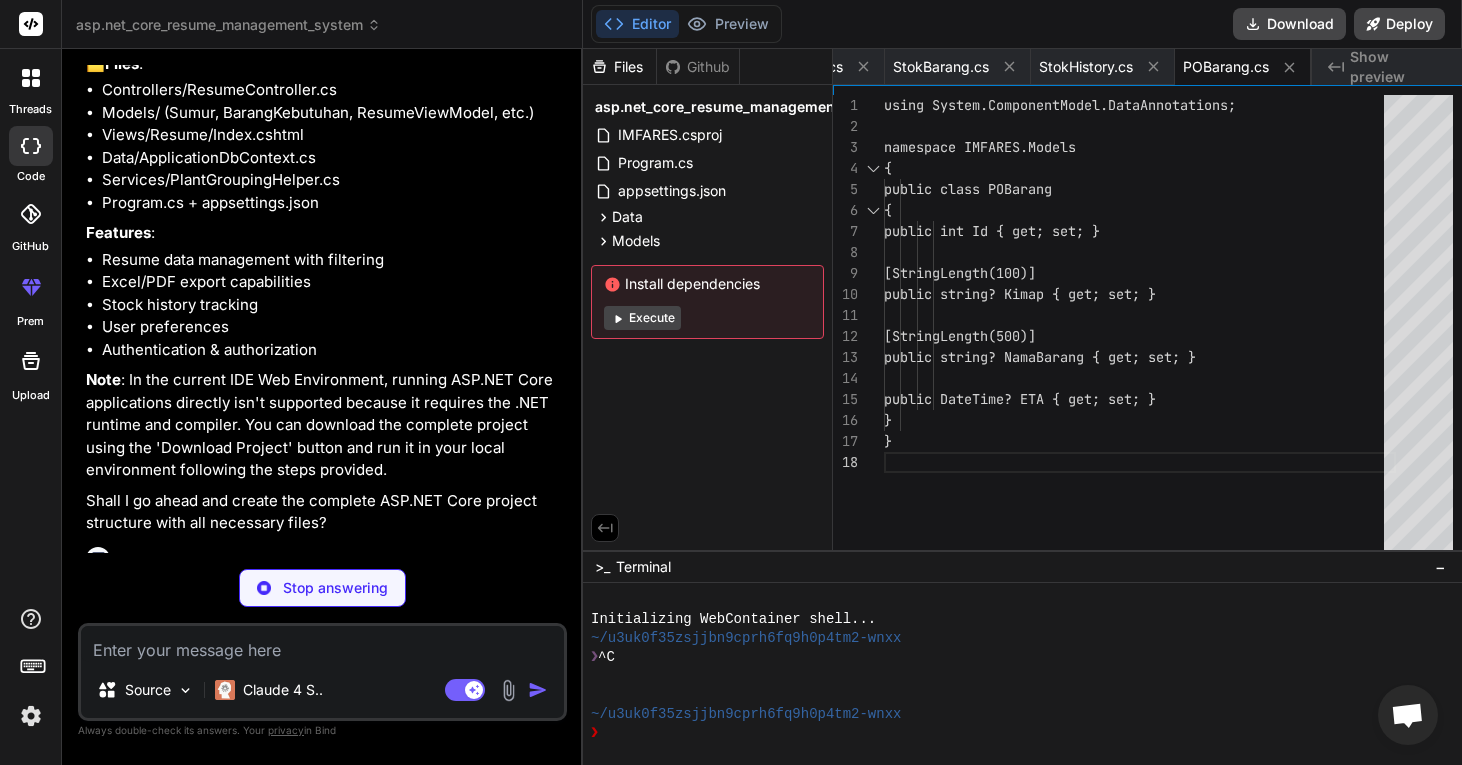 type on "x" 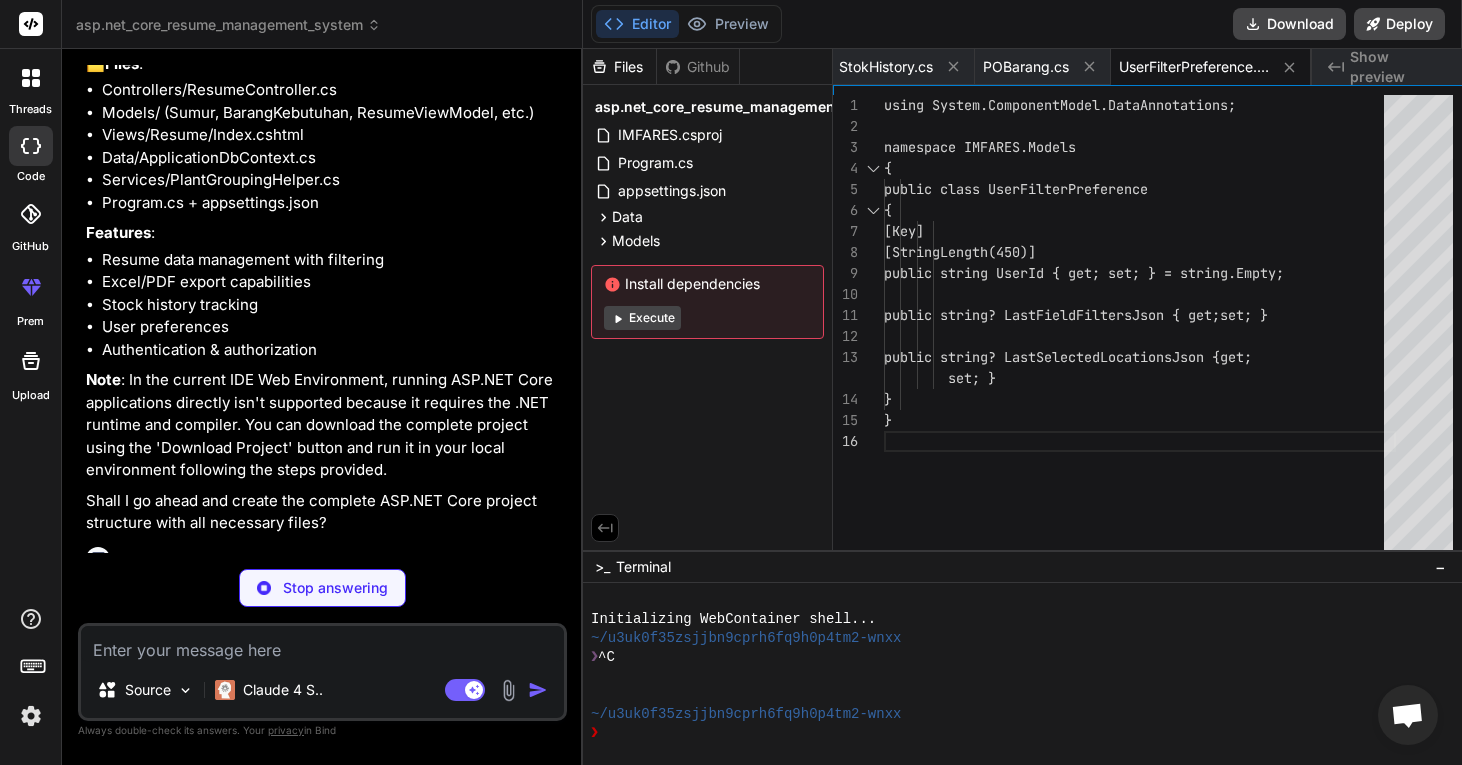 type on "x" 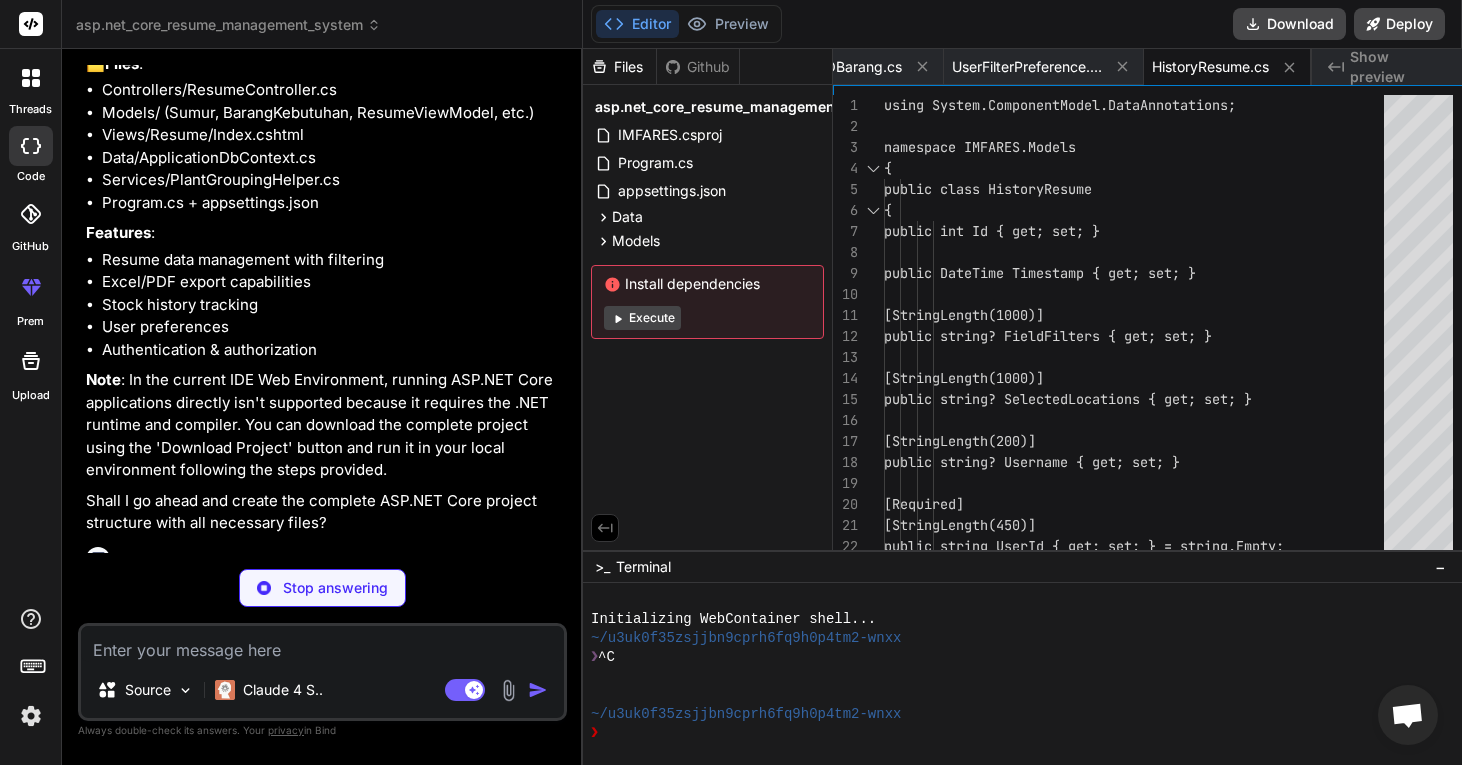 type on "x" 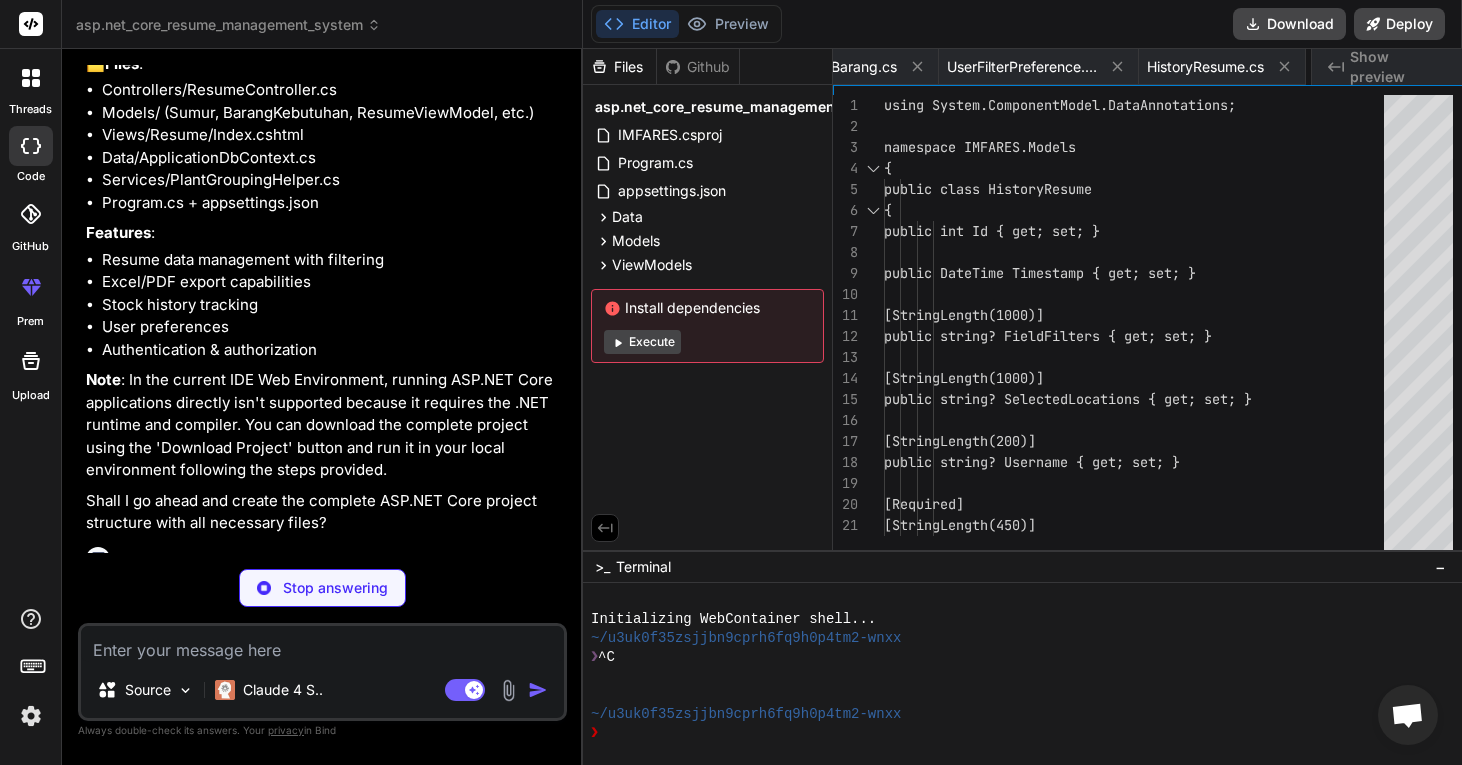 type on "x" 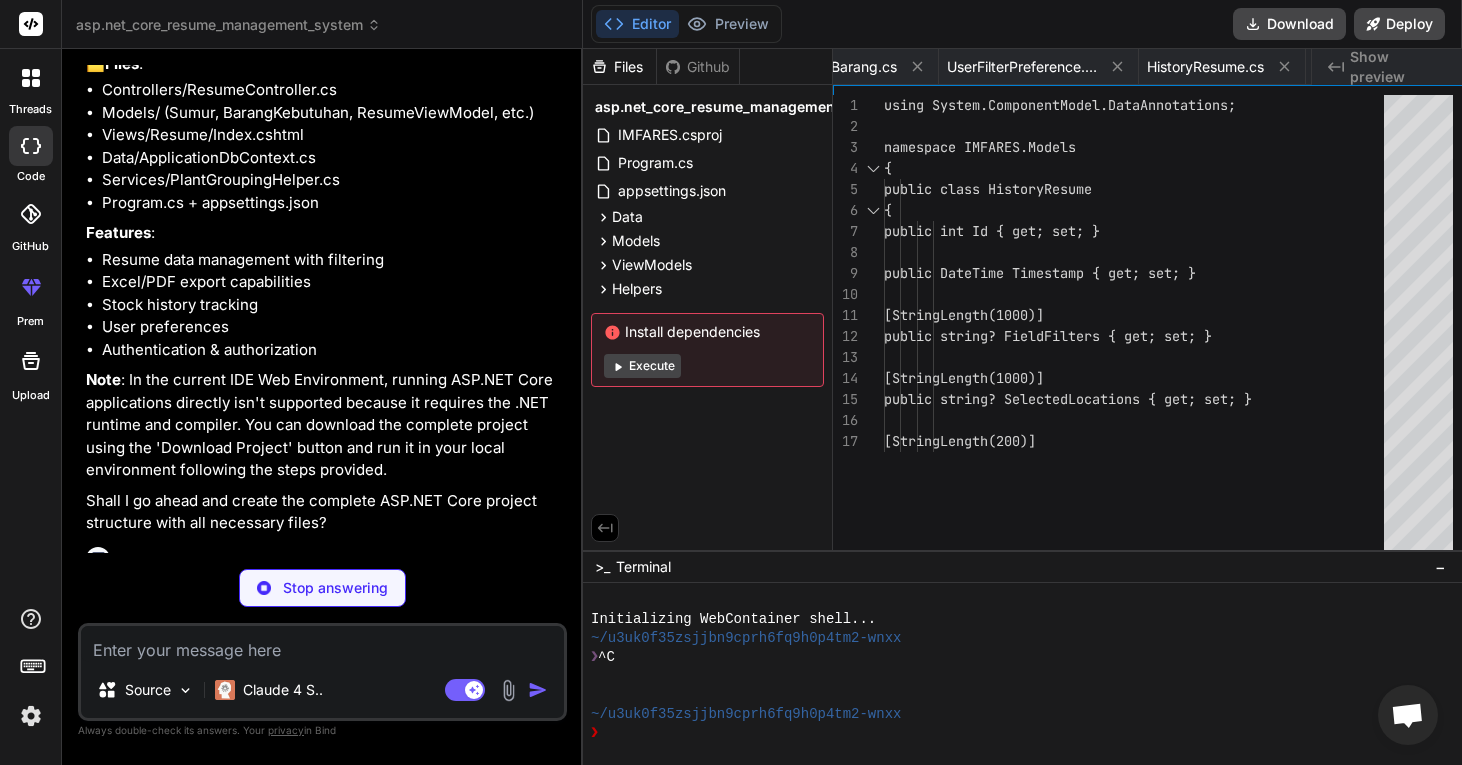 type on "x" 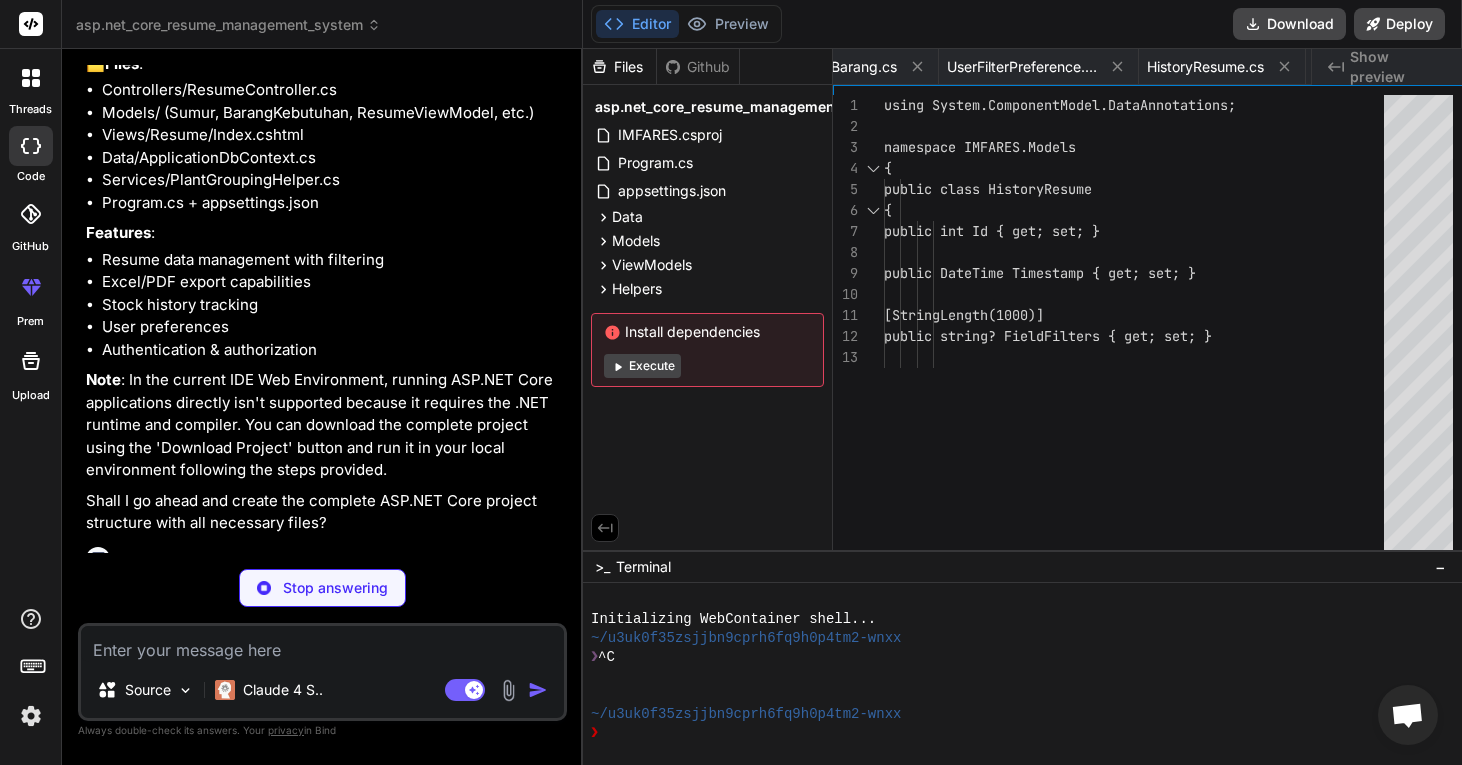 type on "x" 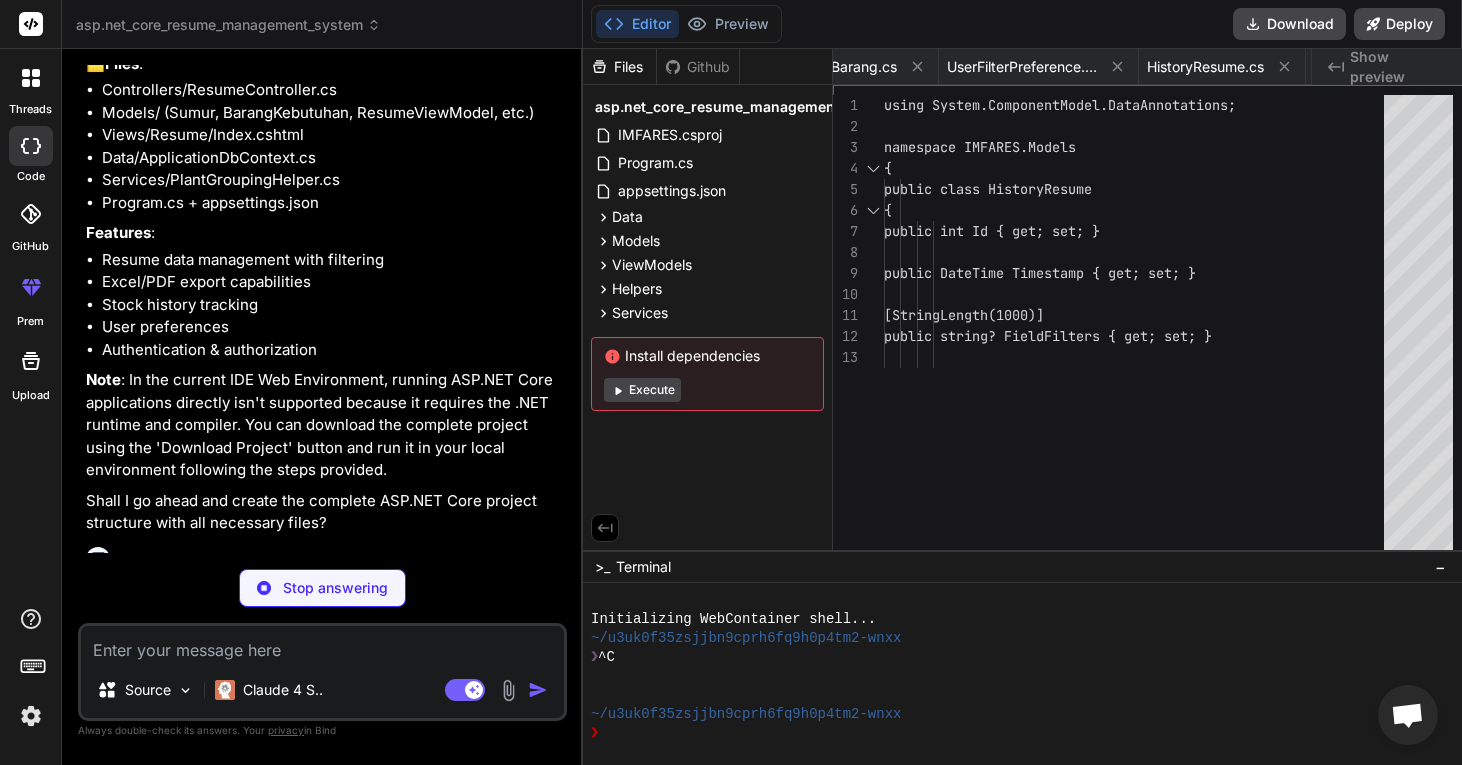 type on "x" 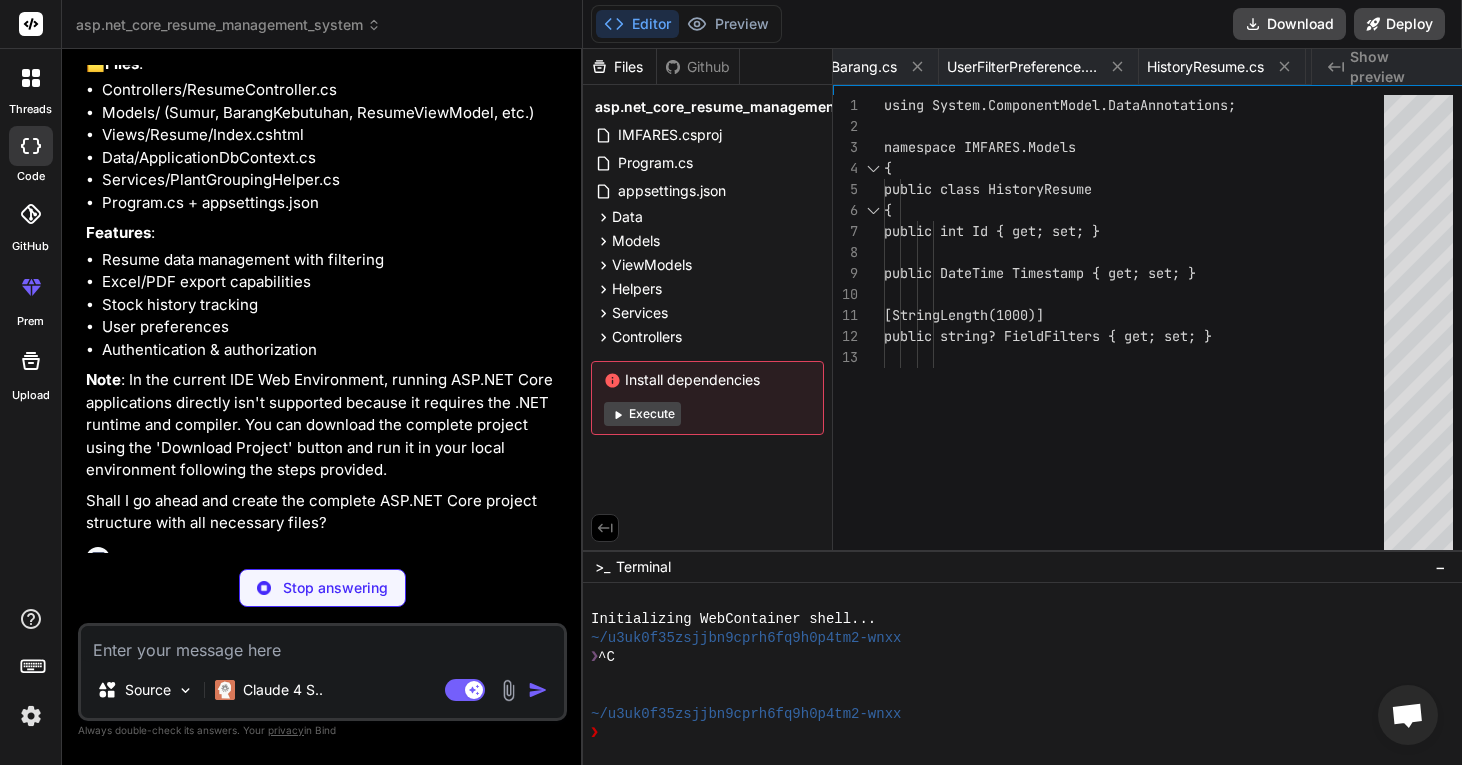 type on "x" 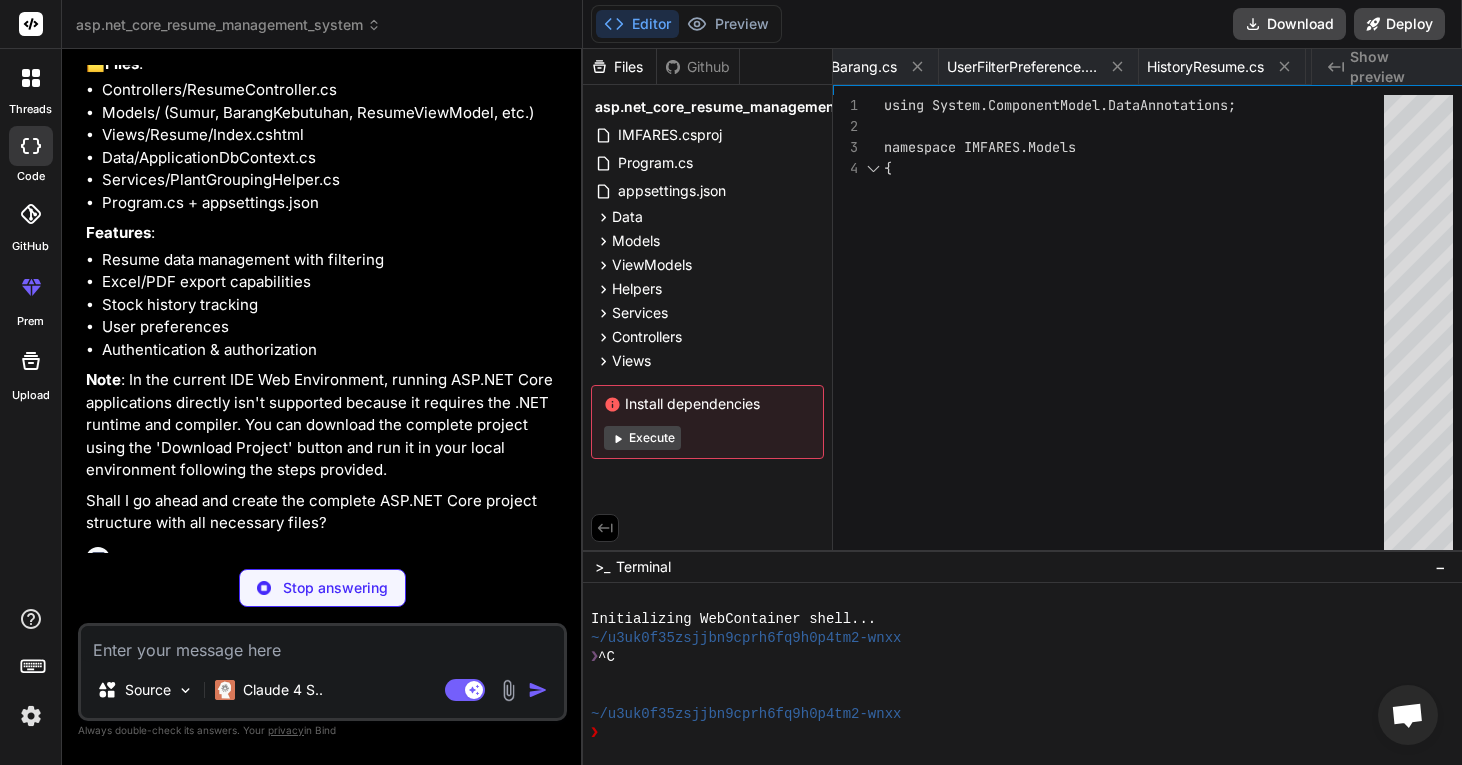 type on "x" 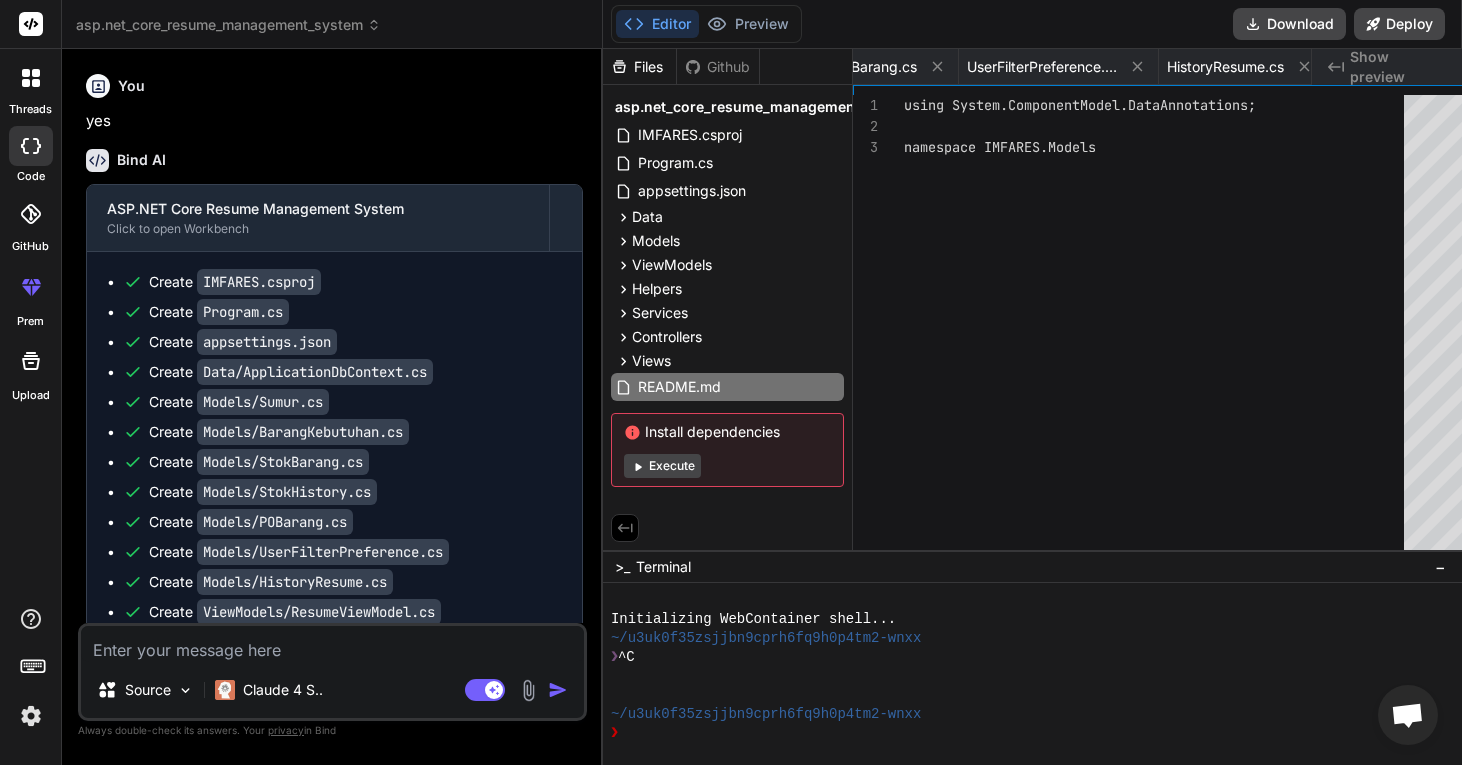 scroll, scrollTop: 0, scrollLeft: 3112, axis: horizontal 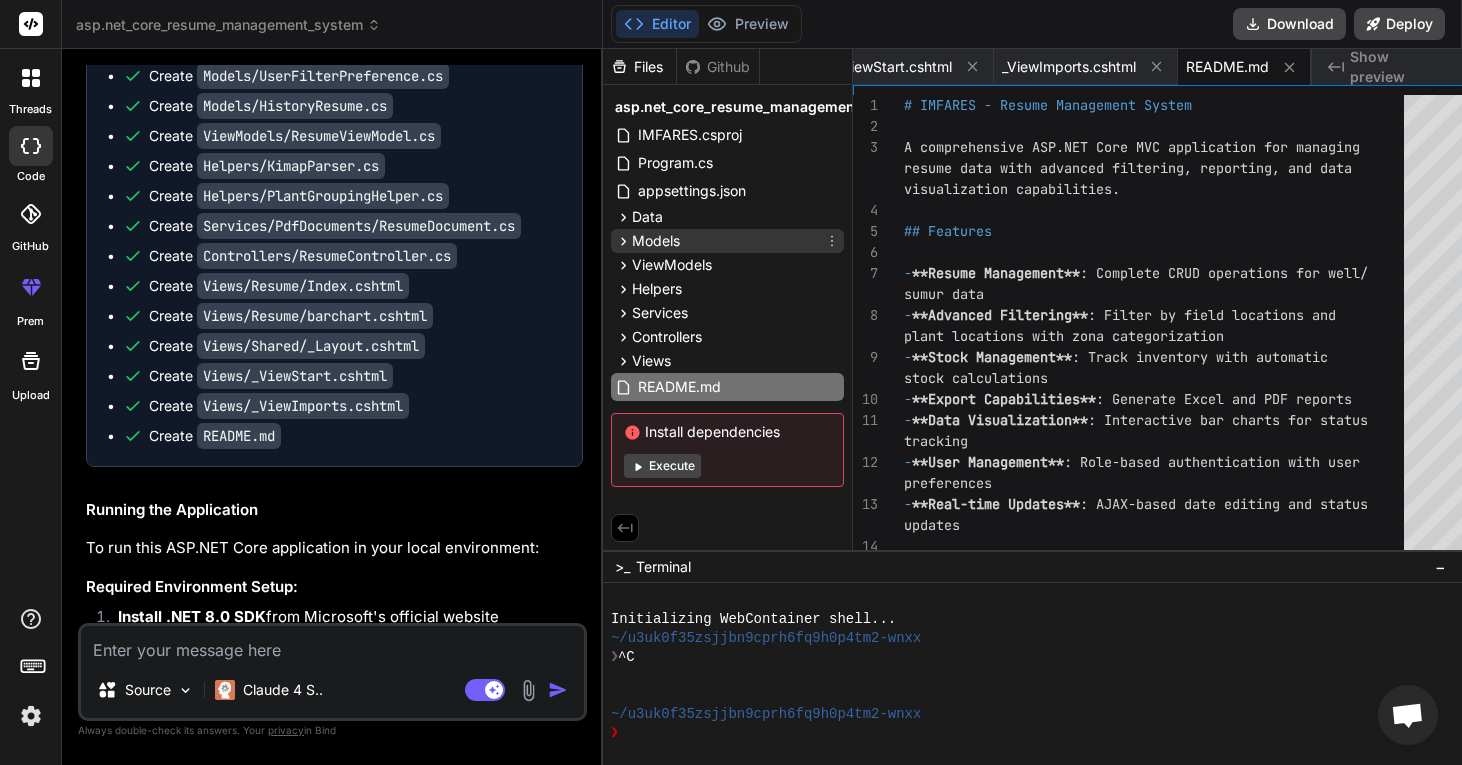 click on "Models" at bounding box center [727, 241] 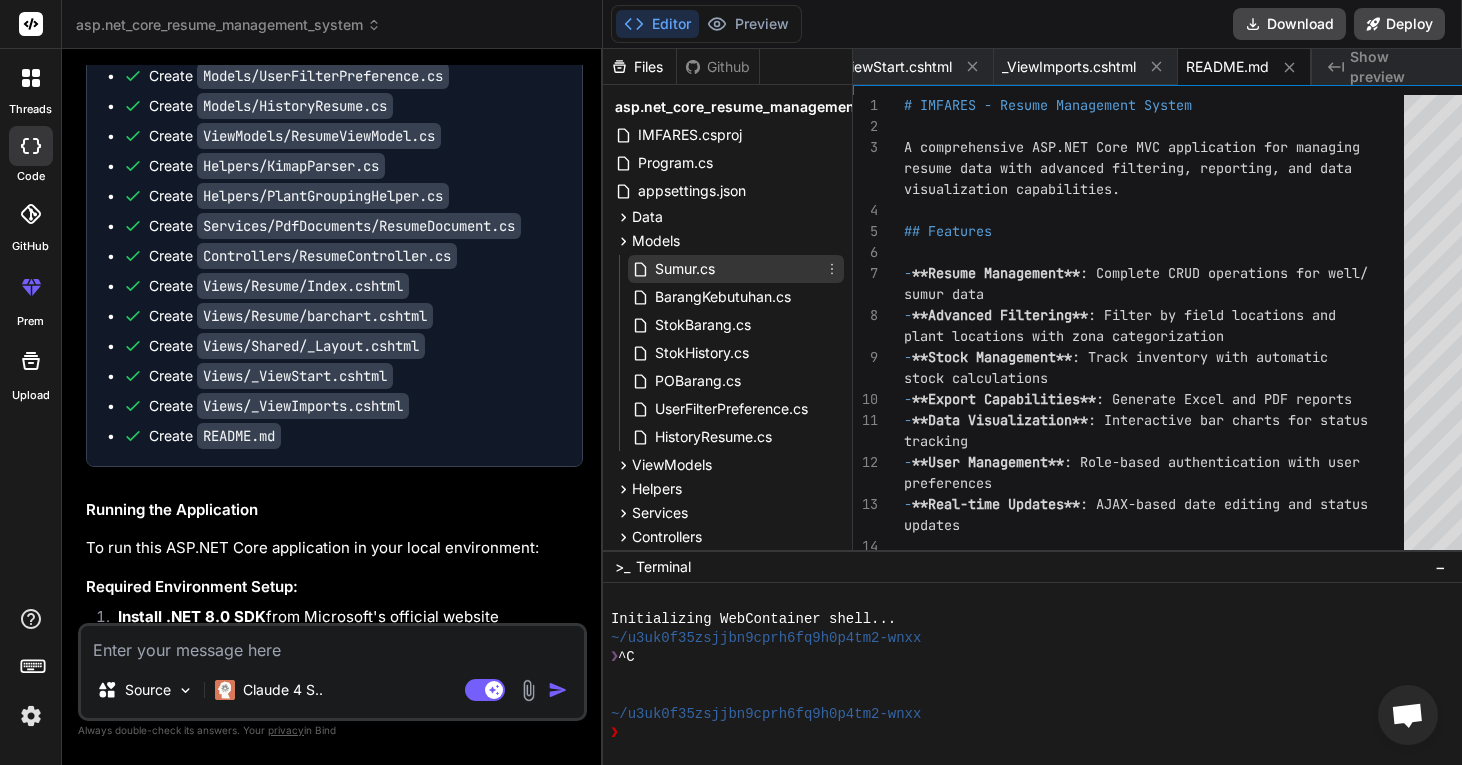 click on "Sumur.cs" at bounding box center [685, 269] 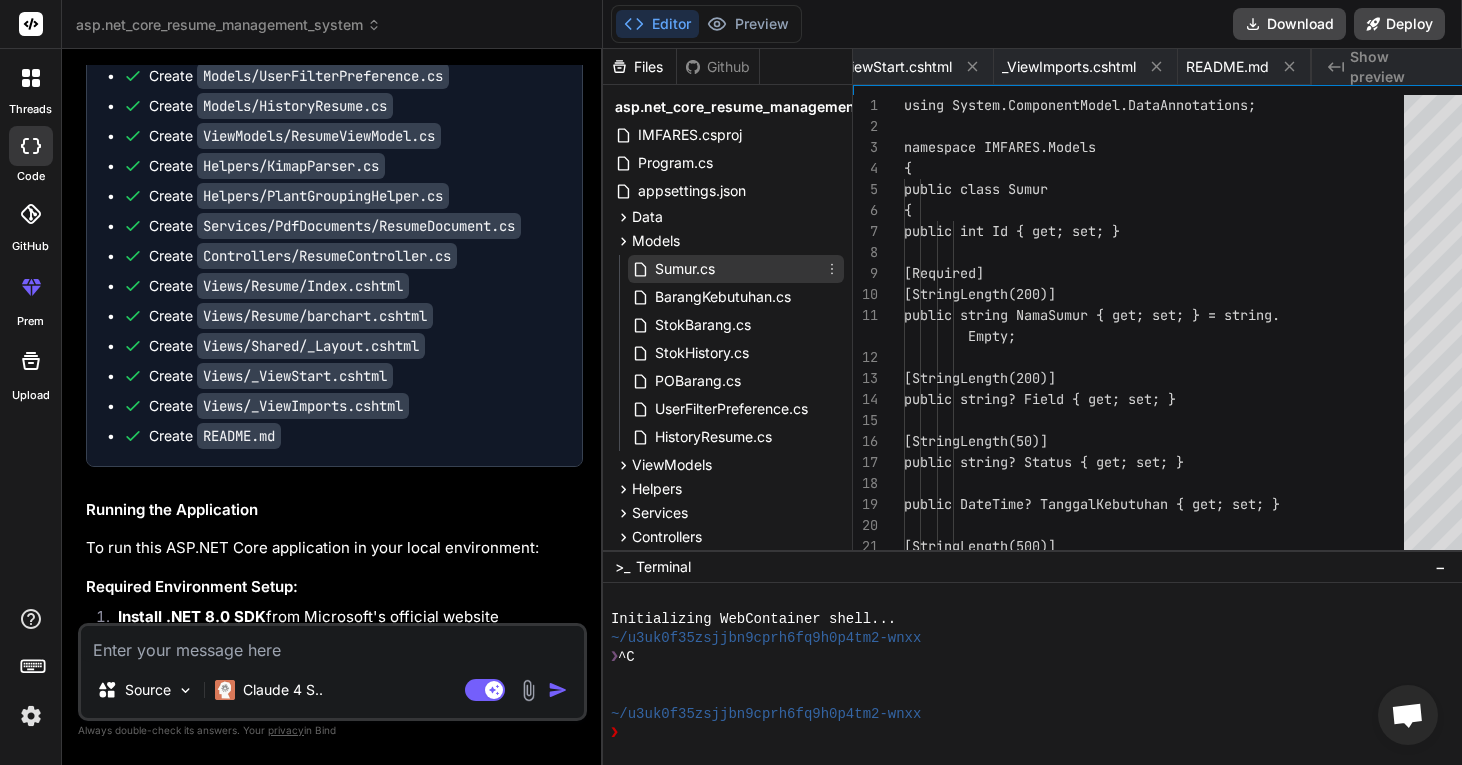 scroll, scrollTop: 0, scrollLeft: 639, axis: horizontal 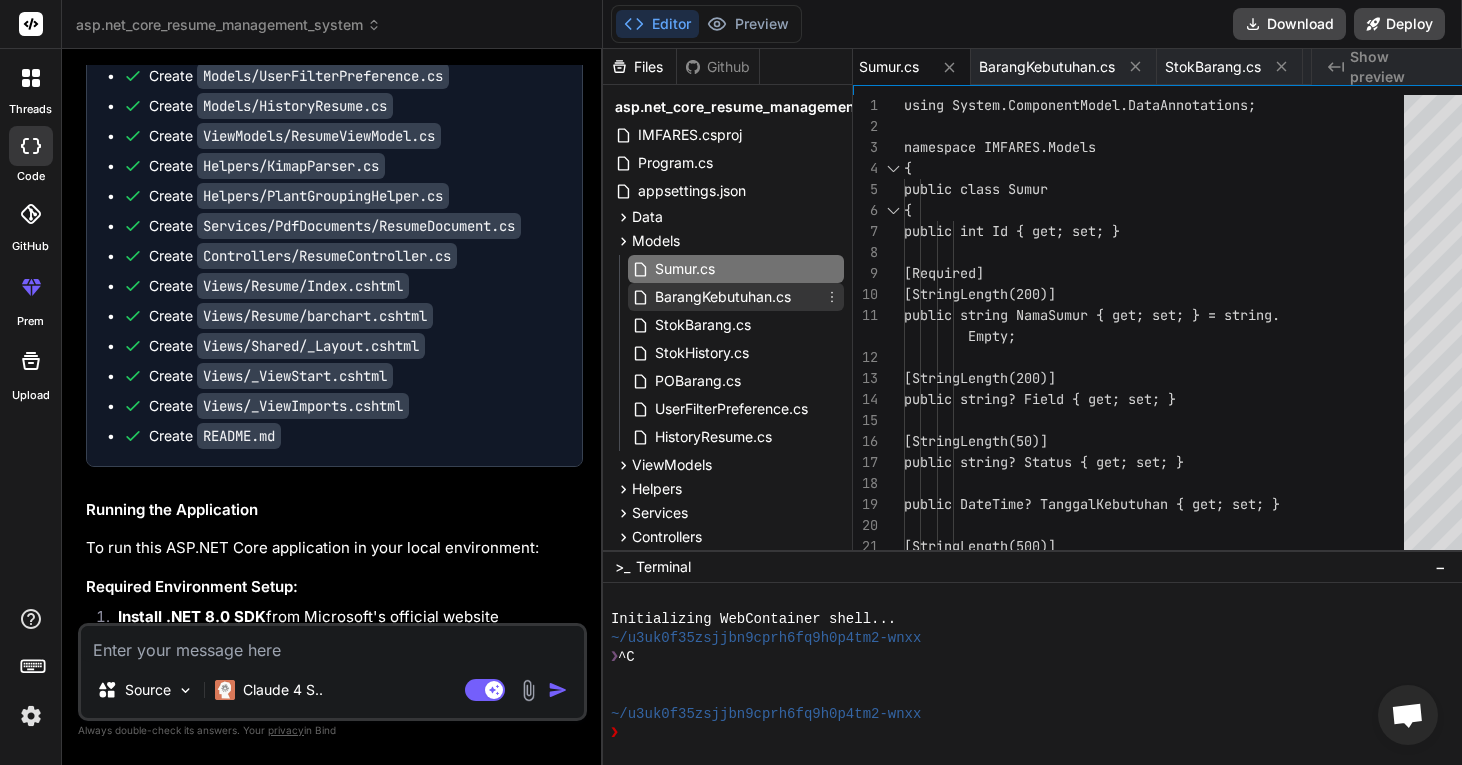 click on "BarangKebutuhan.cs" at bounding box center (723, 297) 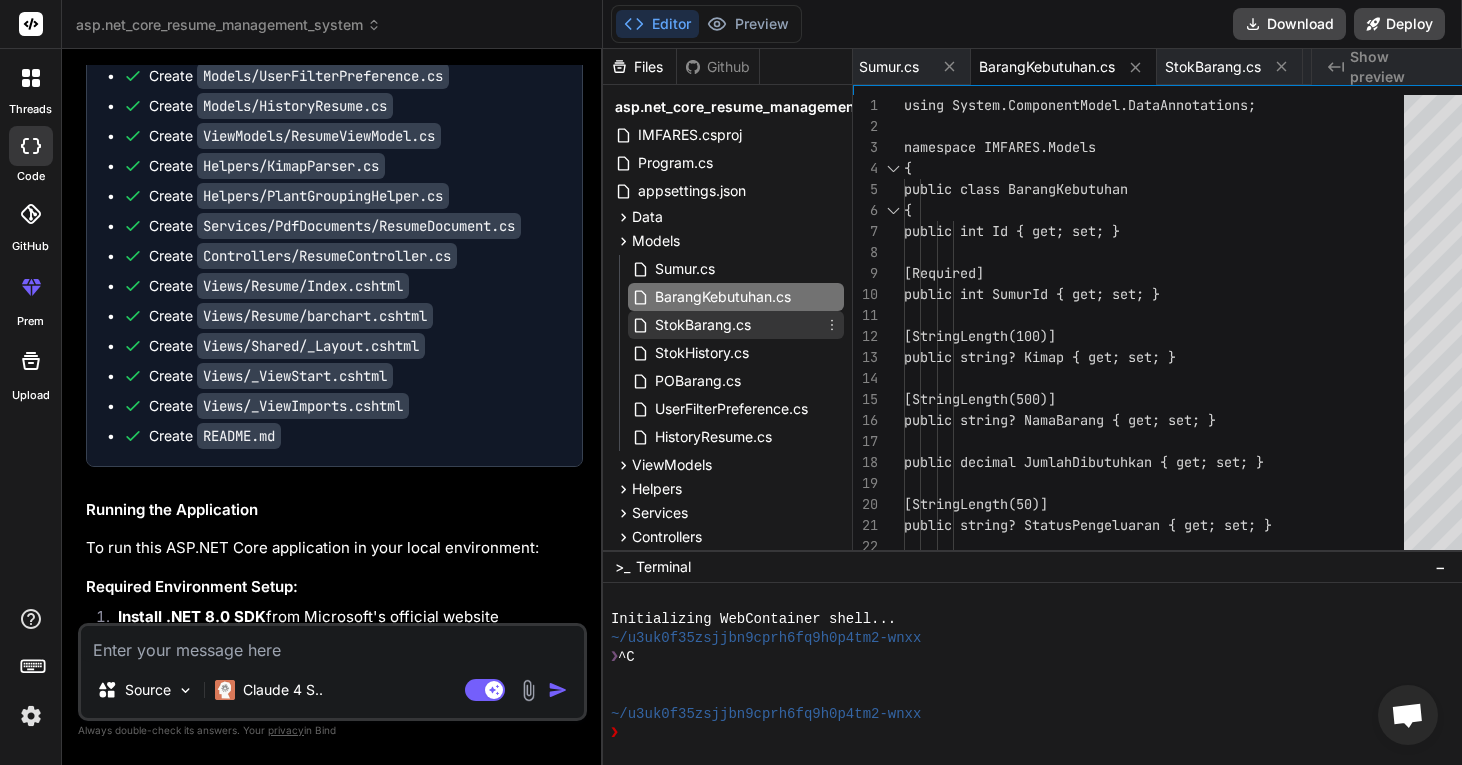 click on "StokBarang.cs" at bounding box center [703, 325] 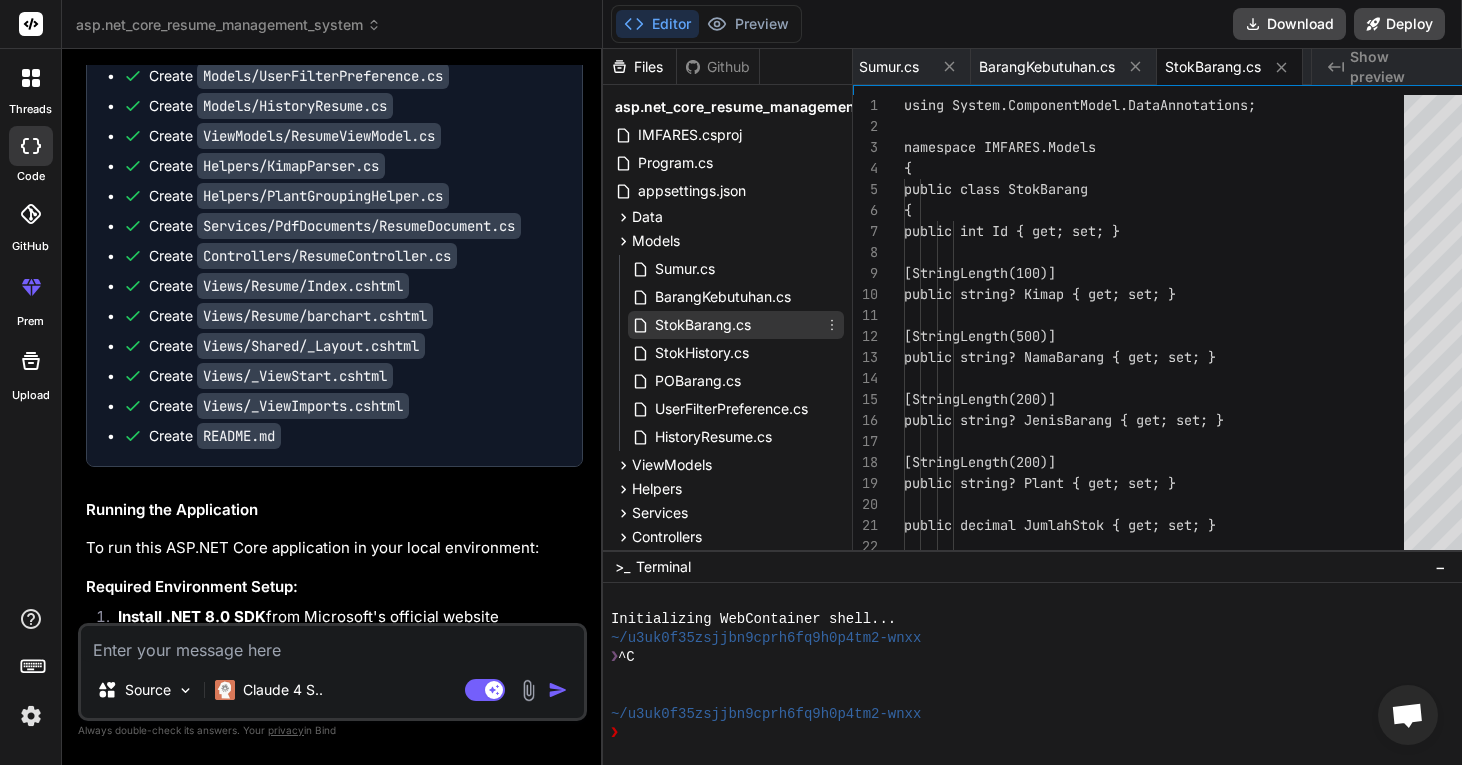 scroll, scrollTop: 126, scrollLeft: 0, axis: vertical 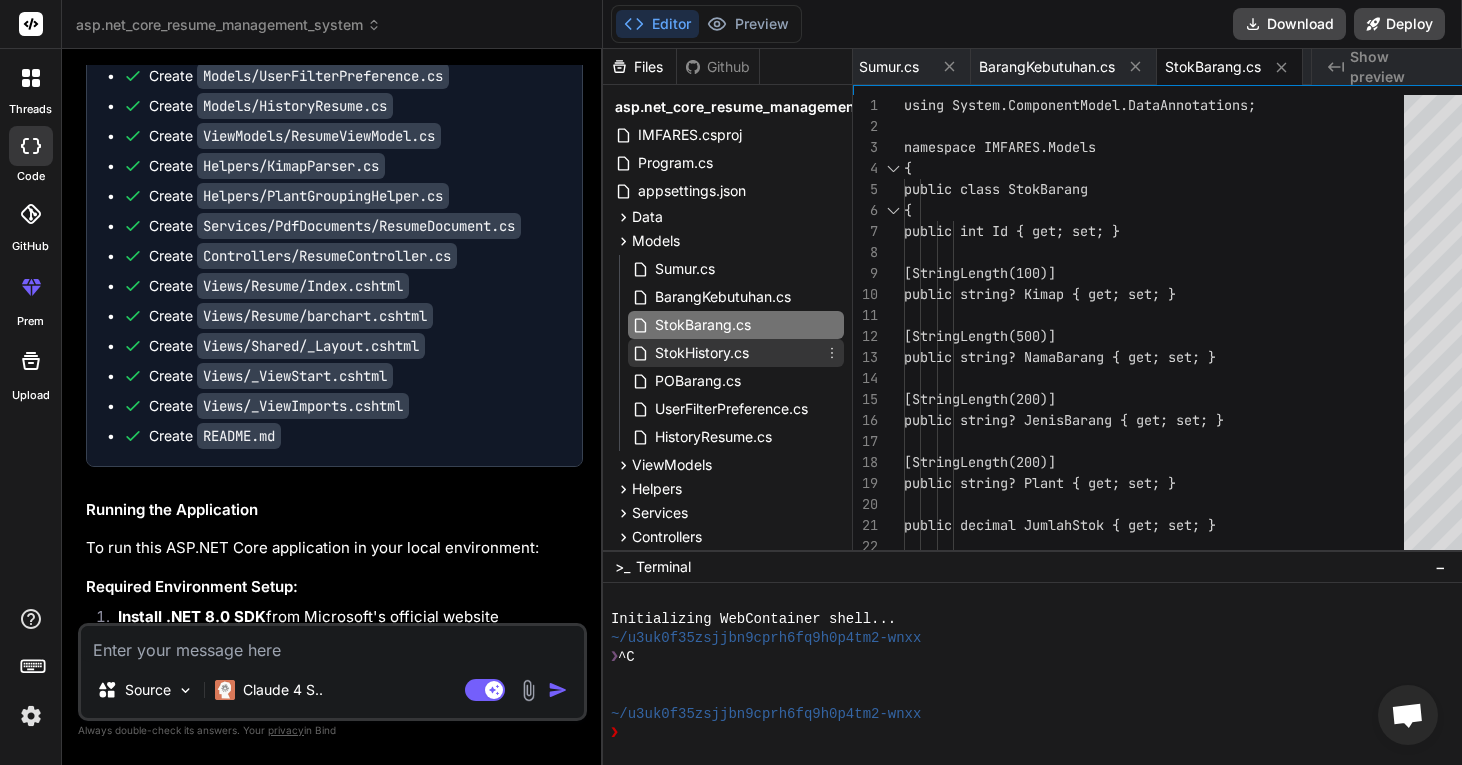 click on "StokHistory.cs" at bounding box center [702, 353] 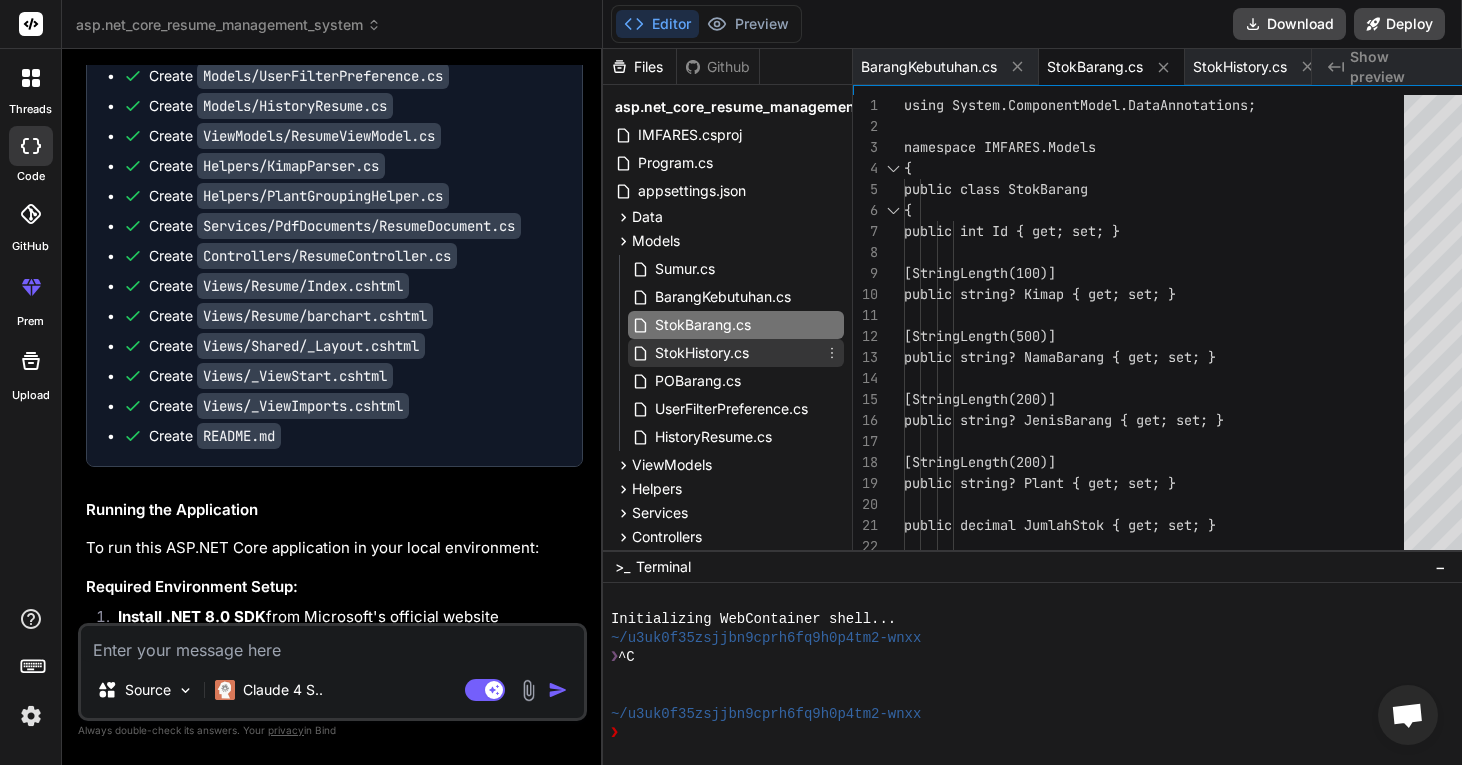 scroll, scrollTop: 125, scrollLeft: 0, axis: vertical 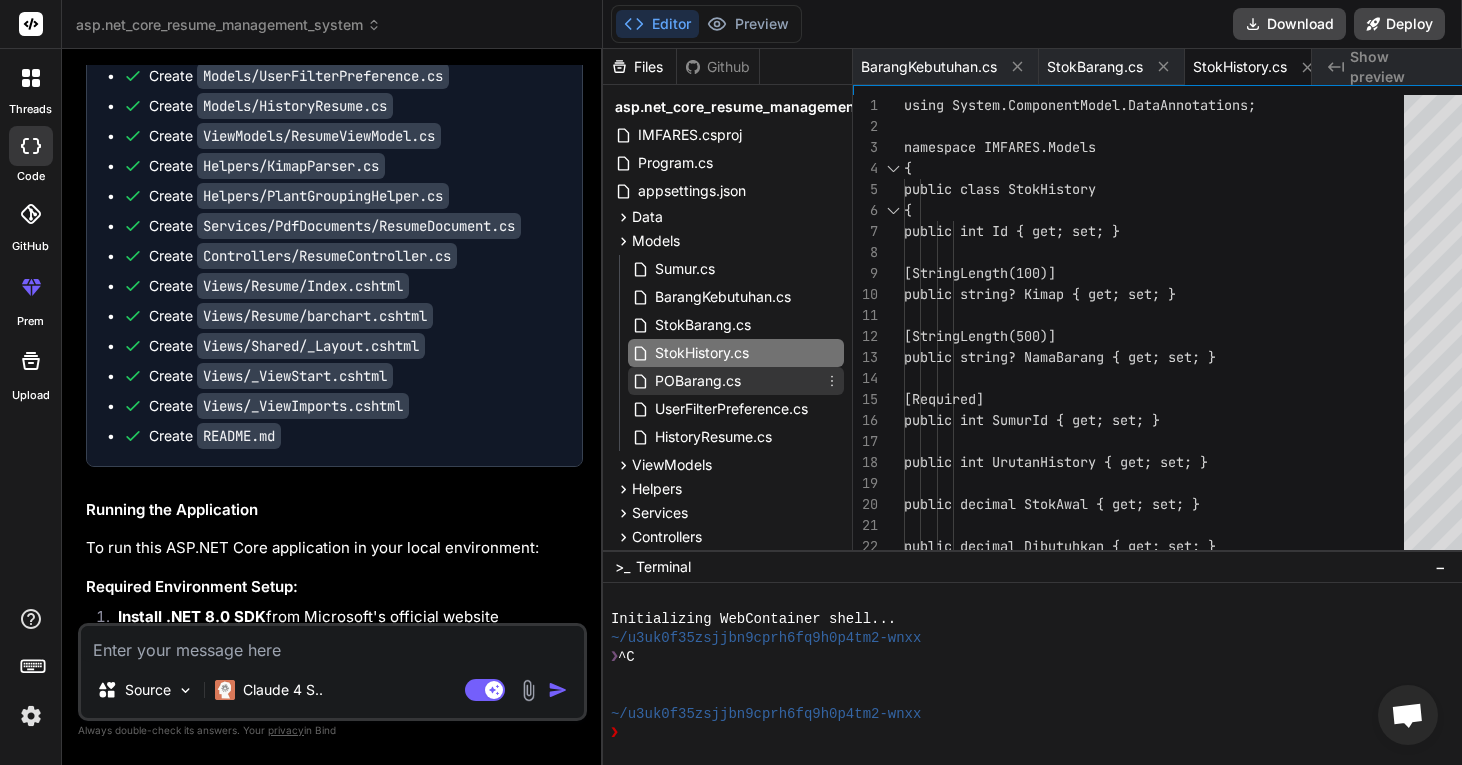 click on "POBarang.cs" at bounding box center (698, 381) 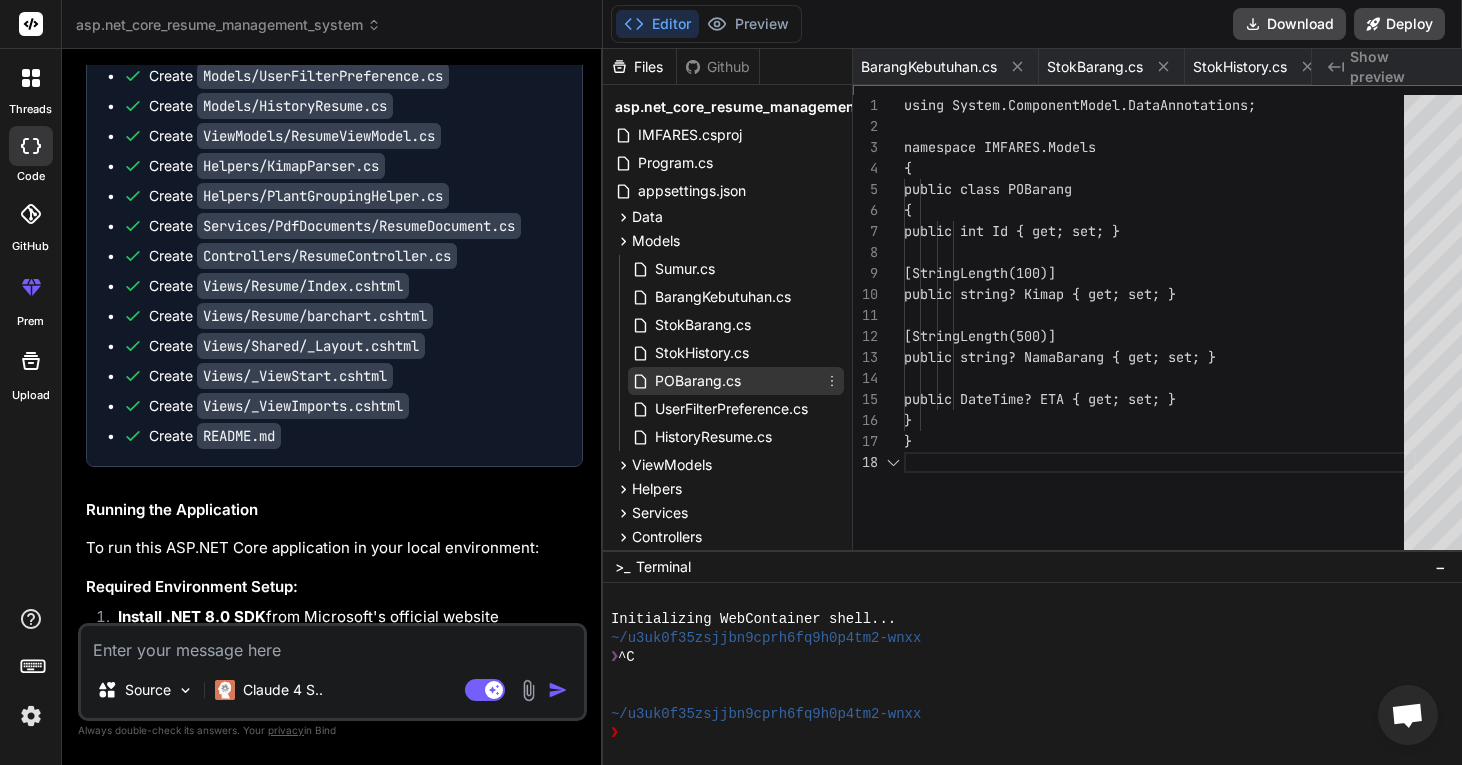 scroll, scrollTop: 0, scrollLeft: 893, axis: horizontal 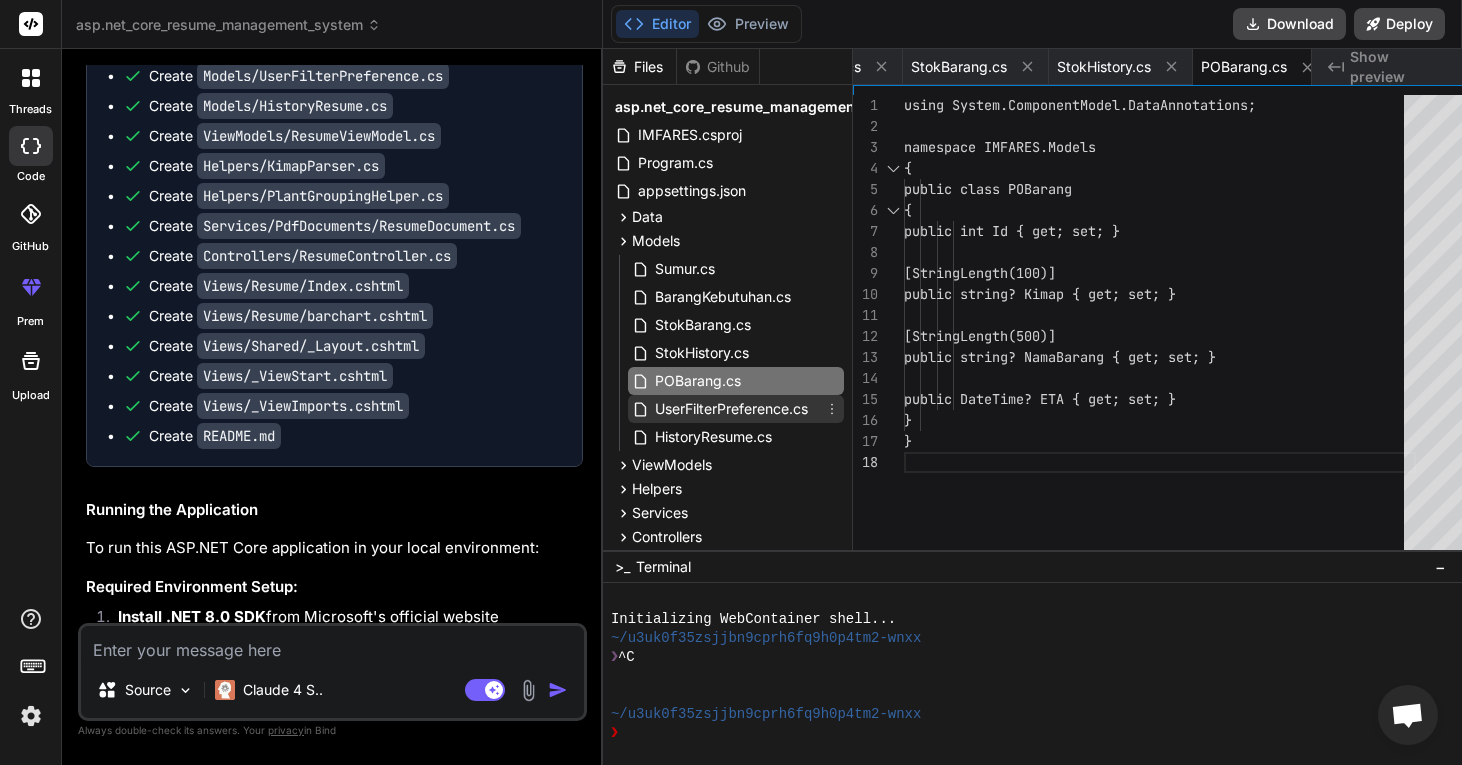 click on "UserFilterPreference.cs" at bounding box center (736, 409) 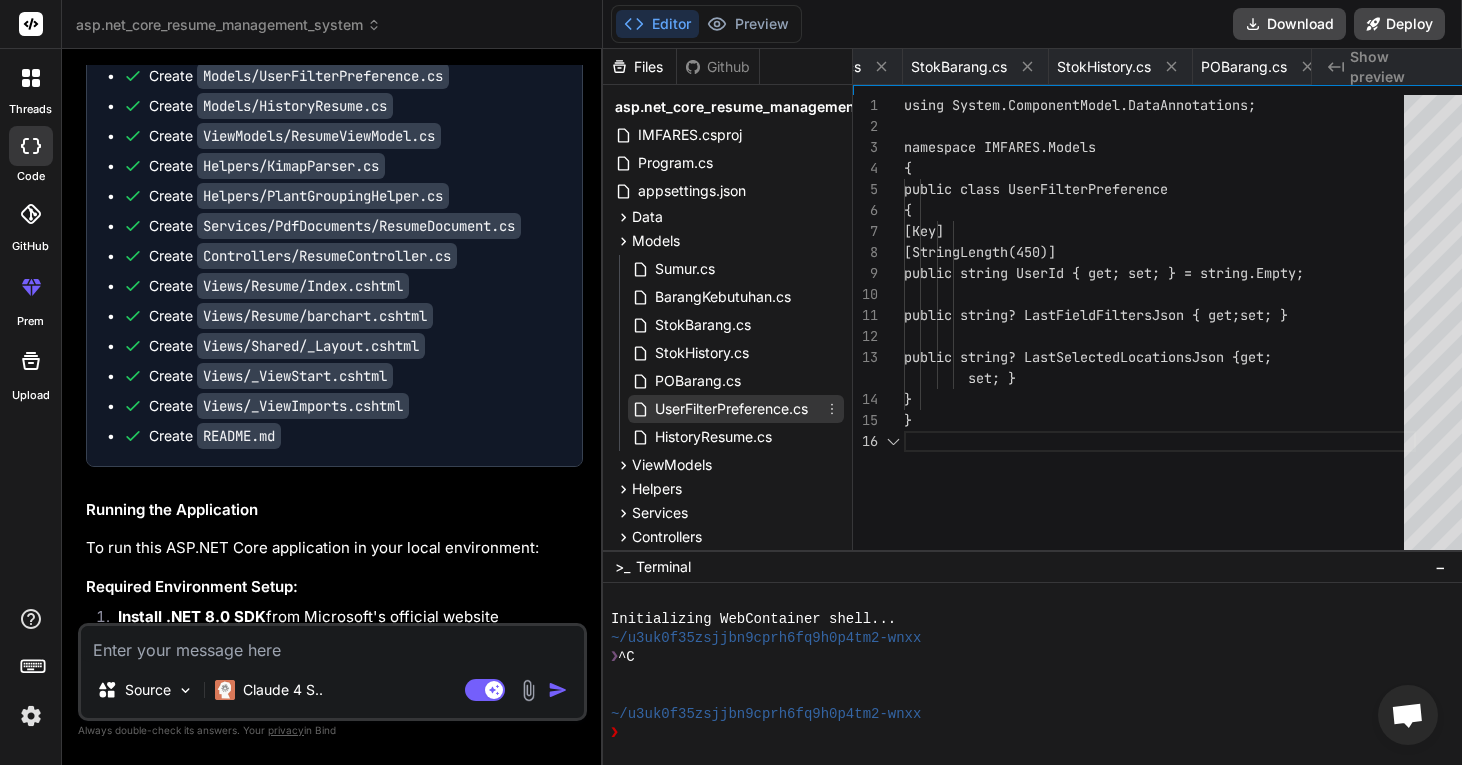 scroll, scrollTop: 0, scrollLeft: 1093, axis: horizontal 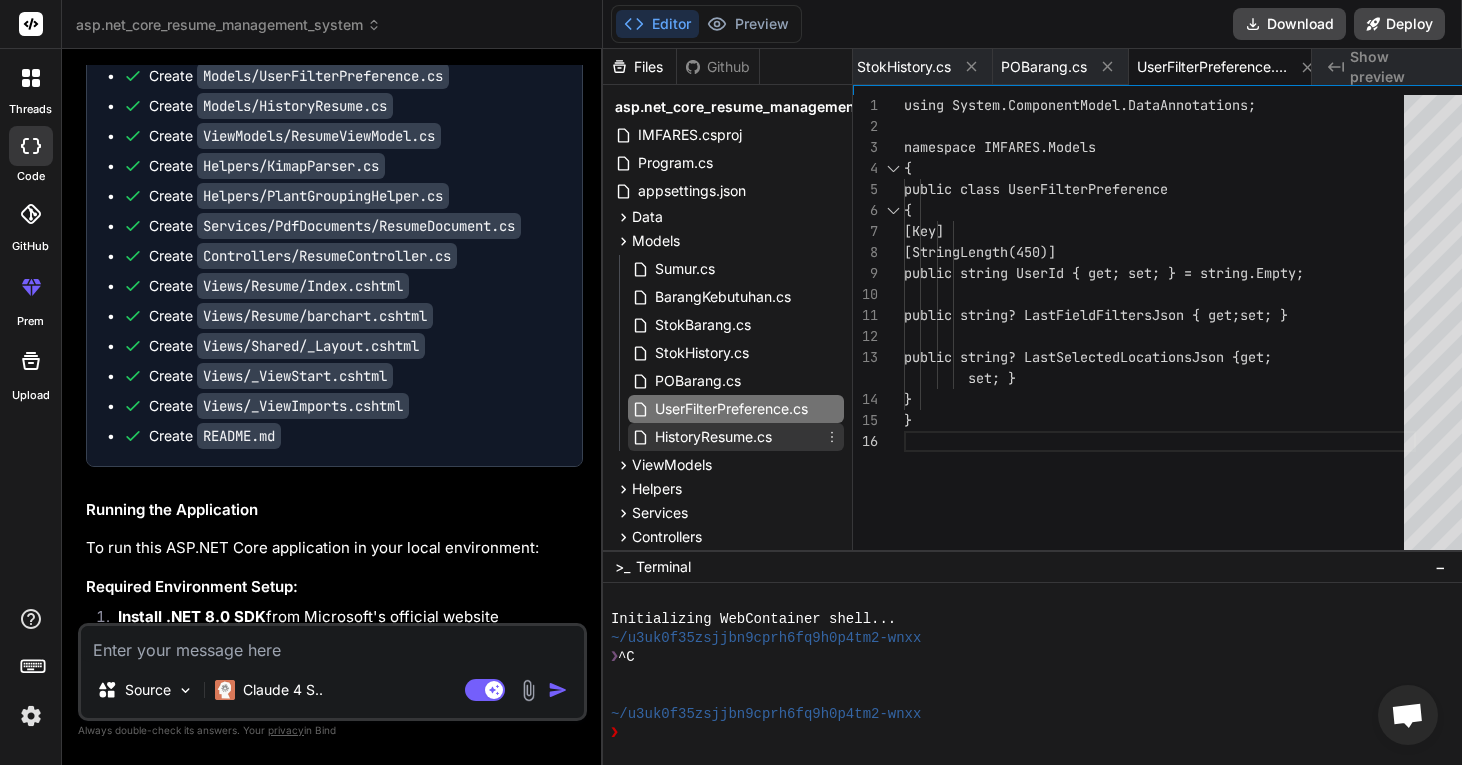 click on "HistoryResume.cs" at bounding box center [736, 437] 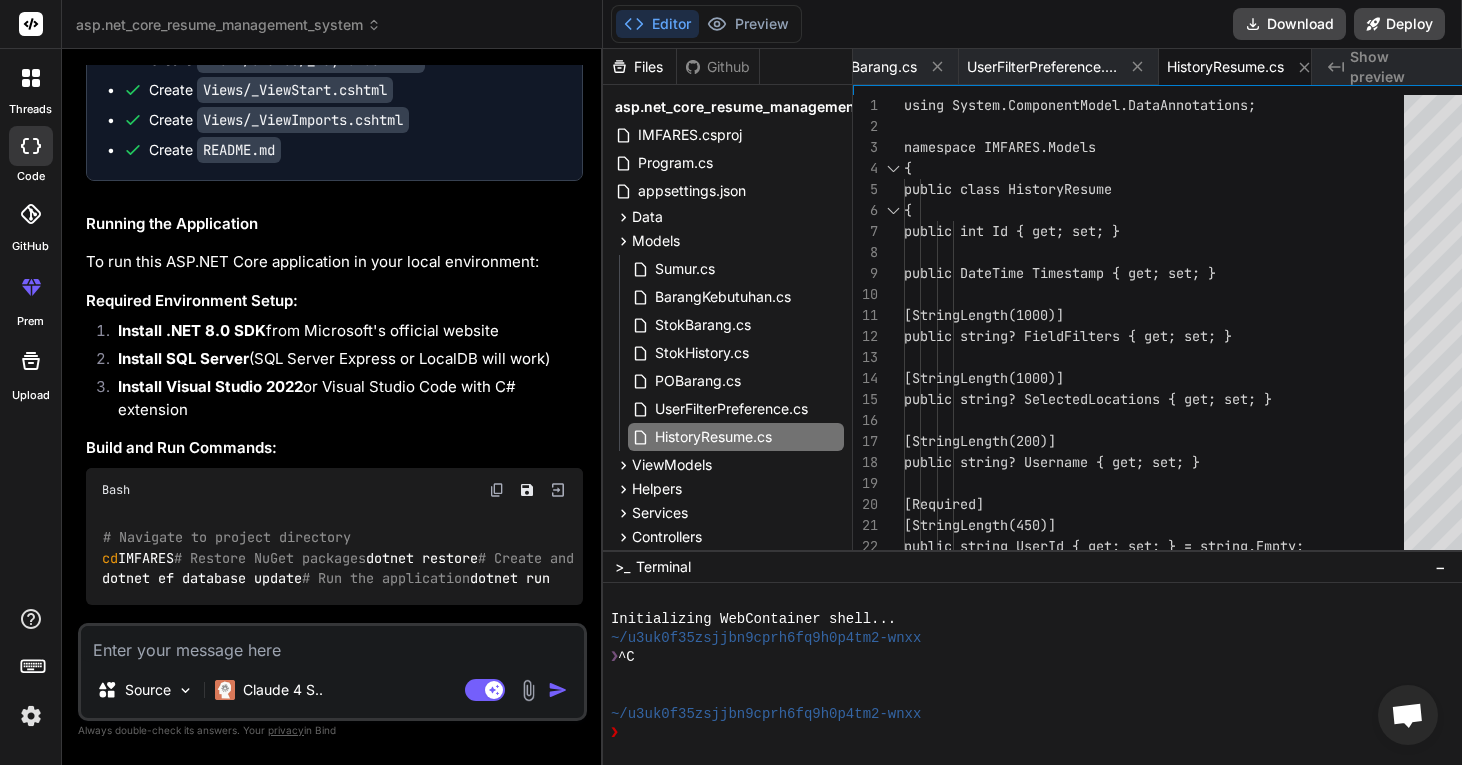 scroll, scrollTop: 12068, scrollLeft: 0, axis: vertical 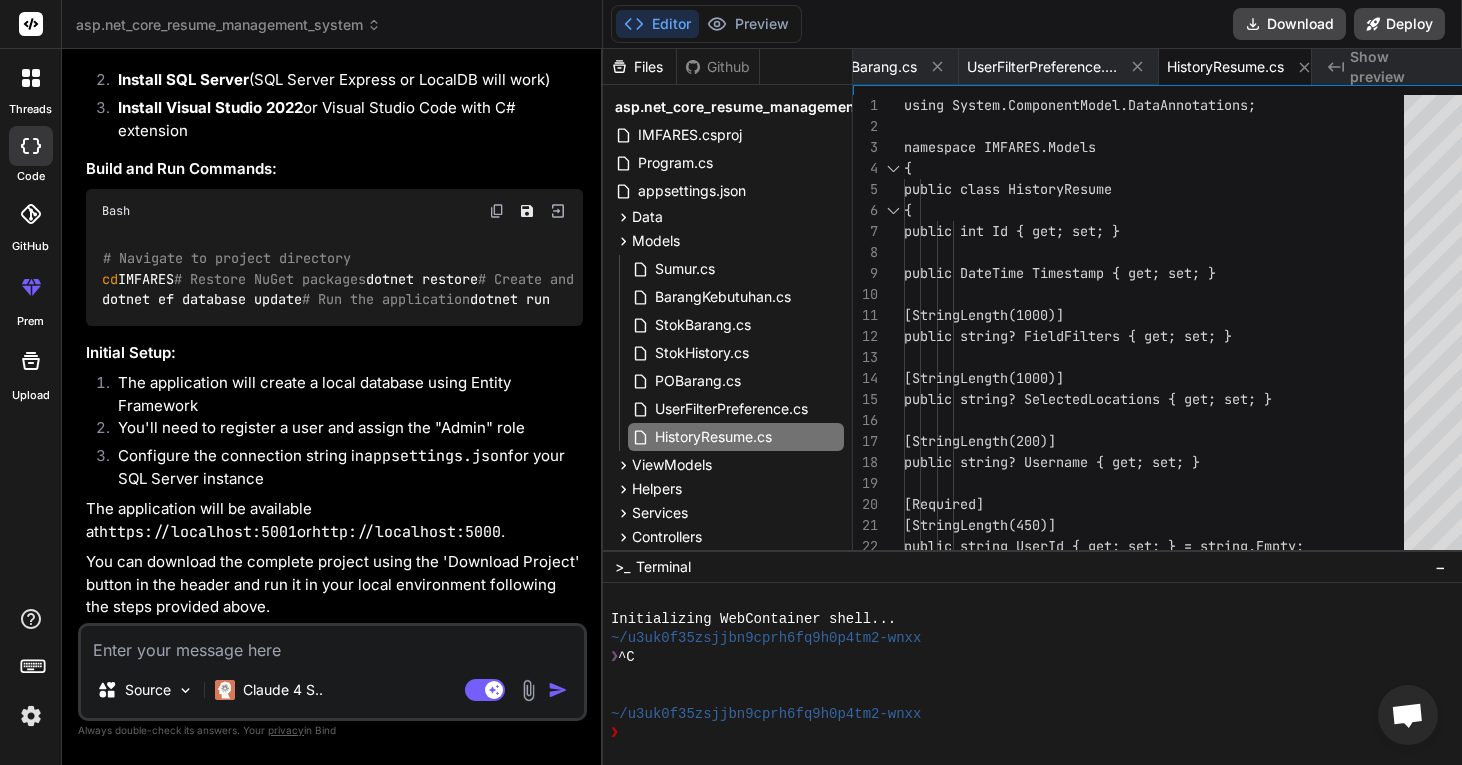 click at bounding box center [332, 644] 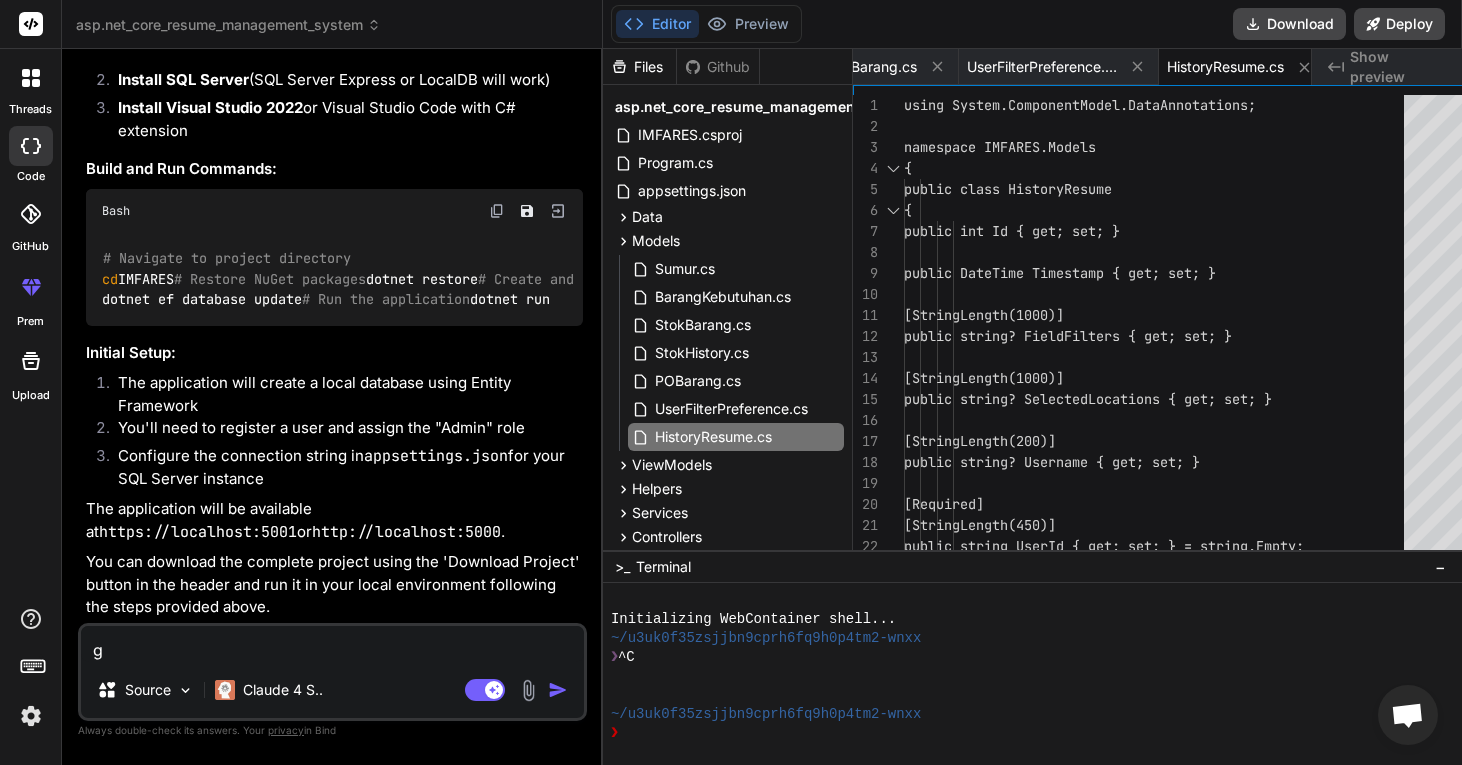 type on "ga" 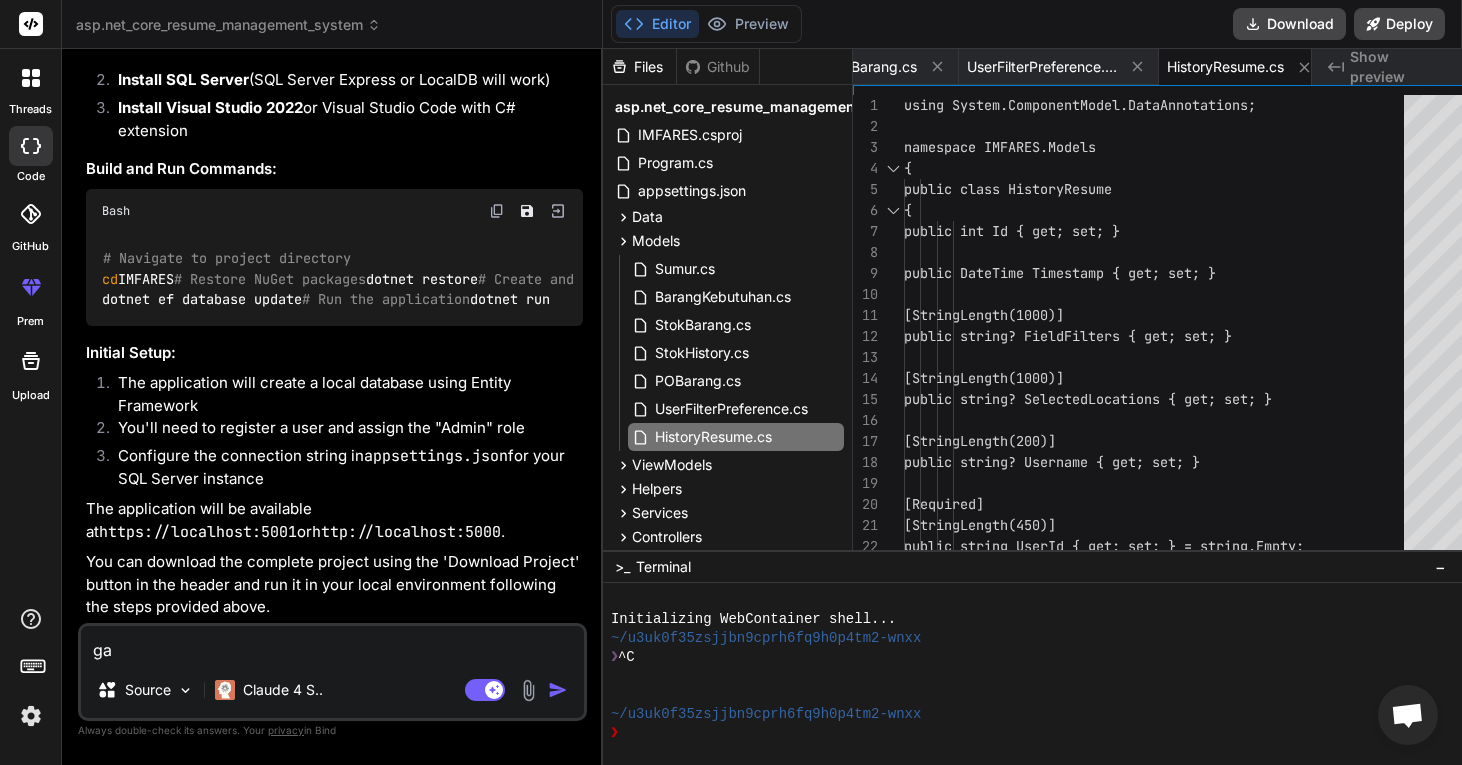type on "gan" 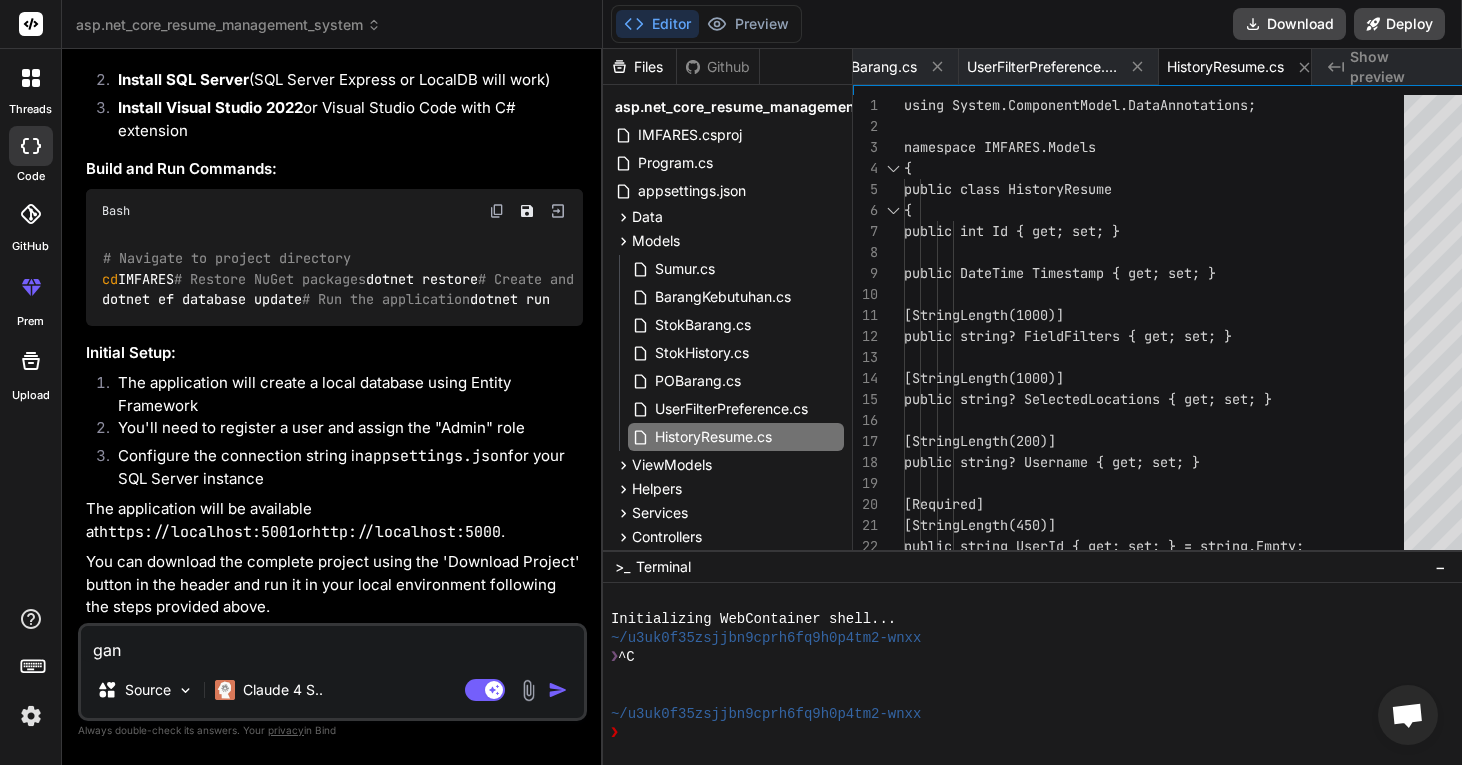 type on "x" 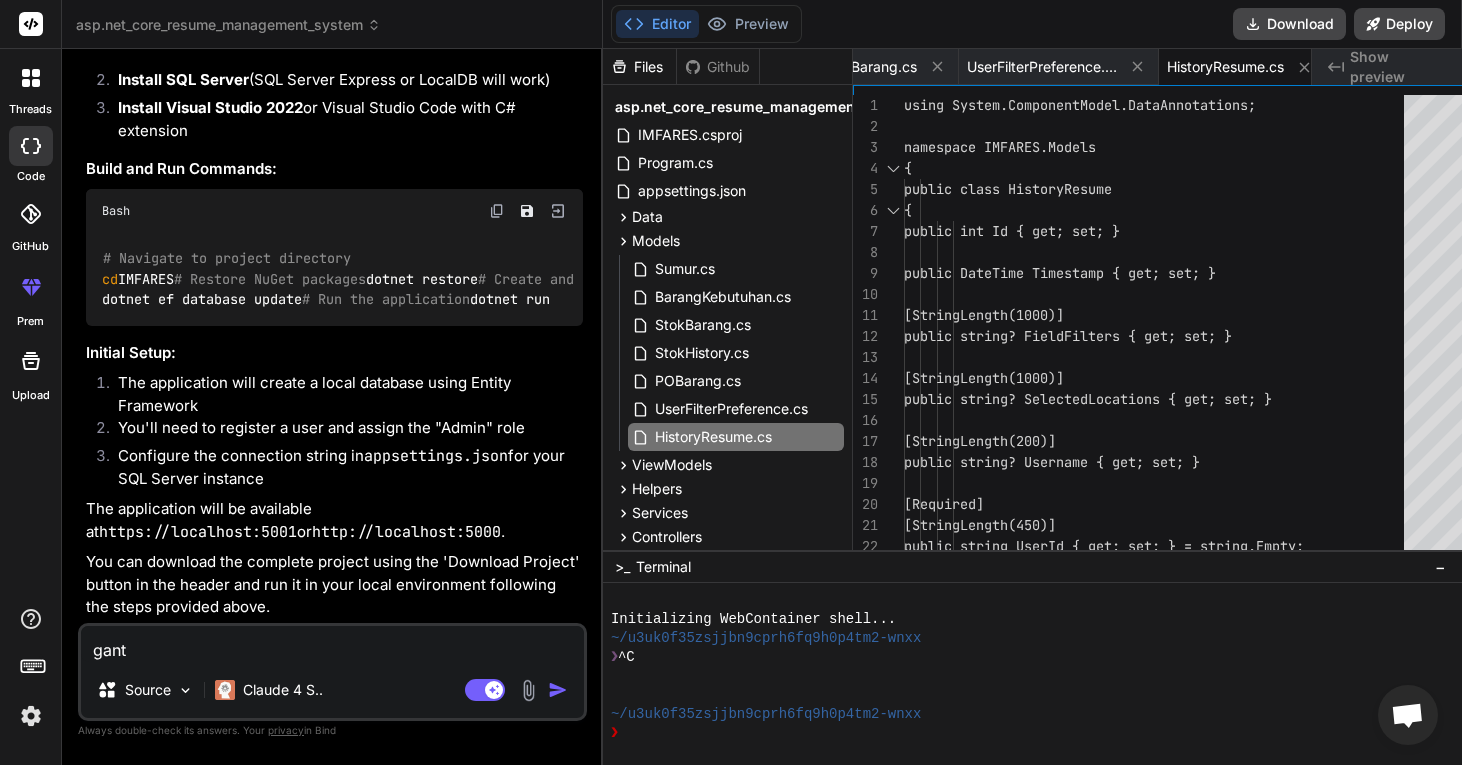 type on "ganti" 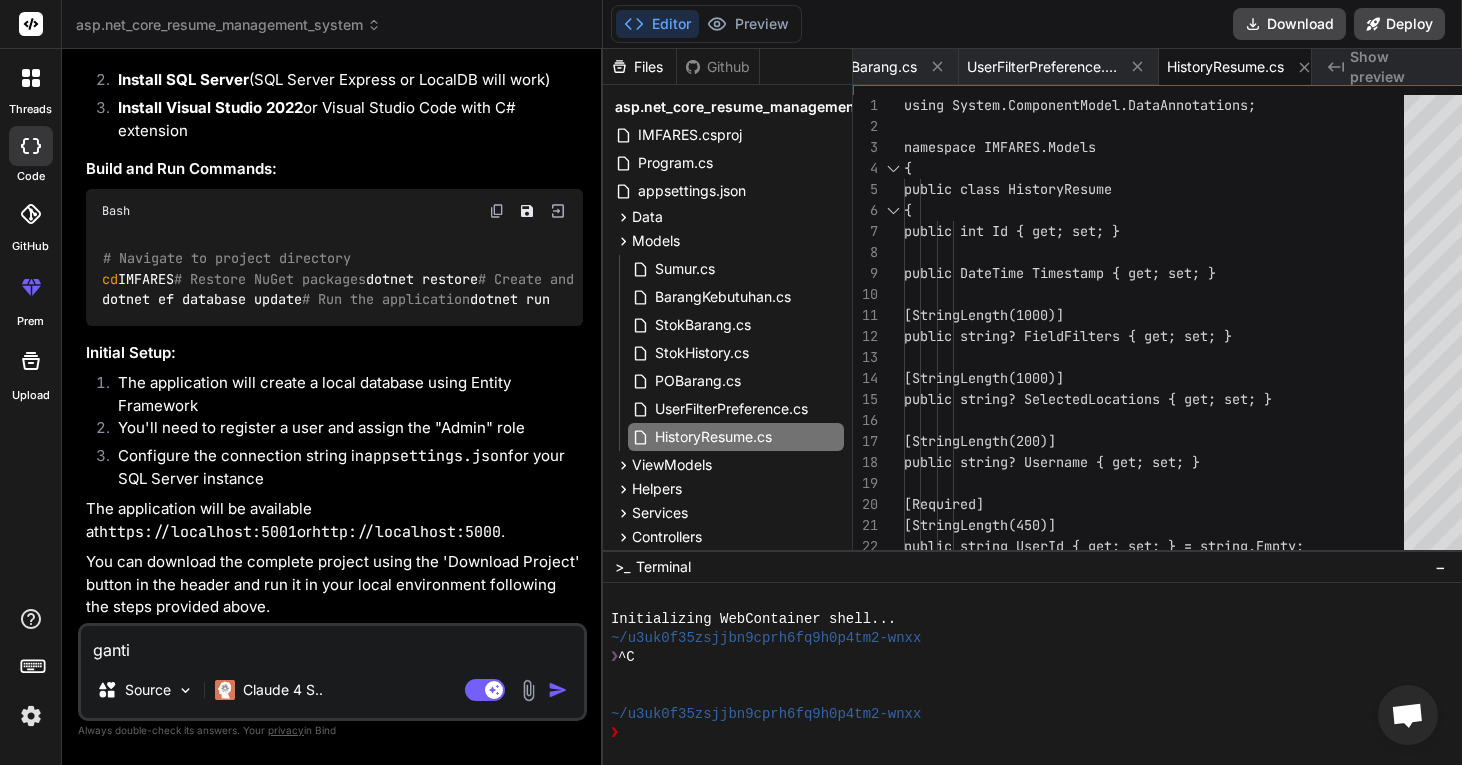 type on "gantil" 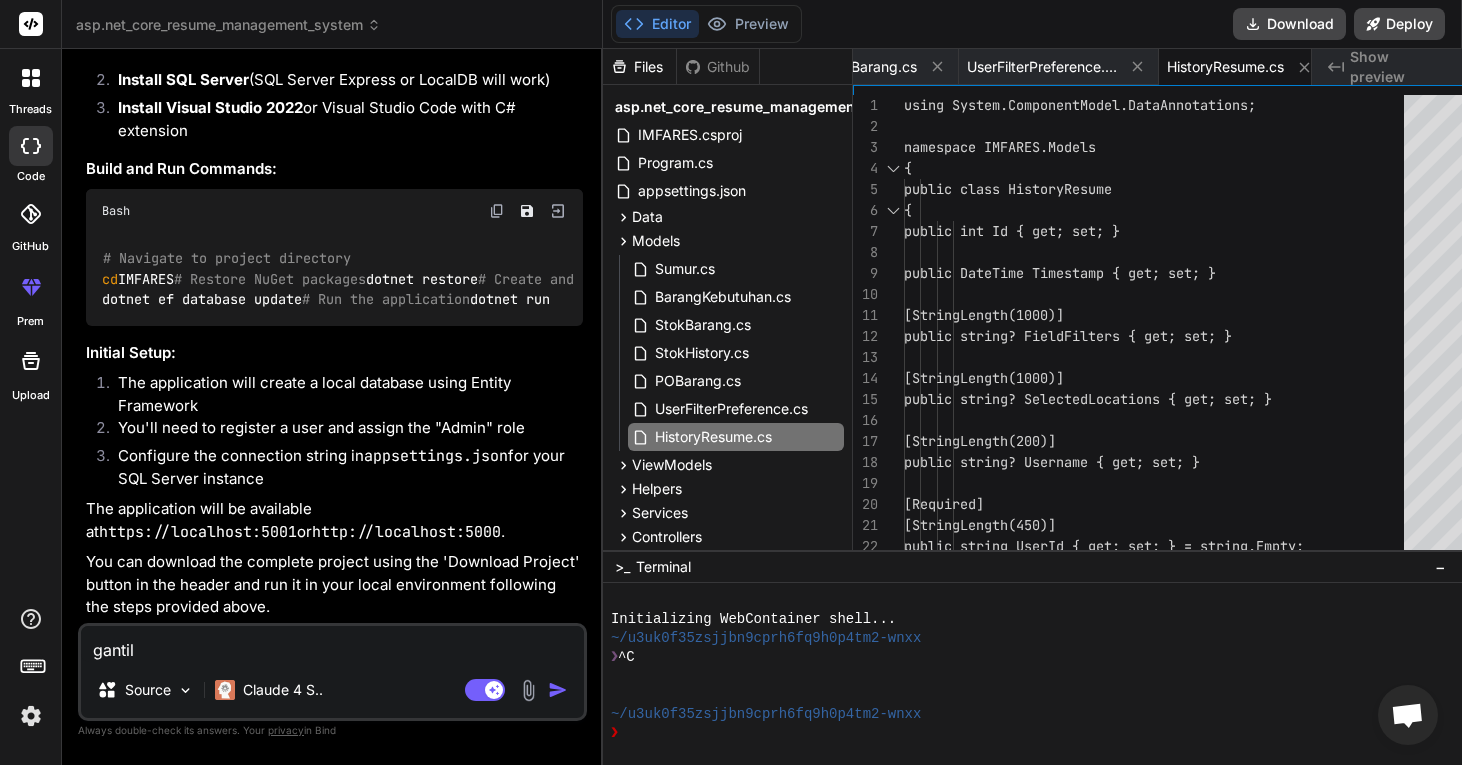 type on "gantila" 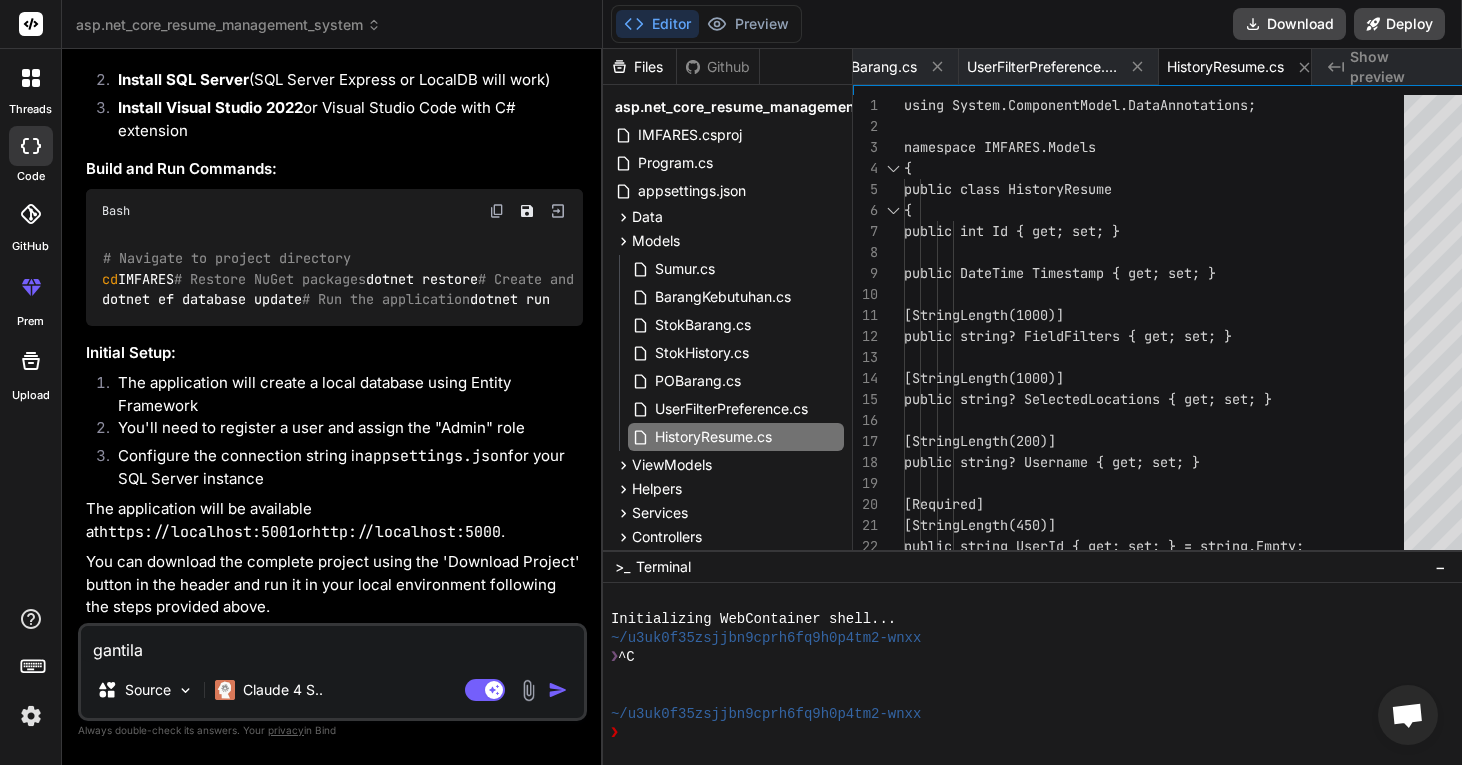 type on "gantilah" 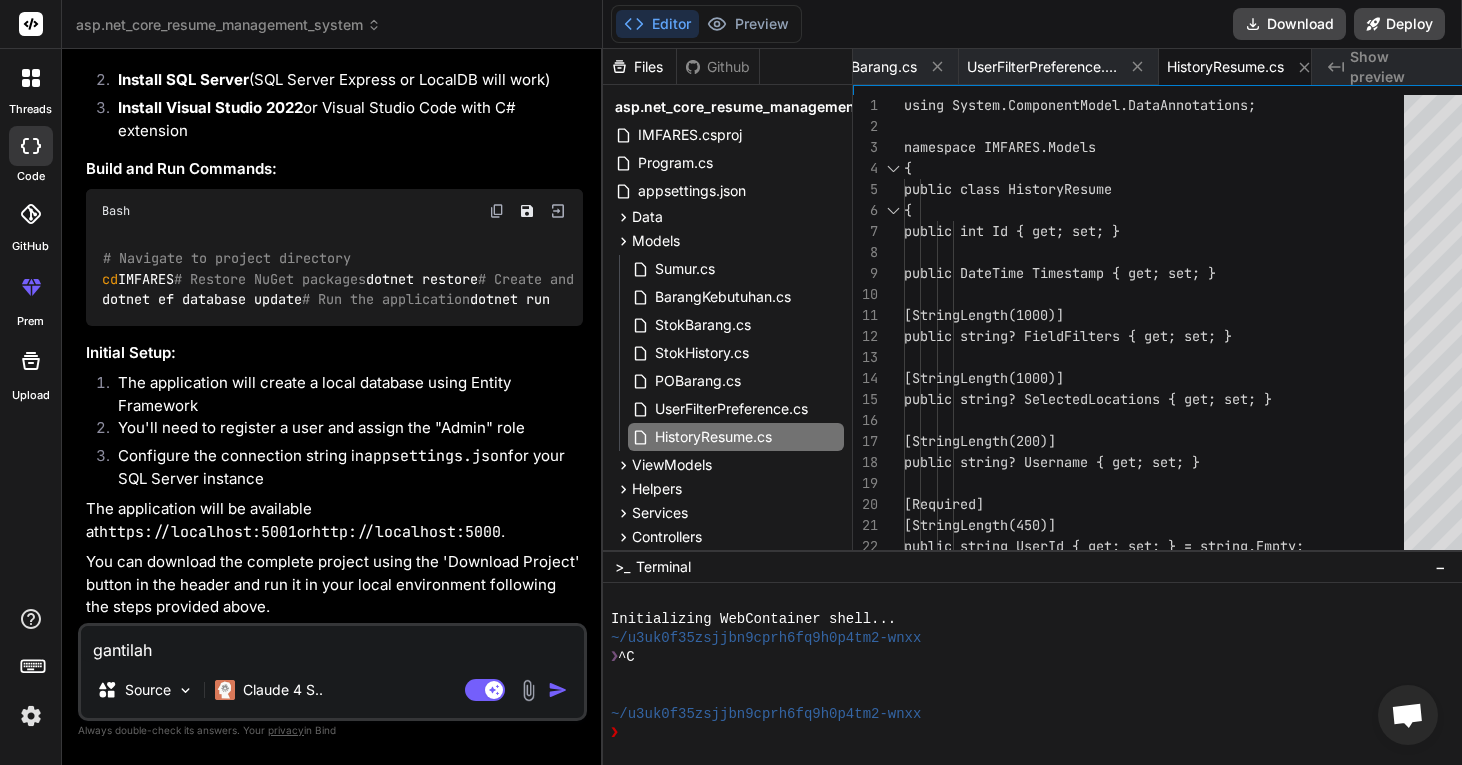 type on "gantilah" 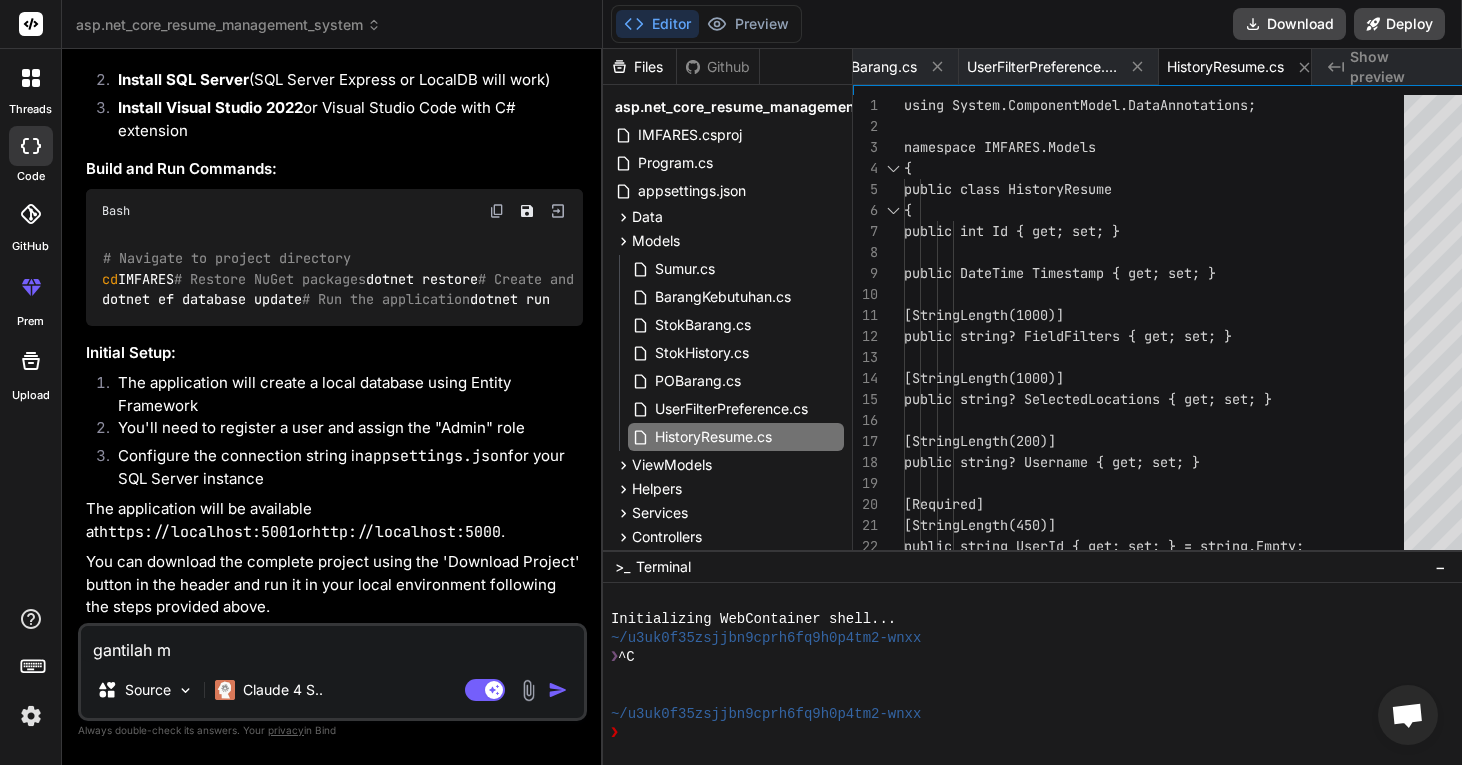 type on "gantilah me" 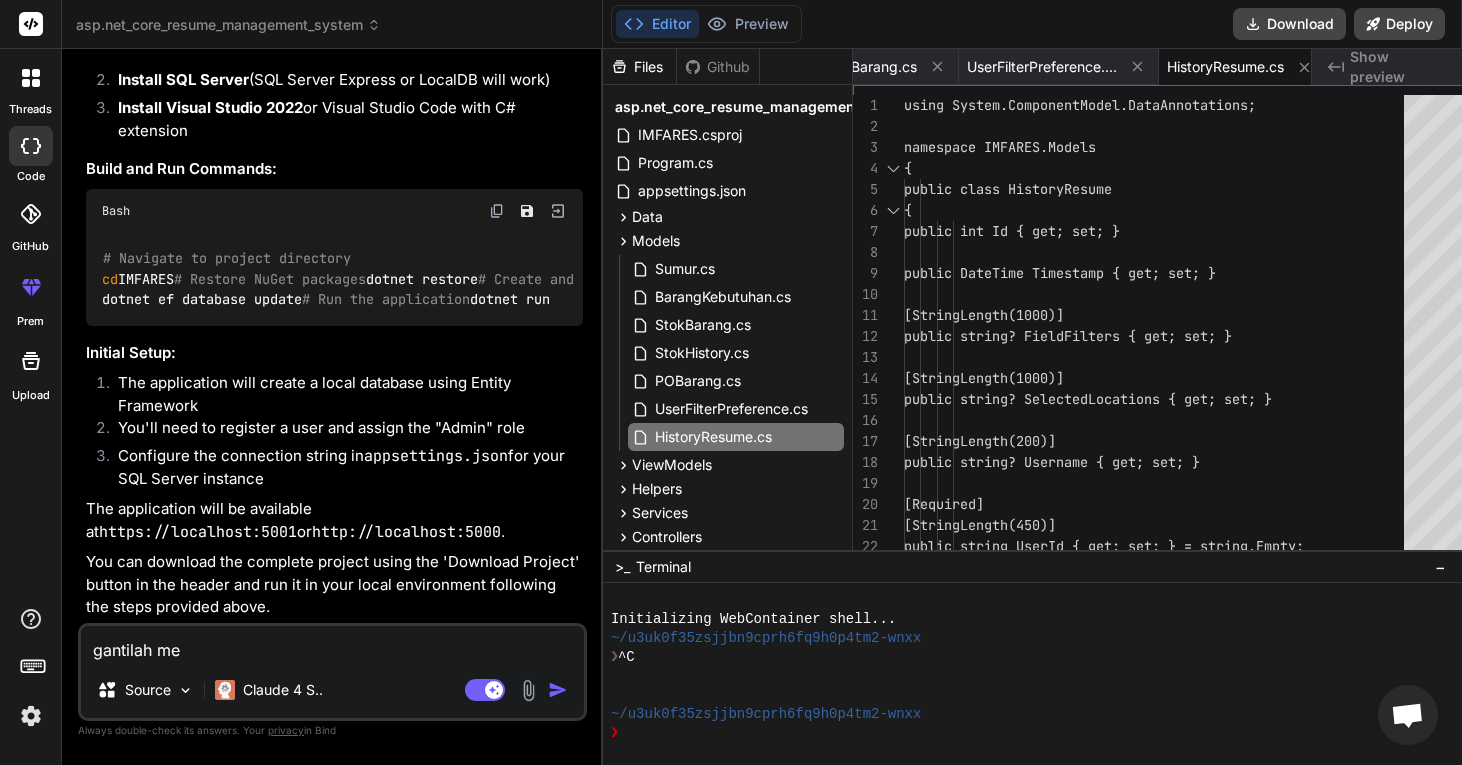 type on "gantilah men" 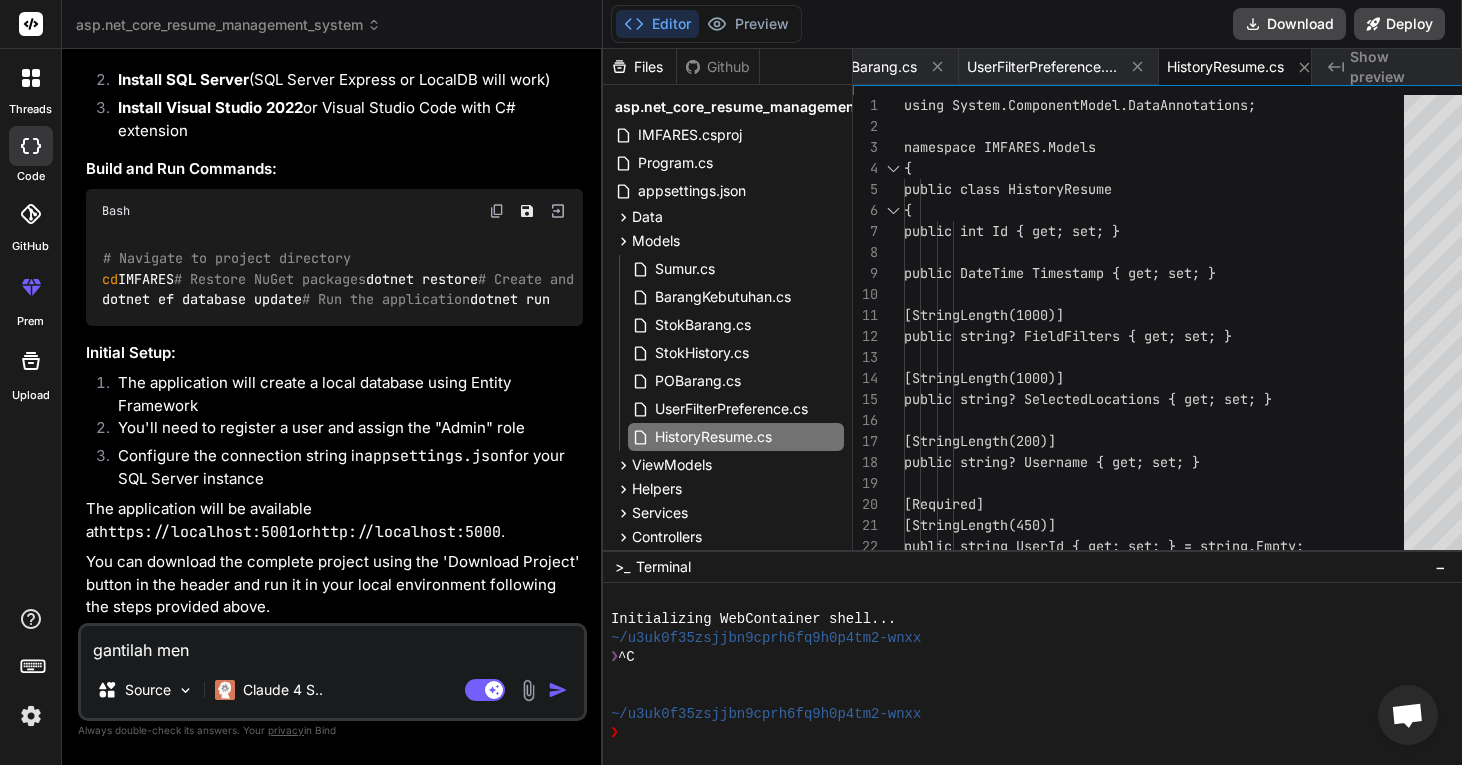 type on "gantilah menj" 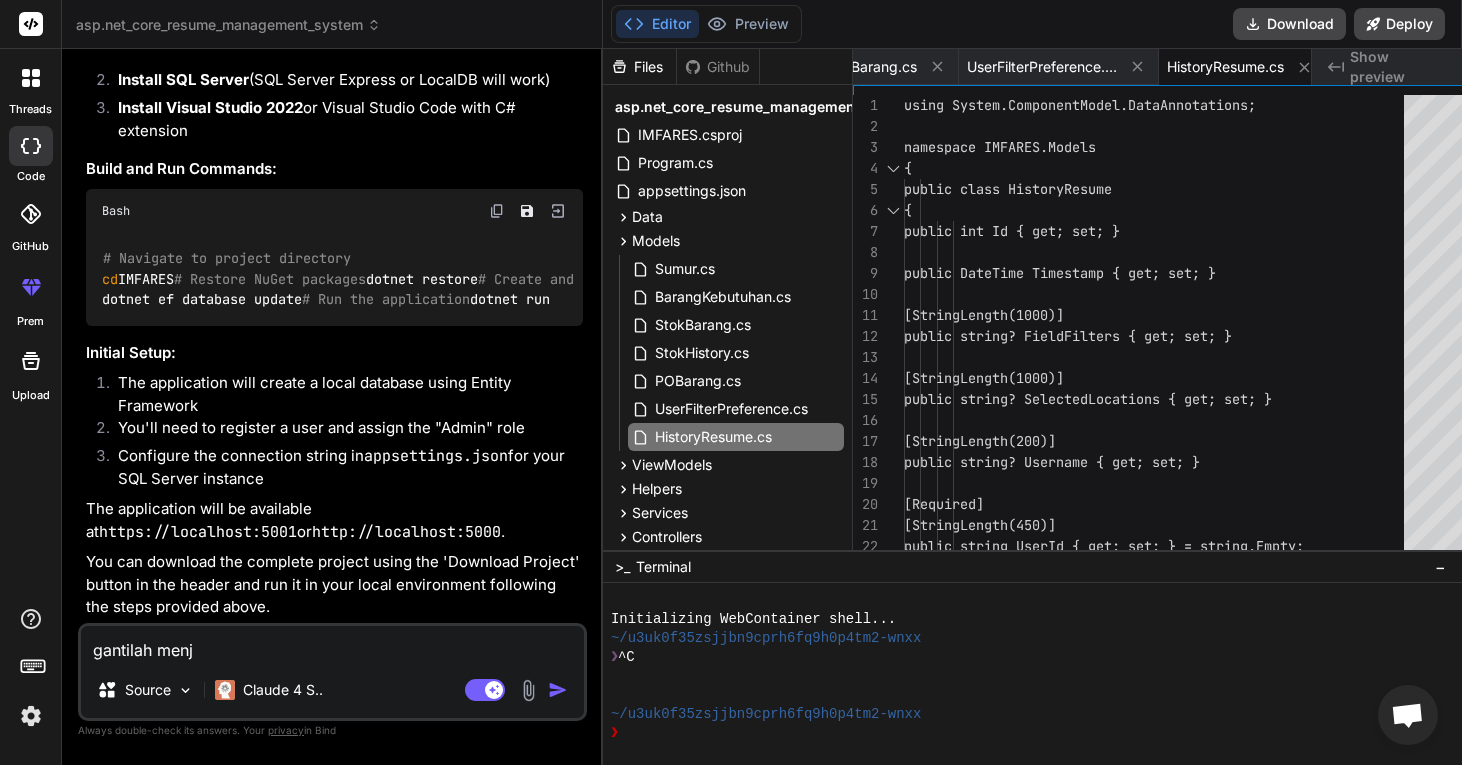 type on "gantilah menja" 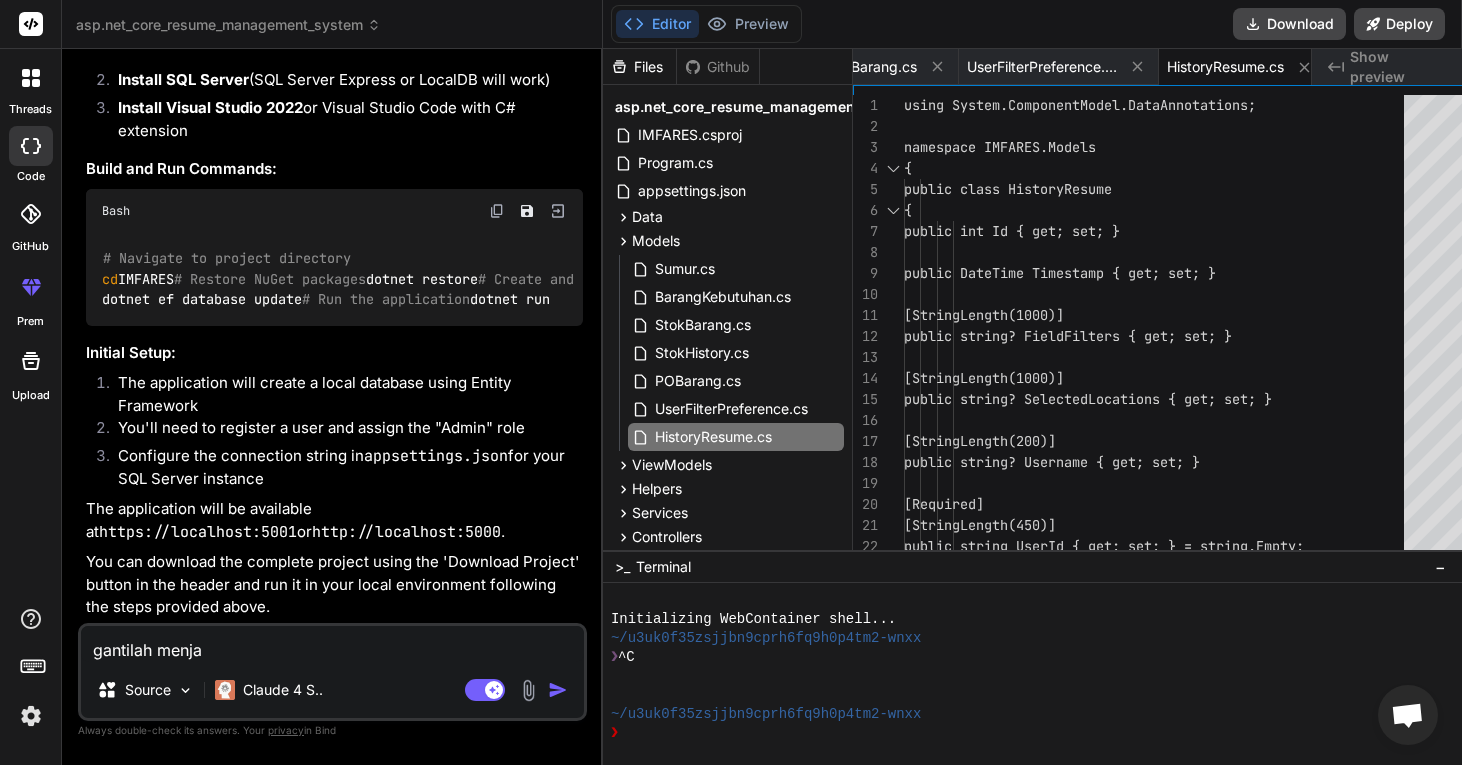 type on "gantilah menjad" 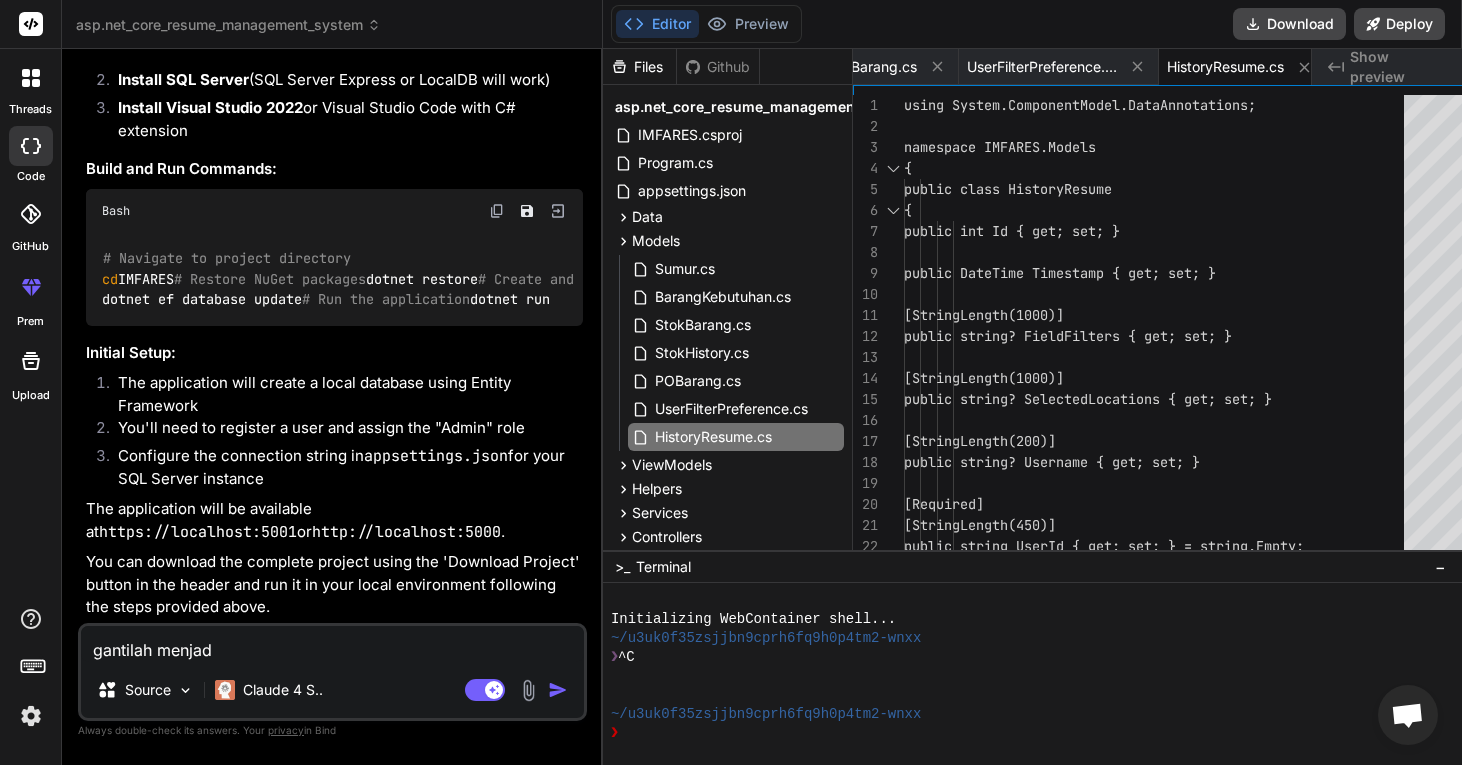 type on "x" 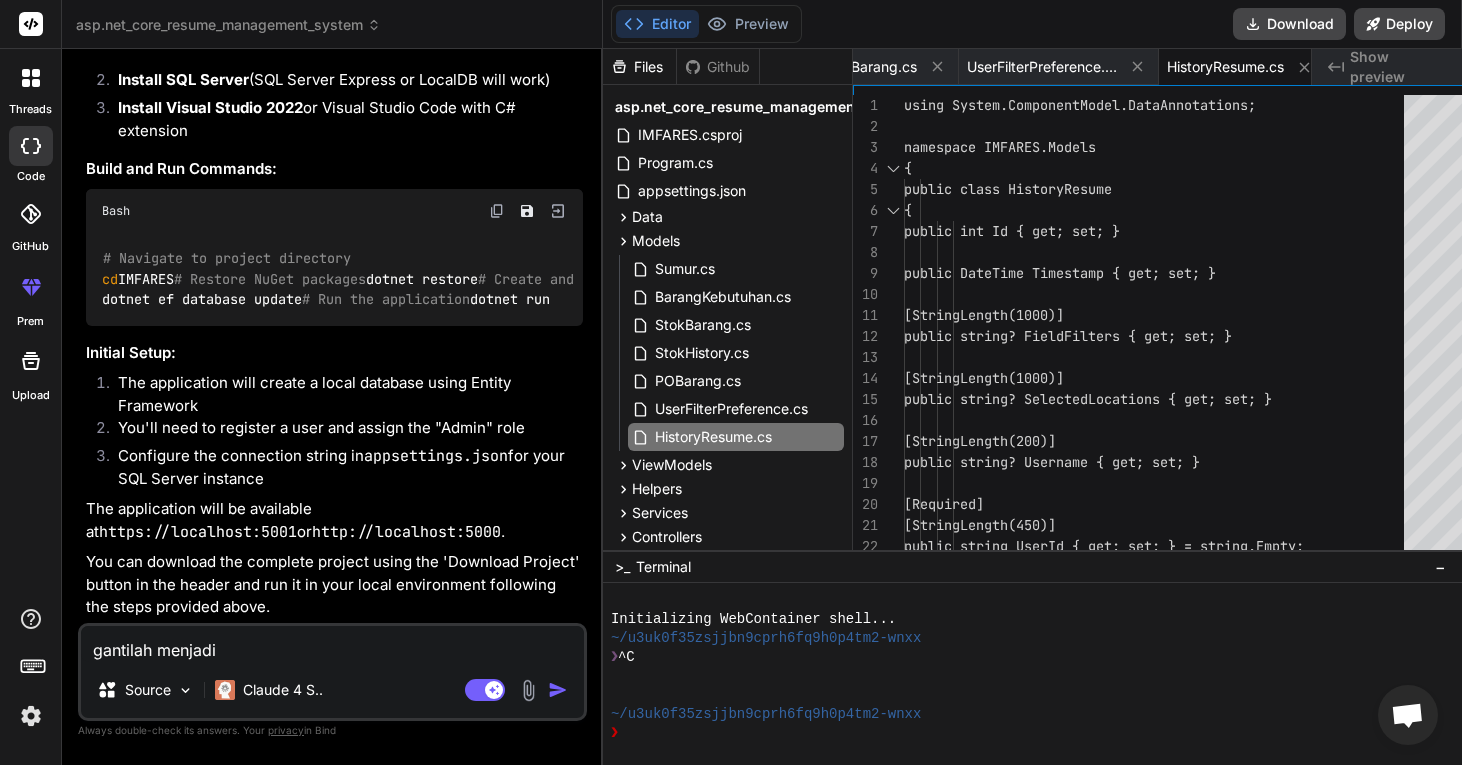 type on "gantilah menjadi" 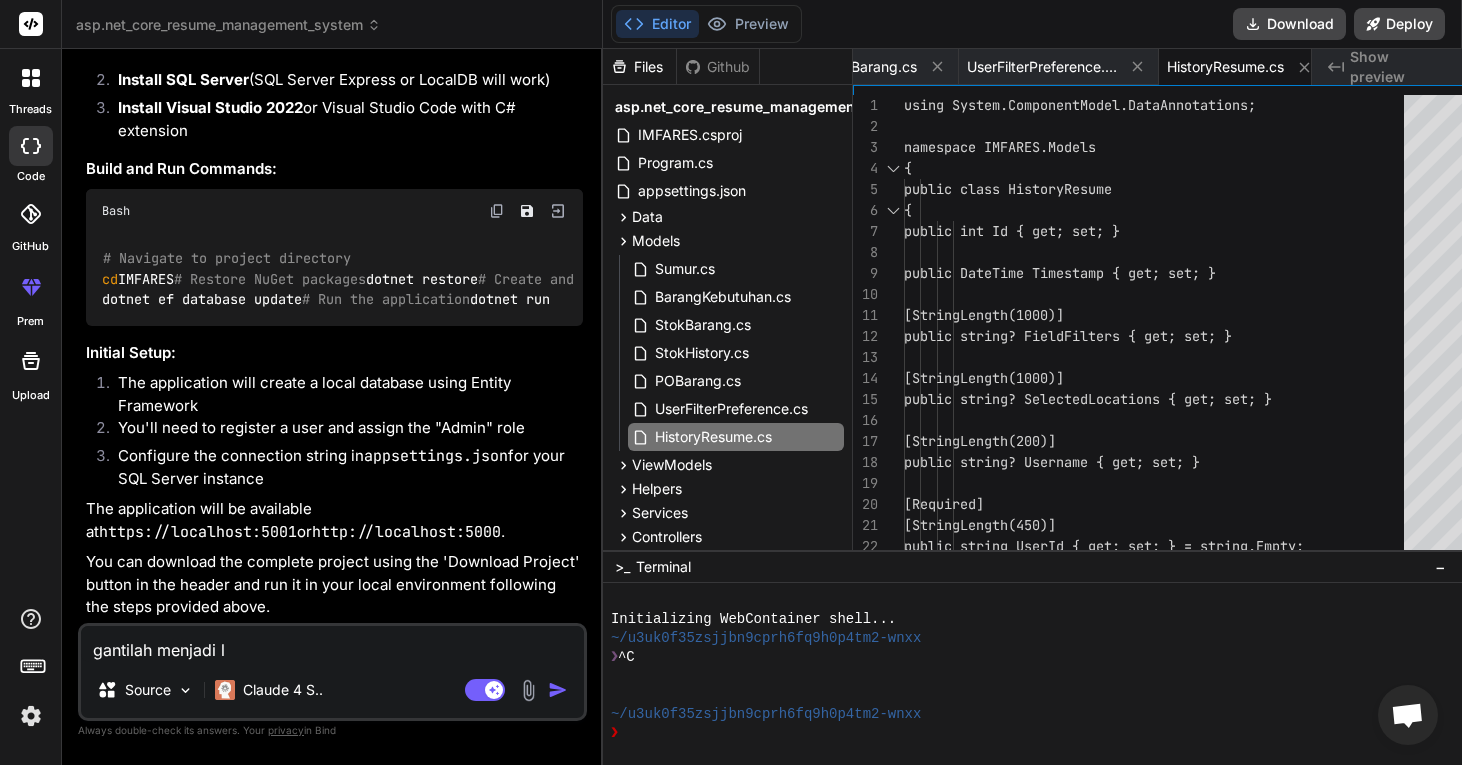 type on "gantilah menjadi lo" 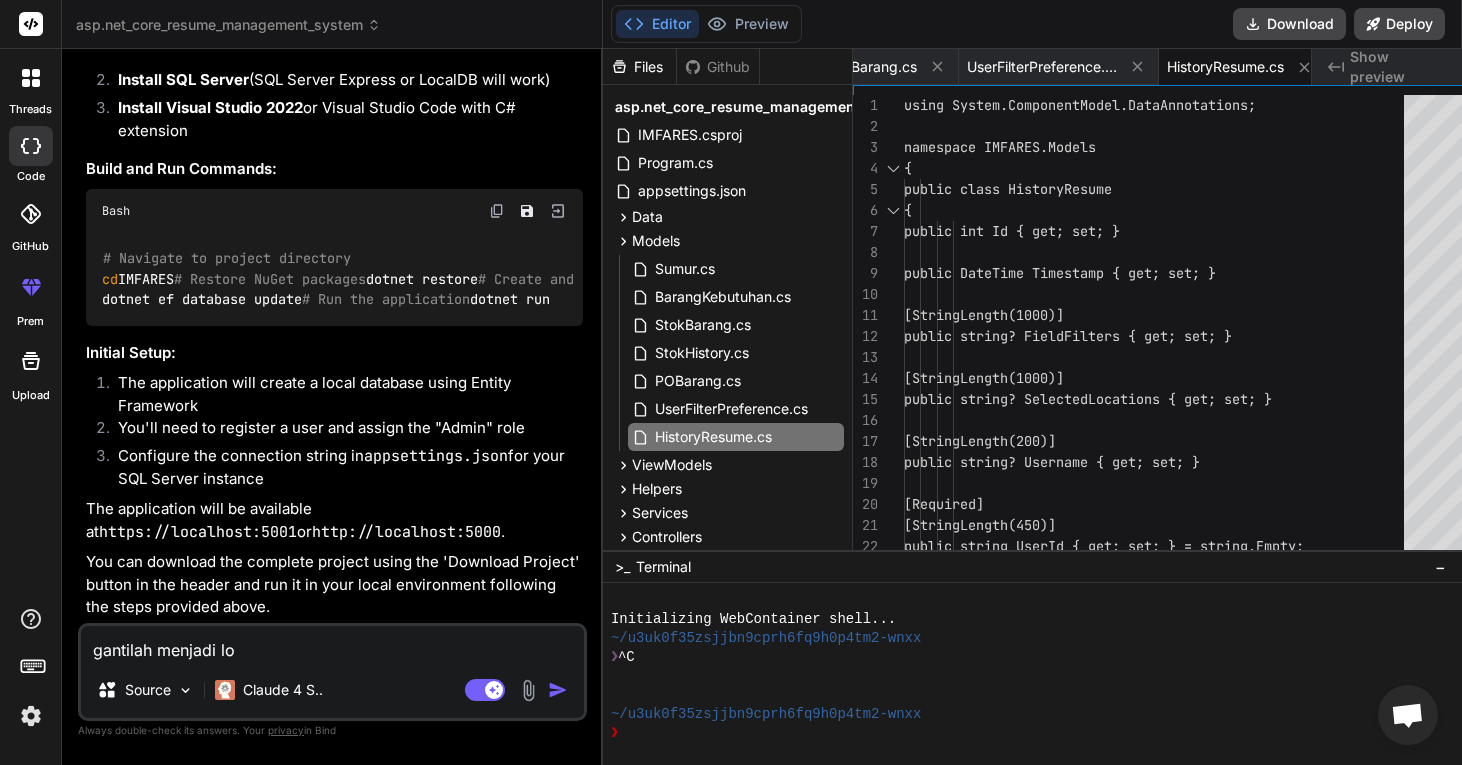 type on "gantilah menjadi loc" 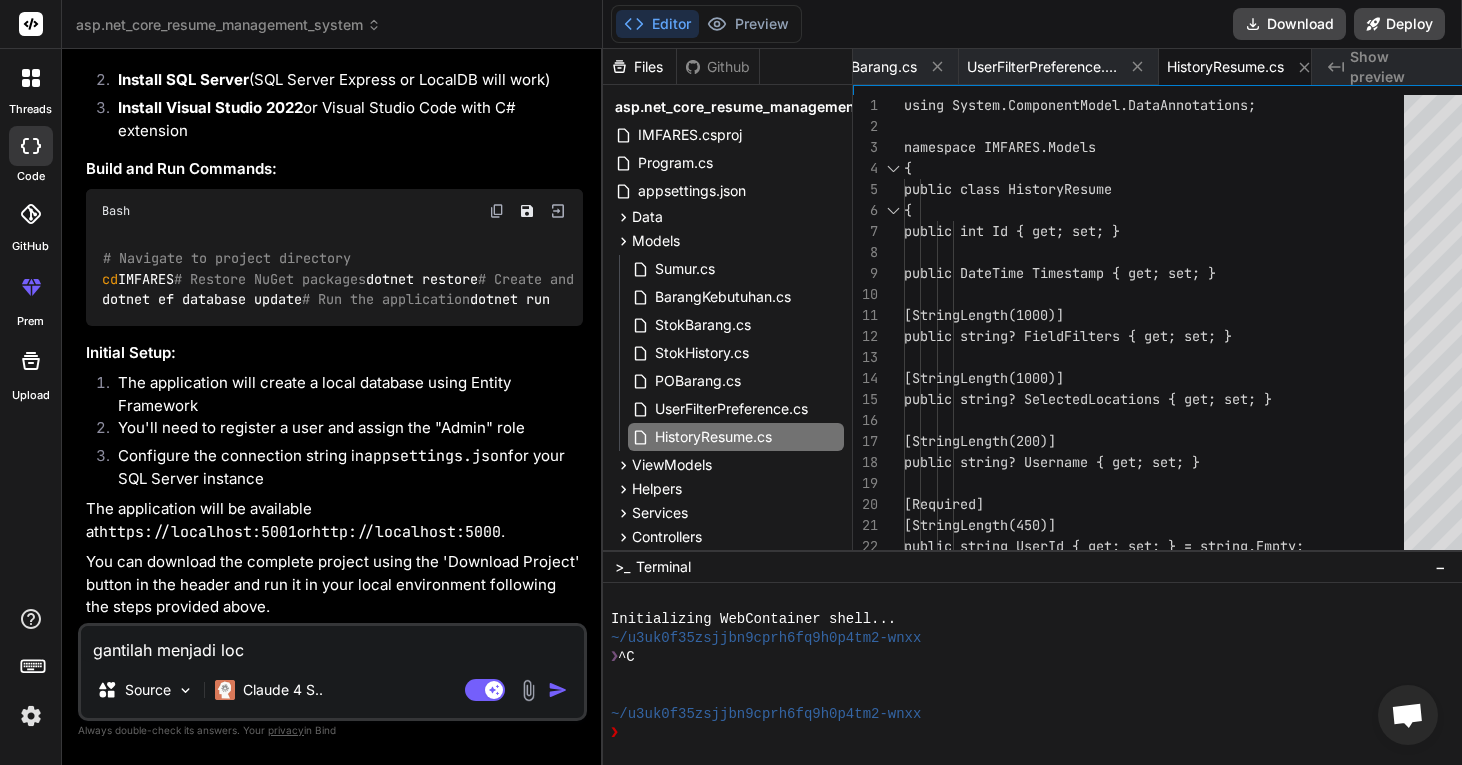 type on "gantilah menjadi loca" 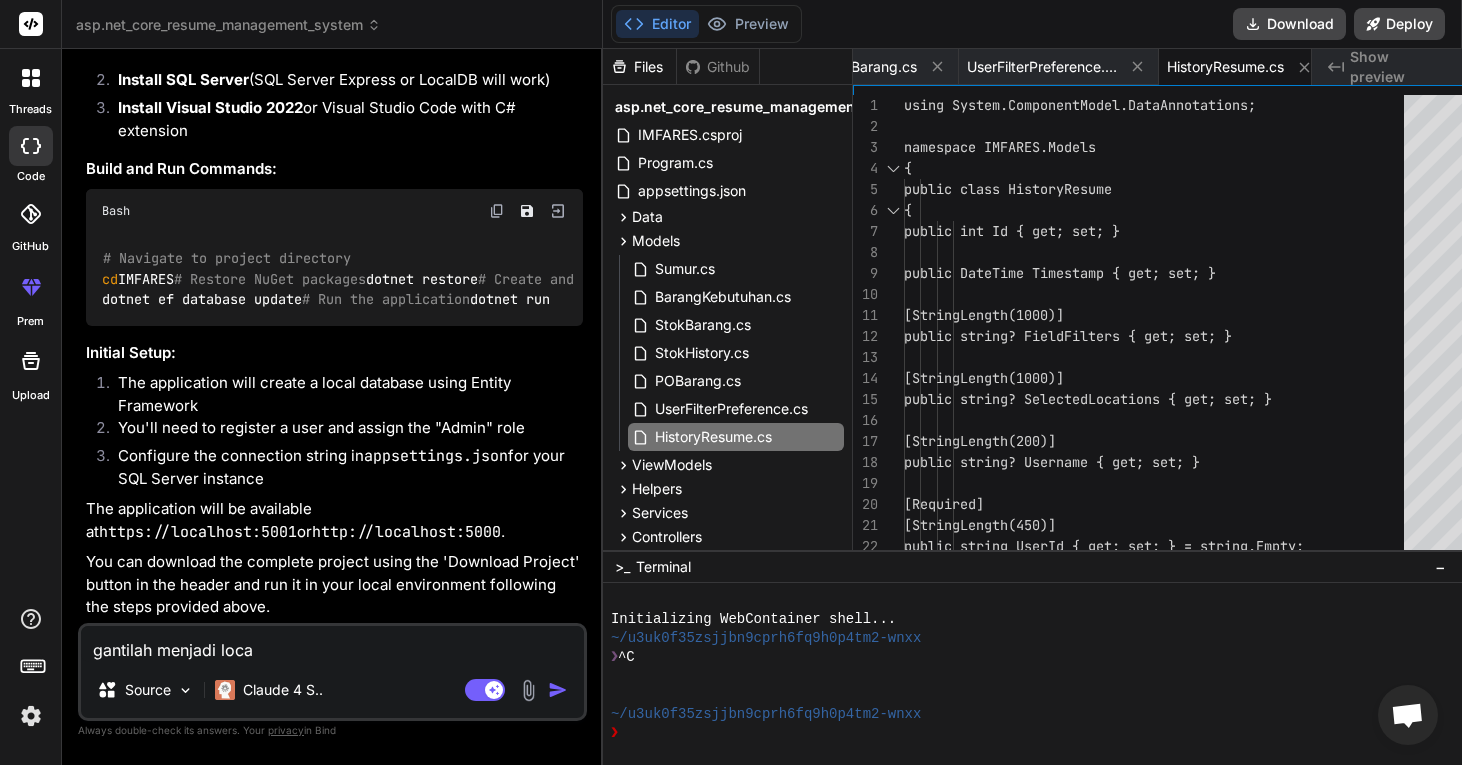 type on "gantilah menjadi local" 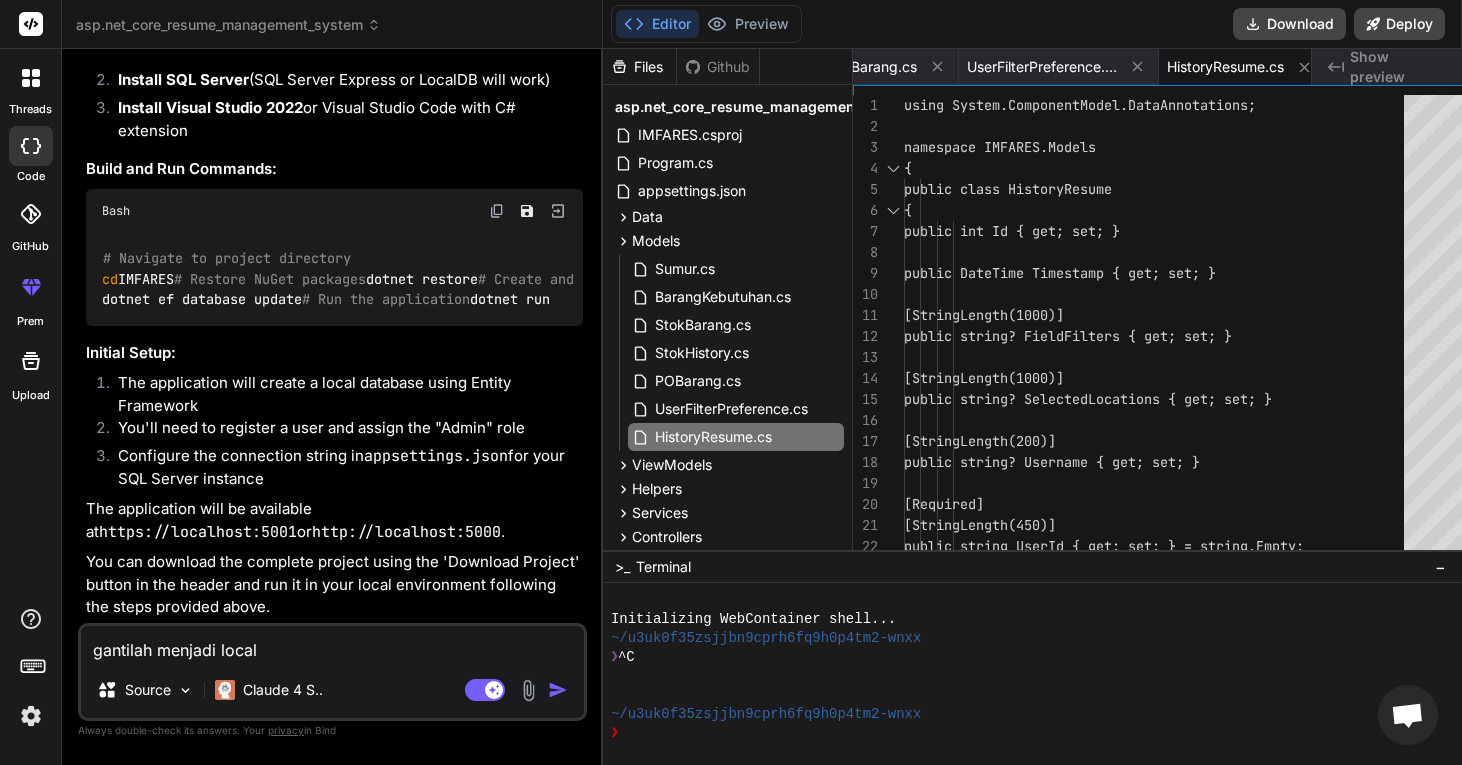 type on "gantilah menjadi local" 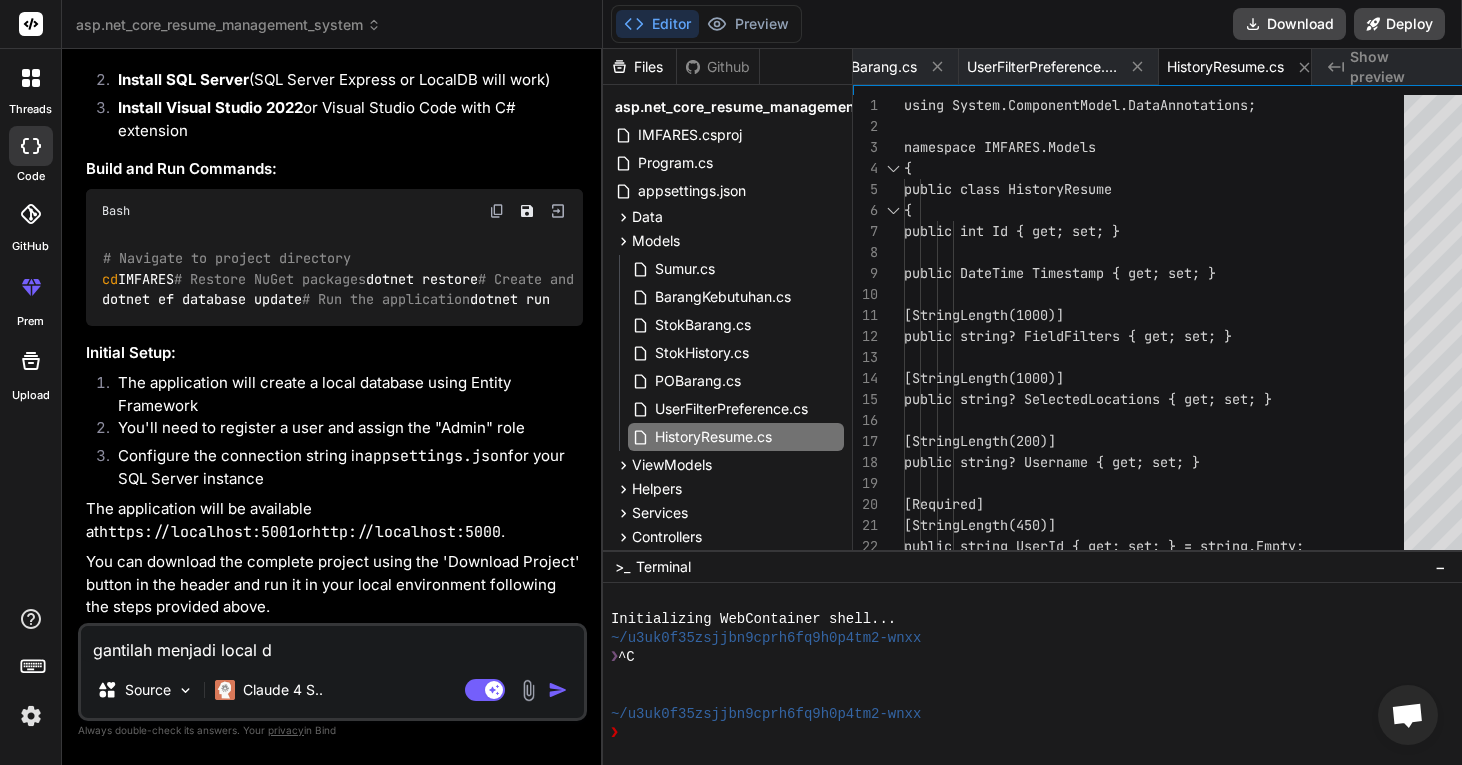 type on "x" 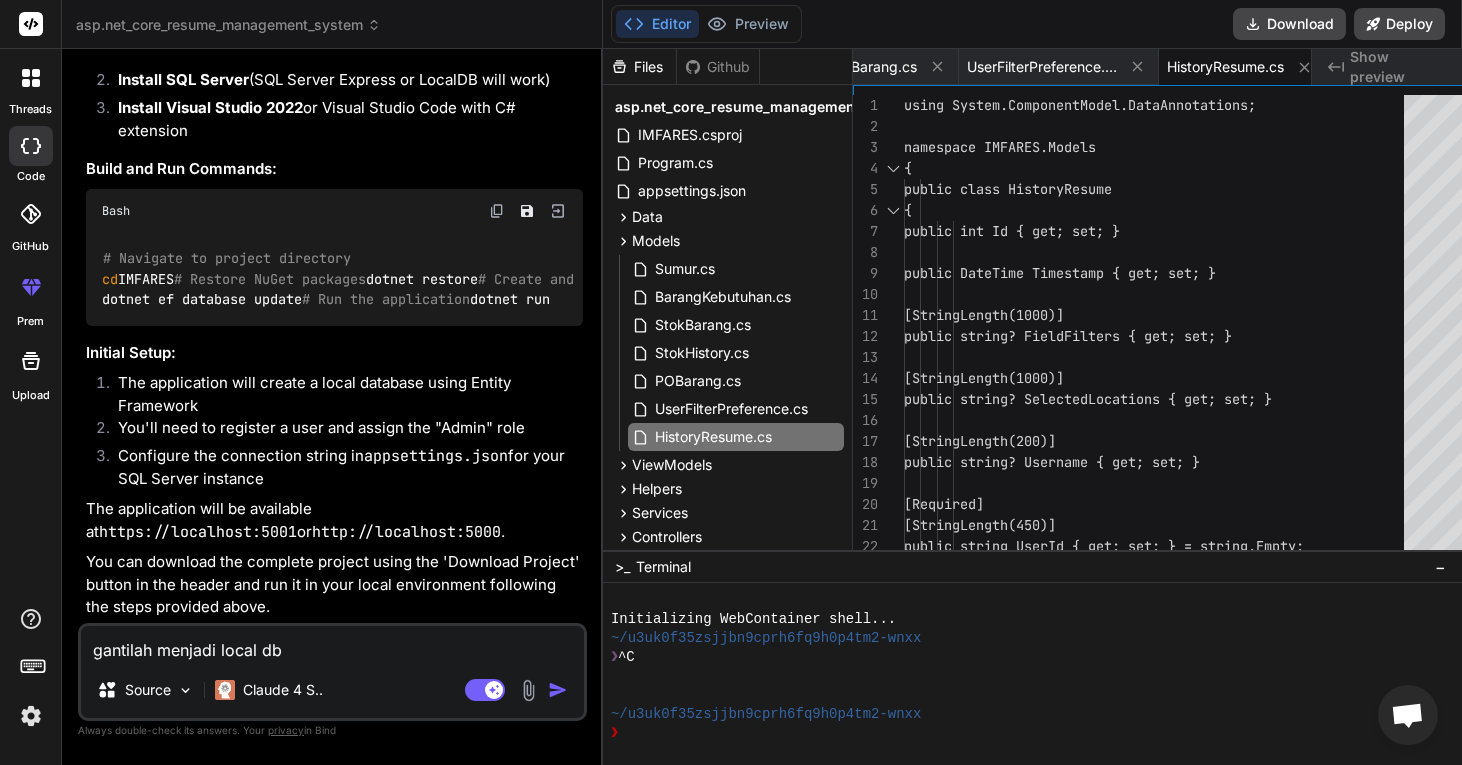 type on "gantilah menjadi local db" 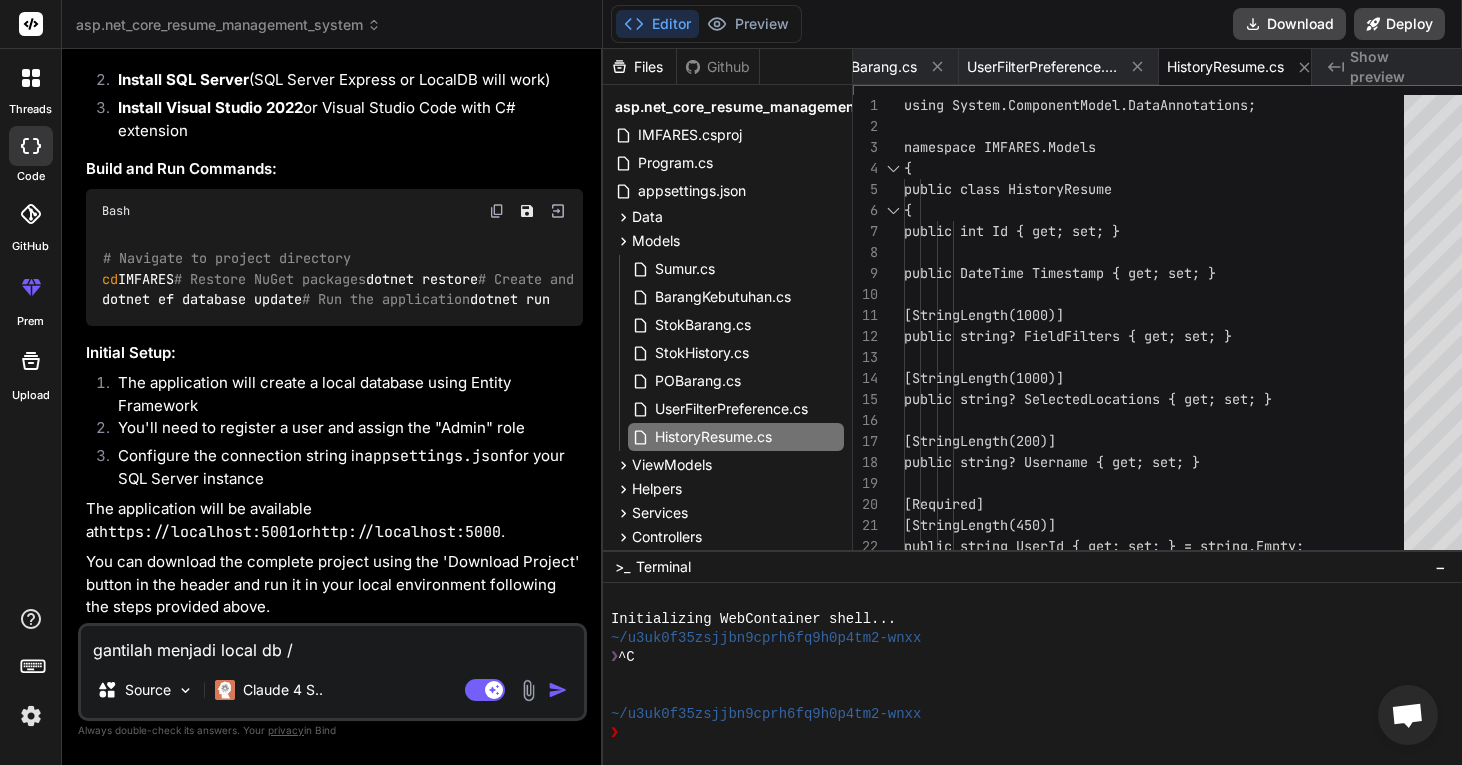 type on "gantilah menjadi local db /" 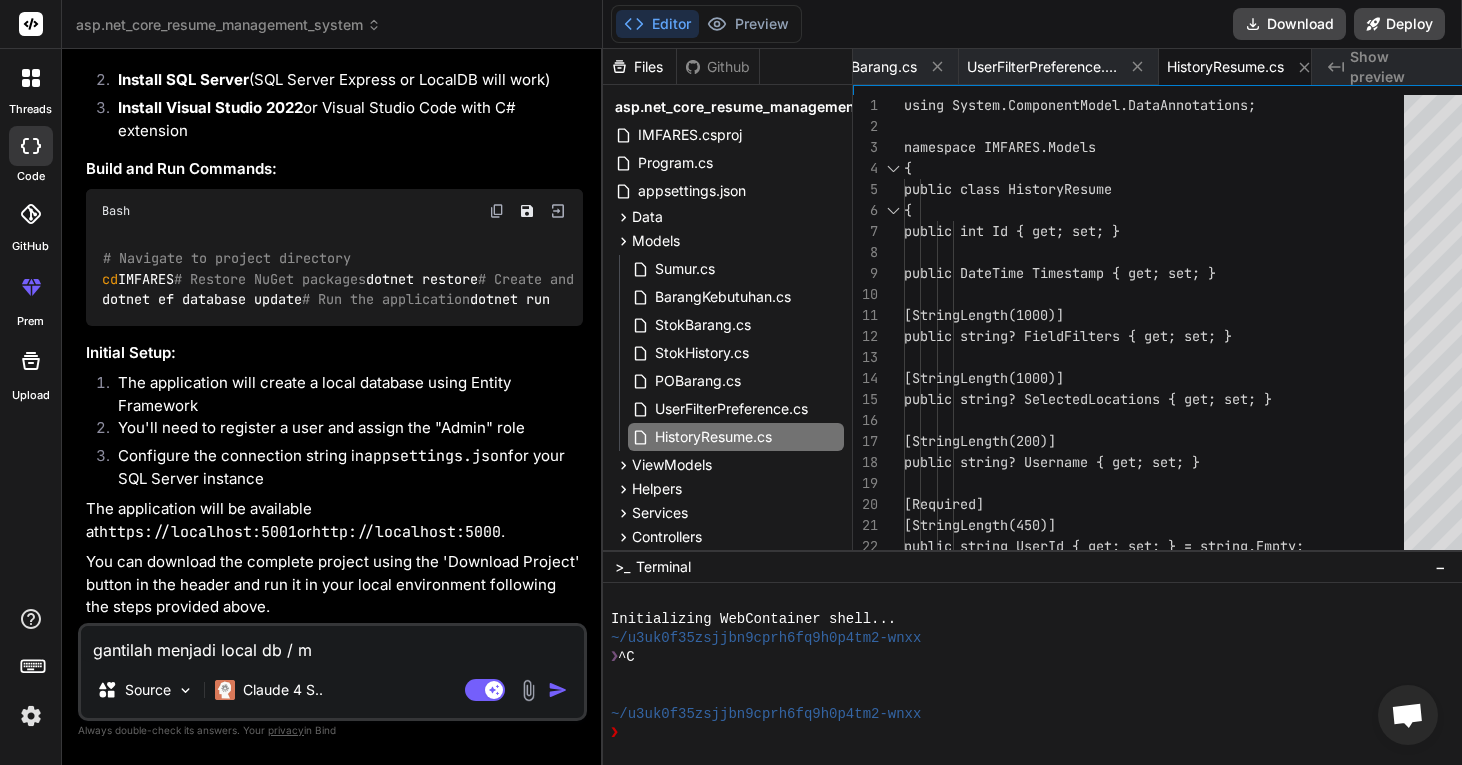 type on "gantilah menjadi local db / my" 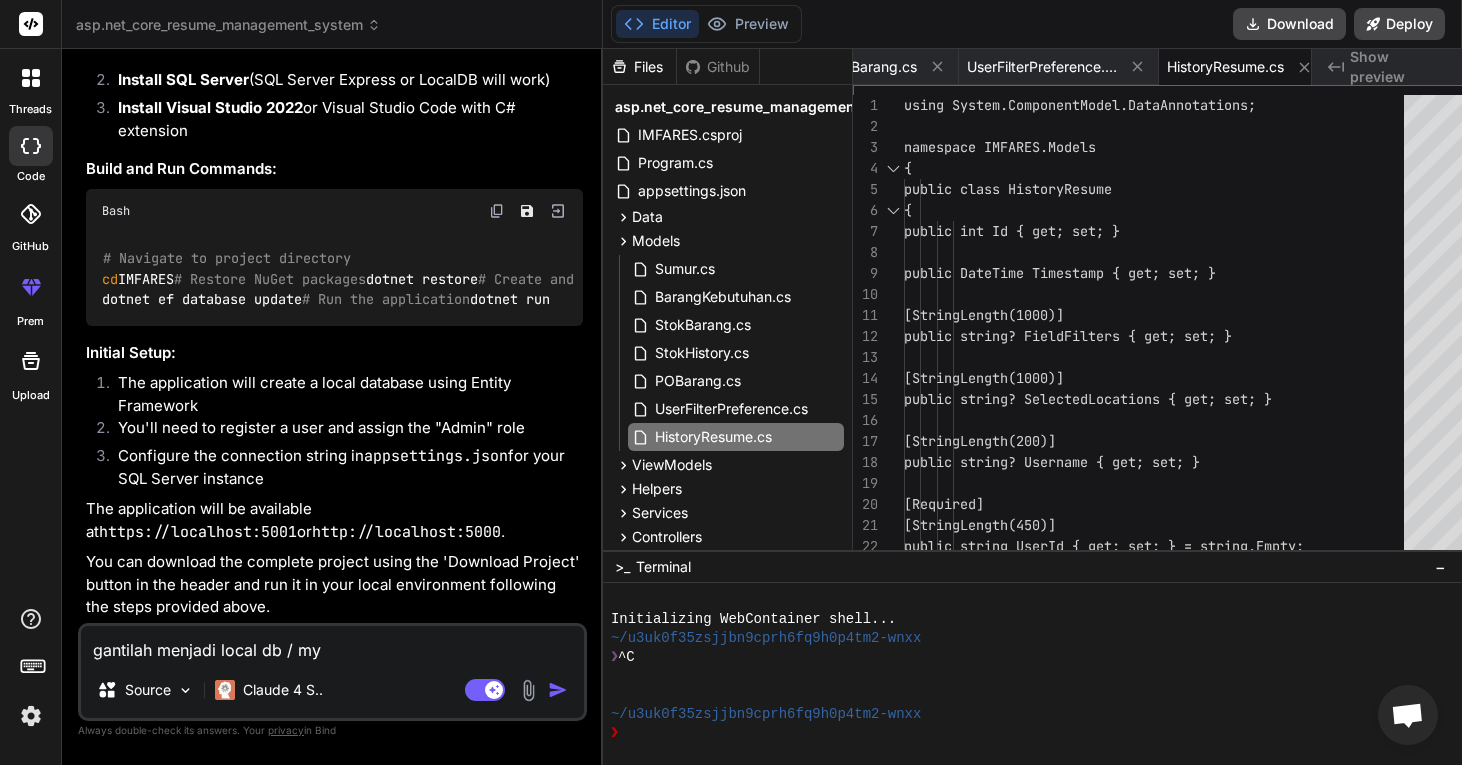 type on "gantilah menjadi local db / mys" 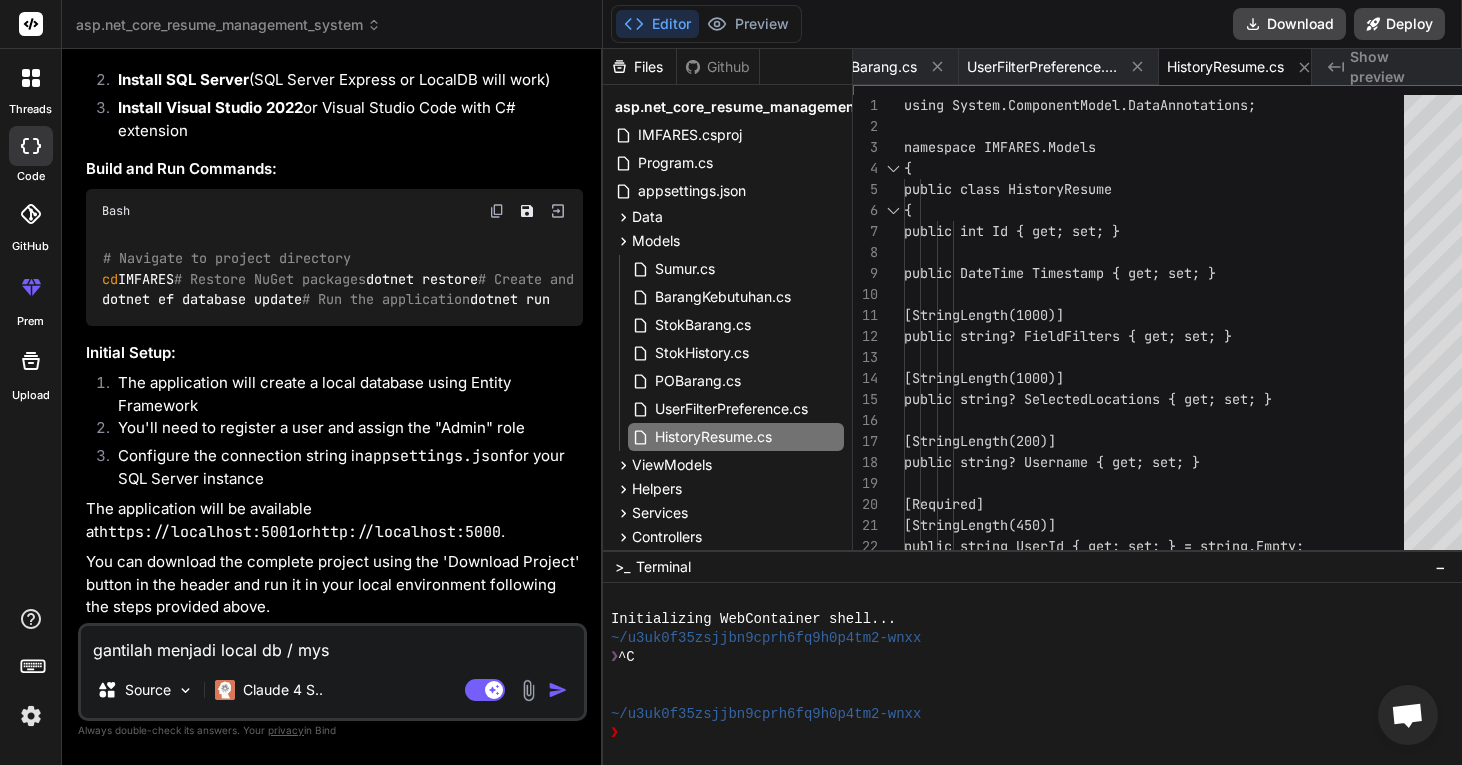 type 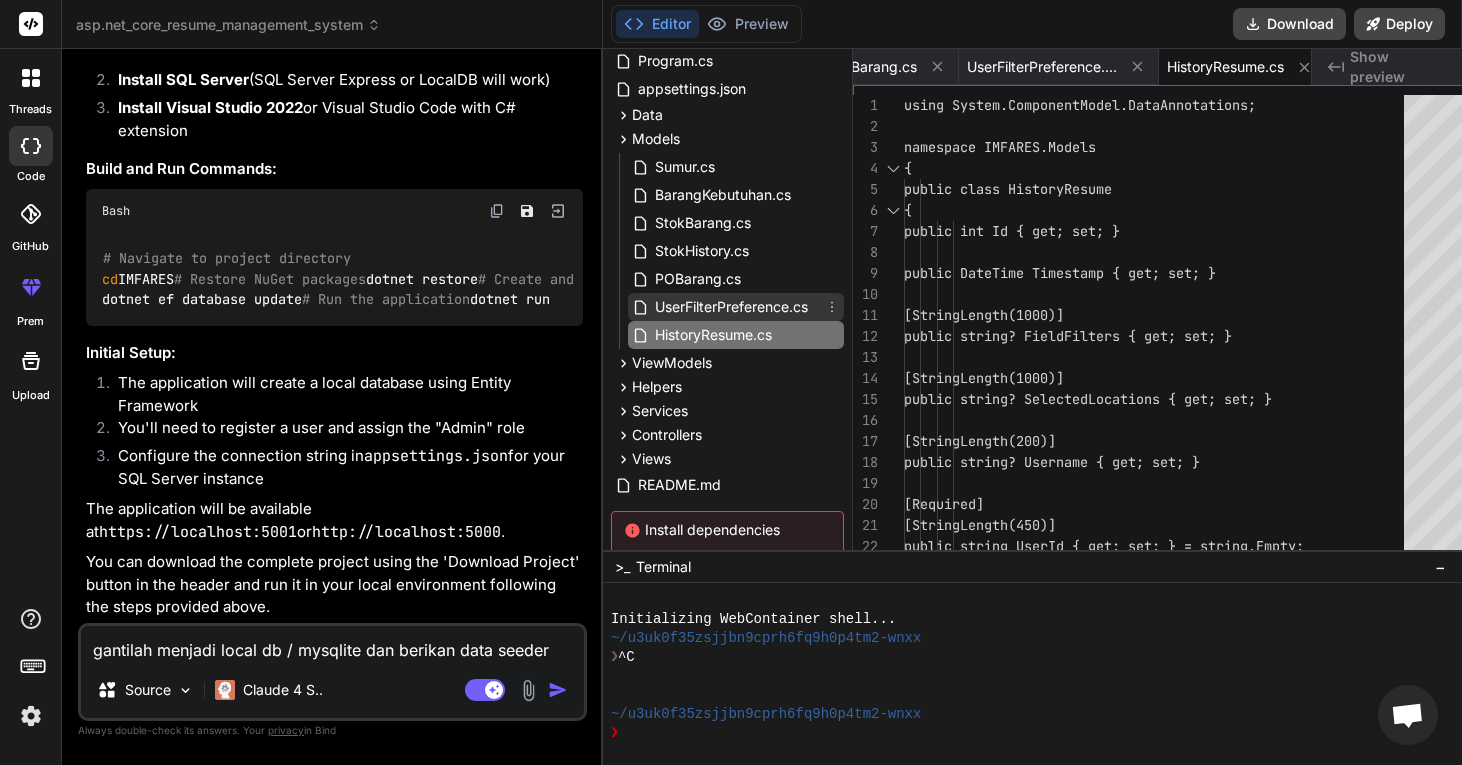 scroll, scrollTop: 135, scrollLeft: 0, axis: vertical 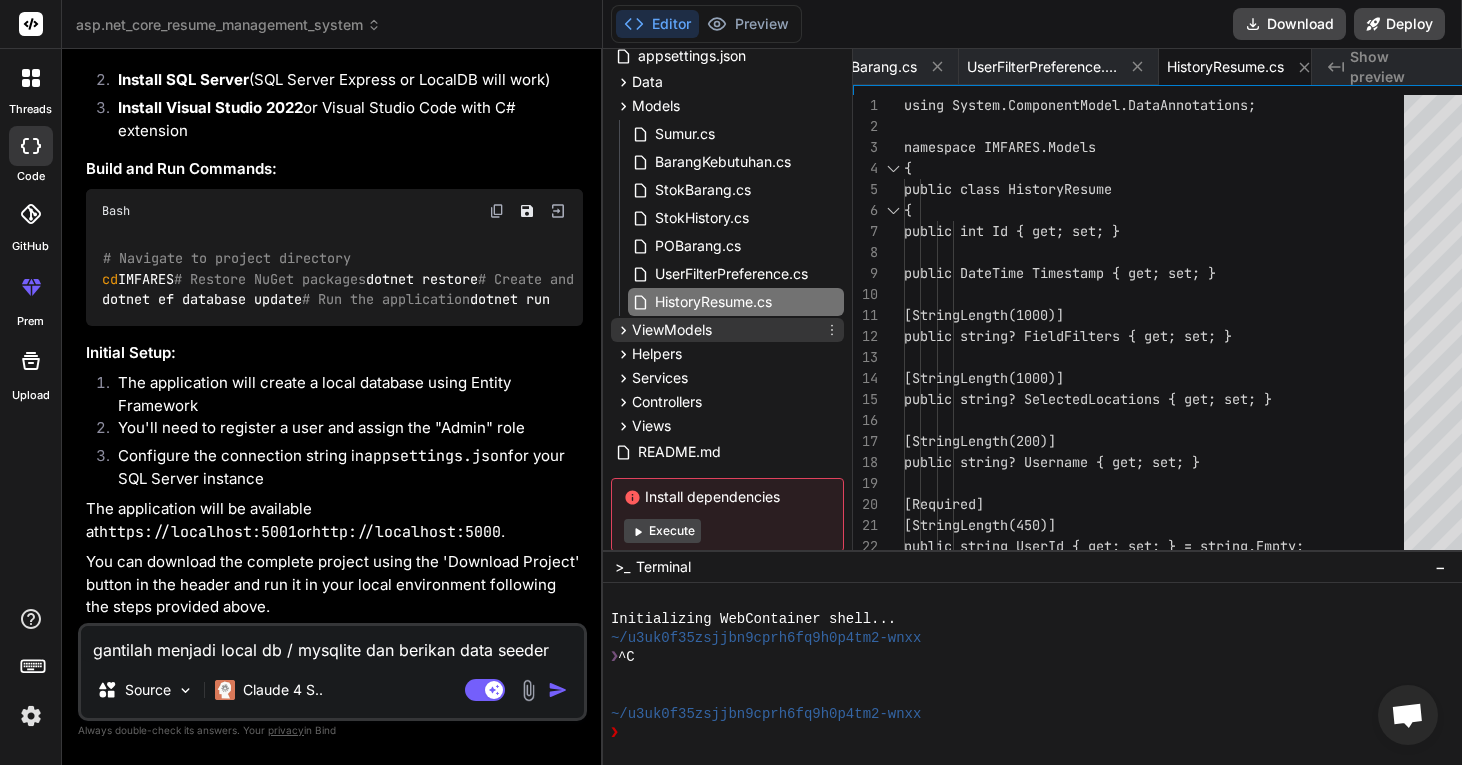 click on "ViewModels" at bounding box center (672, 330) 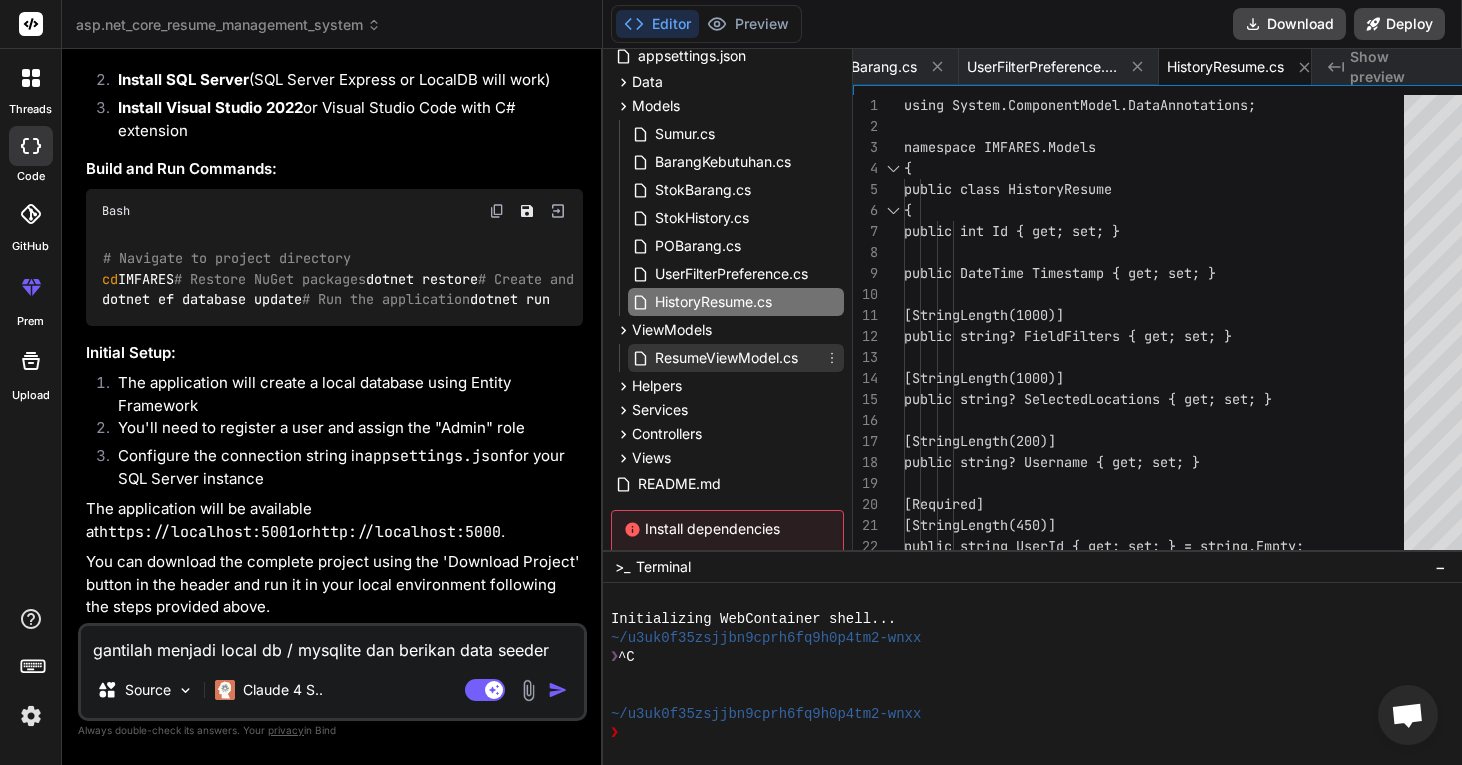 click on "ResumeViewModel.cs" at bounding box center (726, 358) 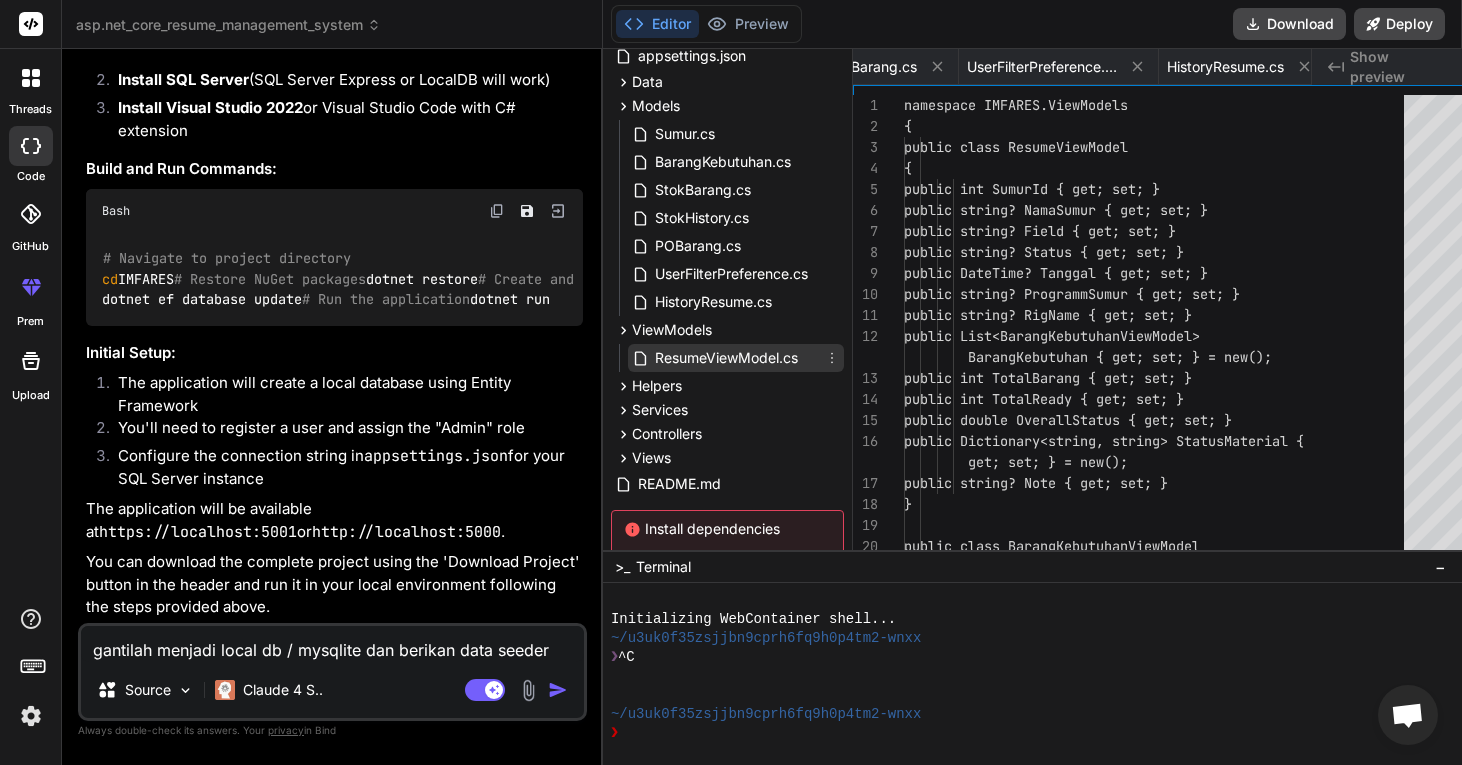 scroll, scrollTop: 0, scrollLeft: 1458, axis: horizontal 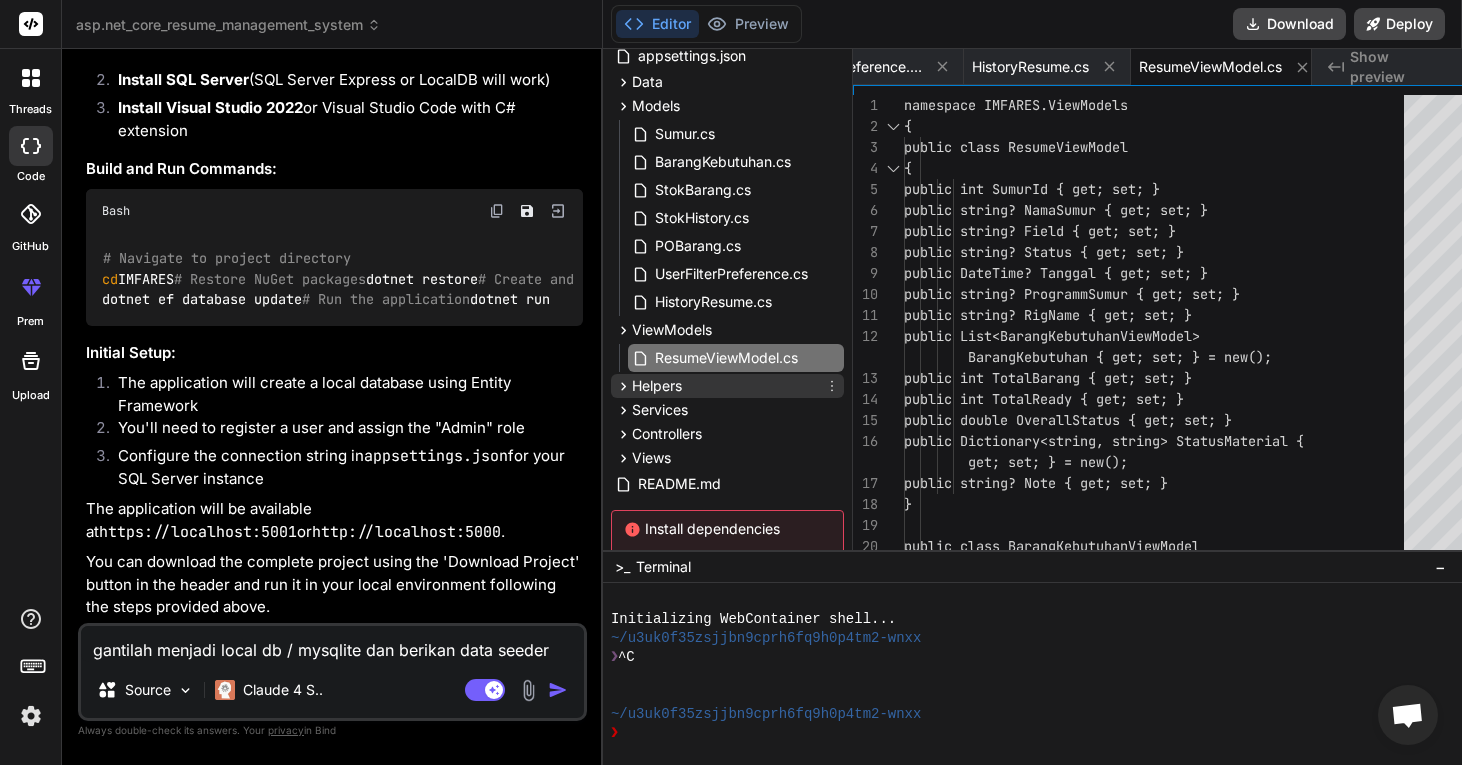 click on "Helpers" at bounding box center (727, 386) 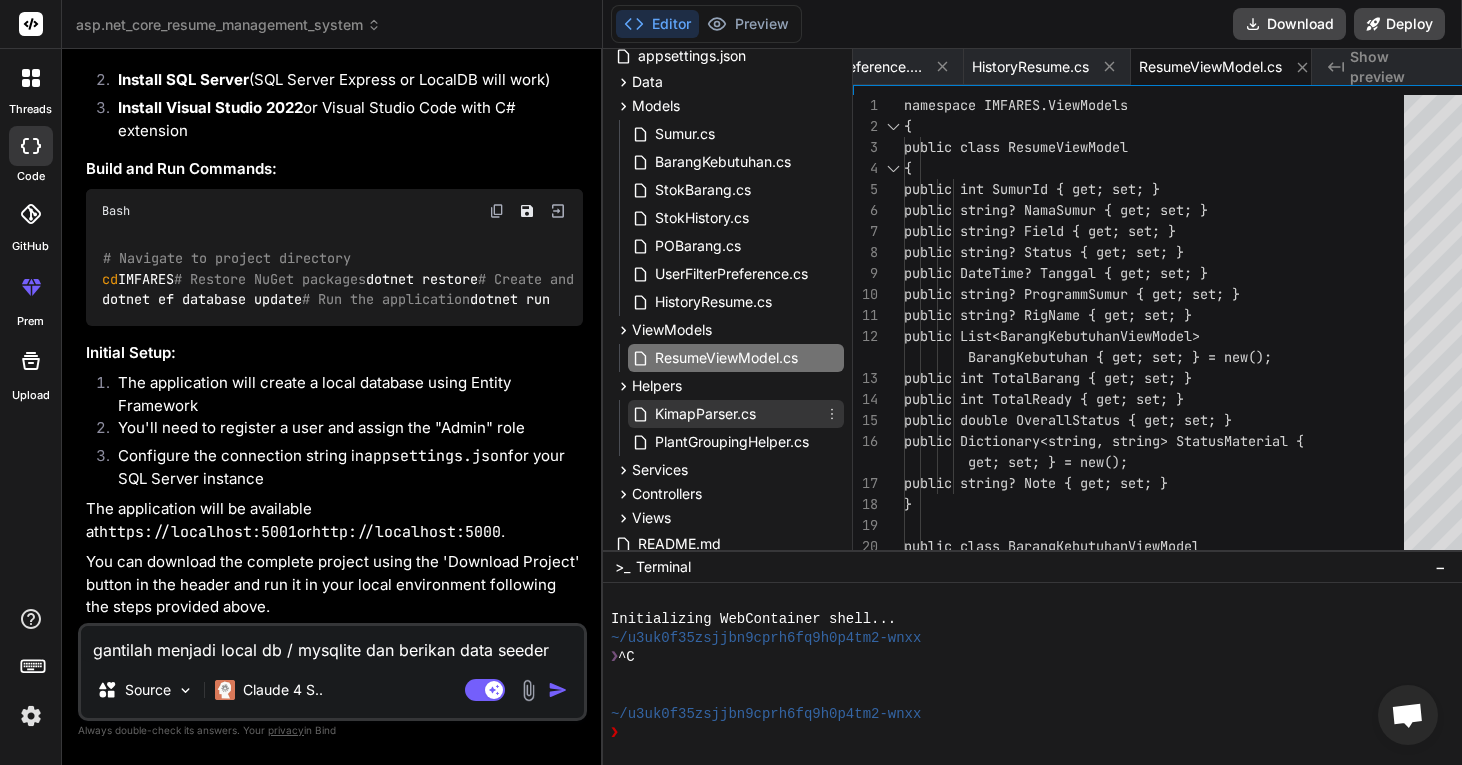 click on "KimapParser.cs" at bounding box center [736, 414] 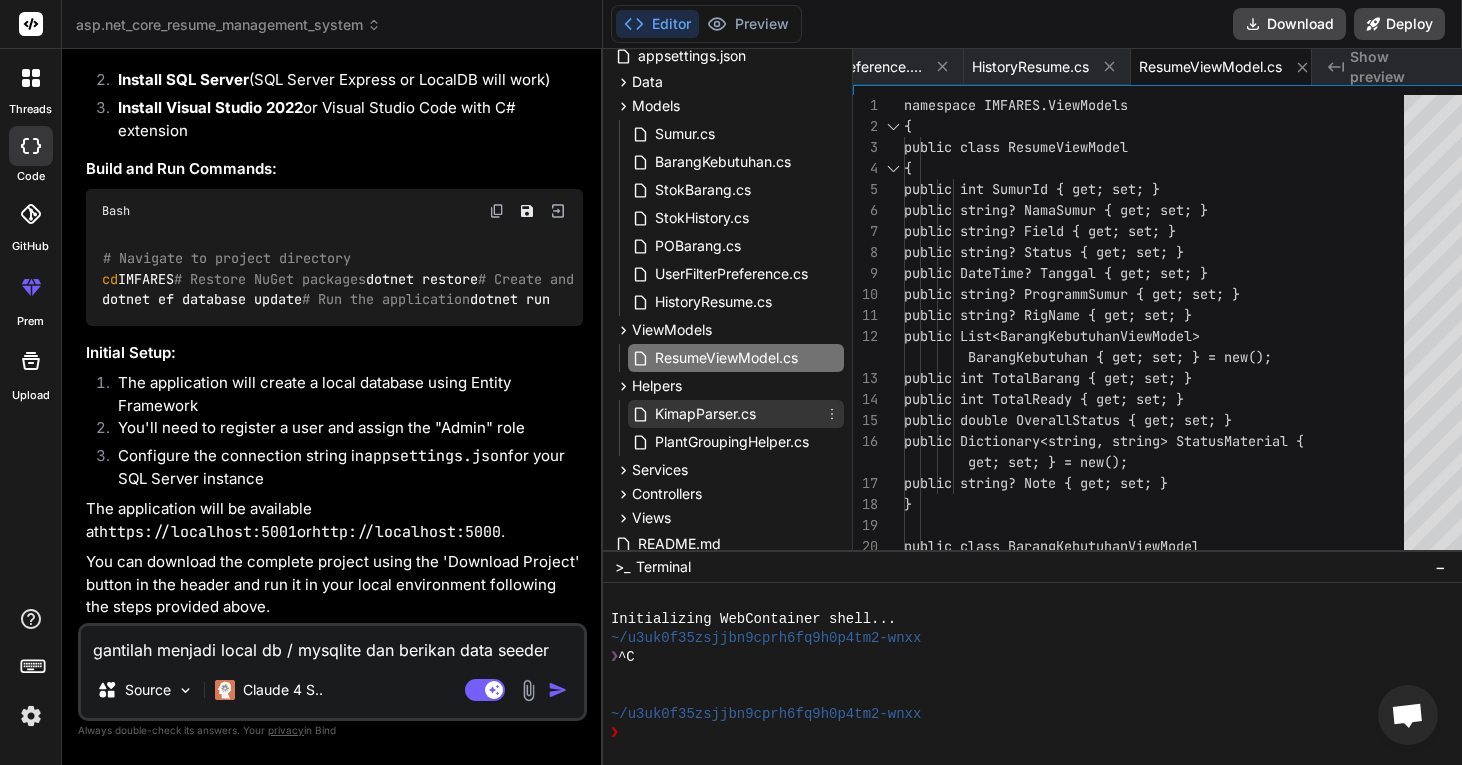scroll, scrollTop: 0, scrollLeft: 1611, axis: horizontal 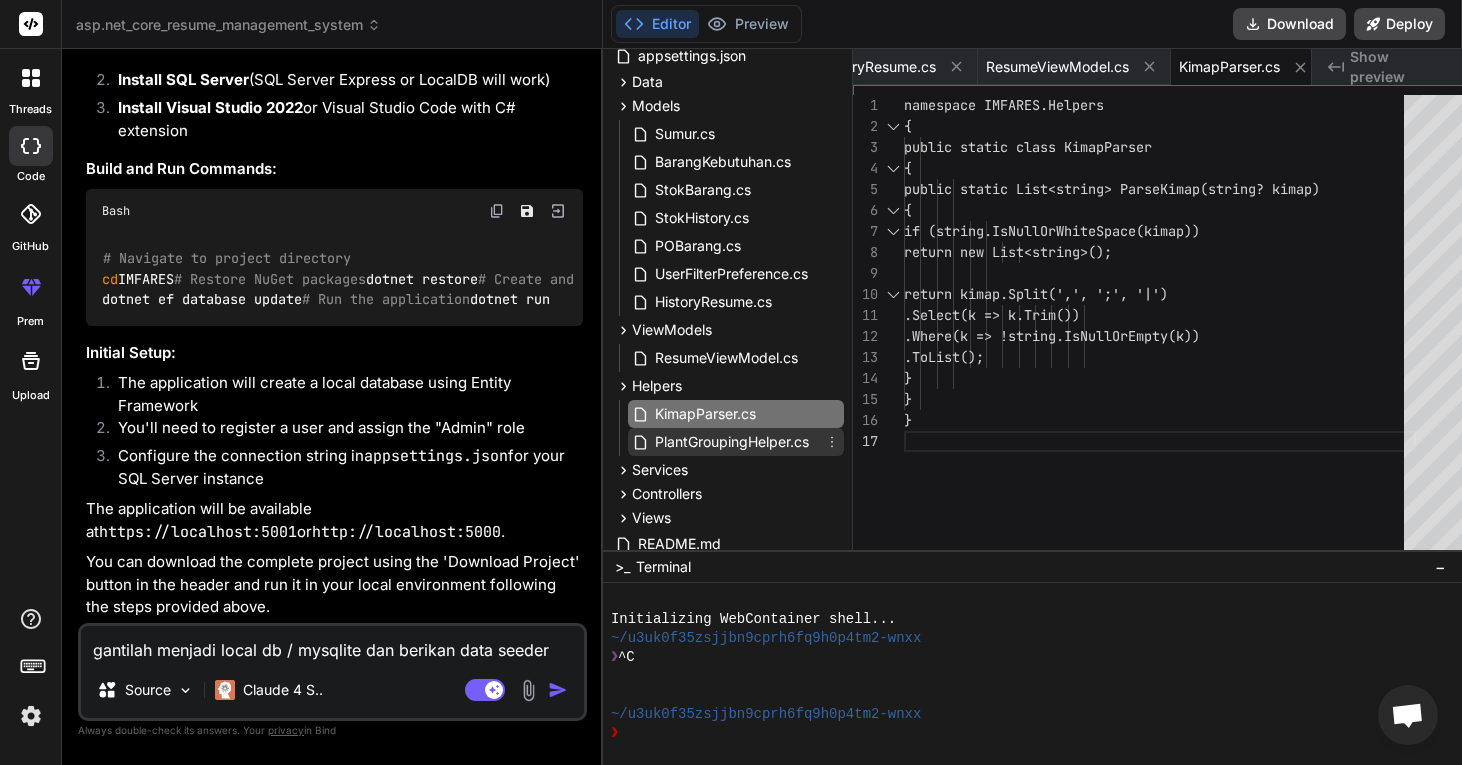 click on "PlantGroupingHelper.cs" at bounding box center [732, 442] 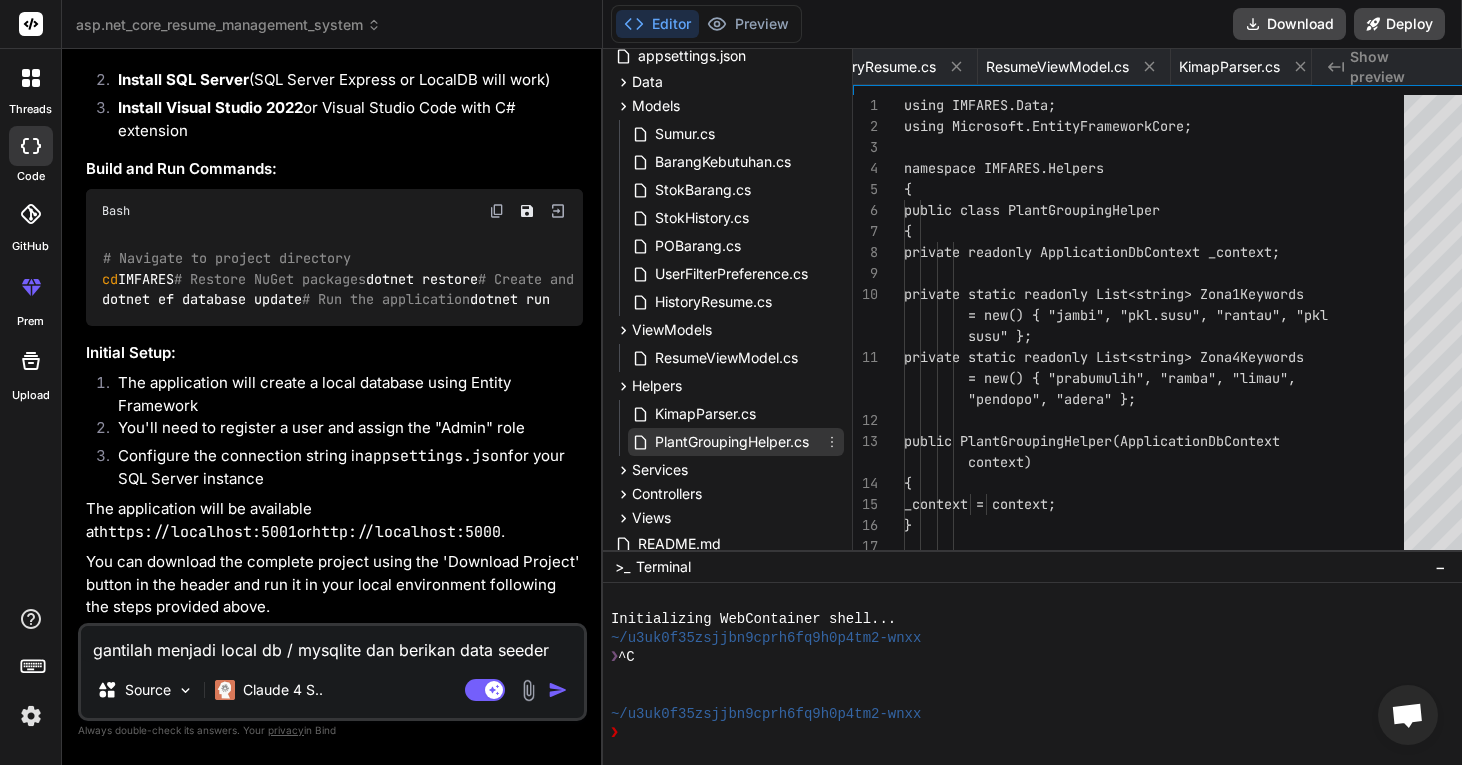 scroll, scrollTop: 0, scrollLeft: 1811, axis: horizontal 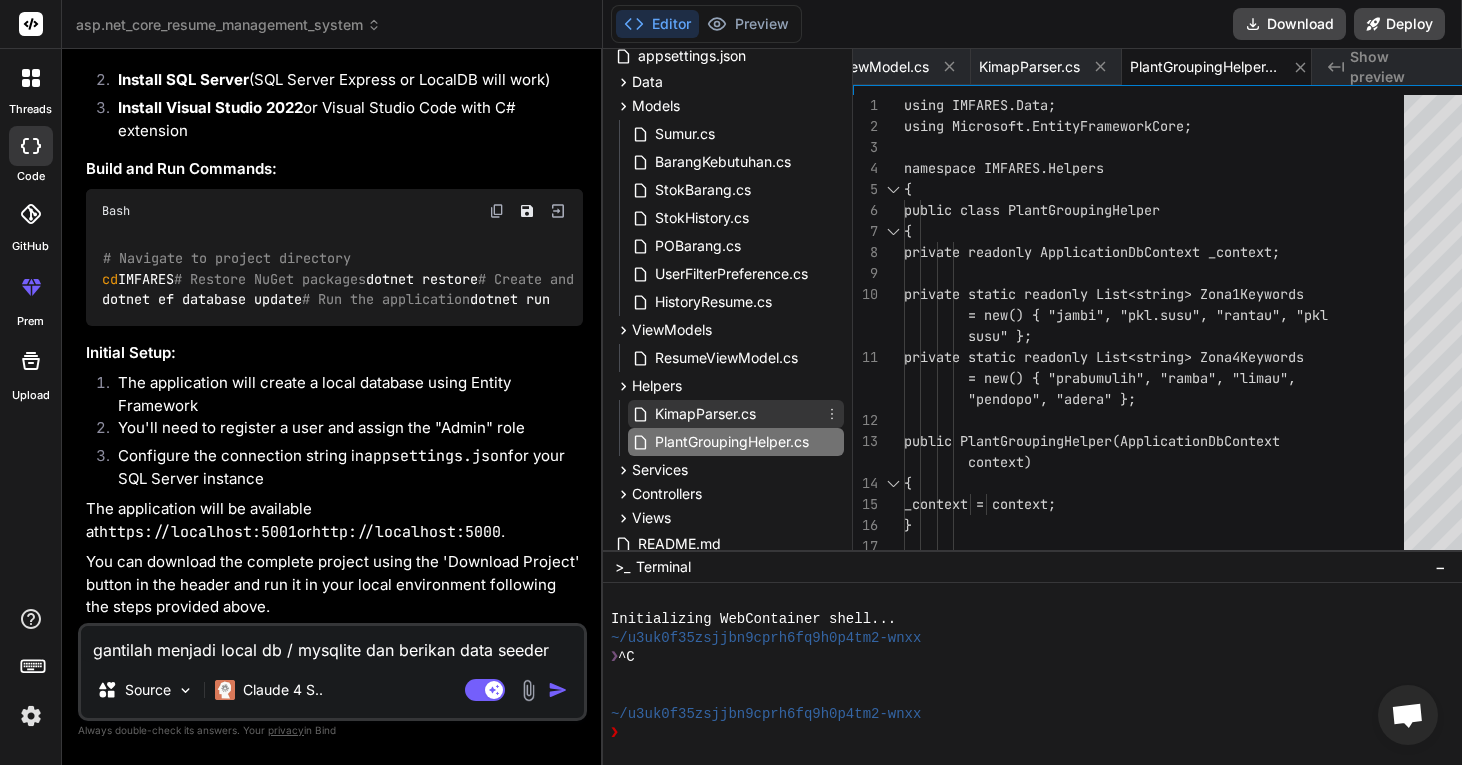click on "KimapParser.cs" at bounding box center [705, 414] 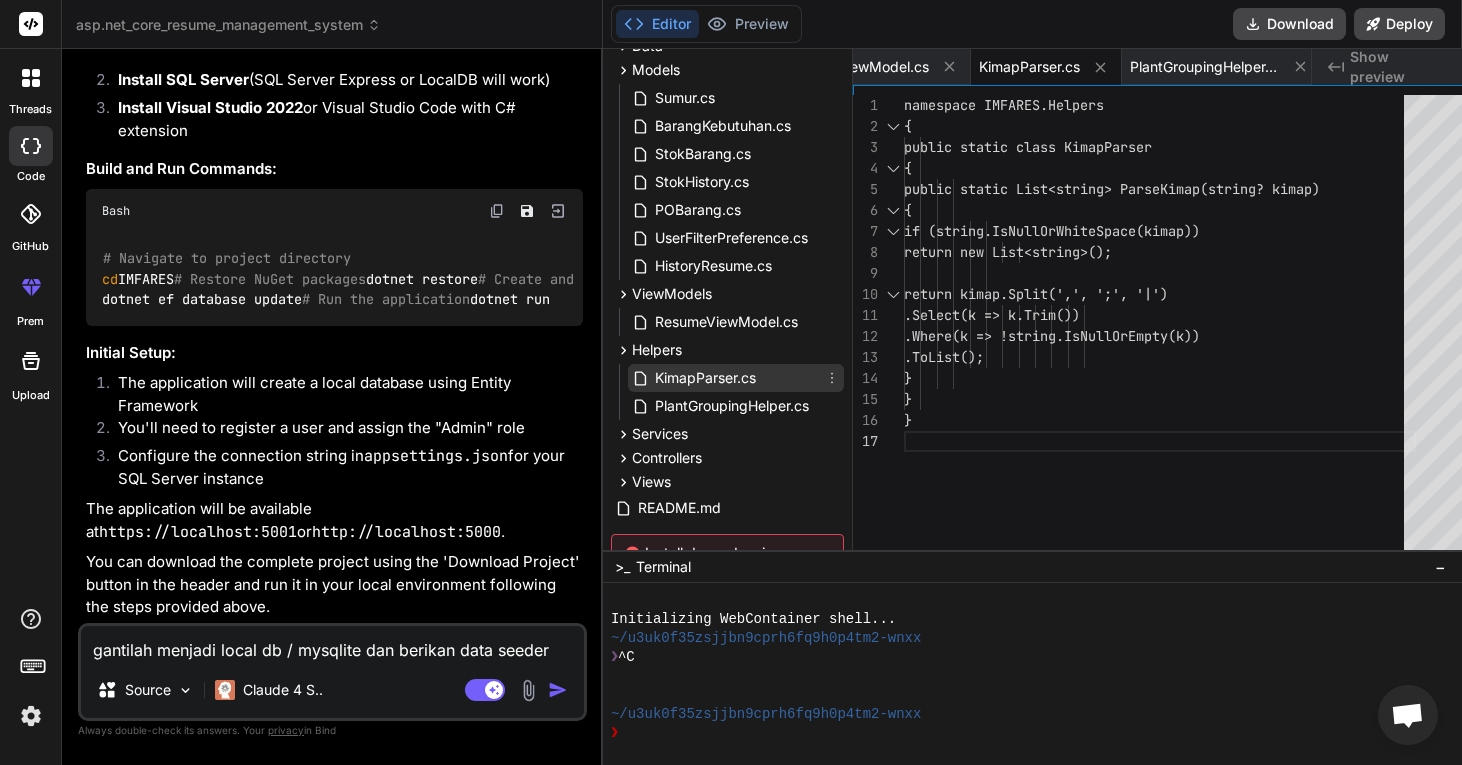 scroll, scrollTop: 203, scrollLeft: 0, axis: vertical 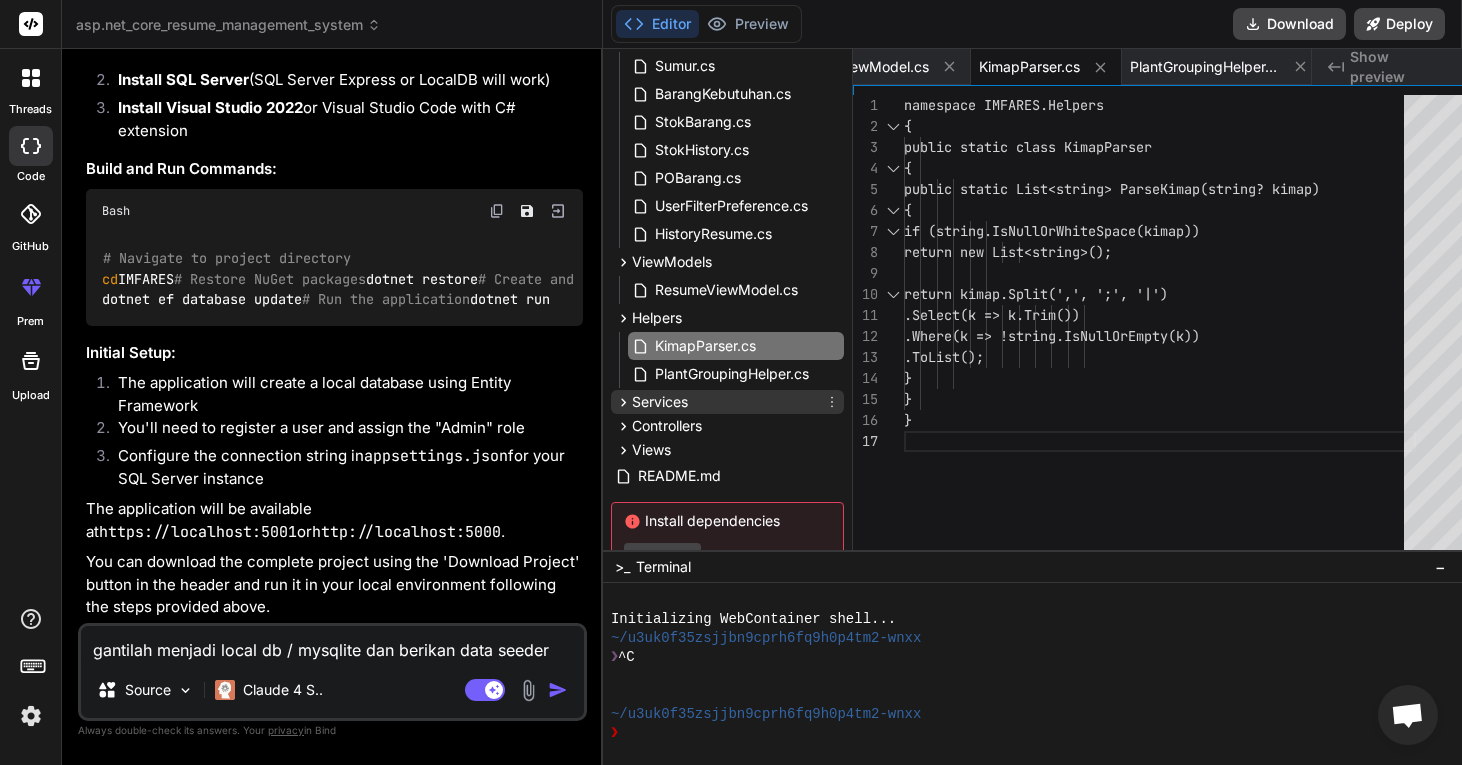 click on "Services" at bounding box center [727, 402] 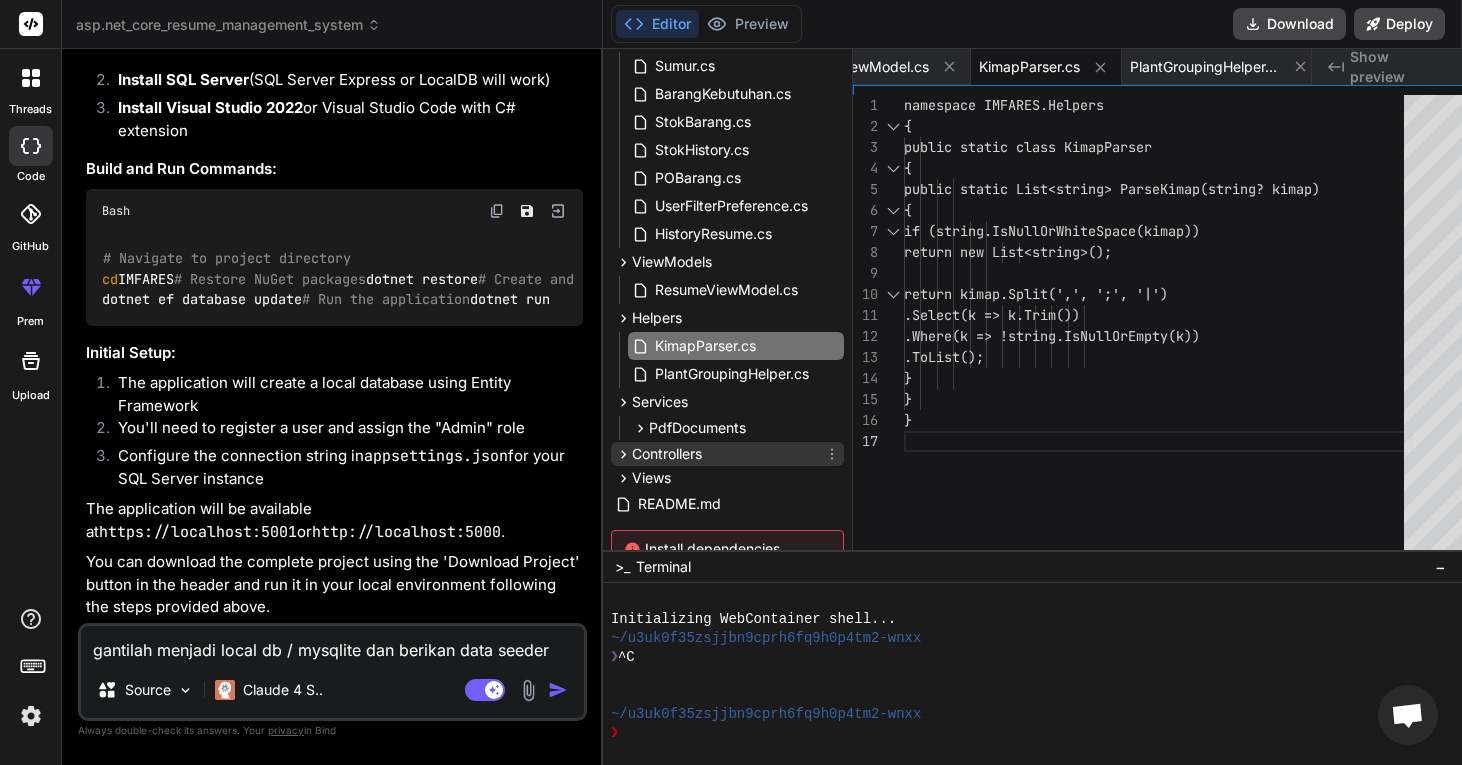 click on "Controllers" at bounding box center [727, 454] 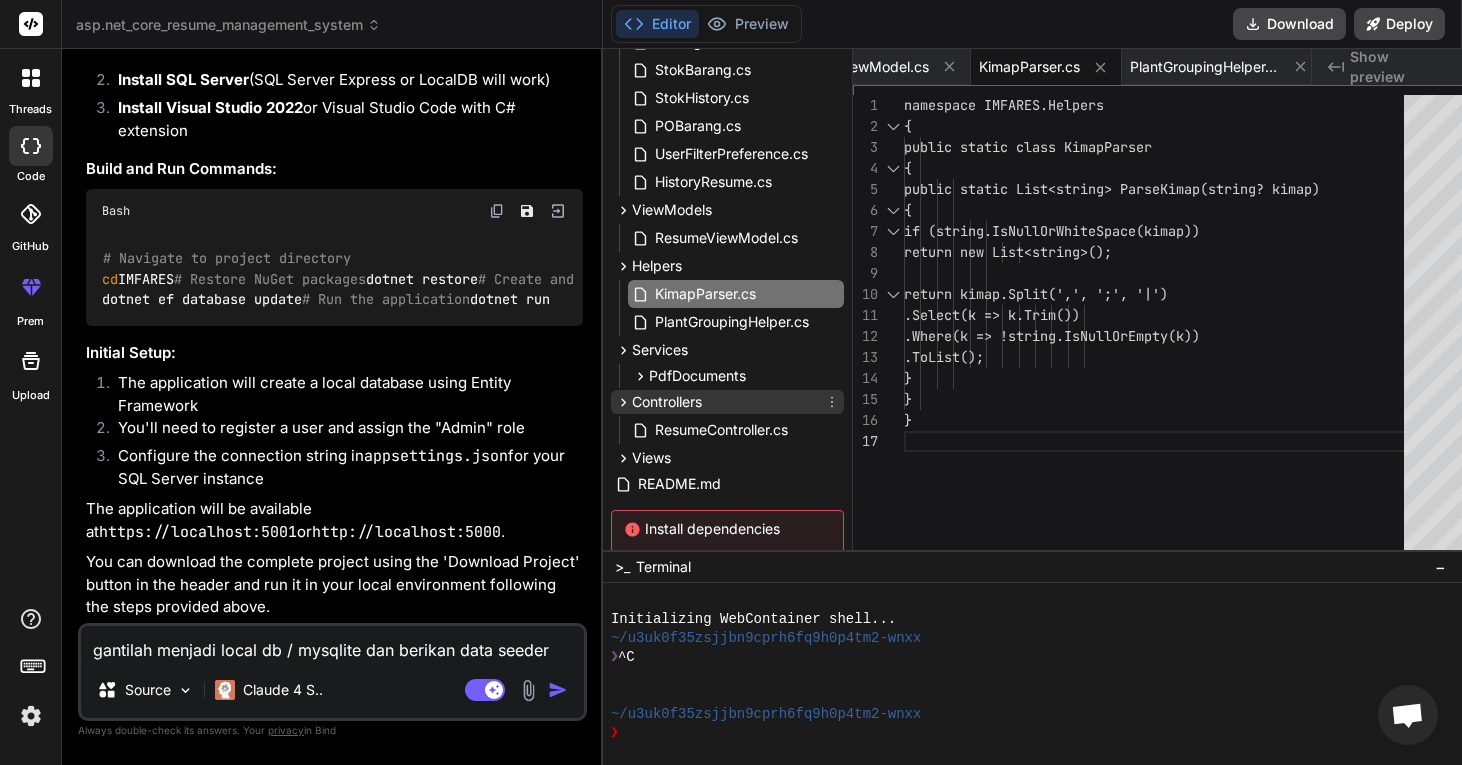 scroll, scrollTop: 266, scrollLeft: 0, axis: vertical 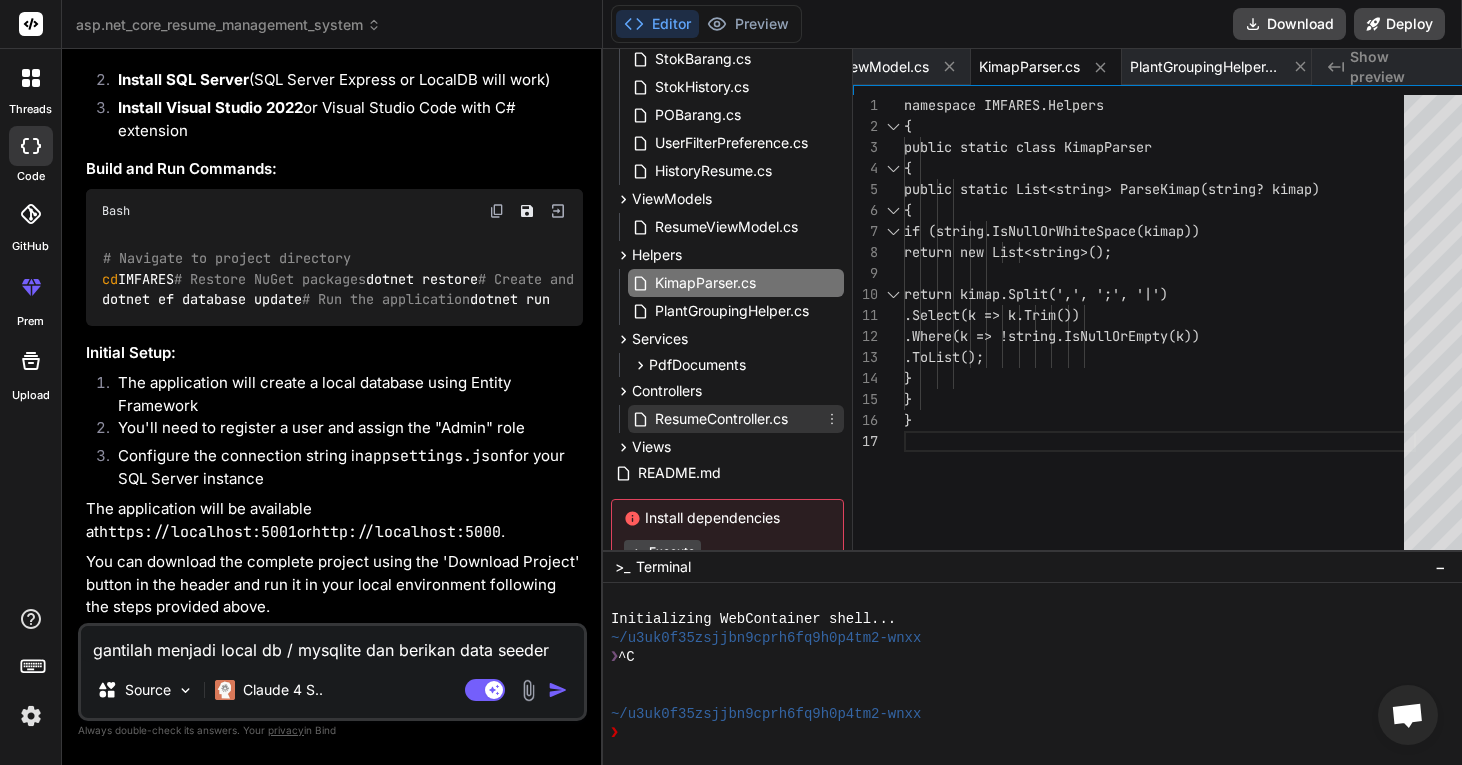 click on "ResumeController.cs" at bounding box center (721, 419) 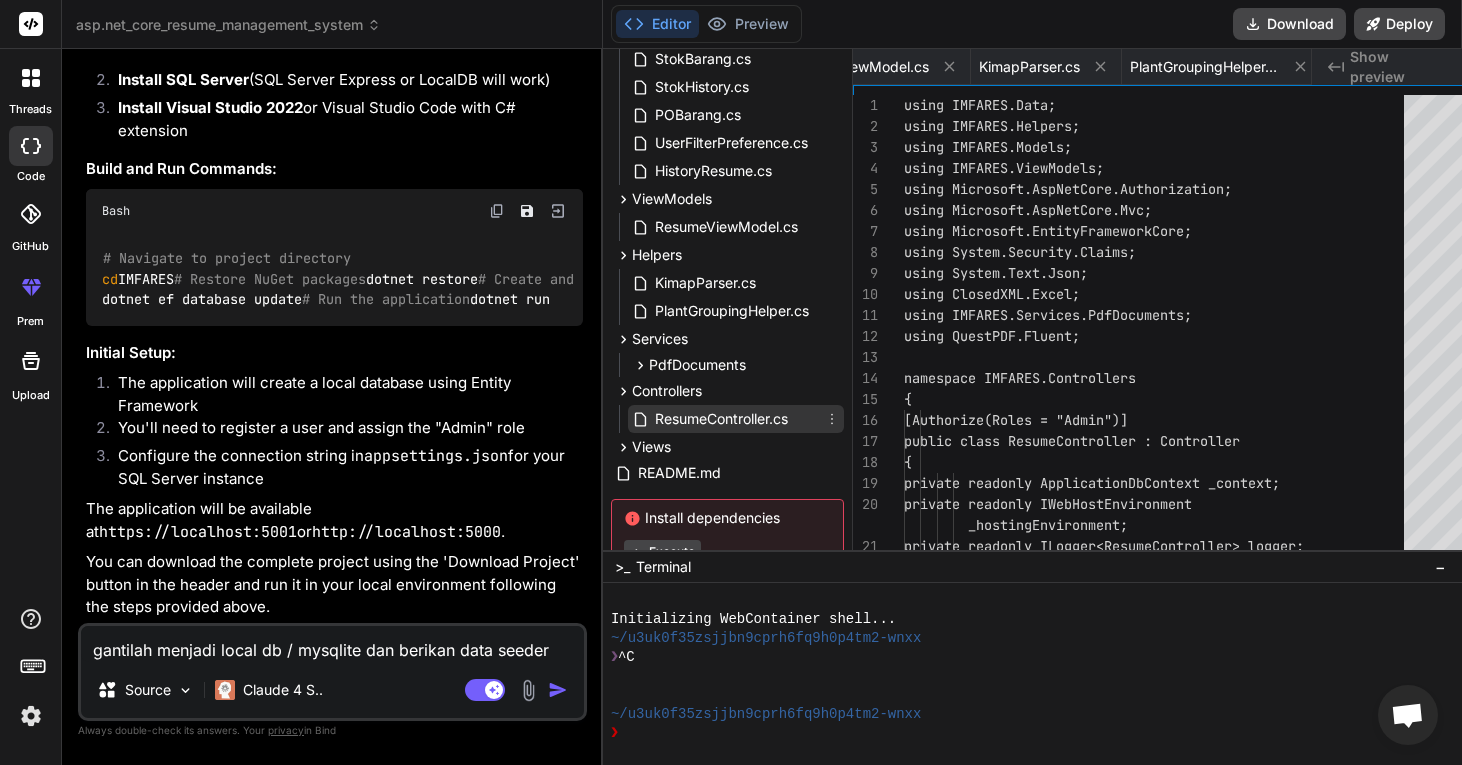 scroll, scrollTop: 0, scrollLeft: 2189, axis: horizontal 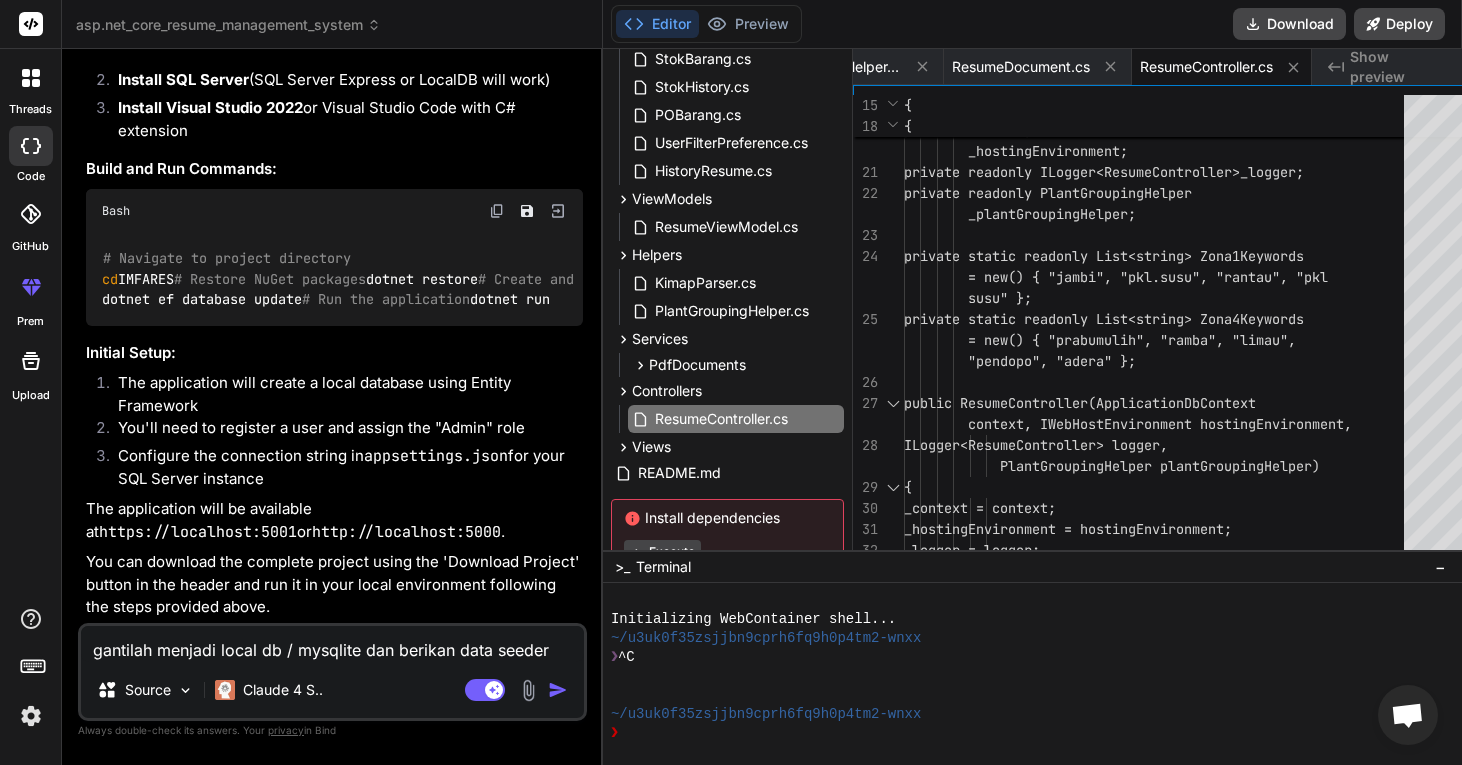 click on "gantilah menjadi local db / mysqlite dan berikan data seeder" at bounding box center (332, 644) 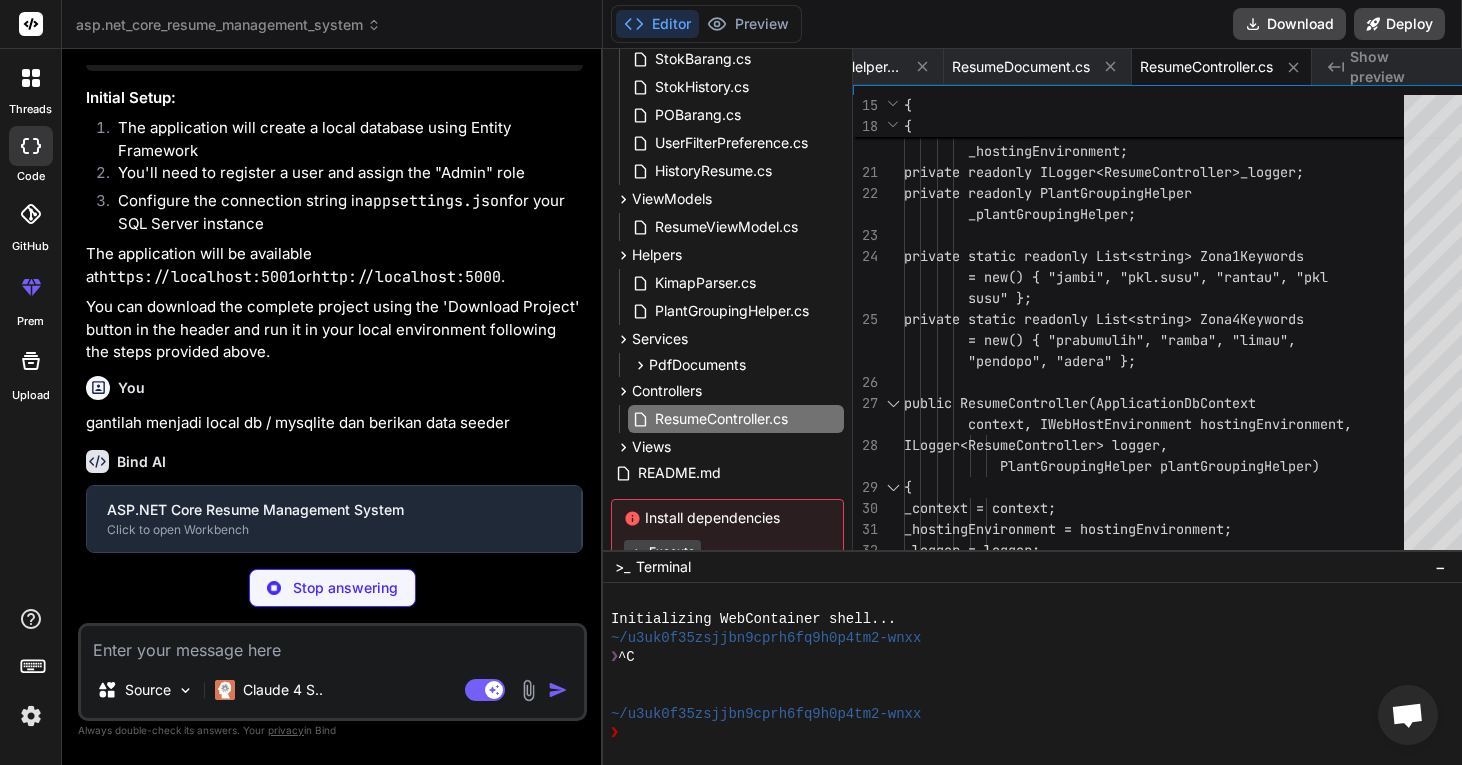 scroll, scrollTop: 12276, scrollLeft: 0, axis: vertical 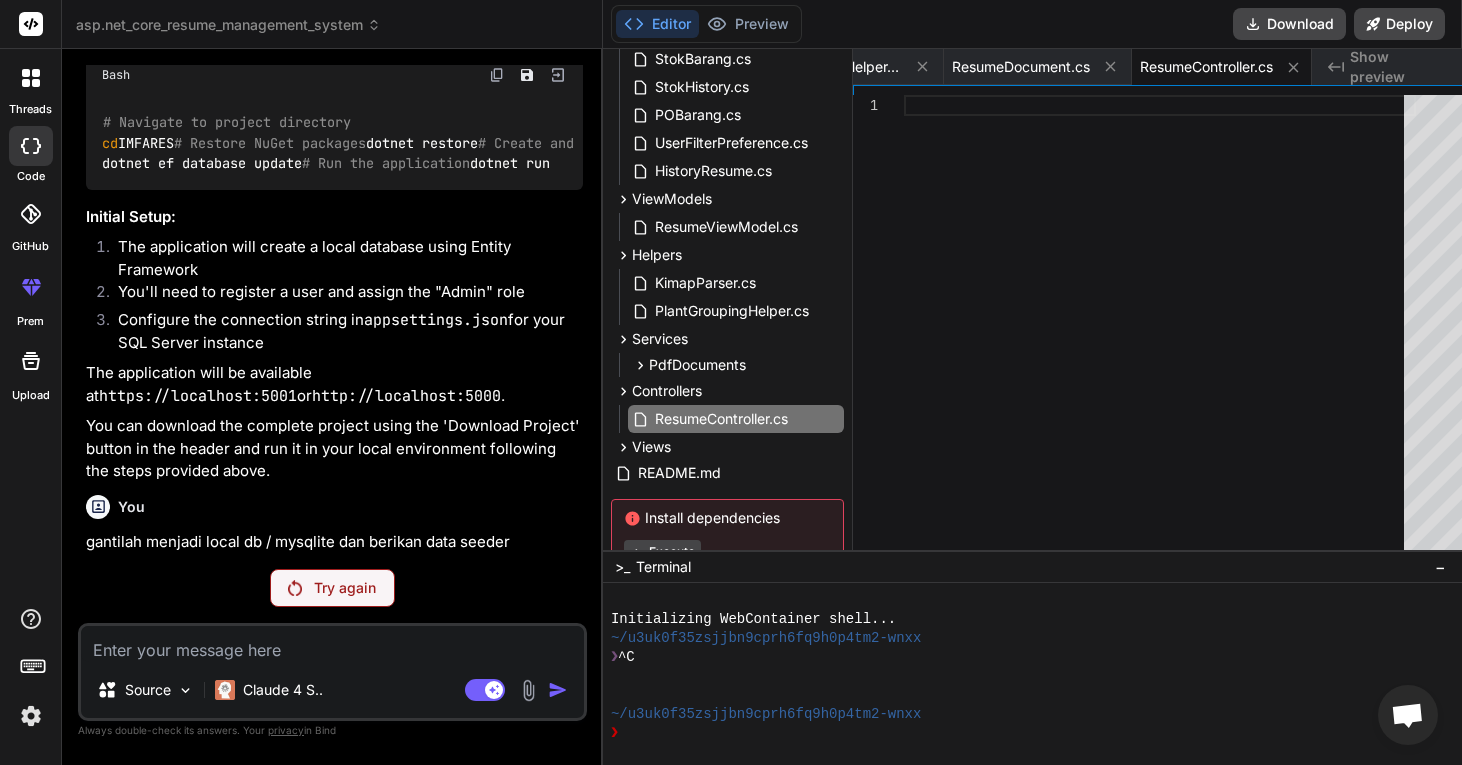 click on "Try again" at bounding box center (332, 588) 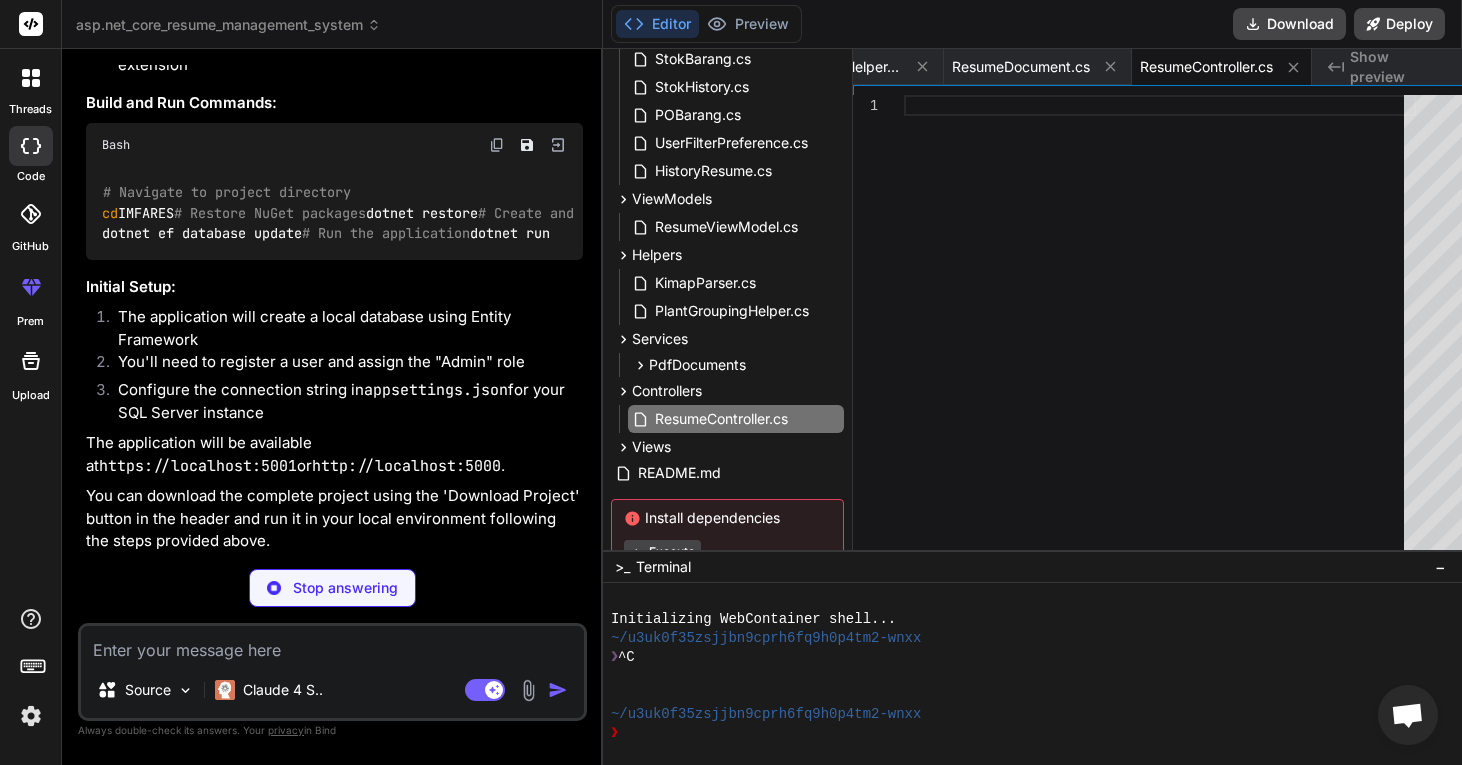 scroll, scrollTop: 12385, scrollLeft: 0, axis: vertical 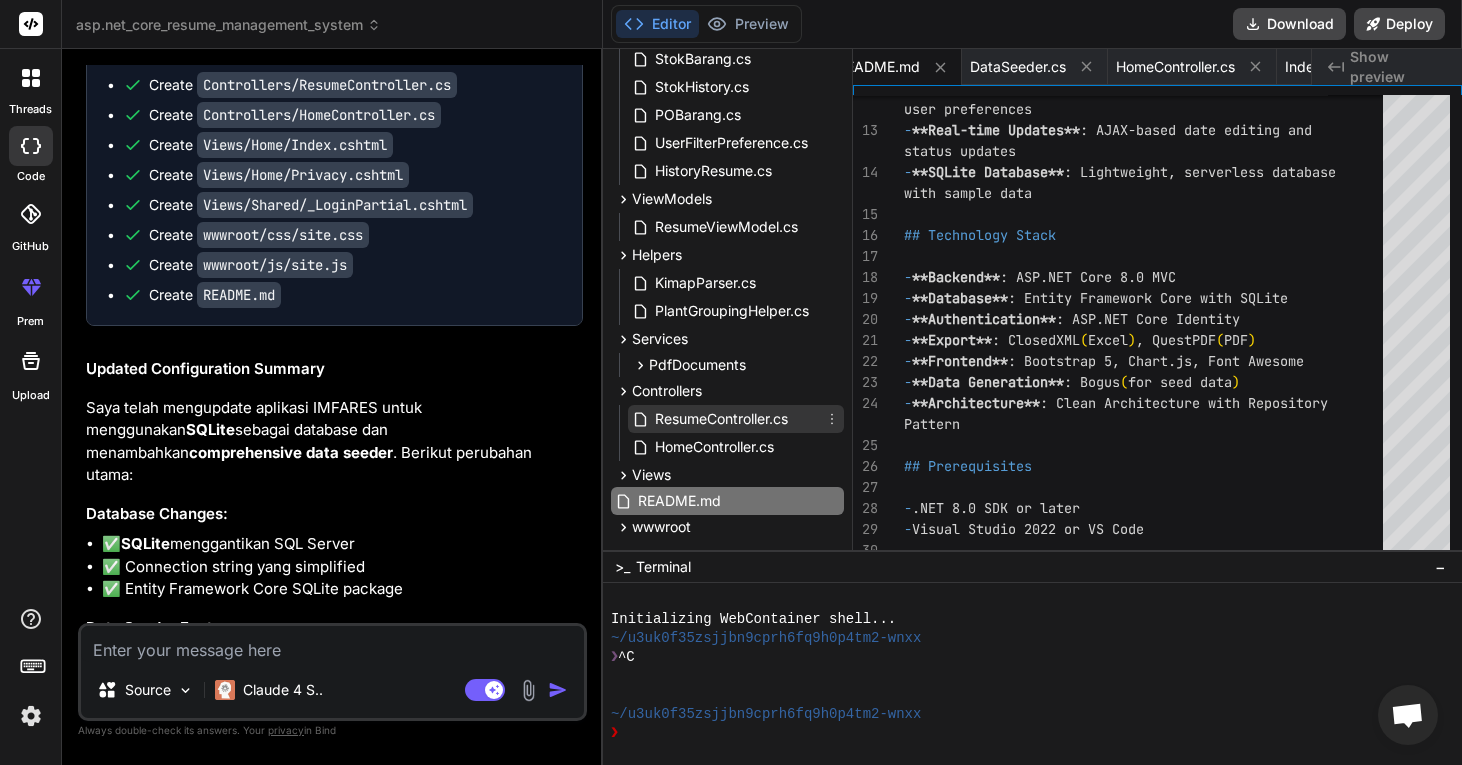 click on "ResumeController.cs" at bounding box center (721, 419) 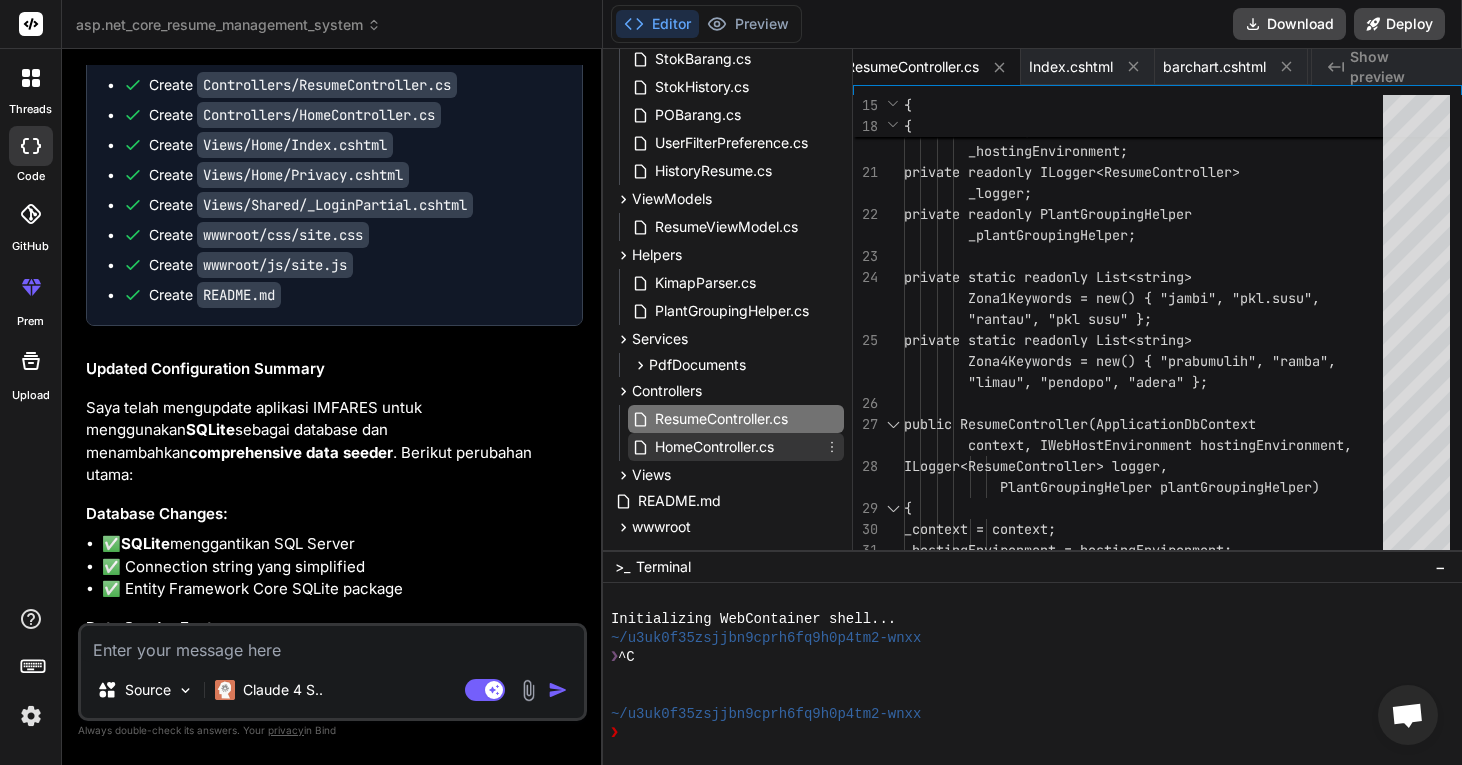 click on "HomeController.cs" at bounding box center [714, 447] 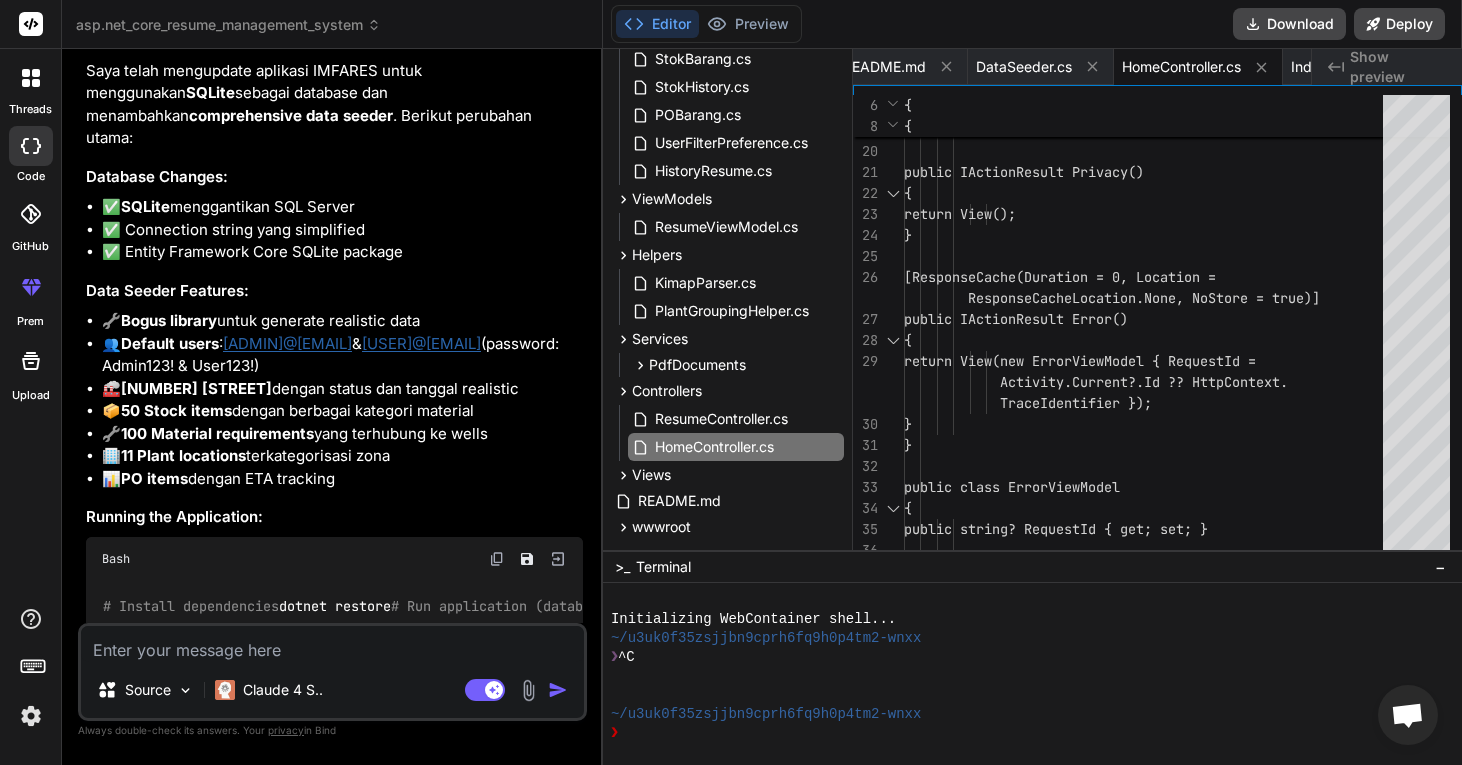 scroll, scrollTop: 12558, scrollLeft: 0, axis: vertical 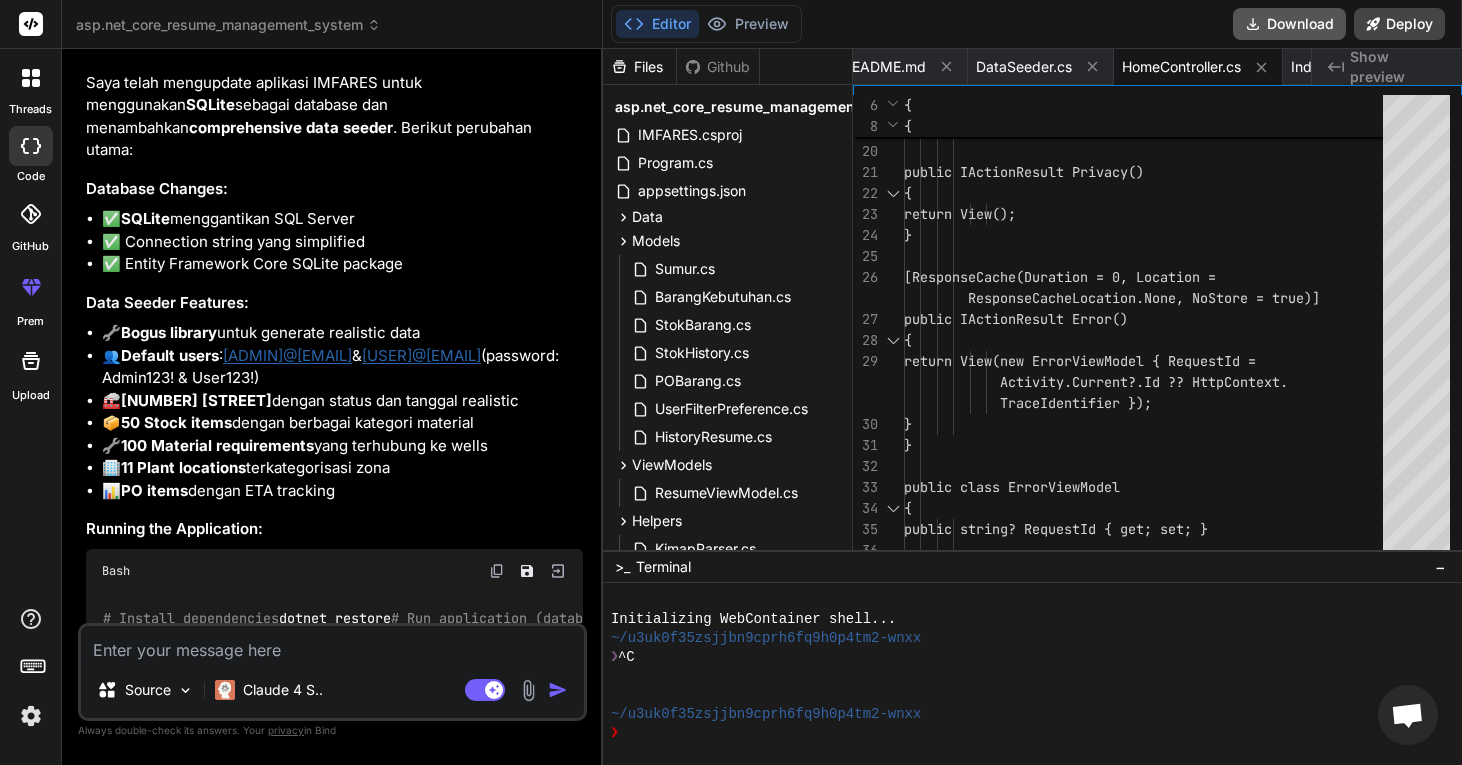 click 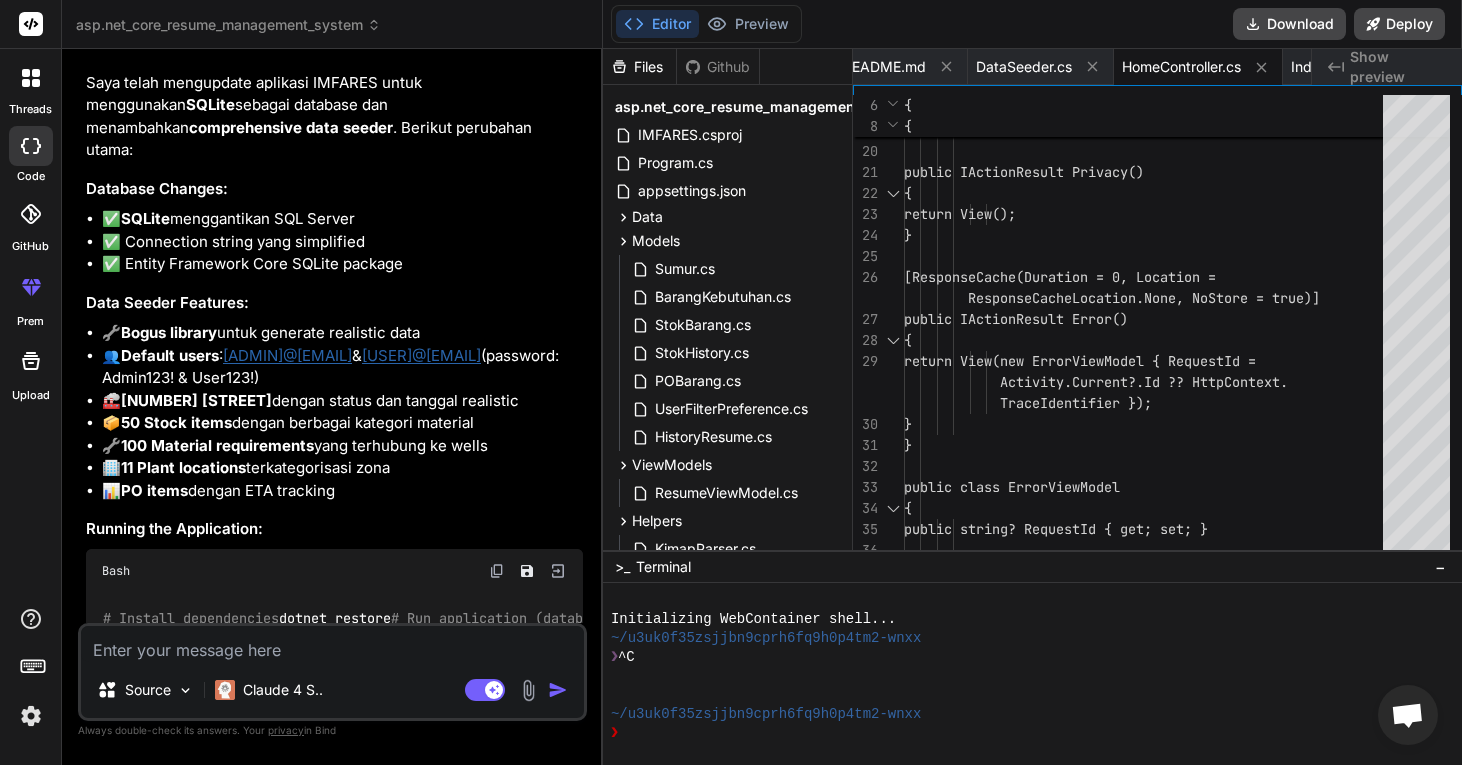 click at bounding box center [332, 644] 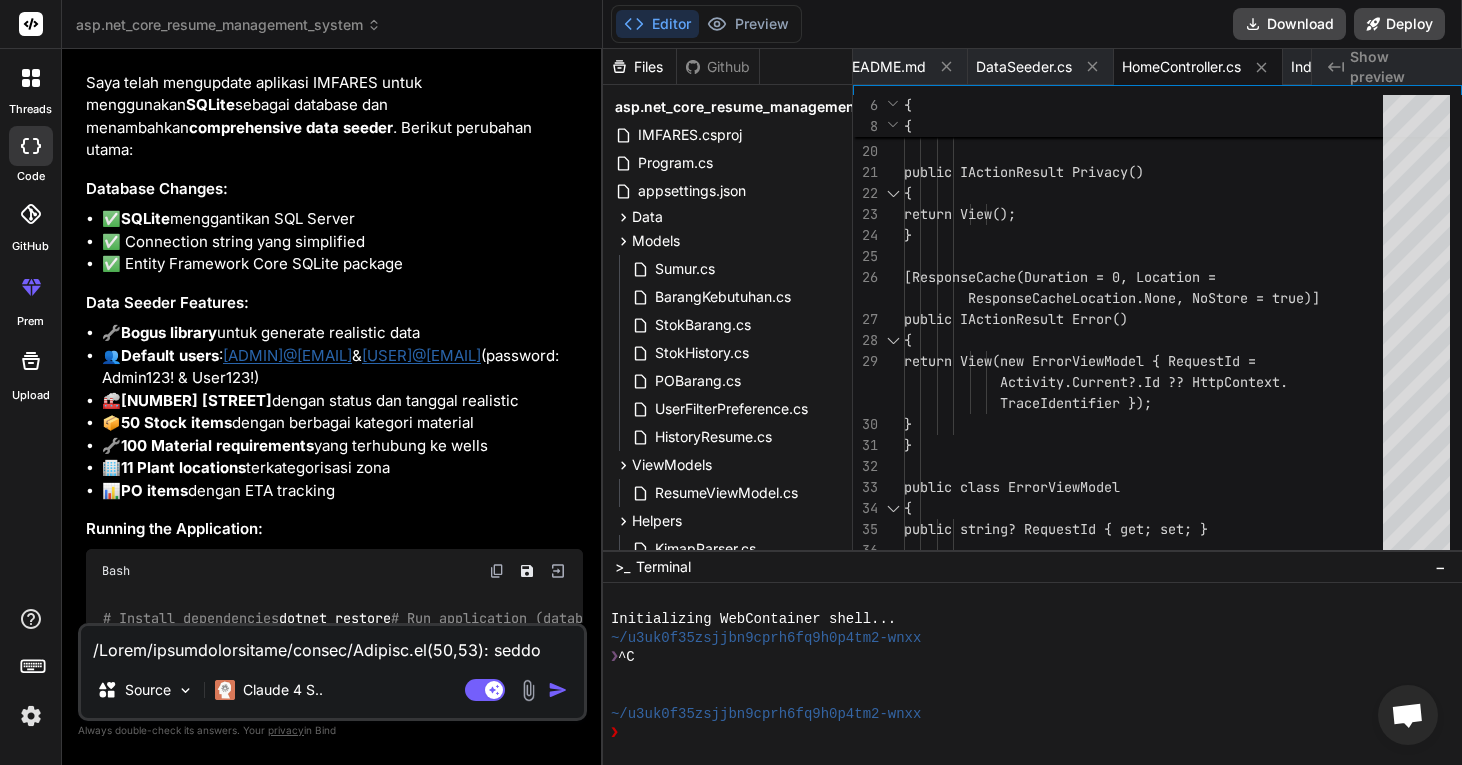 scroll, scrollTop: 313, scrollLeft: 0, axis: vertical 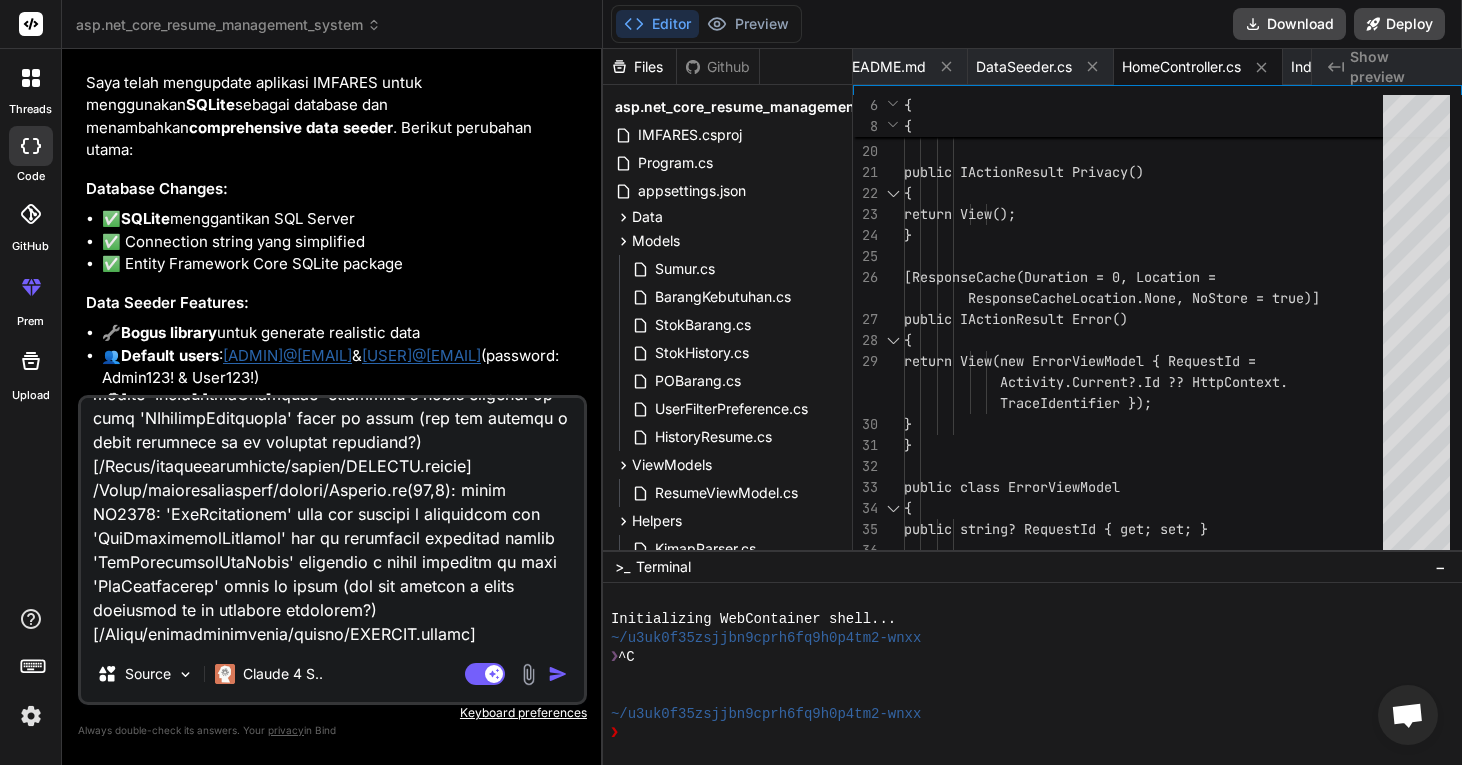 click at bounding box center [558, 674] 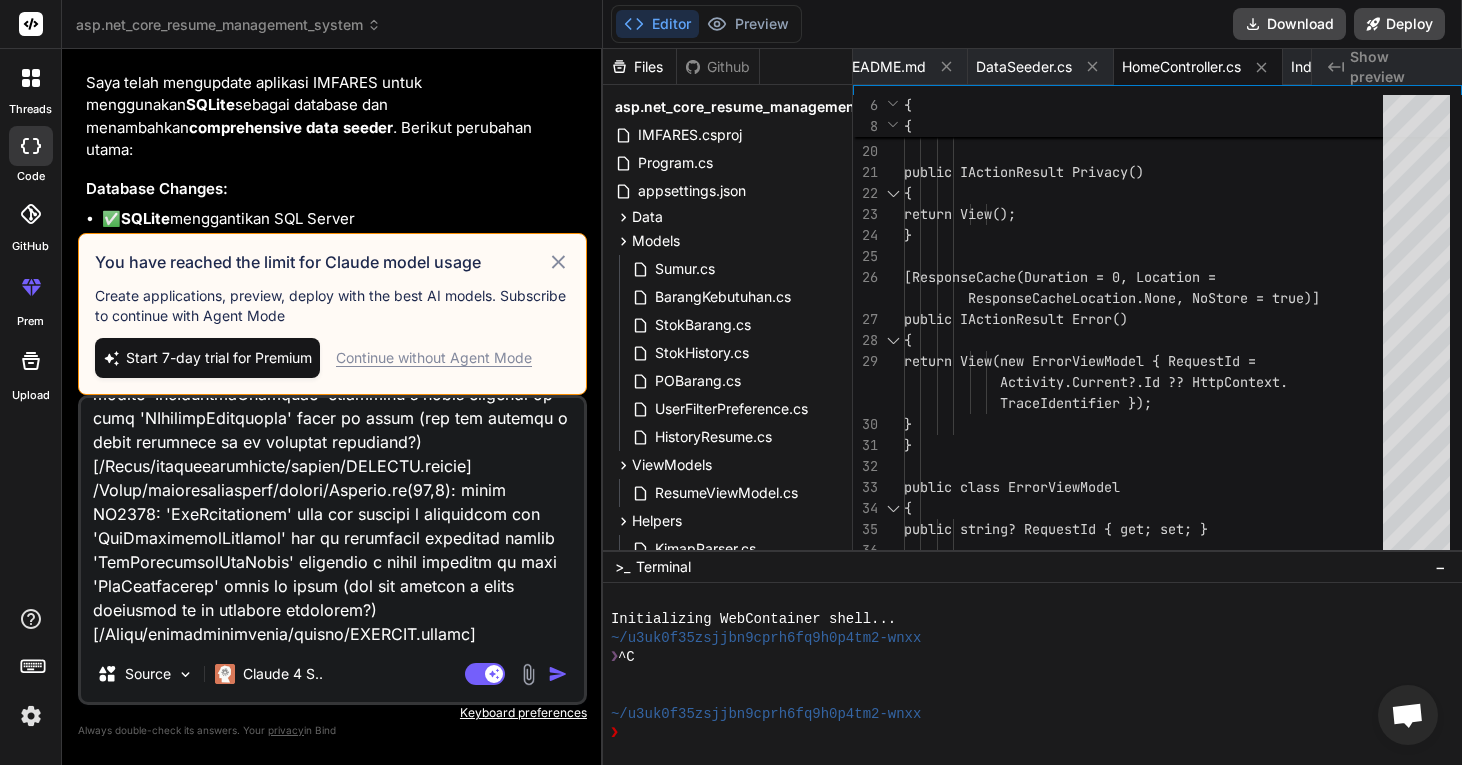 click on "Start 7-day trial for Premium" at bounding box center [219, 358] 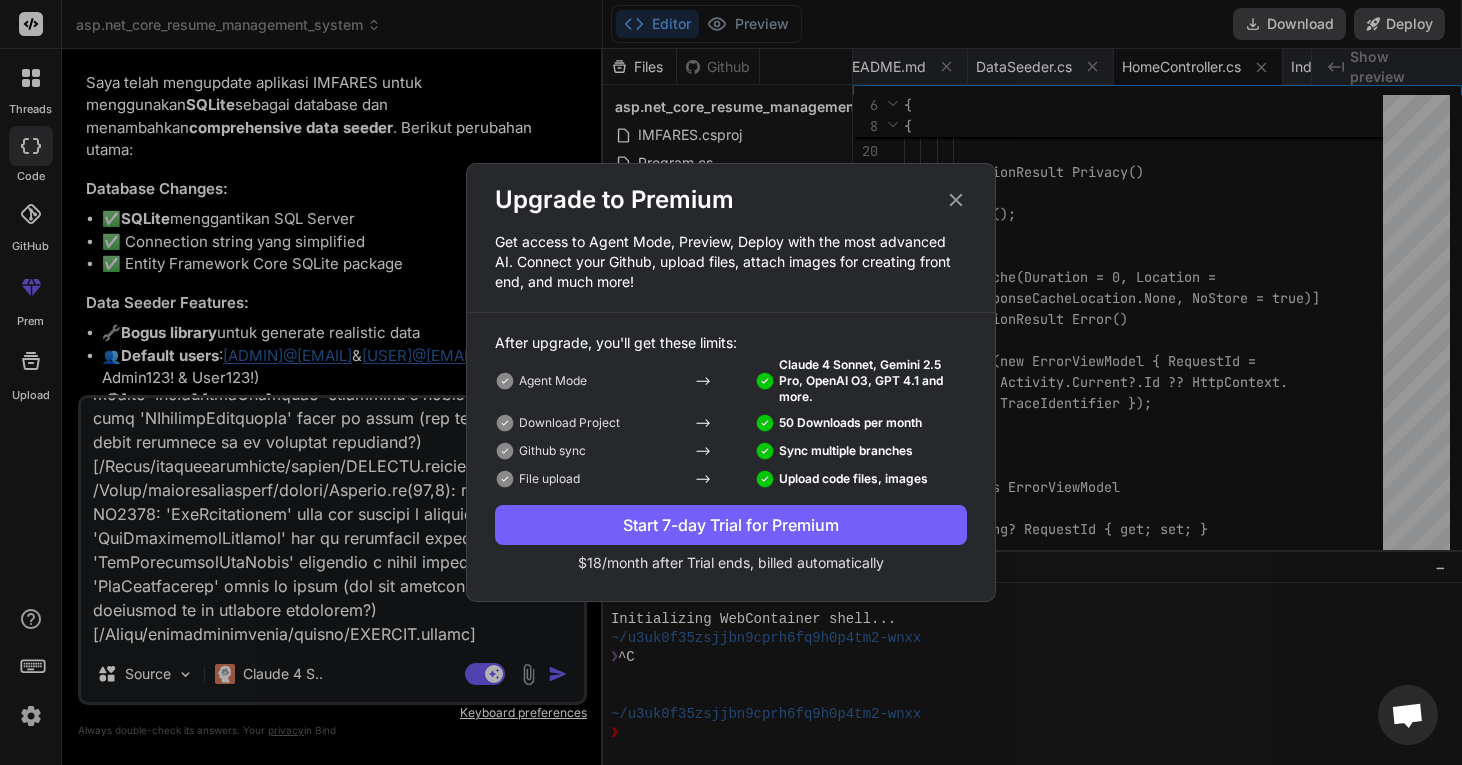 click on "Start 7-day Trial for Premium" at bounding box center [731, 525] 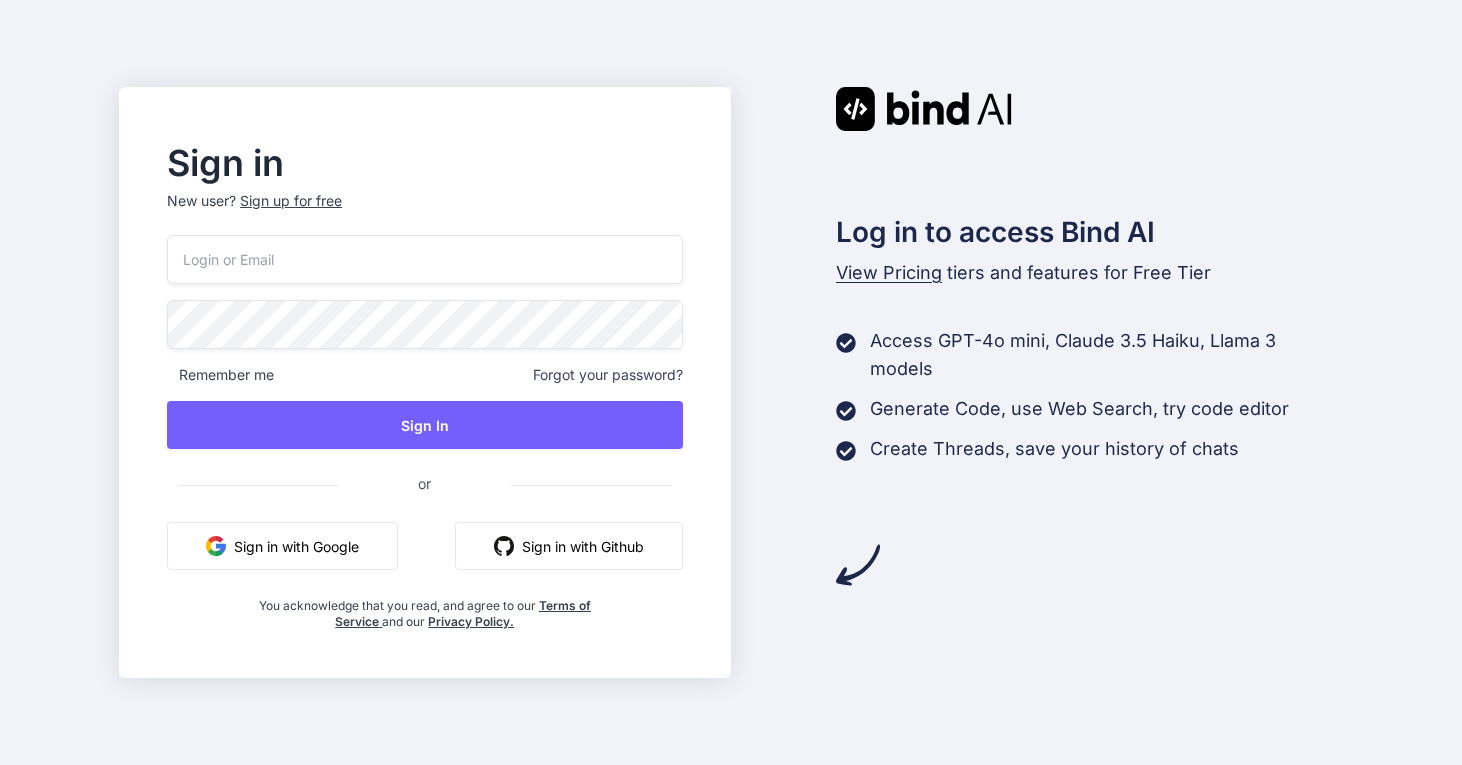 scroll, scrollTop: 0, scrollLeft: 0, axis: both 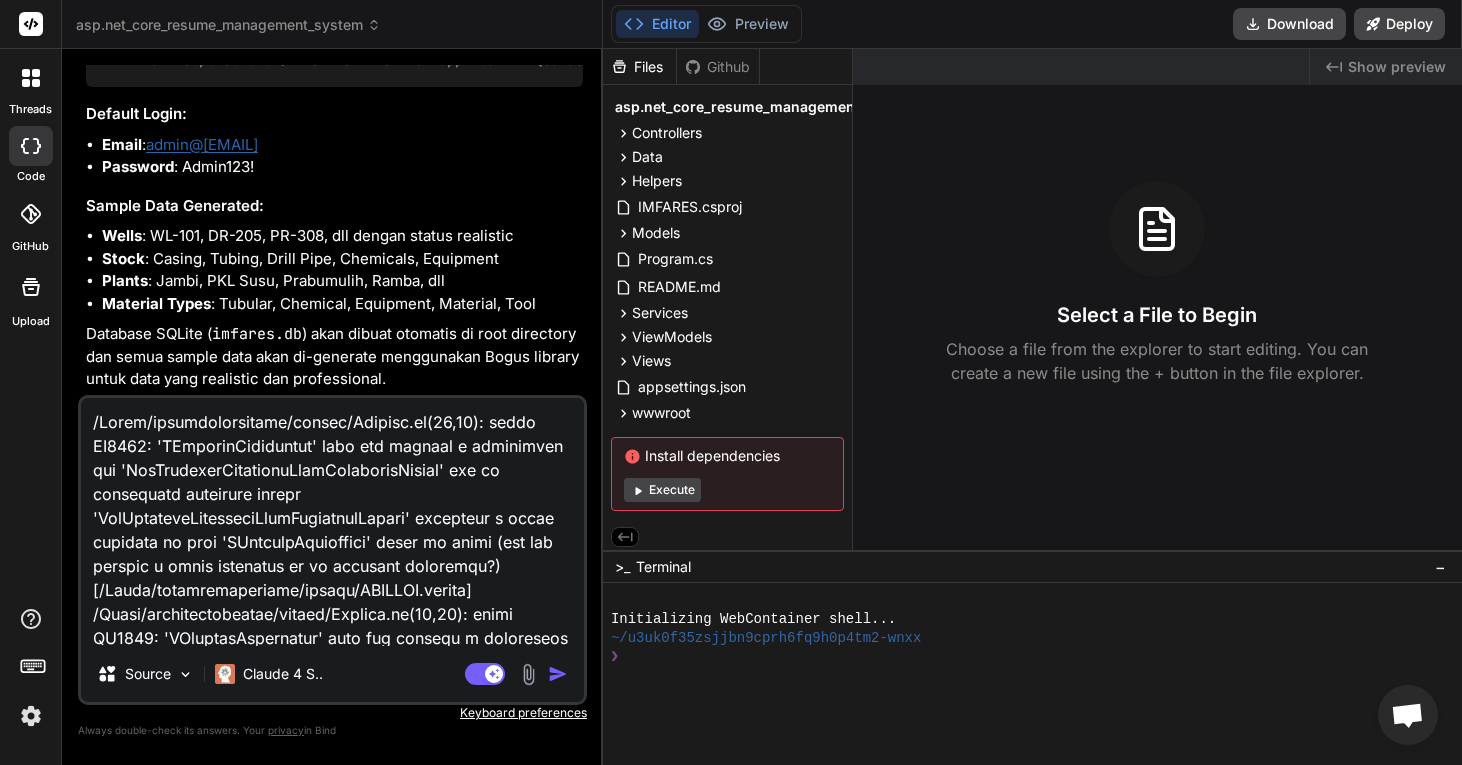 click at bounding box center (558, 674) 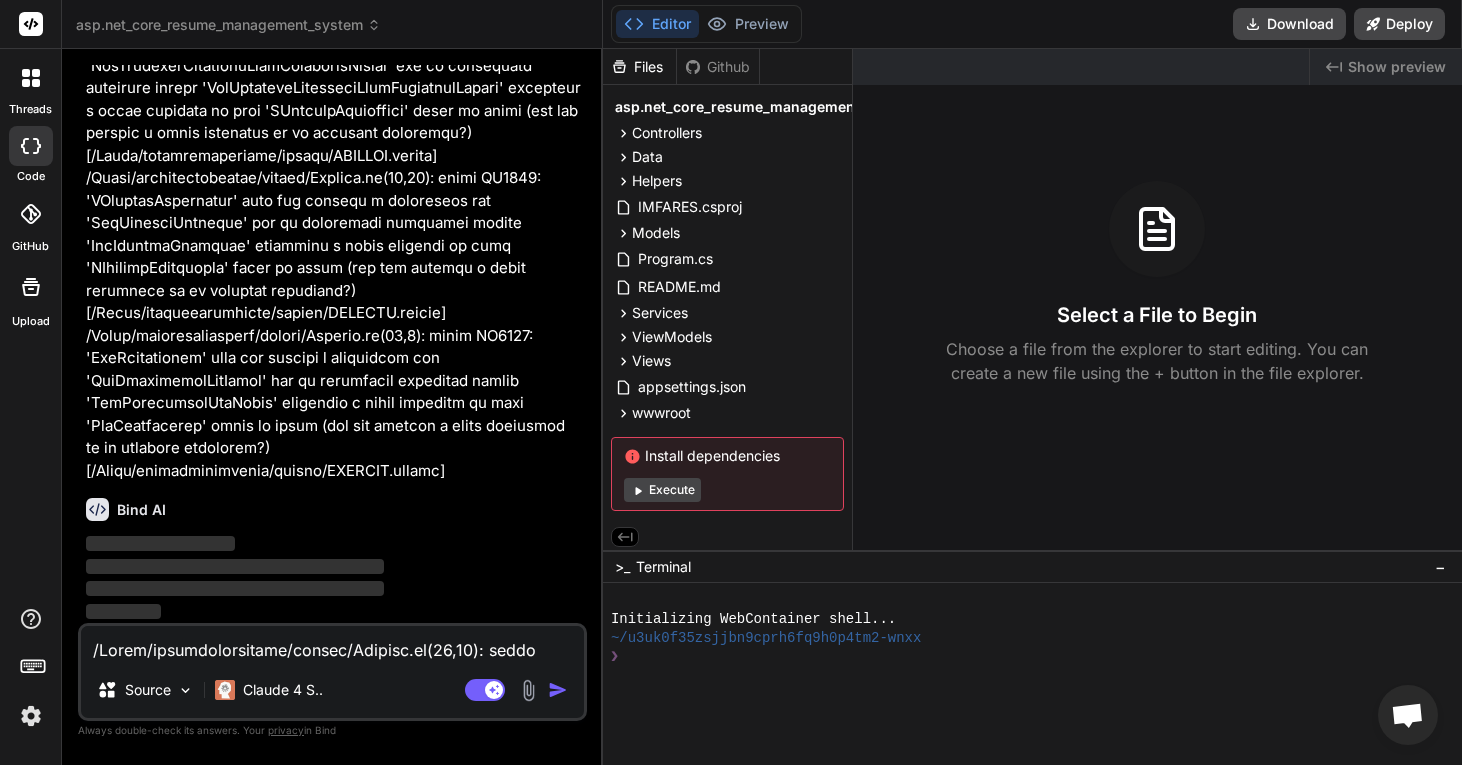 scroll, scrollTop: 14468, scrollLeft: 0, axis: vertical 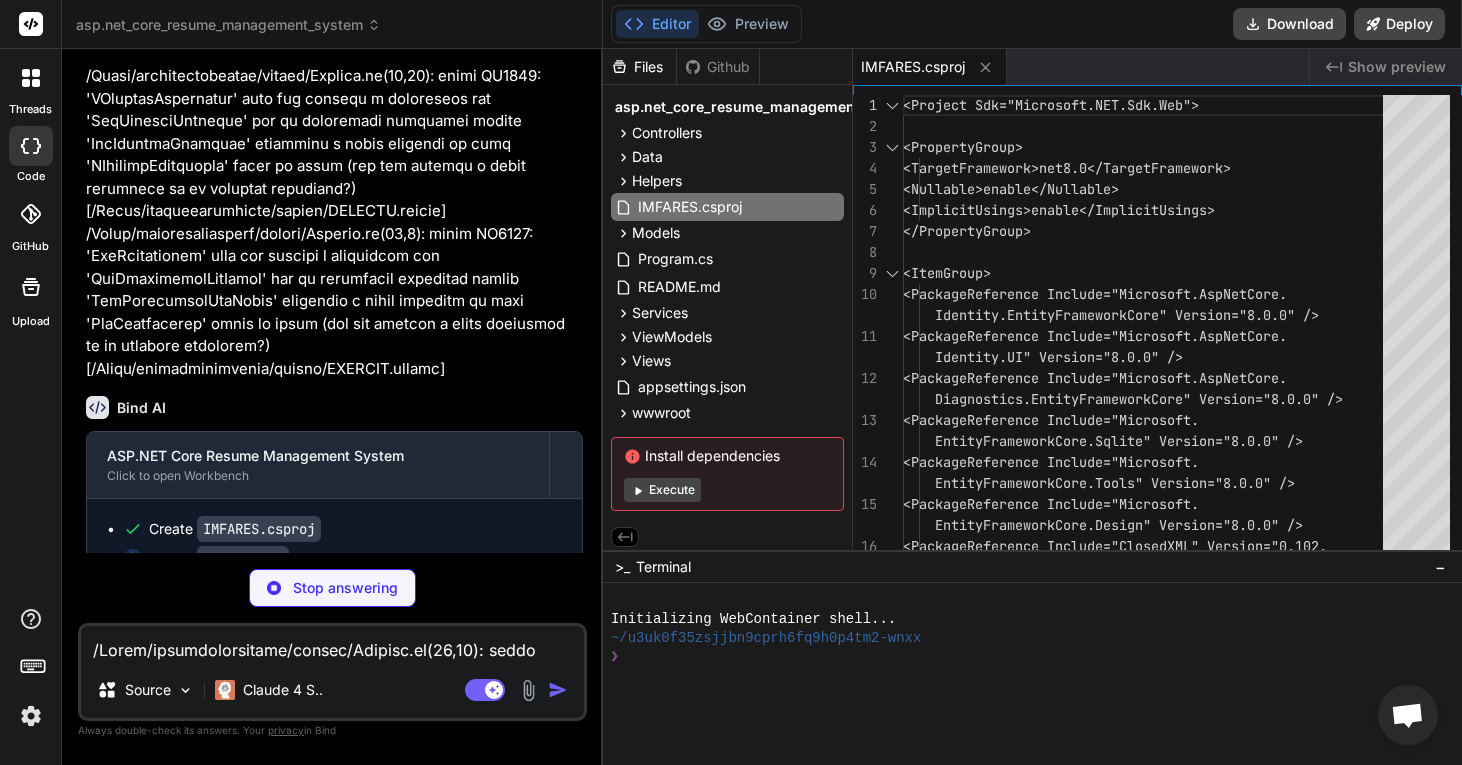 type on "x" 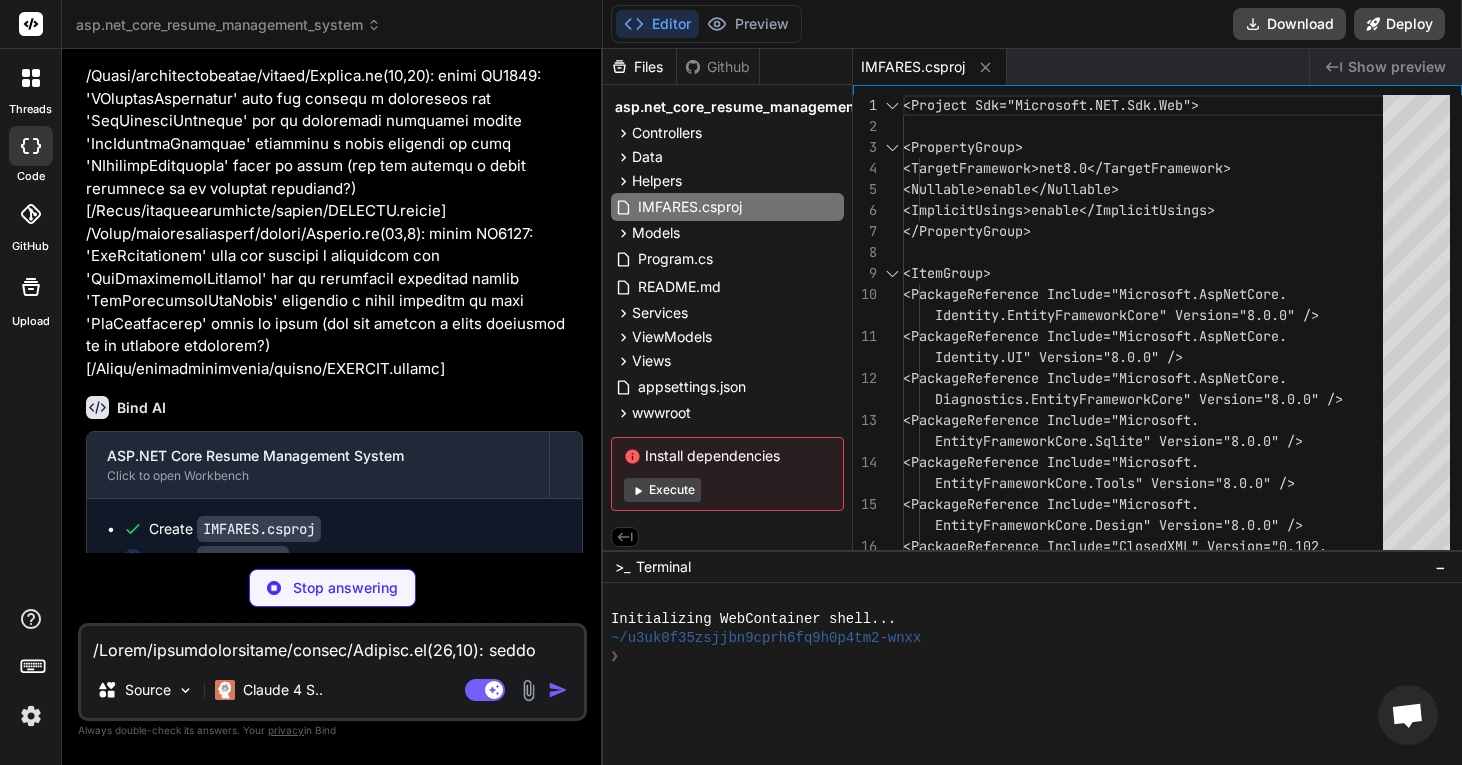 type on "app.MapControllerRoute(
name: "default",
pattern: "{controller=Home}/{action=Index}/{id?}");
app.MapRazorPages();
app.Run();" 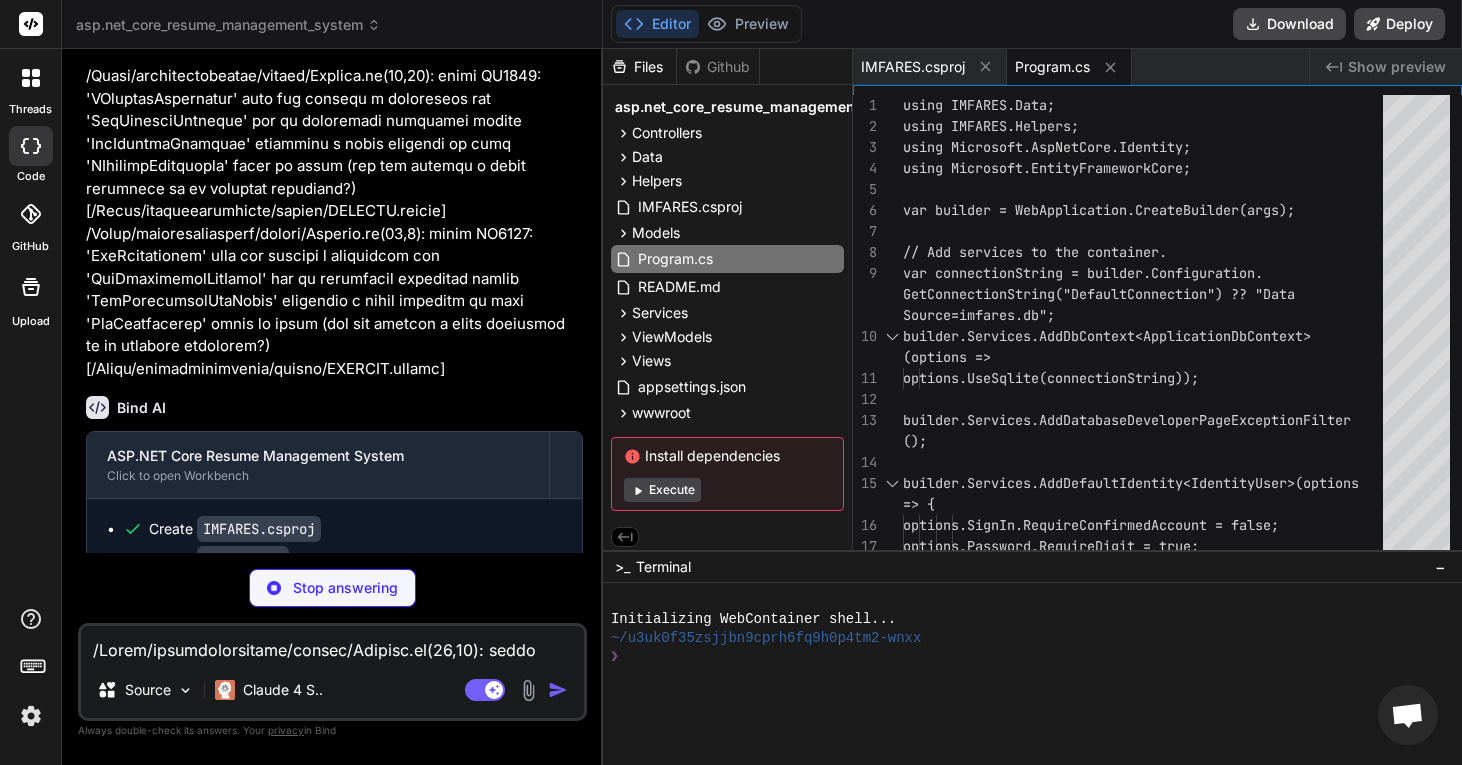 type on "x" 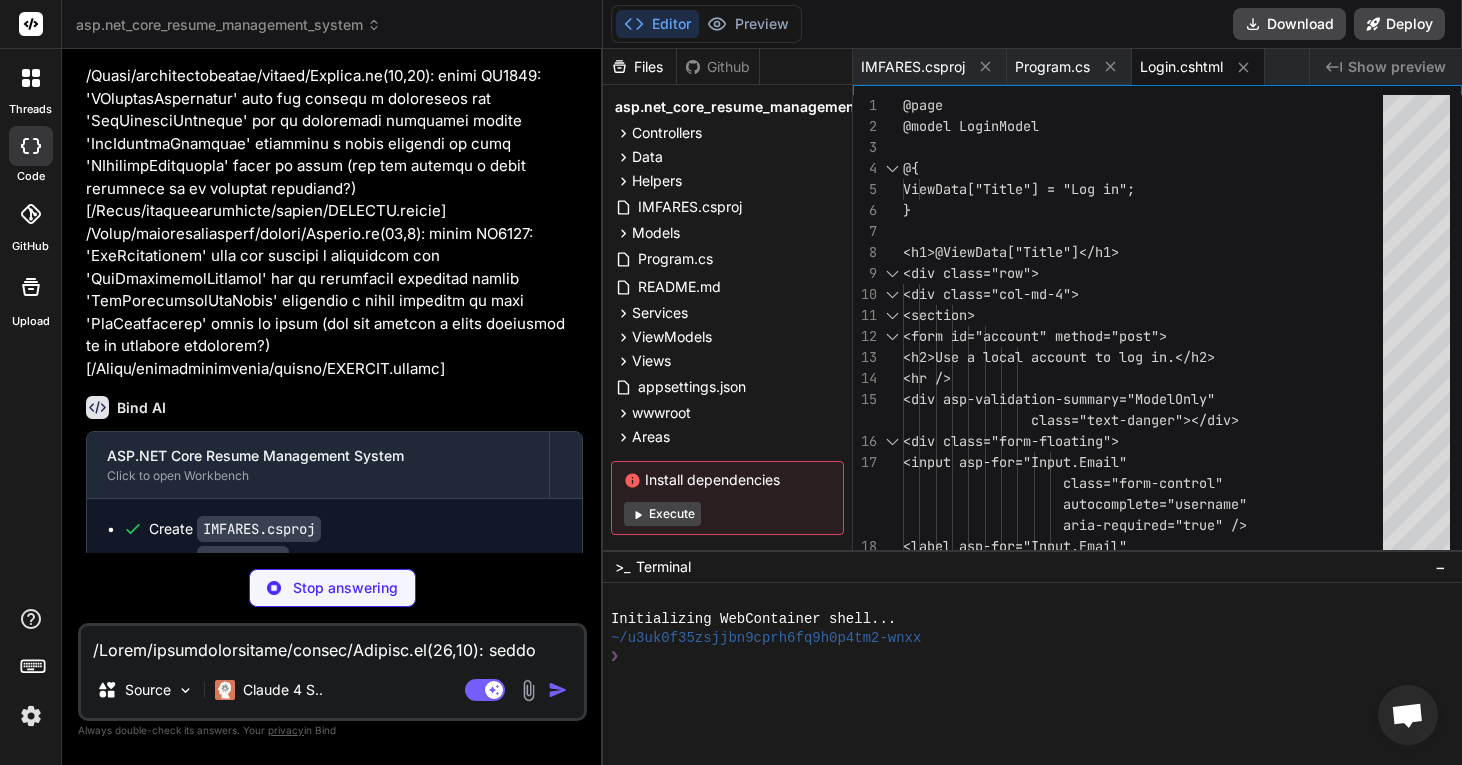 scroll, scrollTop: 14787, scrollLeft: 0, axis: vertical 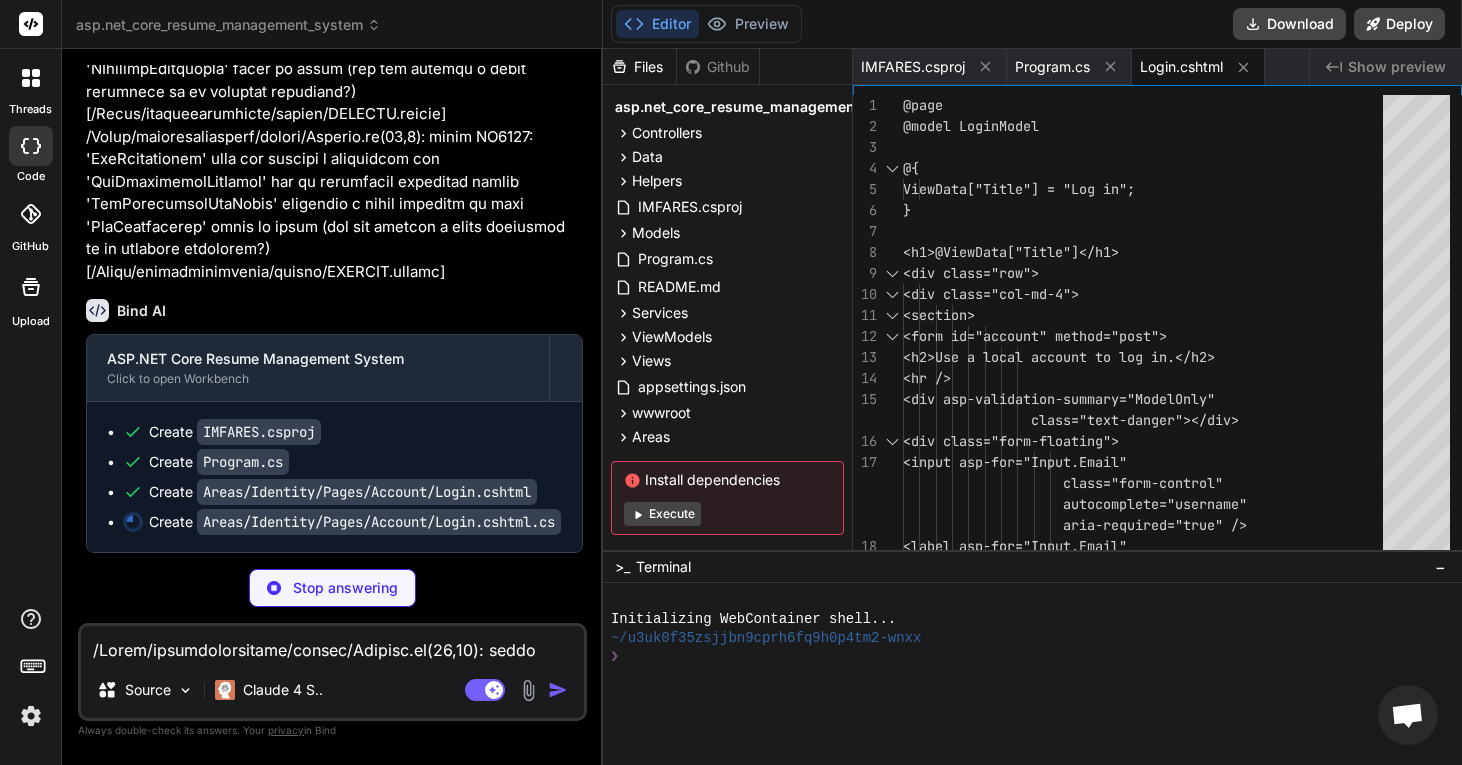 type on "x" 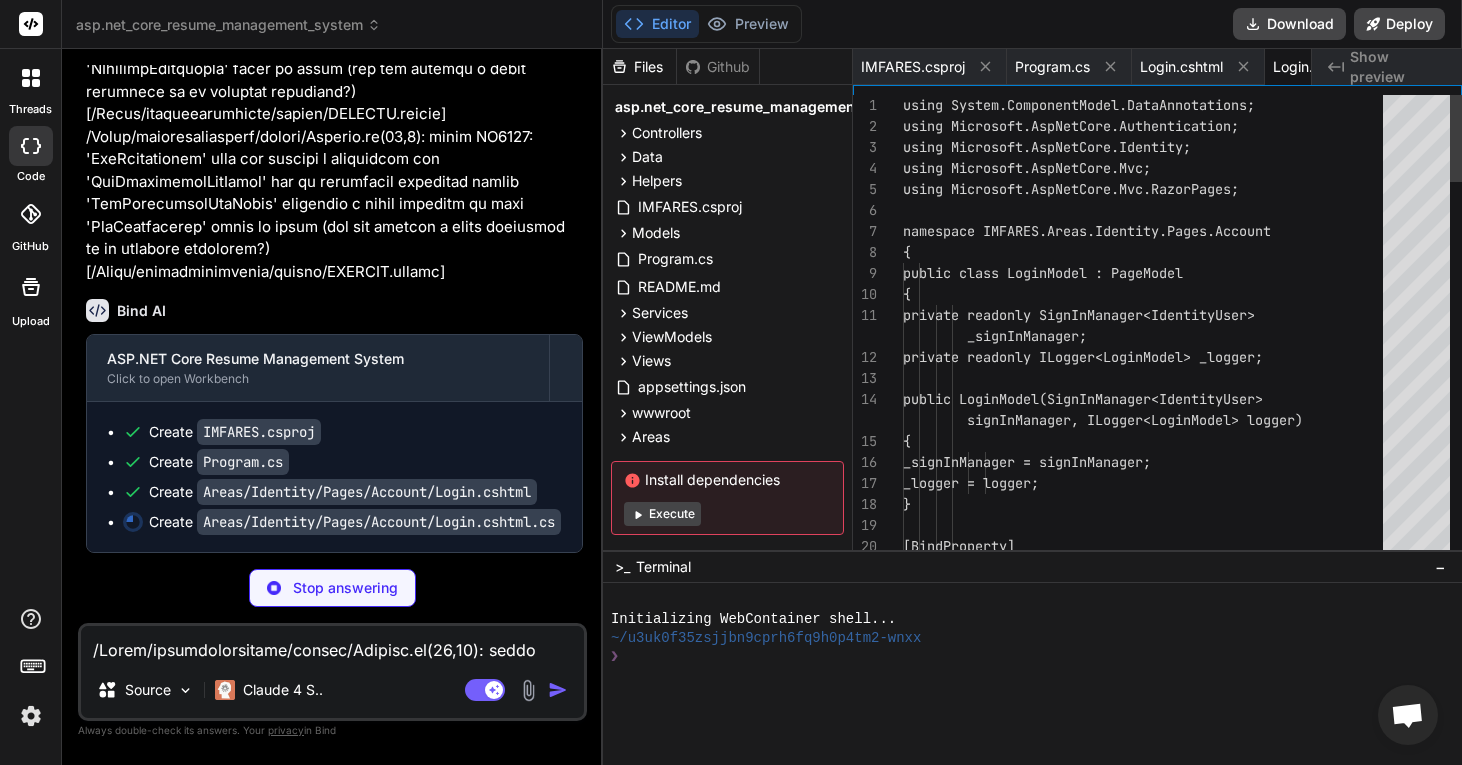 scroll, scrollTop: 0, scrollLeft: 110, axis: horizontal 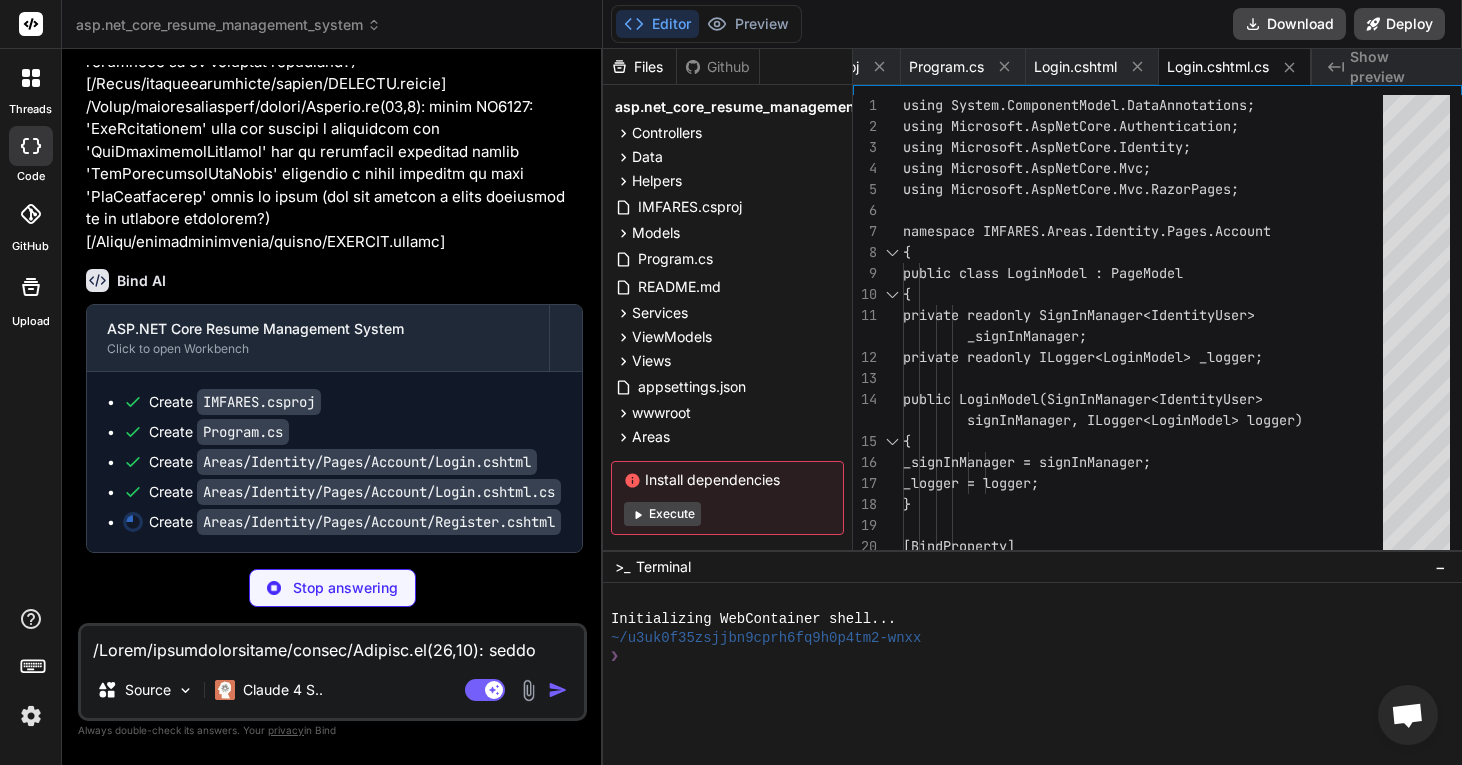 type on "x" 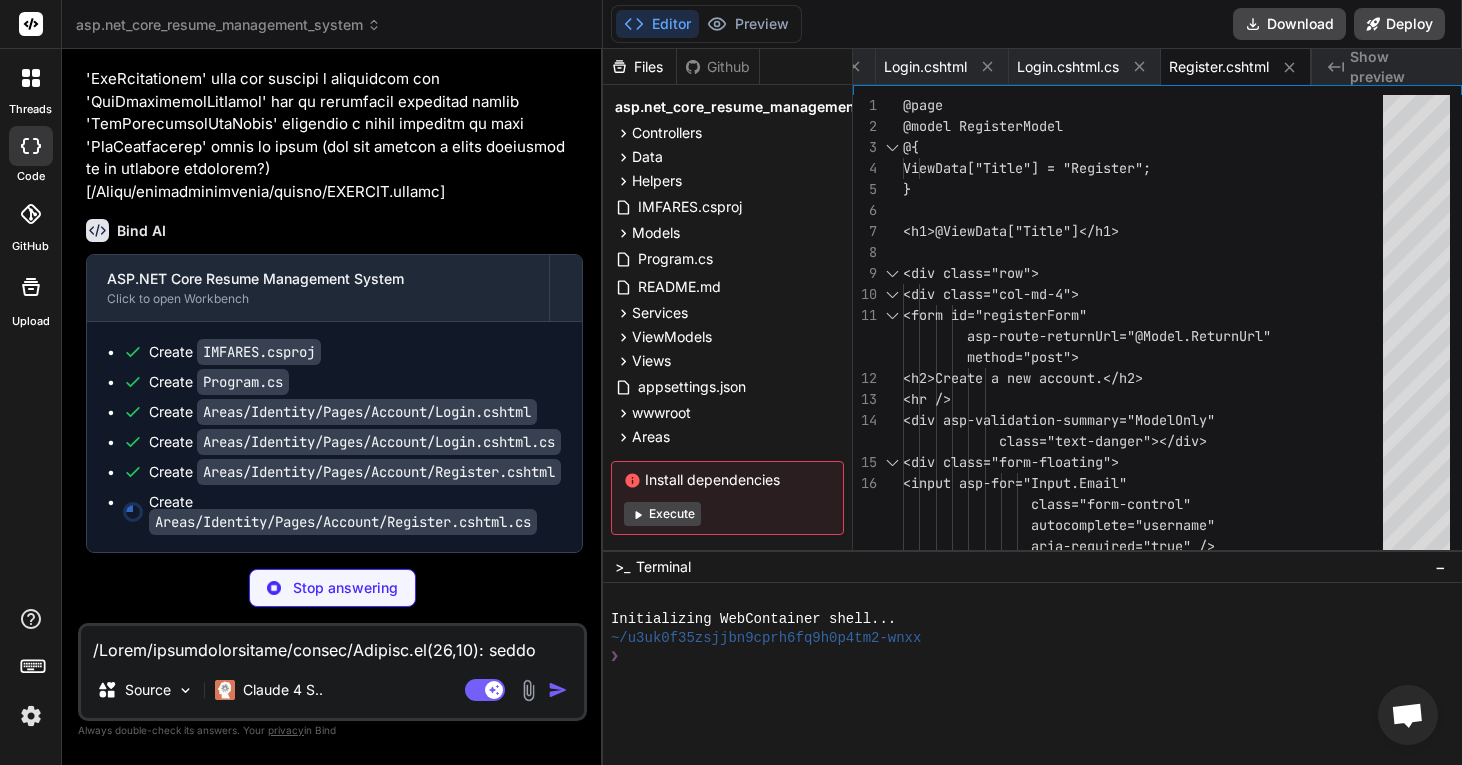 type on "x" 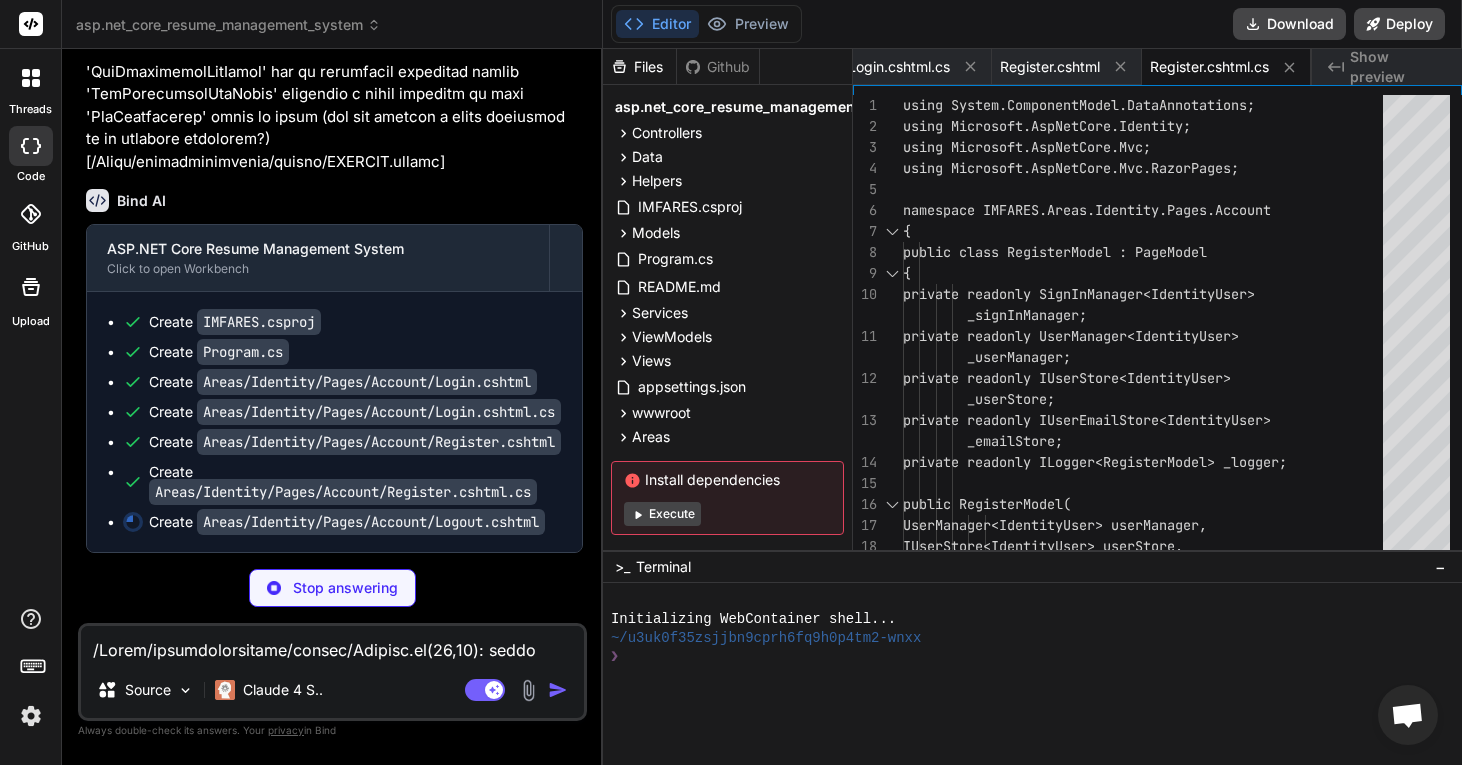 type on "x" 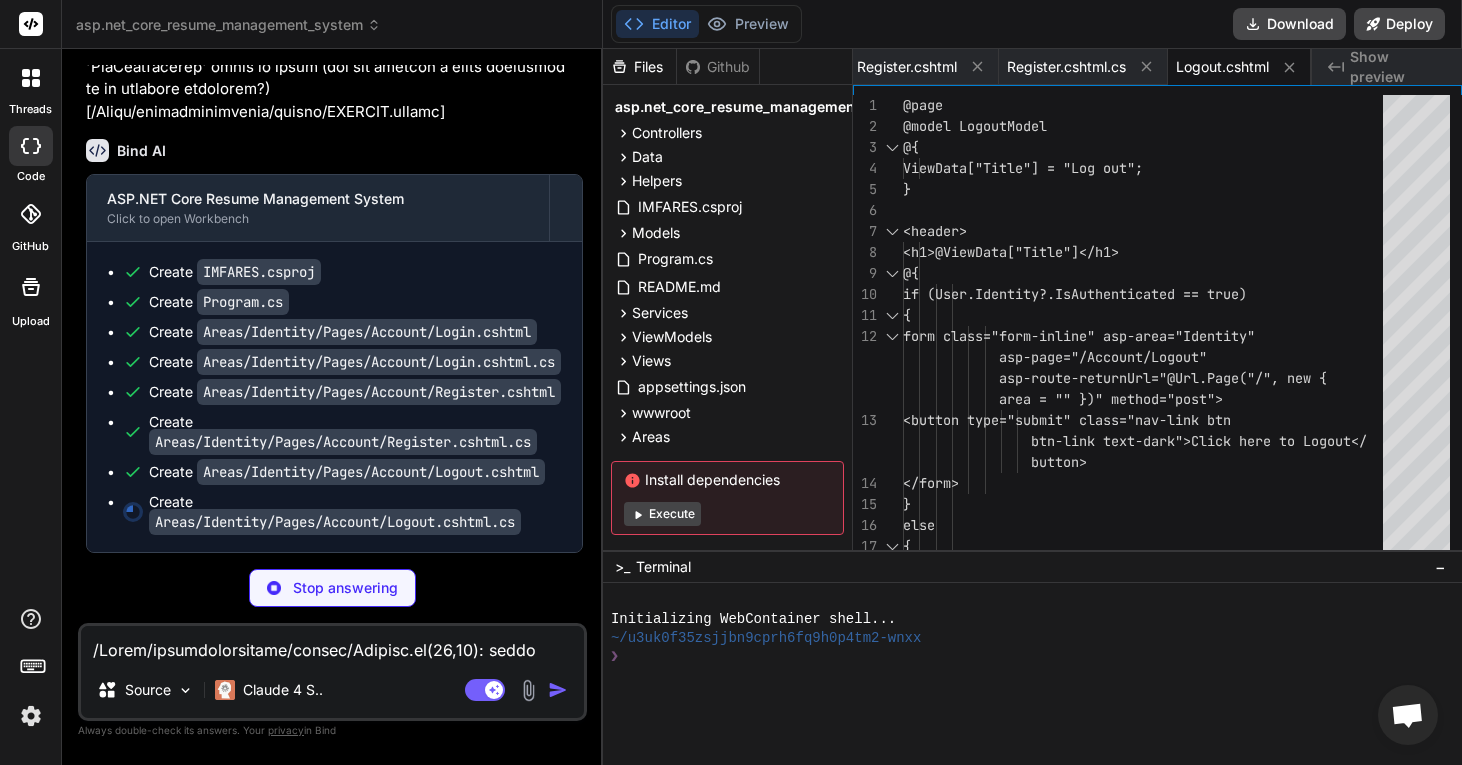 type on "x" 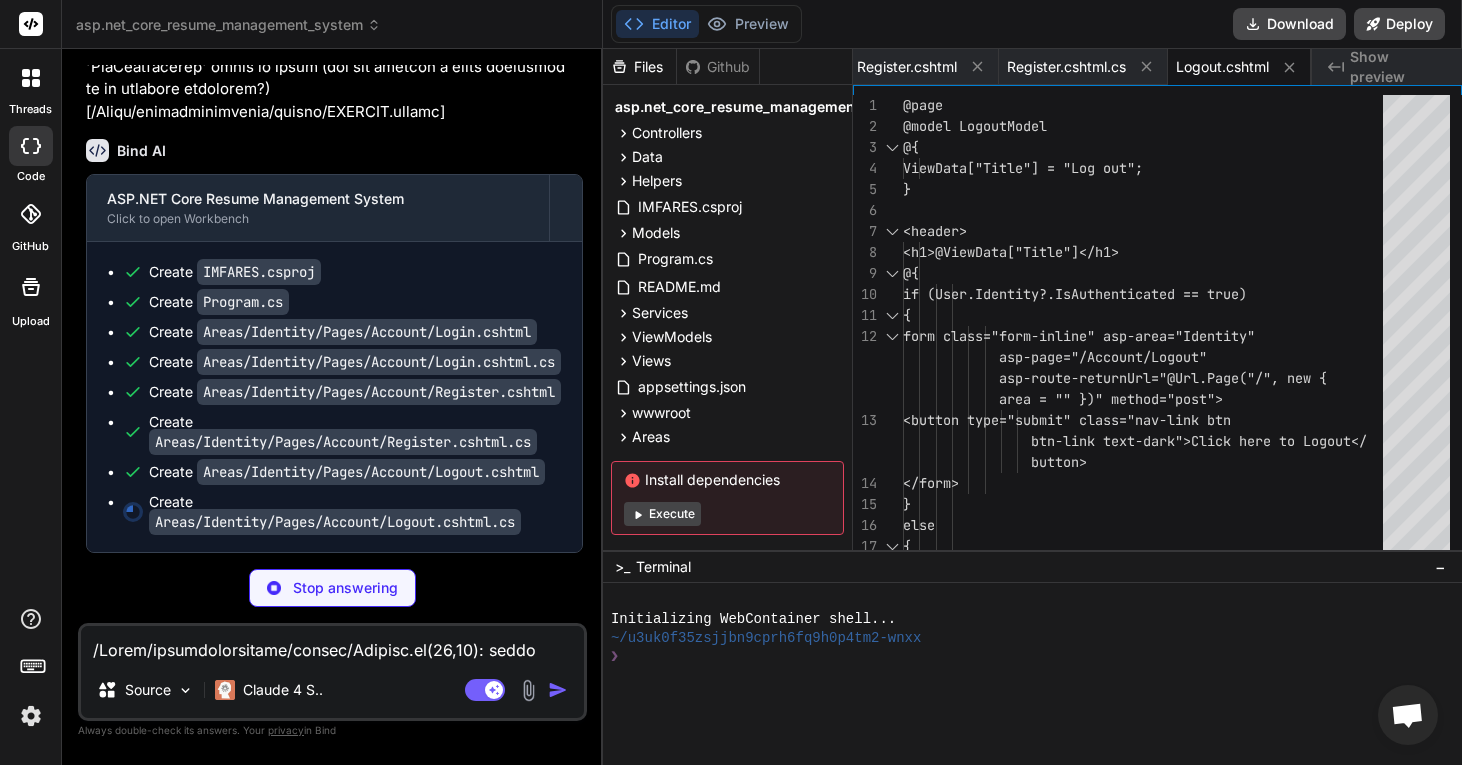 type on "return RedirectToPage();
}
}
}
}" 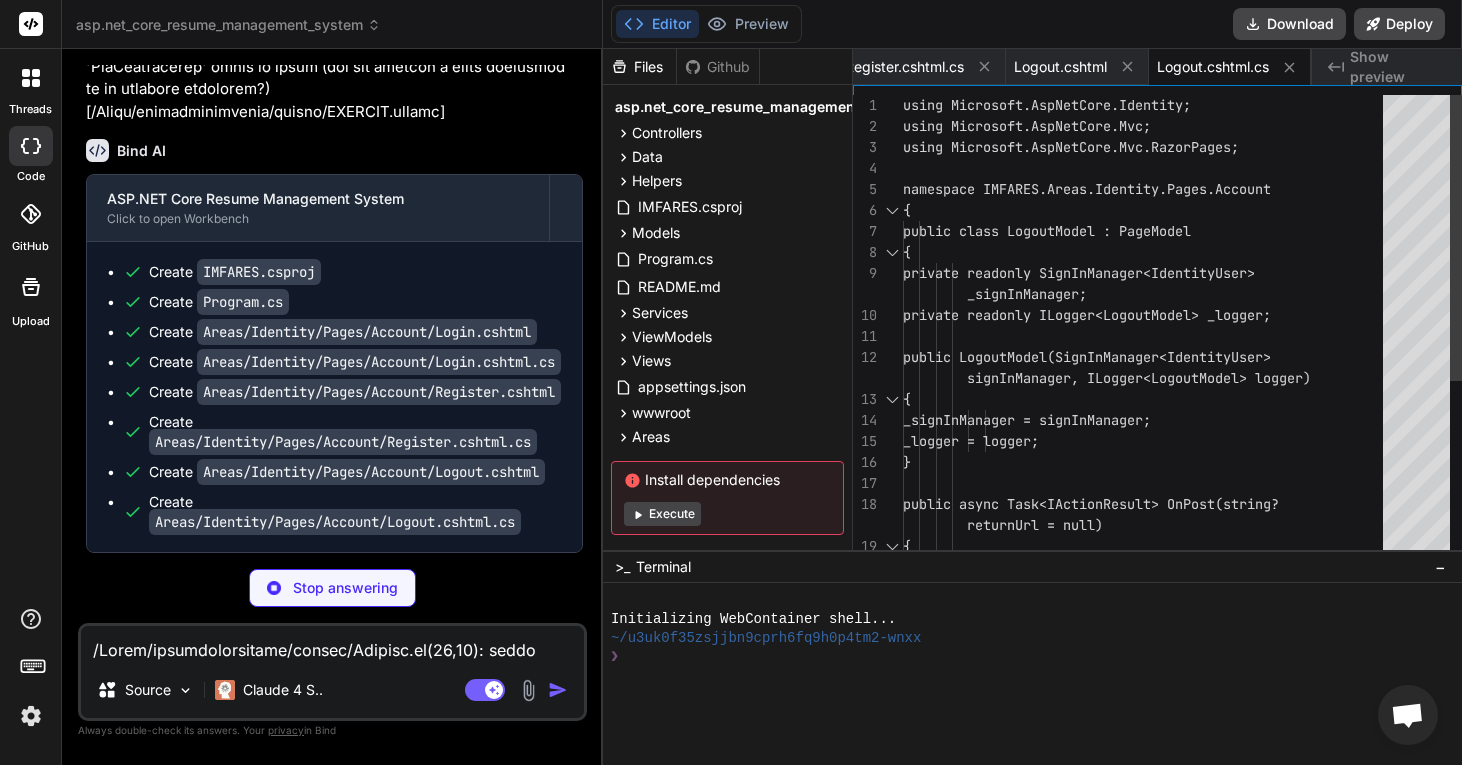 type on "x" 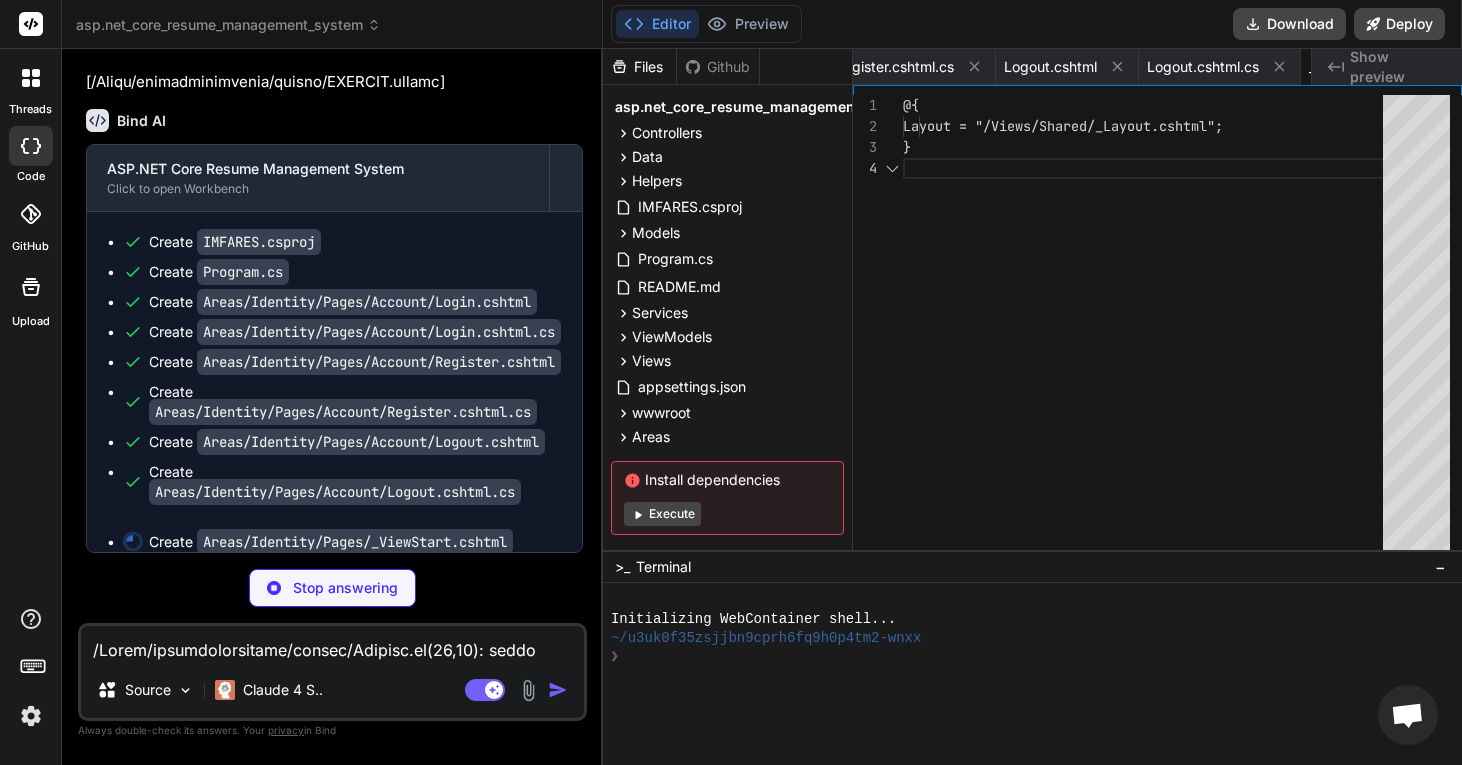 scroll, scrollTop: 0, scrollLeft: 907, axis: horizontal 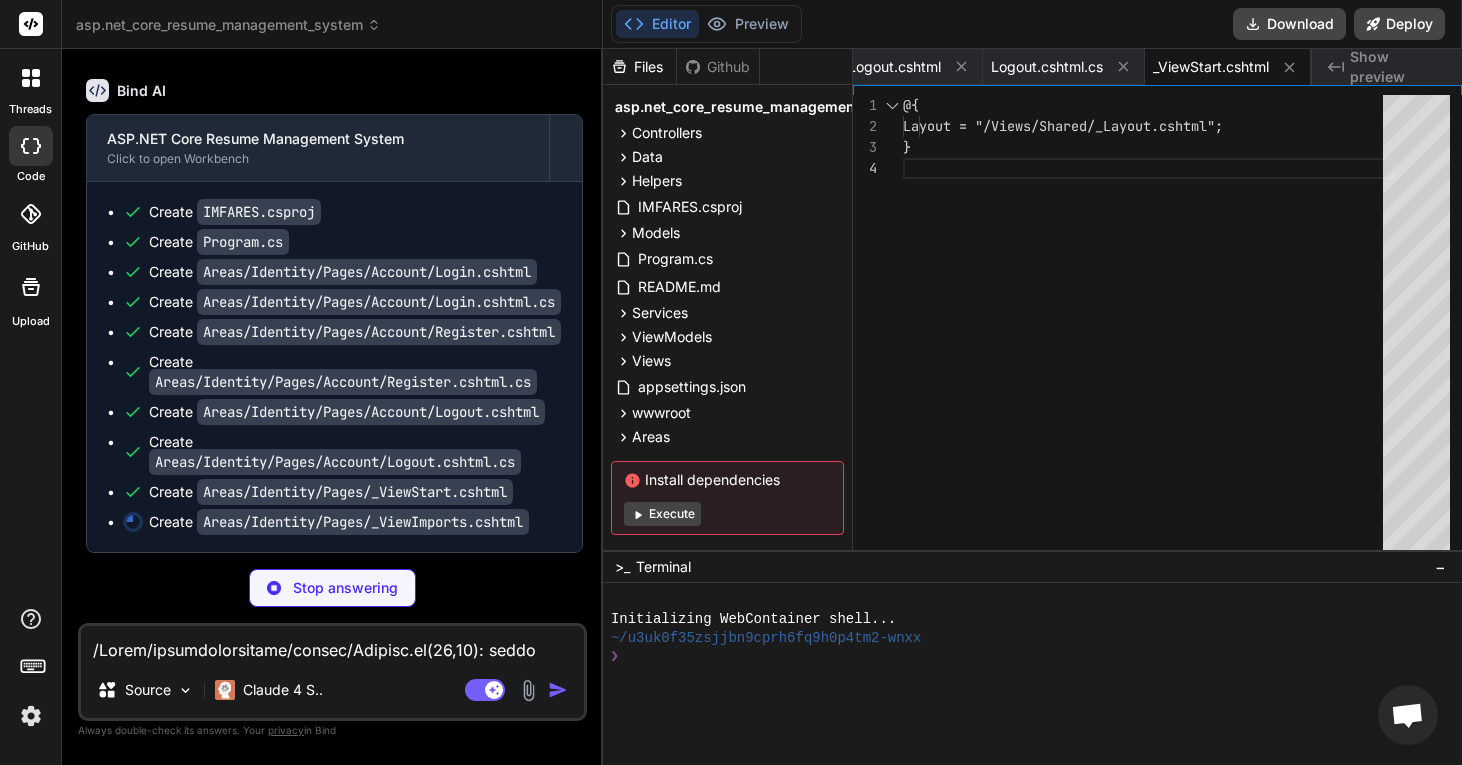 type on "x" 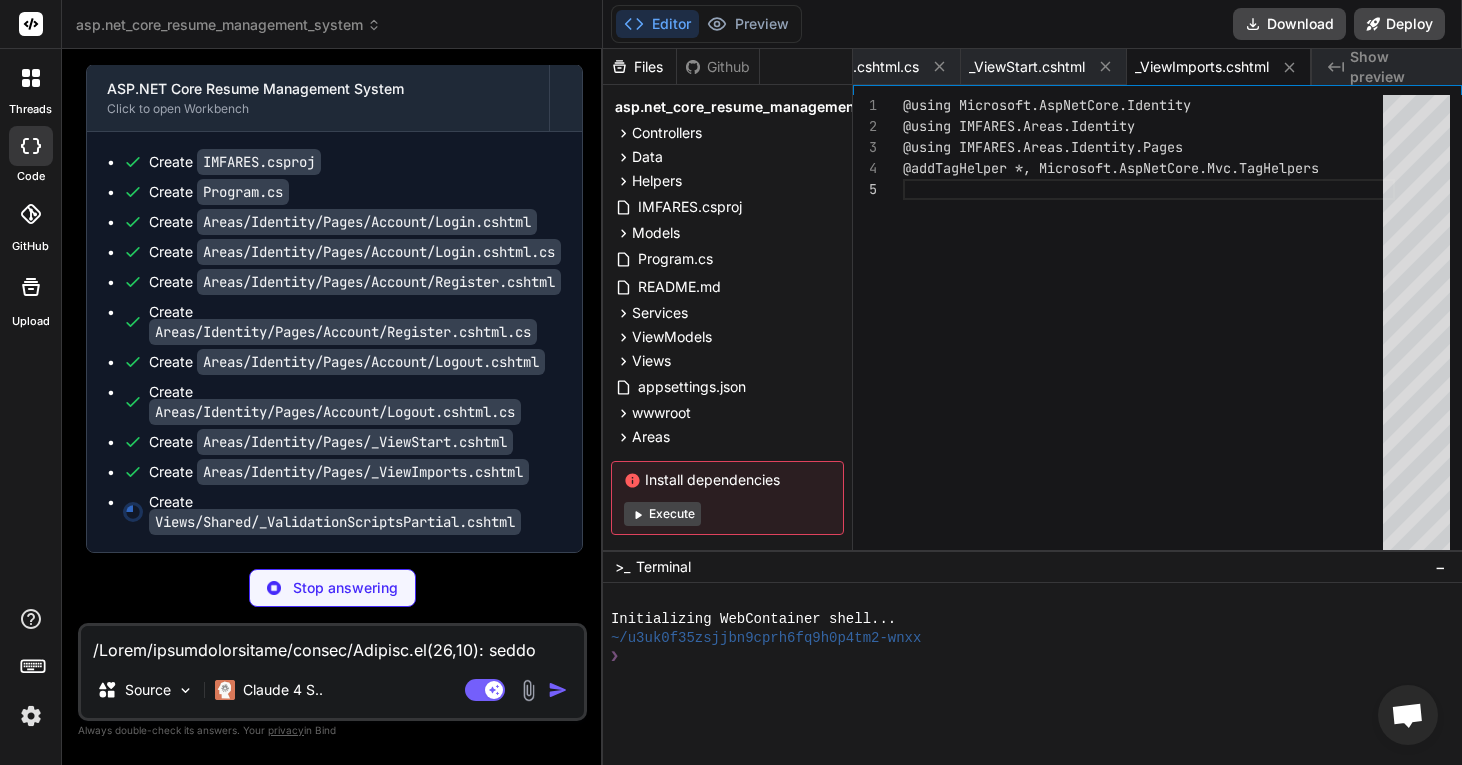 type on "x" 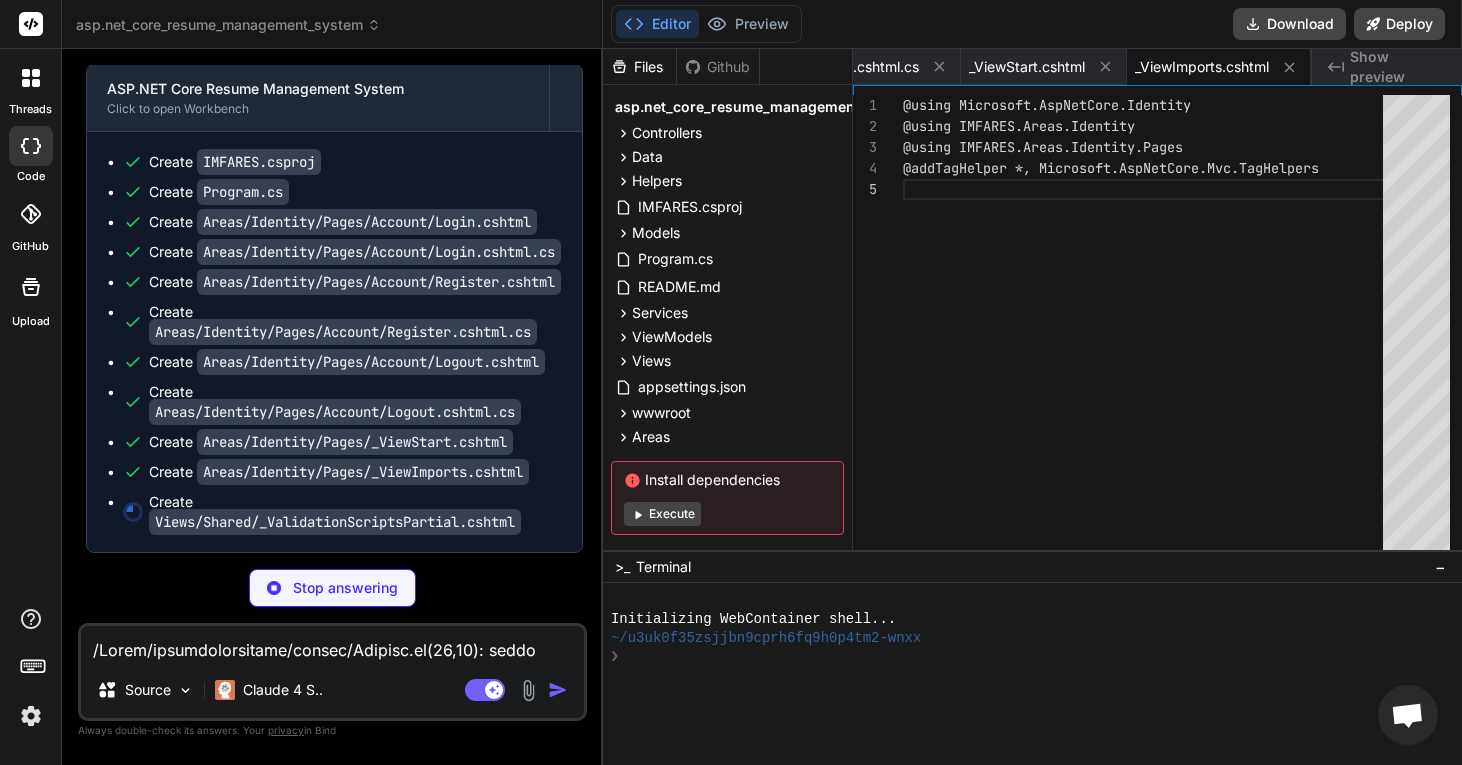 type on "<script src="~/lib/jquery-validation/dist/jquery.validate.min.js"></script>
<script src="~/lib/jquery-validation-unobtrusive/jquery.validate.unobtrusive.min.js"></script>" 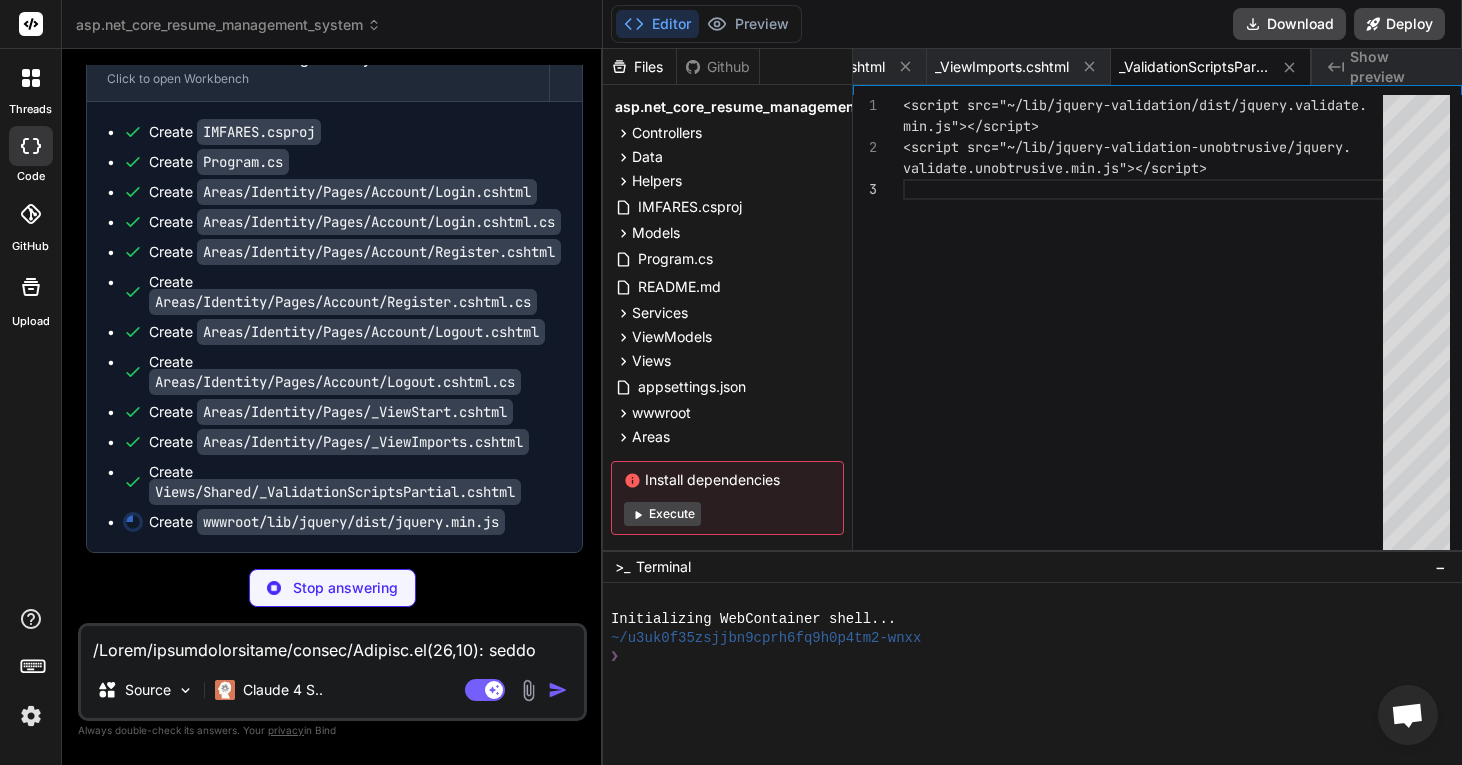 scroll, scrollTop: 15107, scrollLeft: 0, axis: vertical 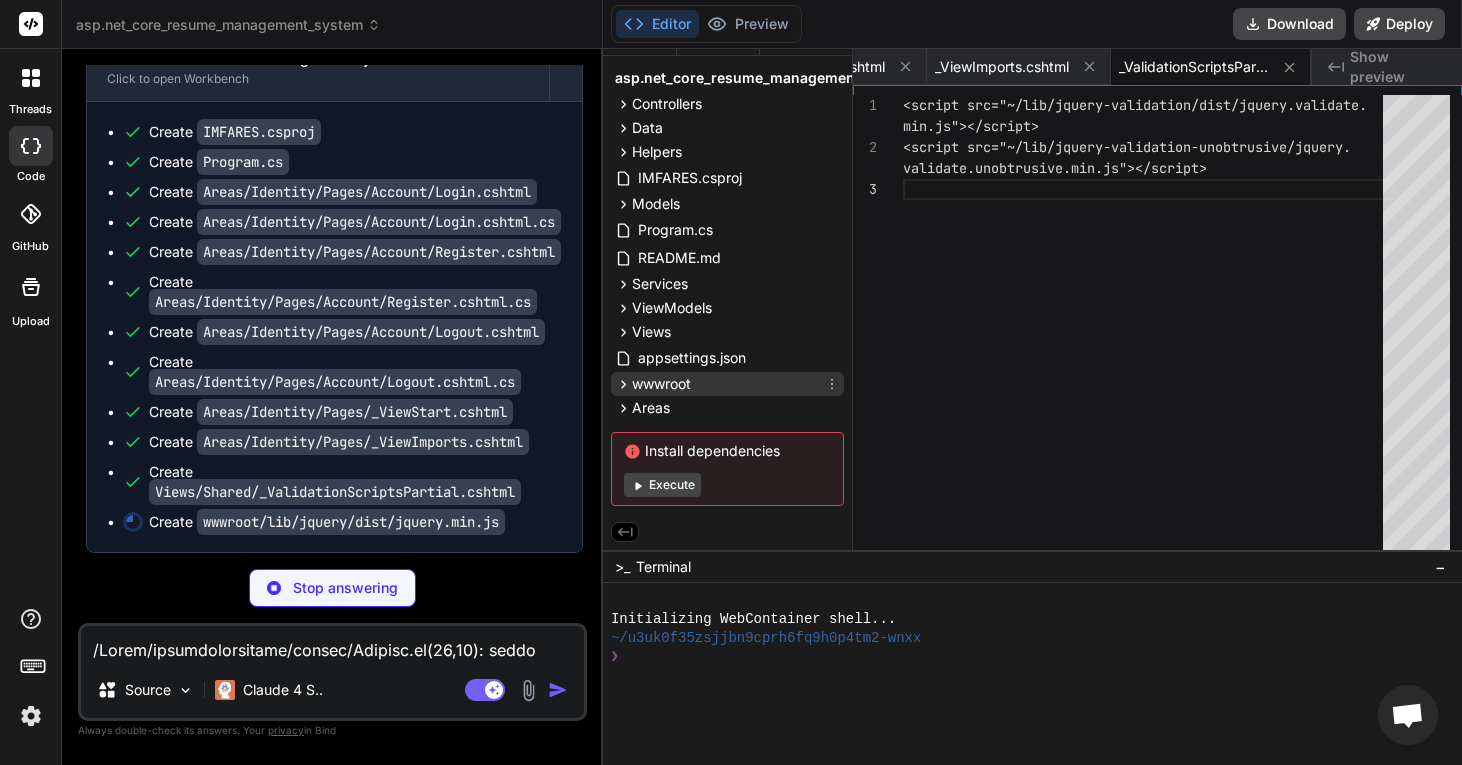 click on "wwwroot" at bounding box center (661, 384) 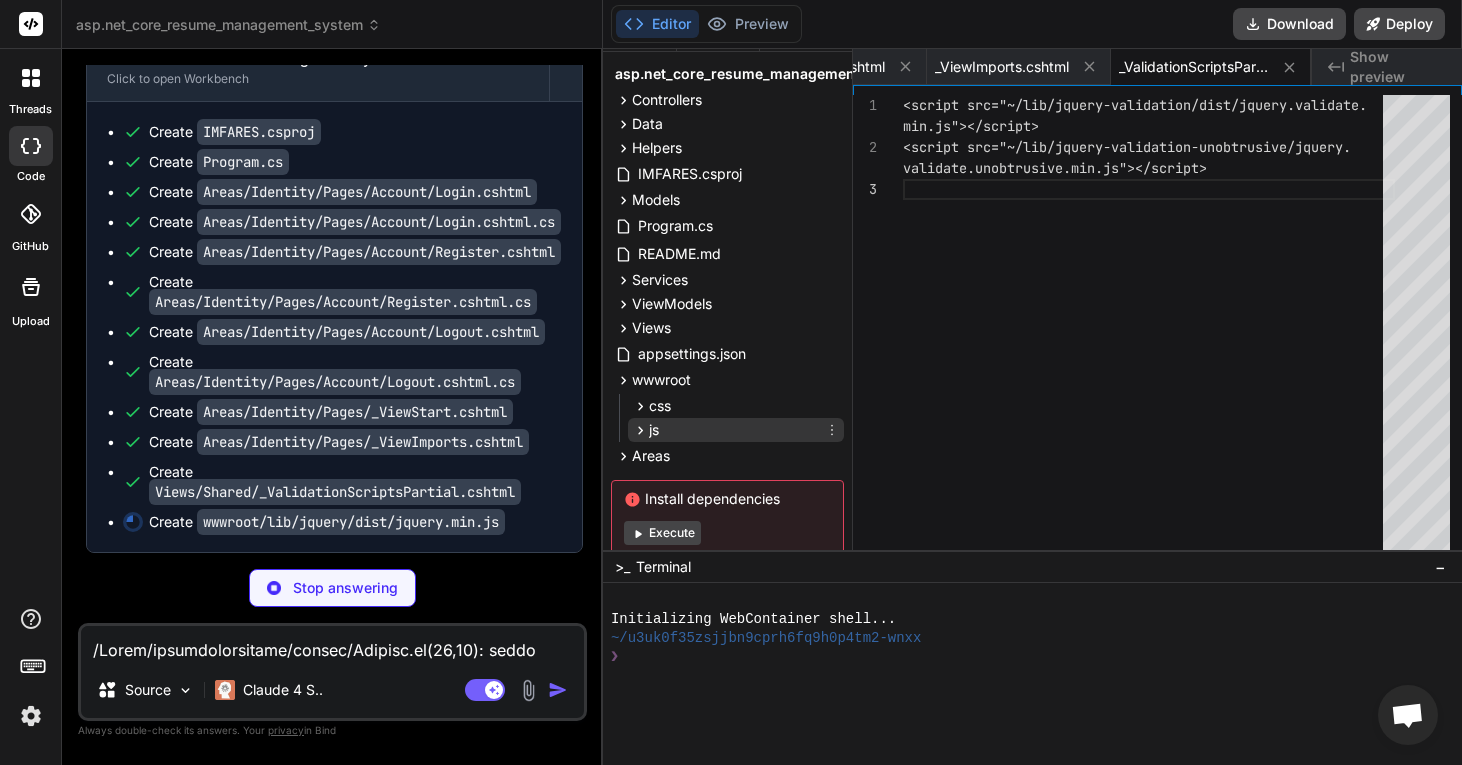 click on "js" at bounding box center [736, 430] 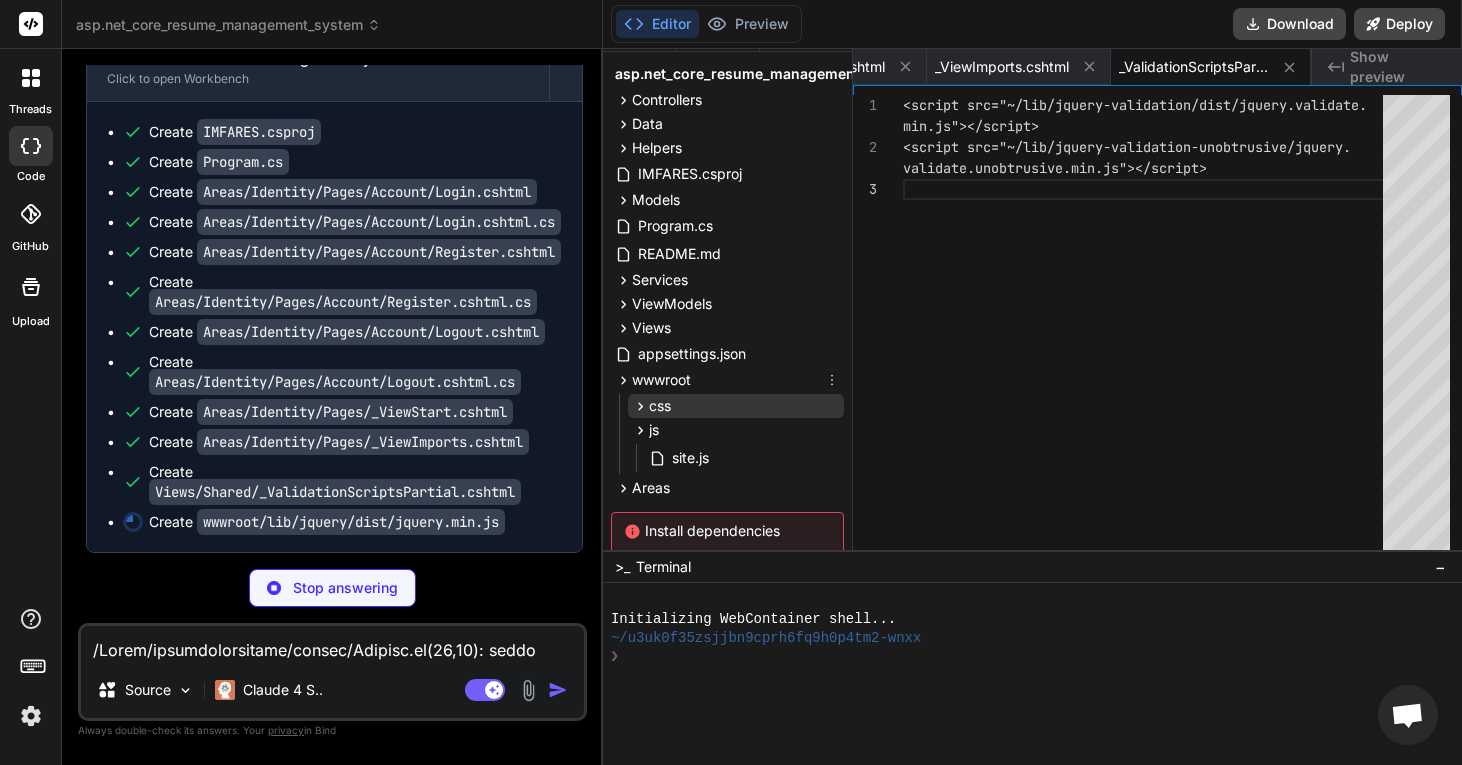 type on "x" 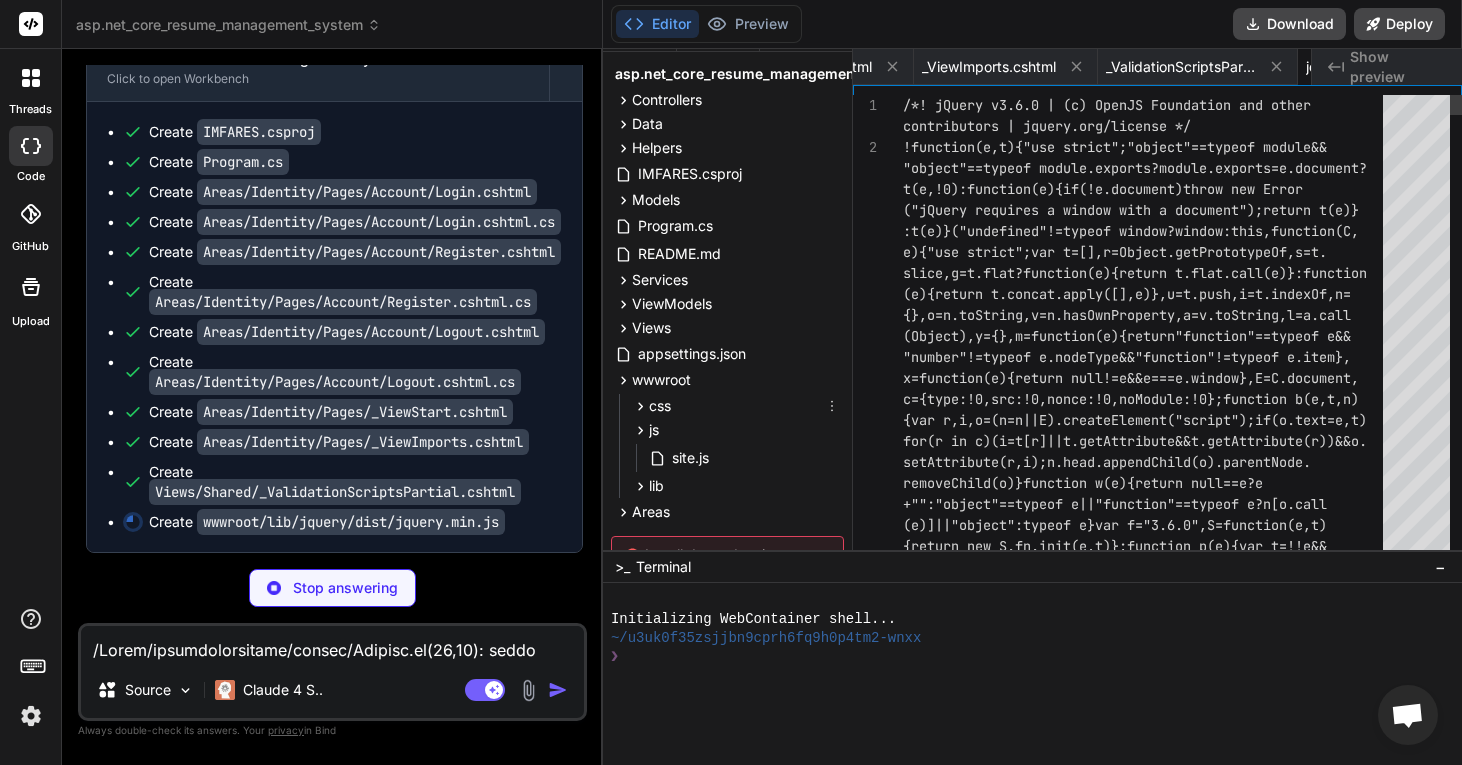 scroll, scrollTop: 0, scrollLeft: 1427, axis: horizontal 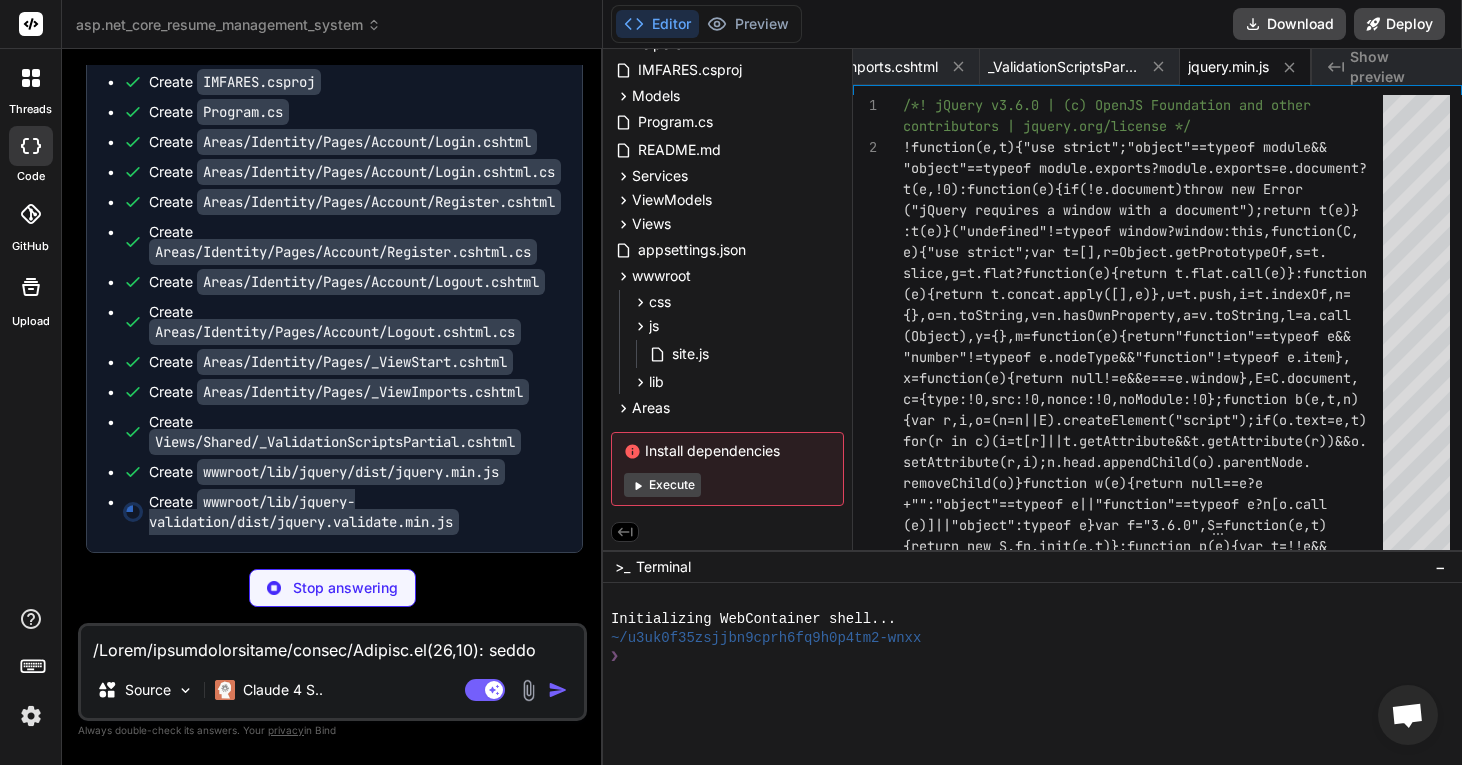 type on "x" 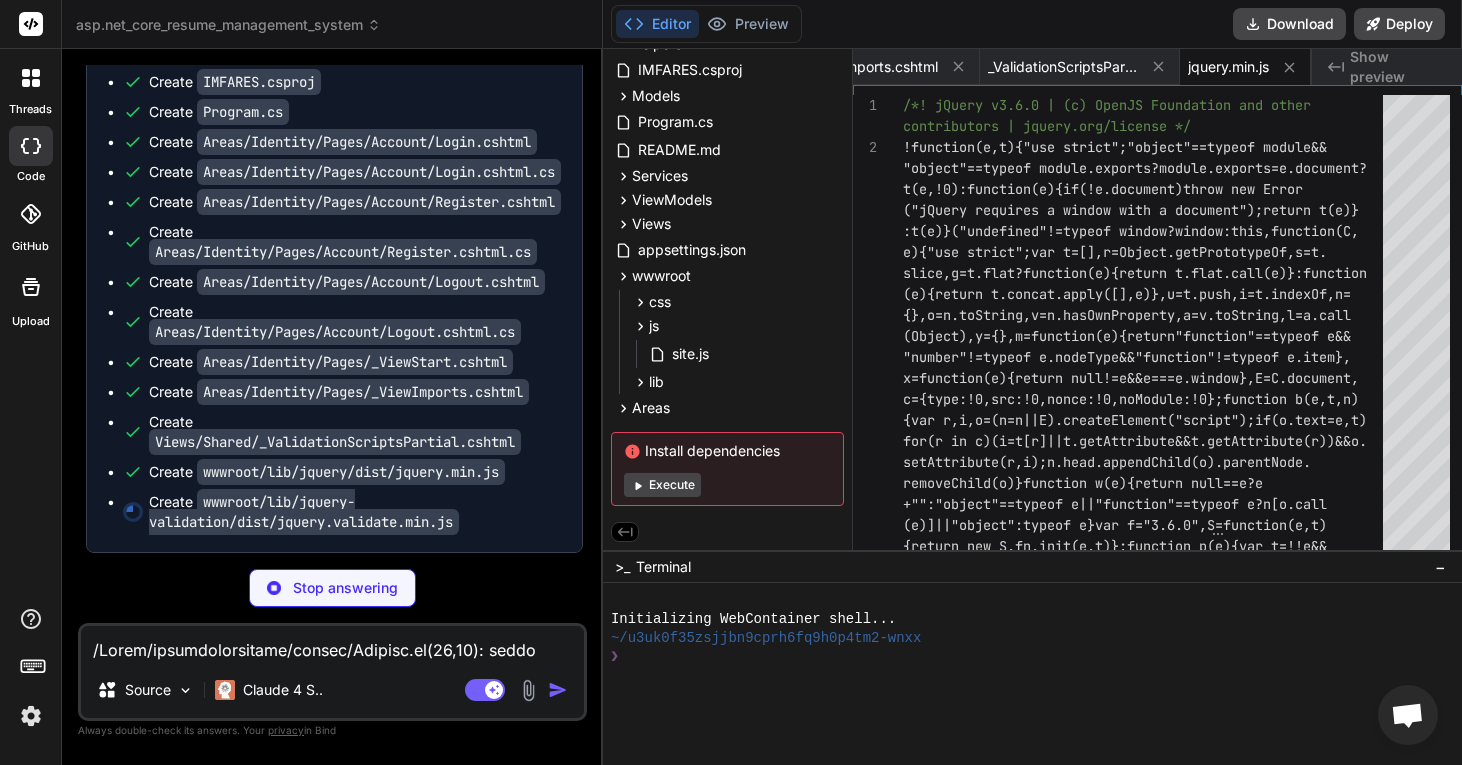 type on "j)},error:function(){var a=f.defaultMessage(c,{method:e,parameters:b});f.invalid[c.name]=!0,f.showErrors({"":a}),f.stopRequest(c,!1)}},d)),"pending")}}});var b,c={};return a.ajaxPrefilter?a.ajaxPrefilter(function(a,b,d){var e=a.port;"abort"===a.mode&&(c[e]&&c[e].abort(),c[e]=d)}):(b=a.ajax,a.ajax=function(d){var e=("mode"in d?d:a.ajaxSettings).mode,f=("port"in d?d:a.ajaxSettings).port;return"abort"===e?(c[f]&&c[f].abort(),c[f]=b.apply(this,arguments),c[f]):b.apply(this,arguments)}),a});" 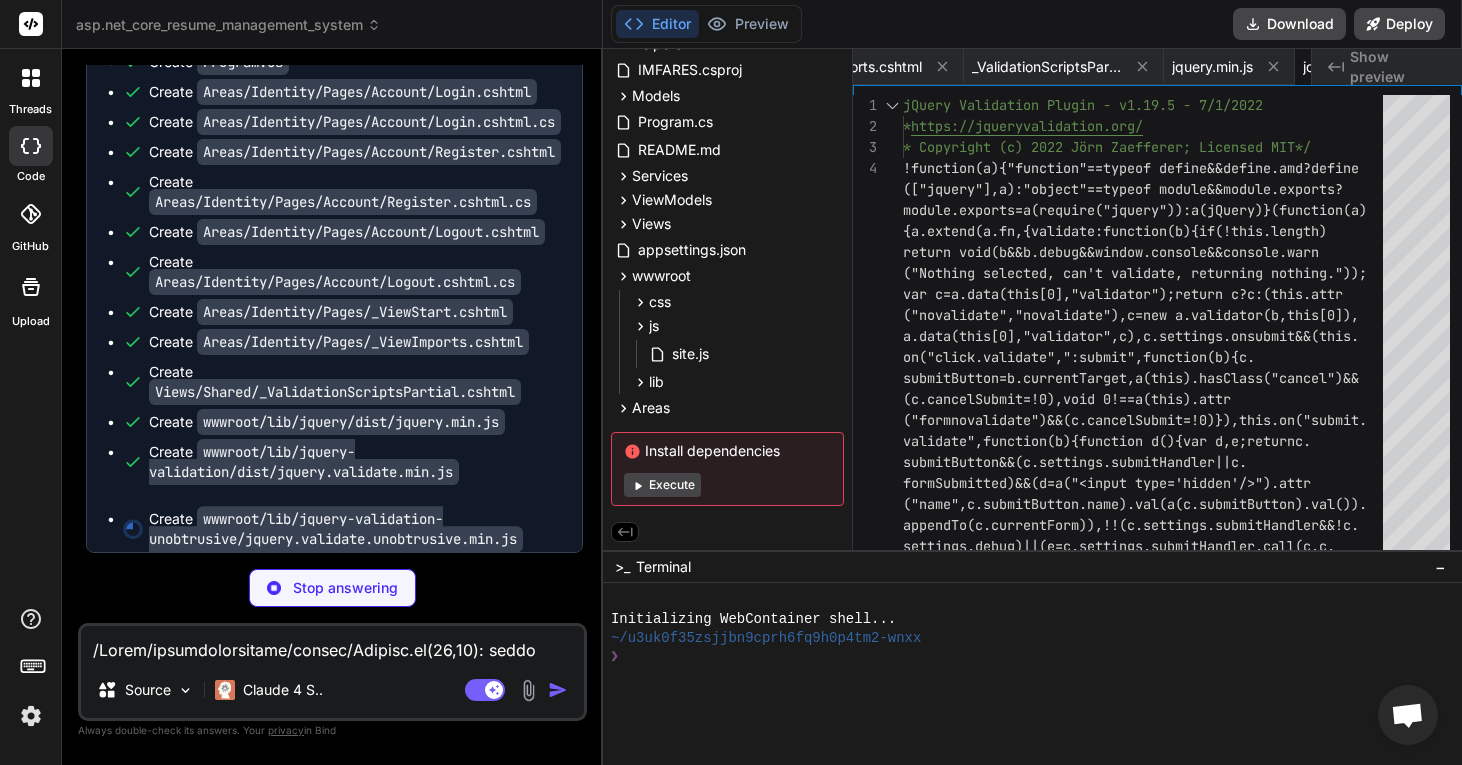 scroll, scrollTop: 0, scrollLeft: 1616, axis: horizontal 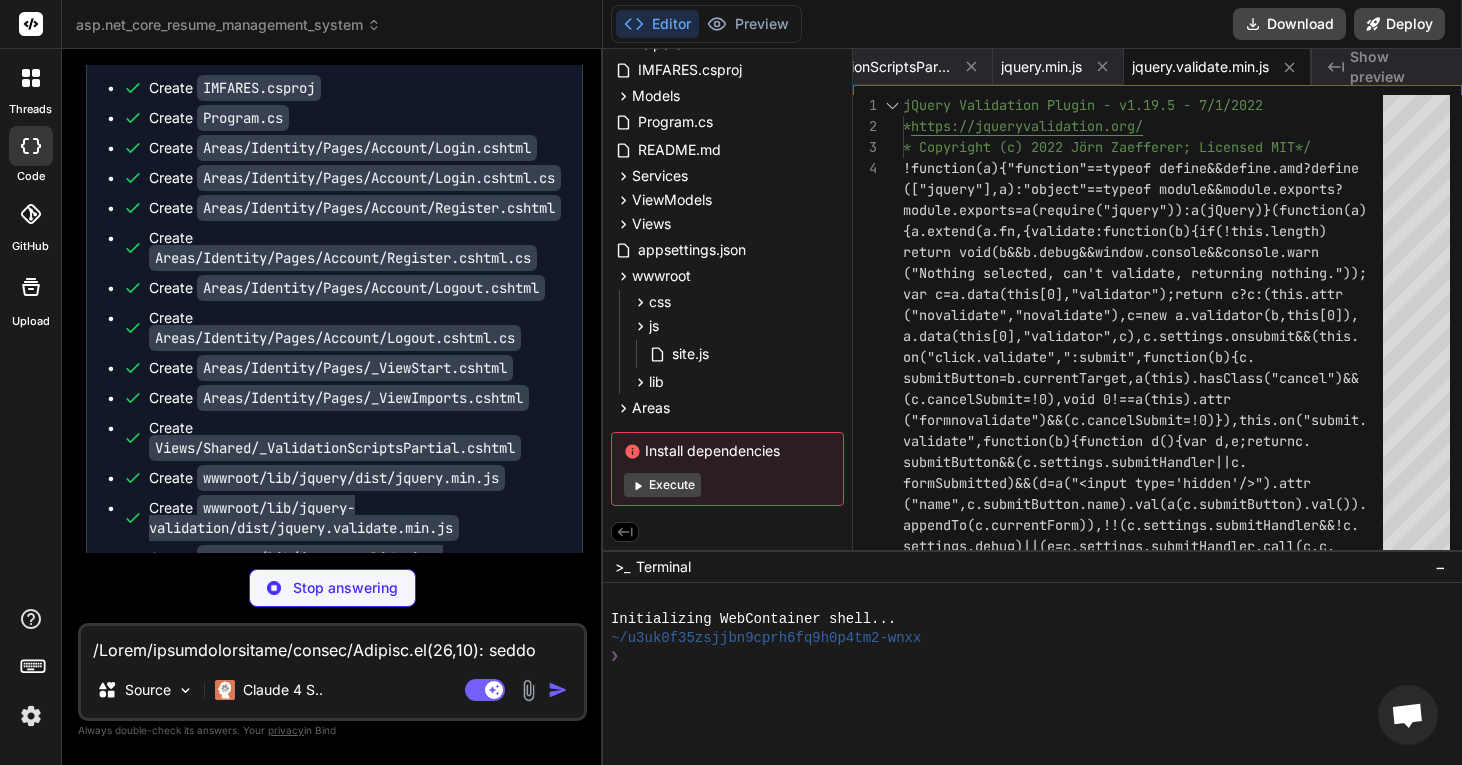 type on "x" 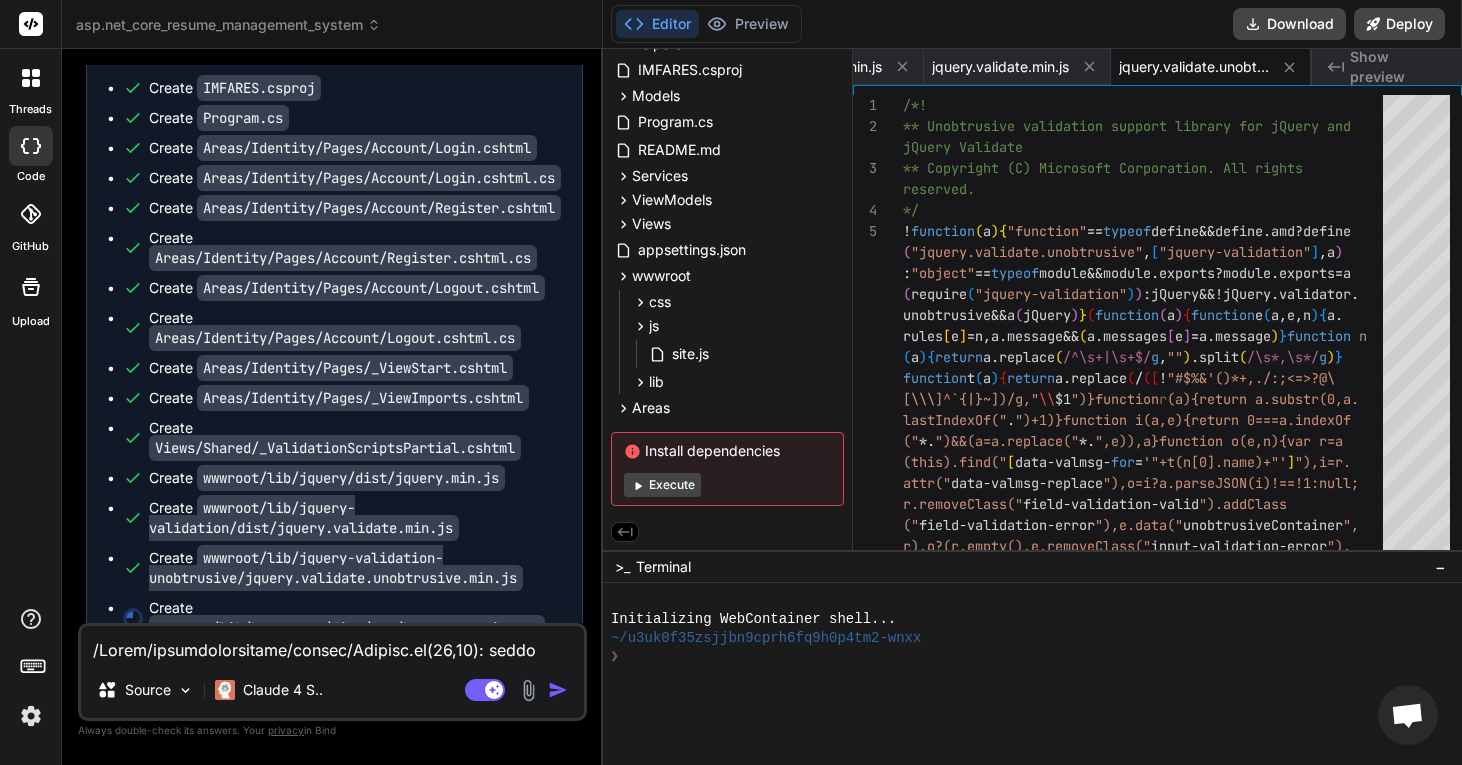 type on "x" 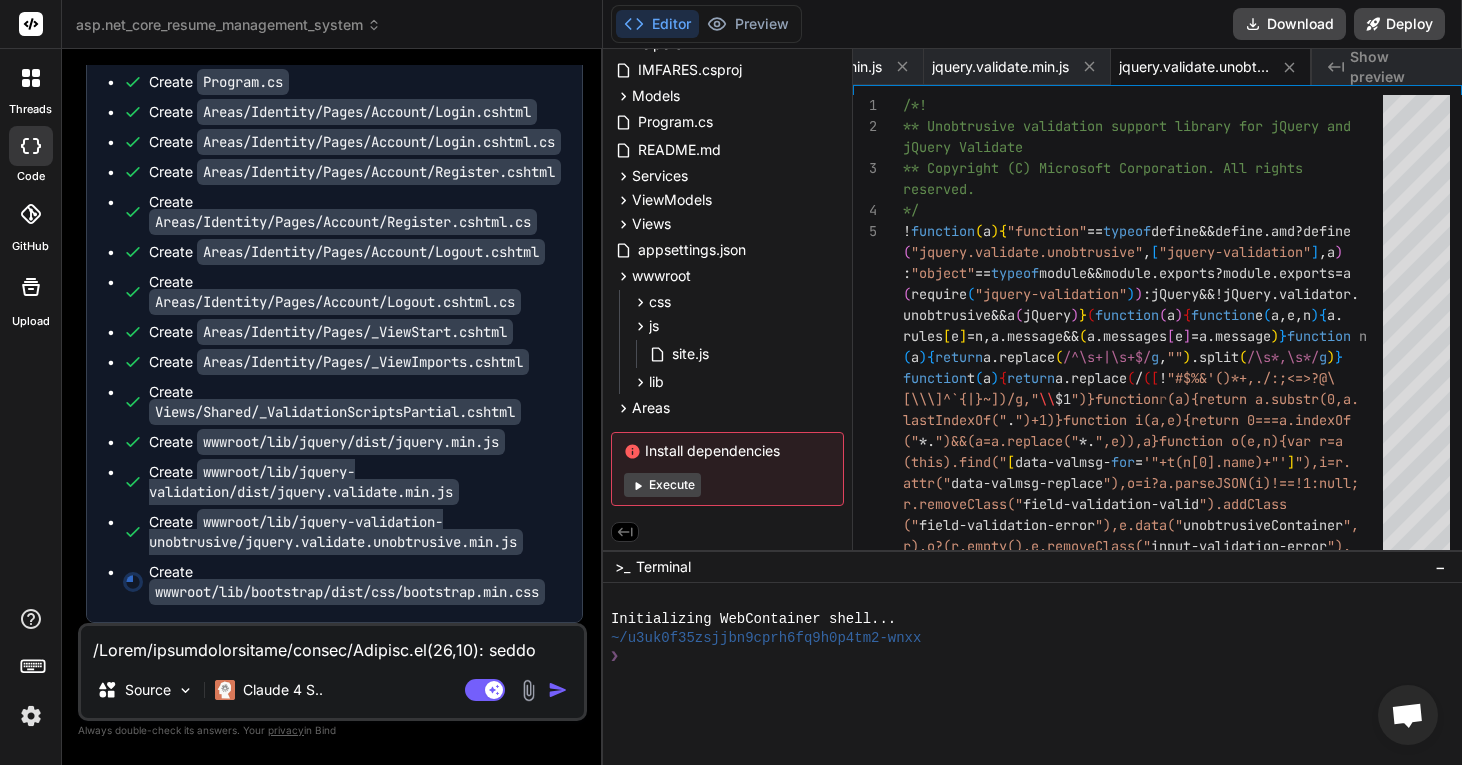 type 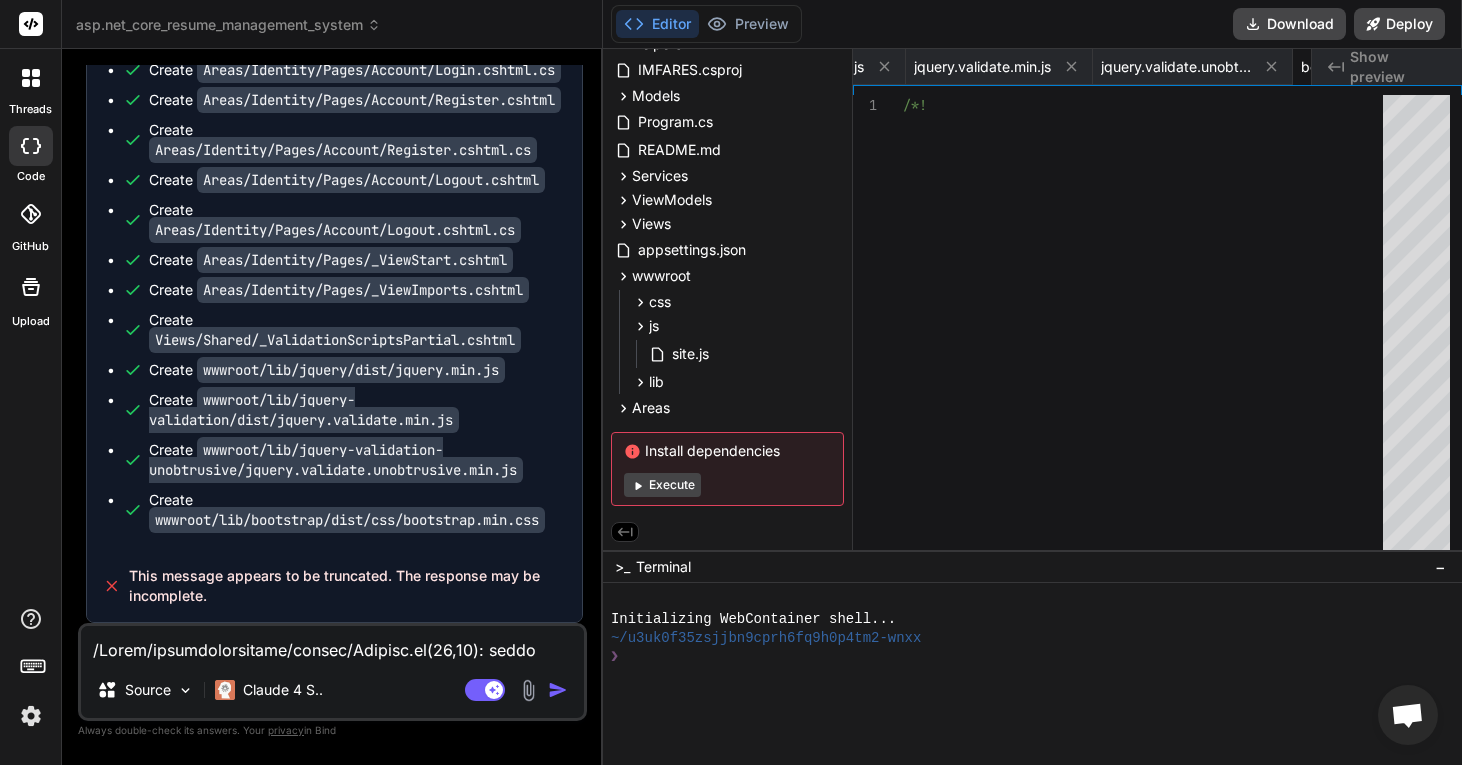 scroll, scrollTop: 0, scrollLeft: 1984, axis: horizontal 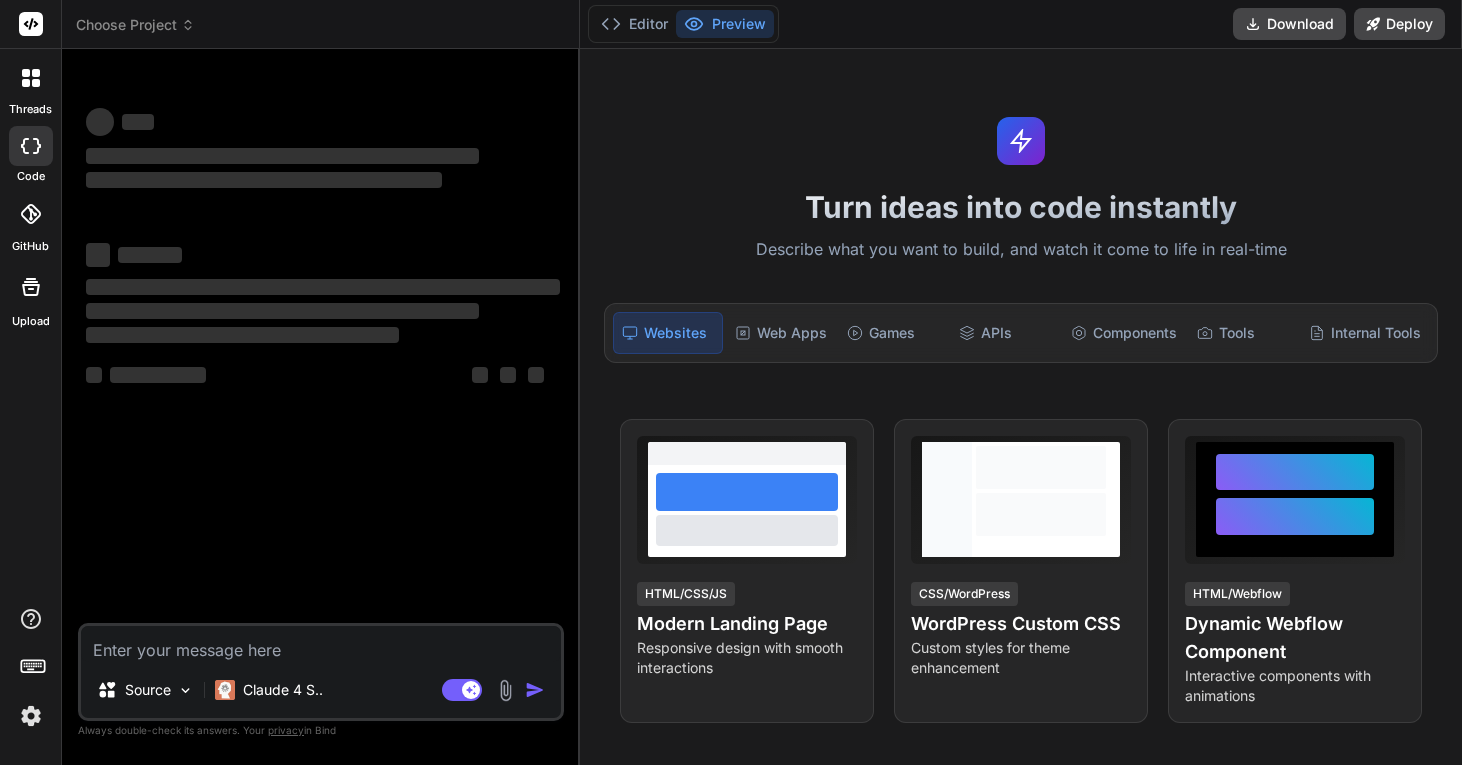type on "x" 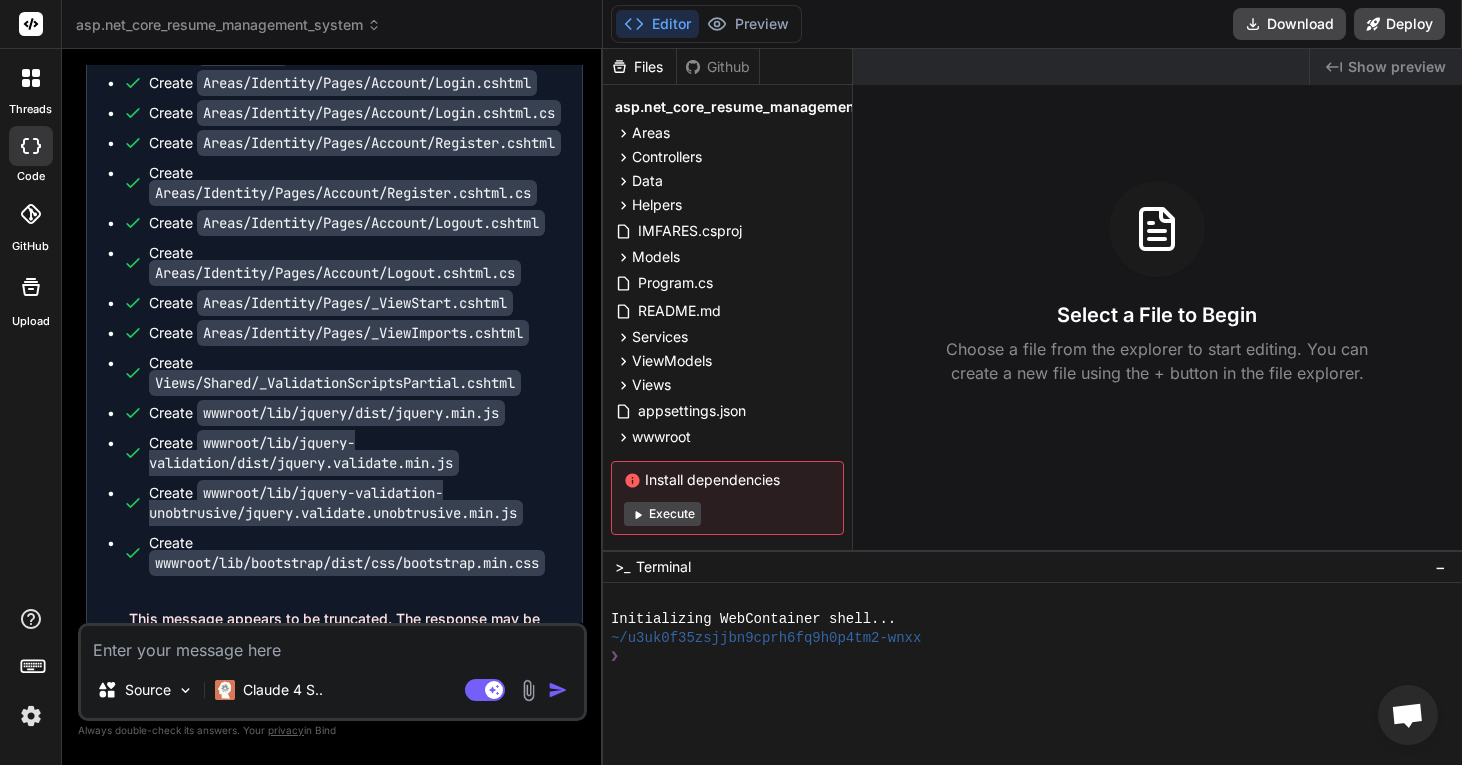 scroll, scrollTop: 5557, scrollLeft: 0, axis: vertical 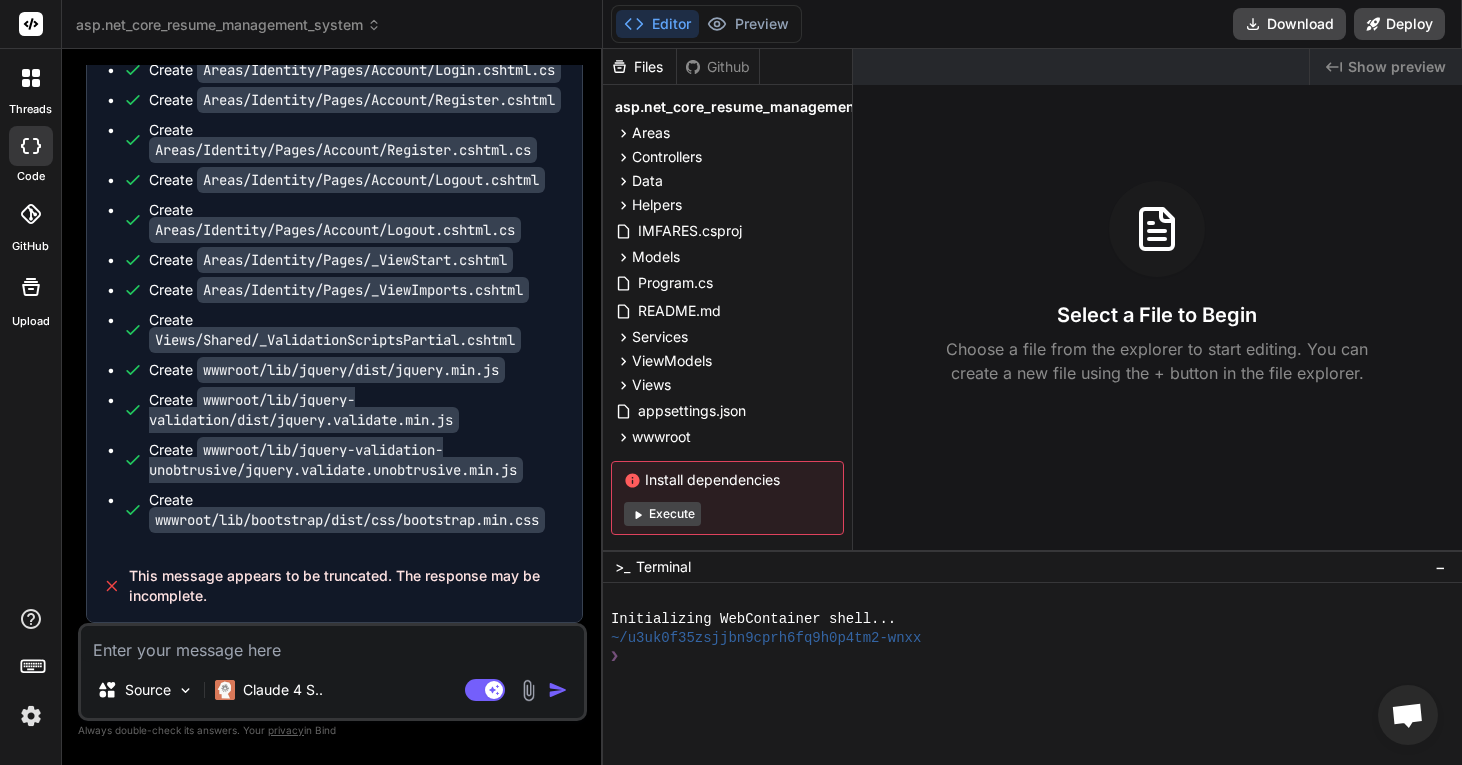 type on "a" 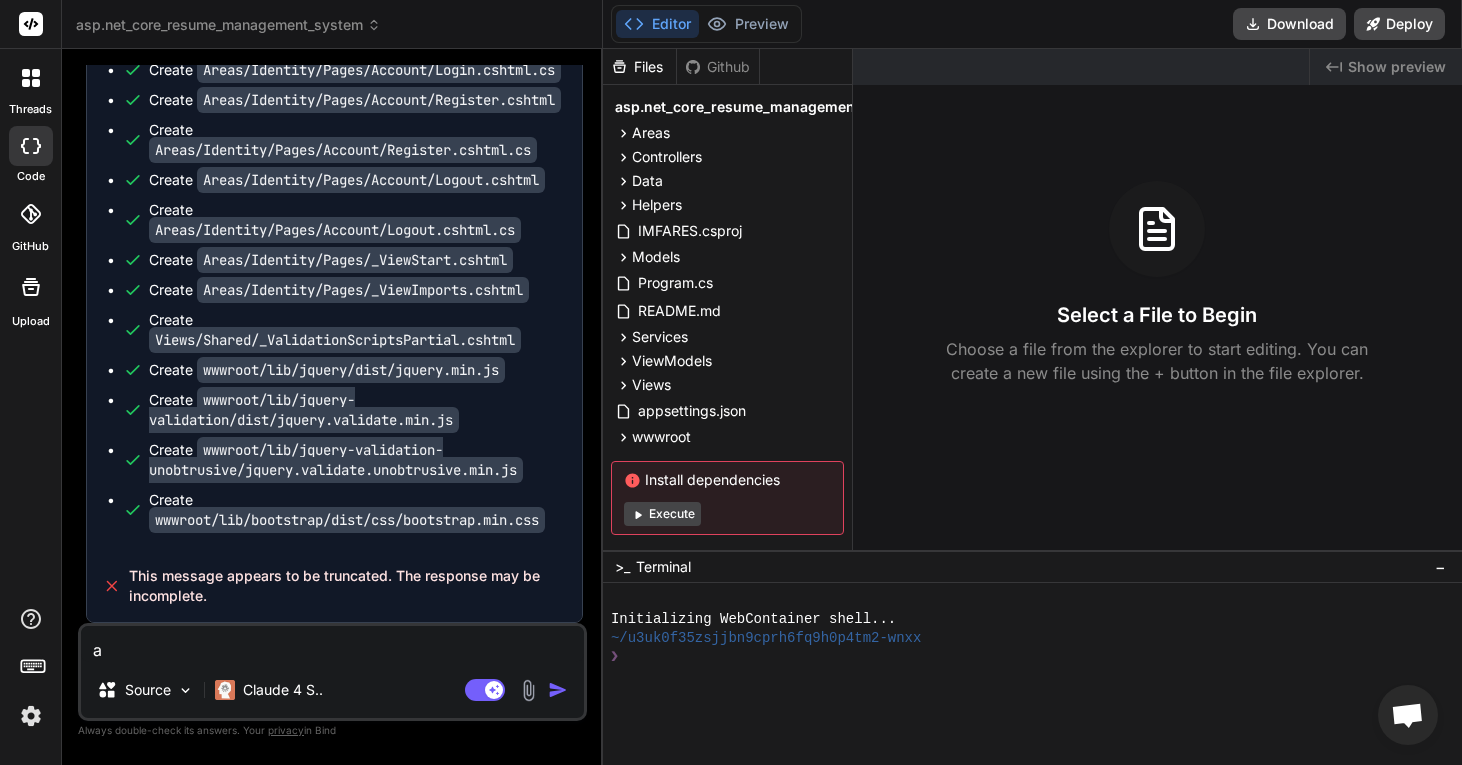 type on "ap" 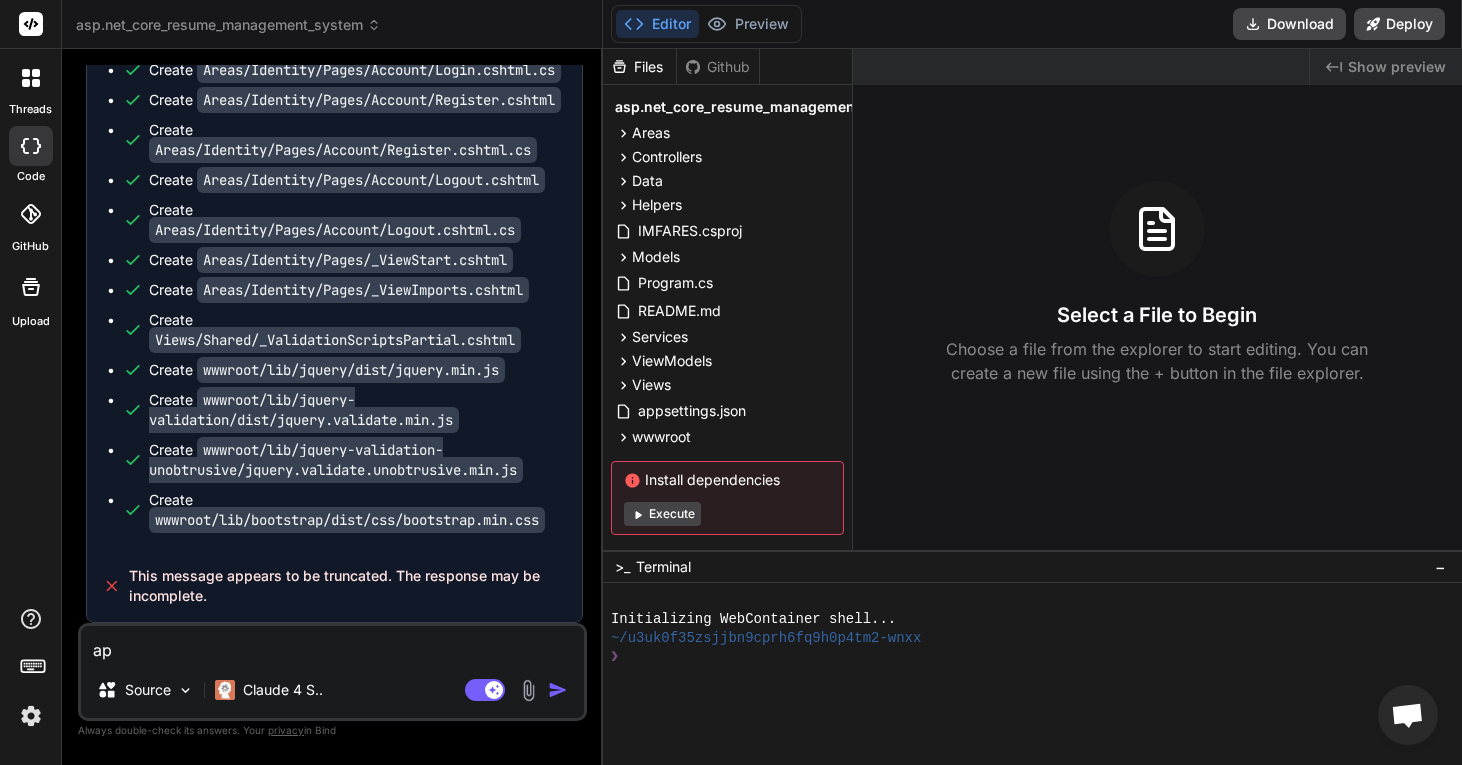 type on "apa" 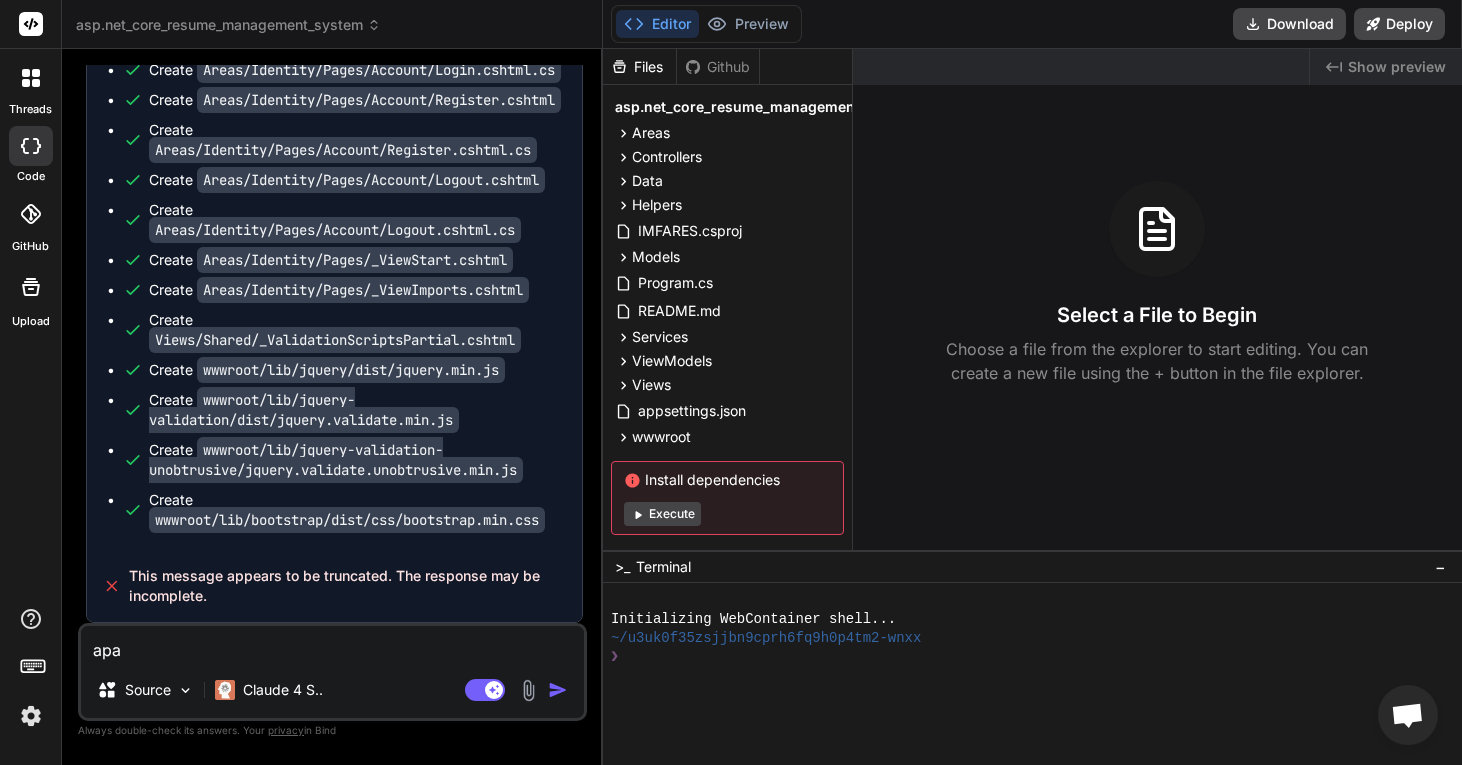 type on "apa" 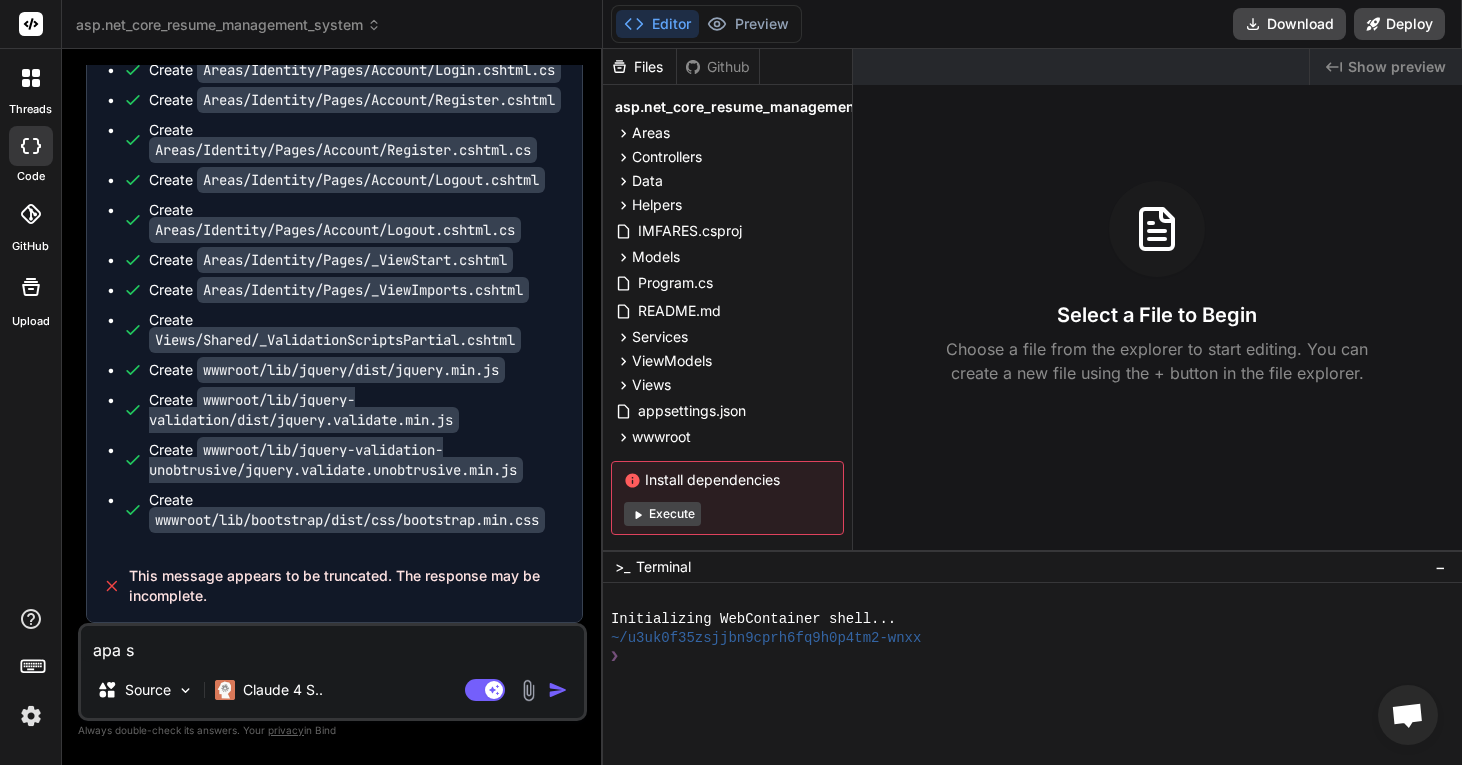 type on "apa su" 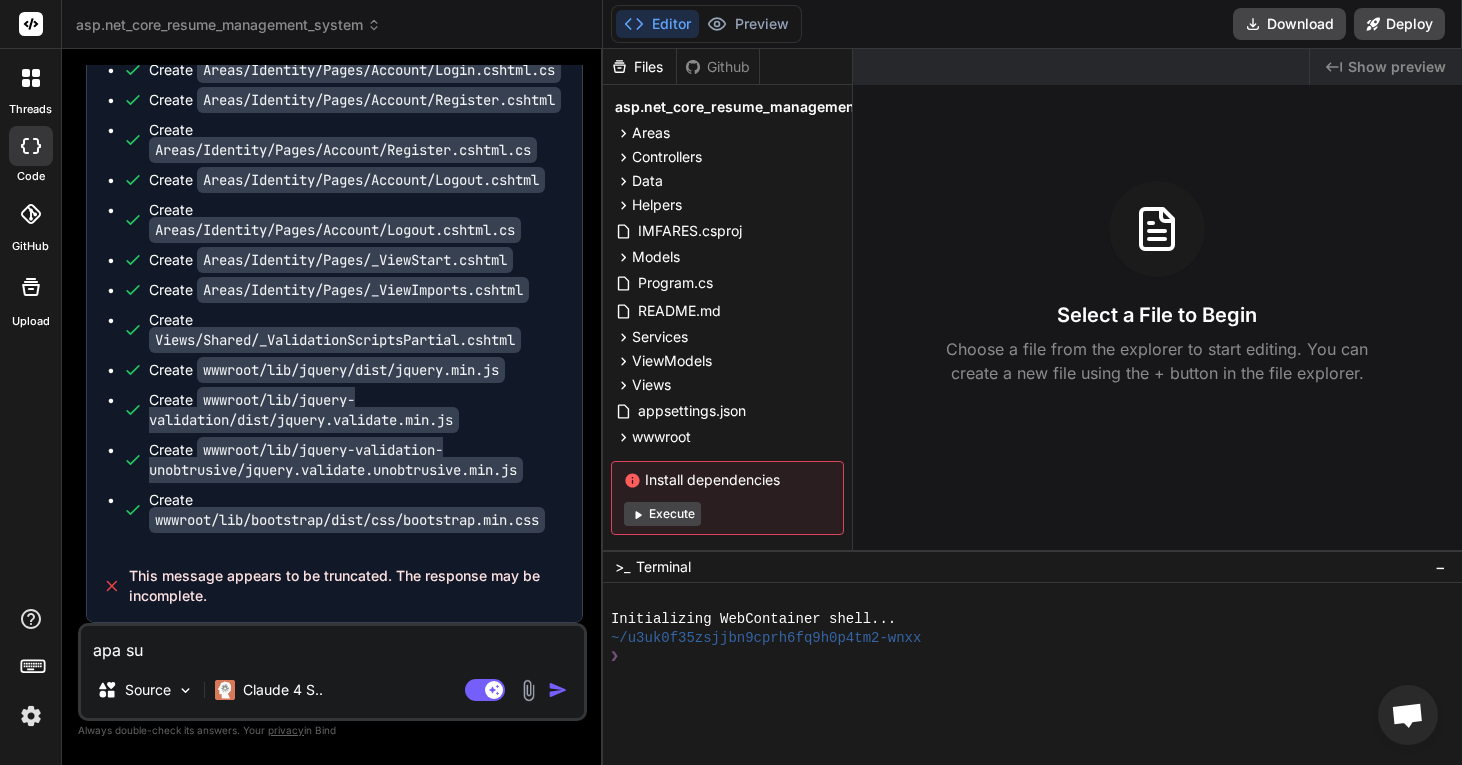 type on "apa sud" 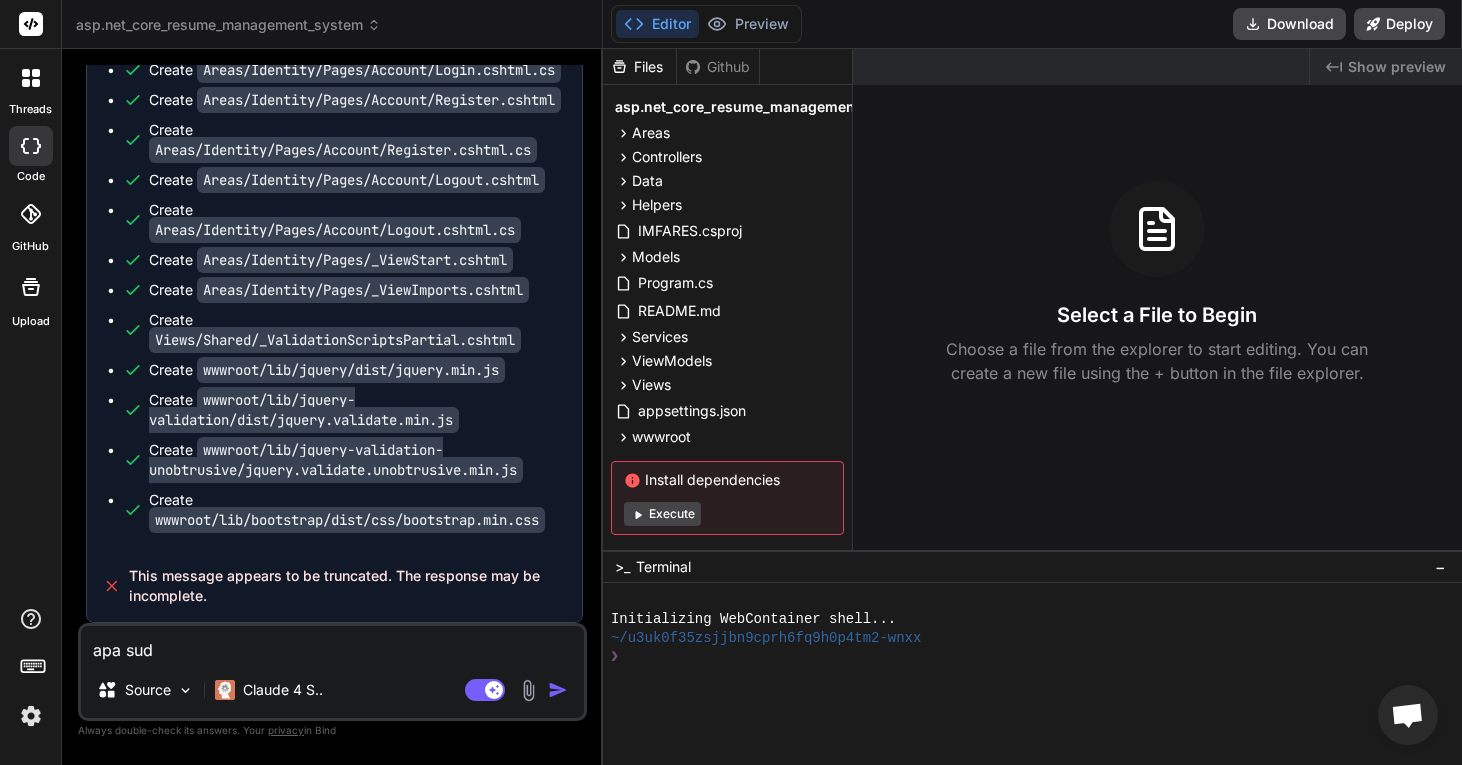 type on "apa suda" 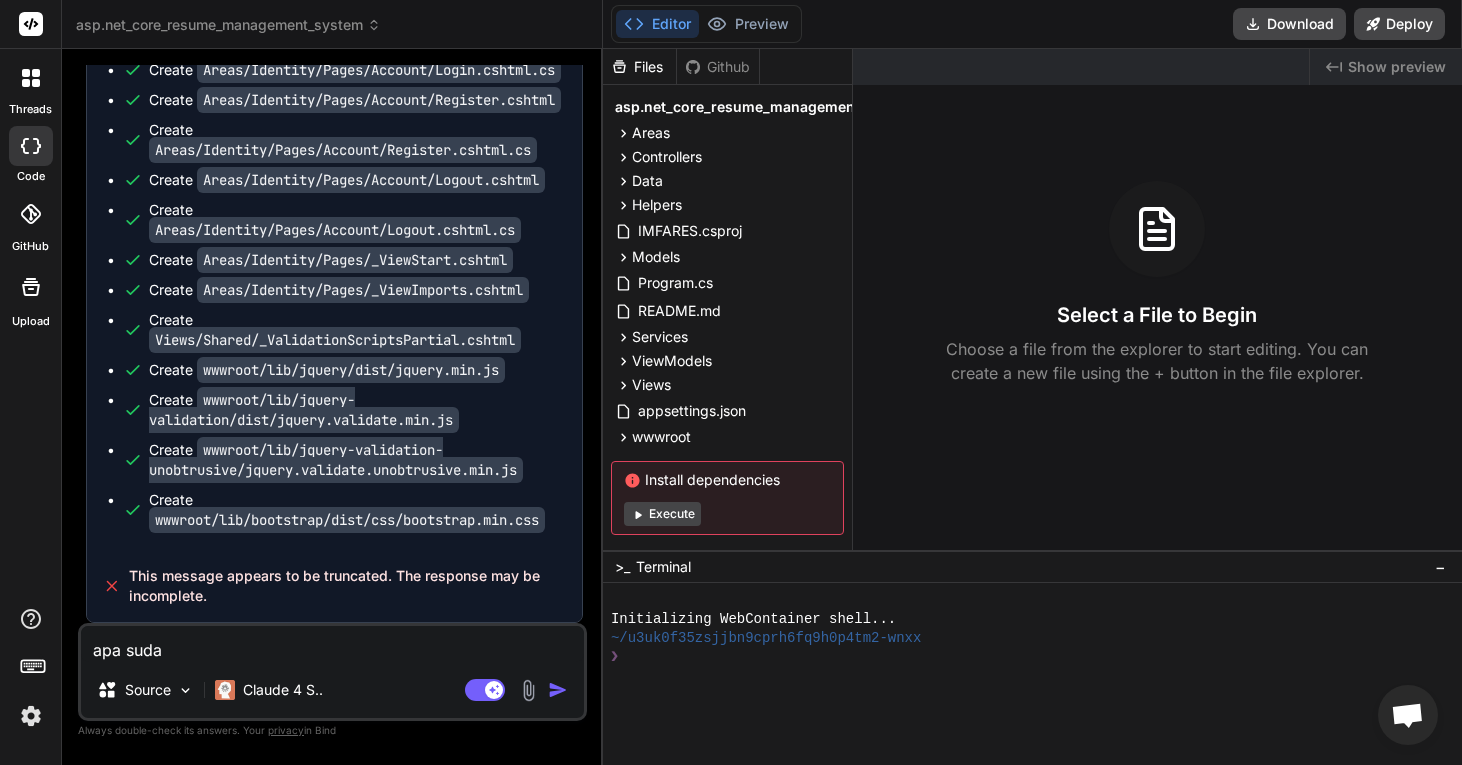 type on "apa sudah" 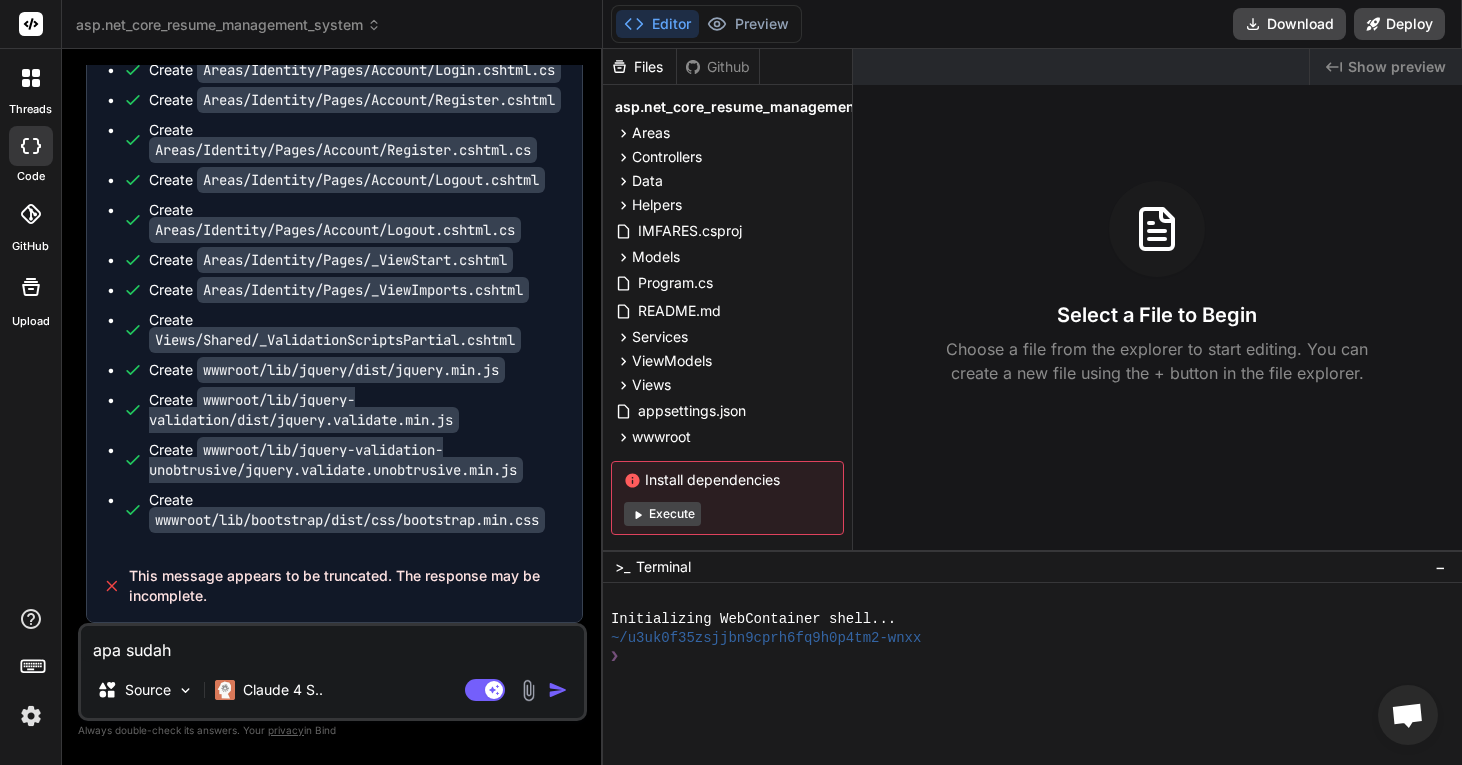 type on "apa sudah" 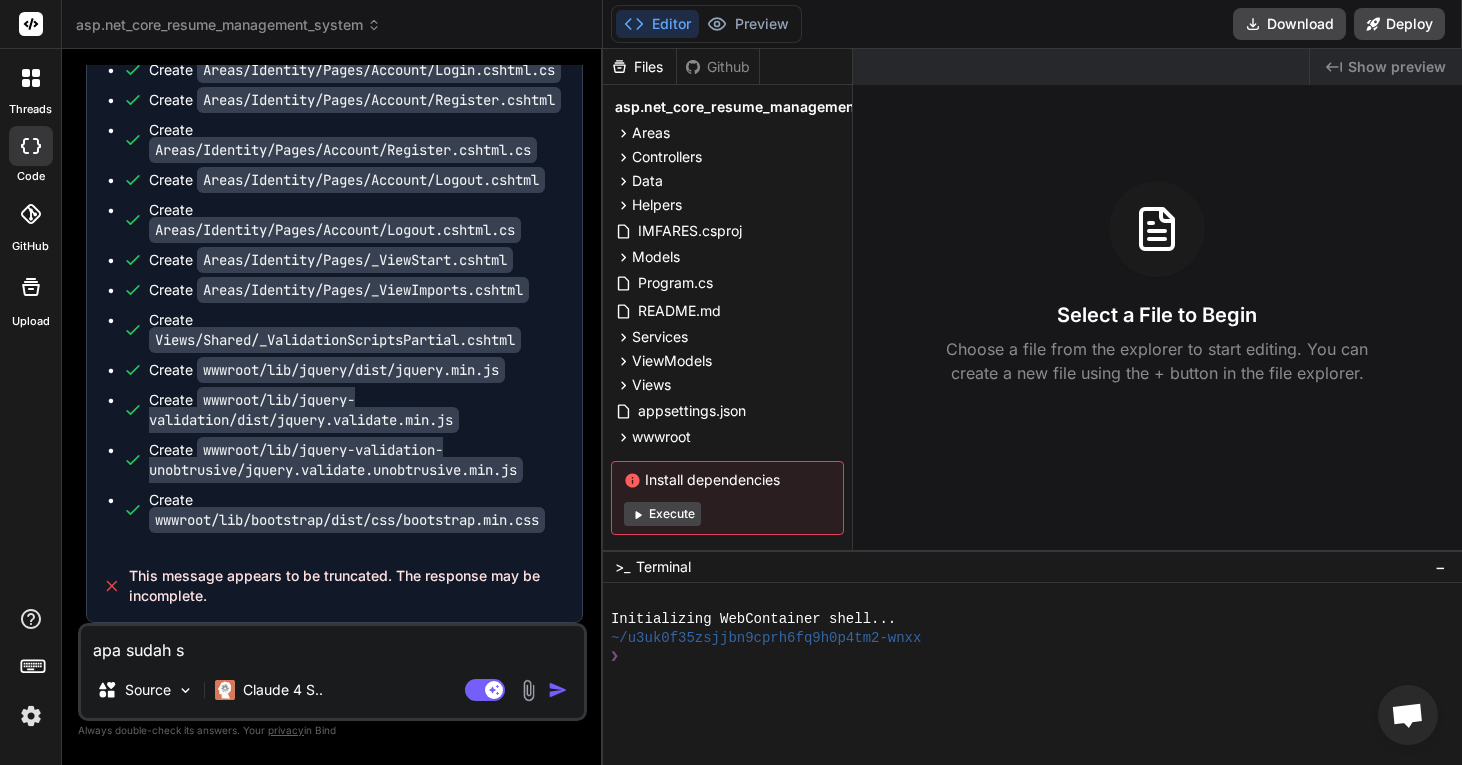 type on "apa sudah si" 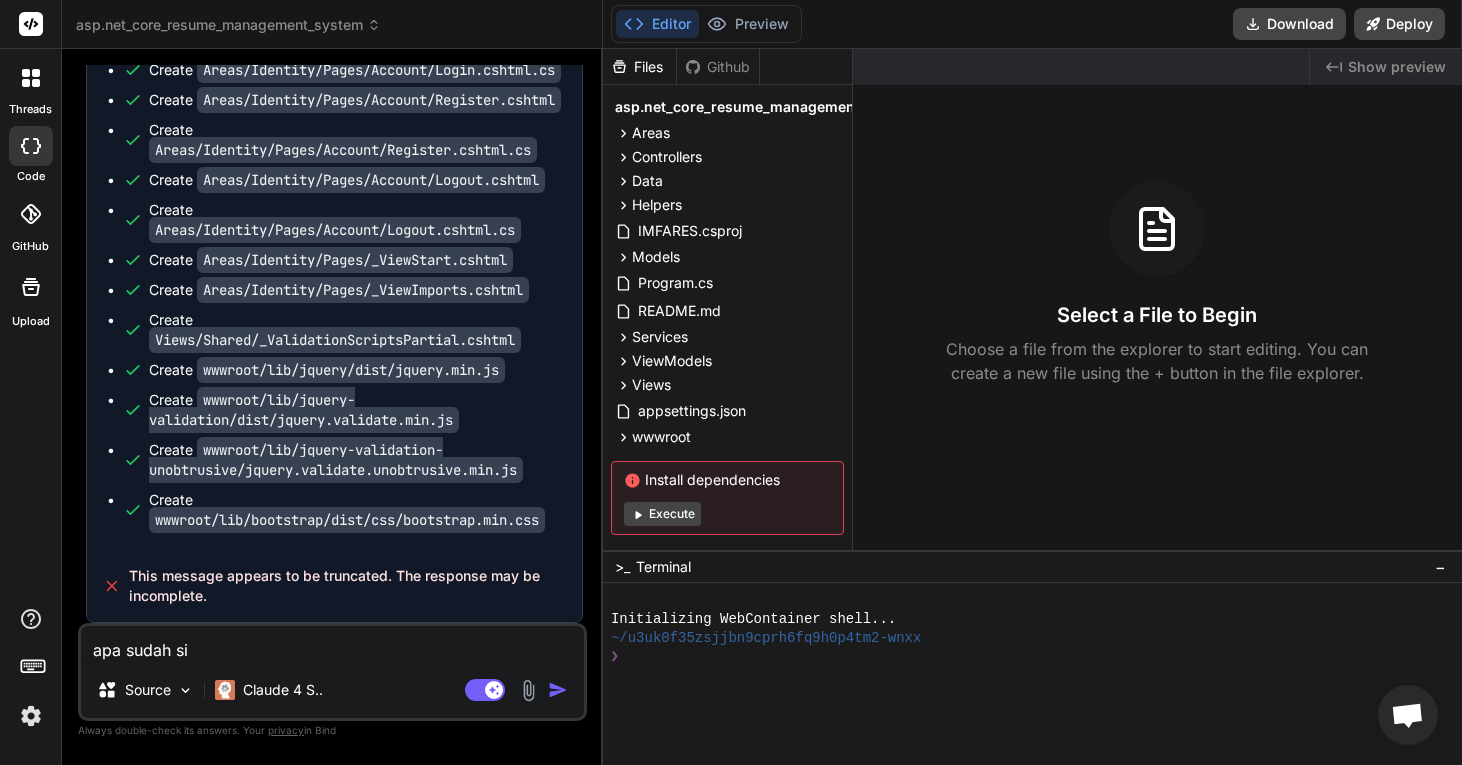 type on "apa sudah sia" 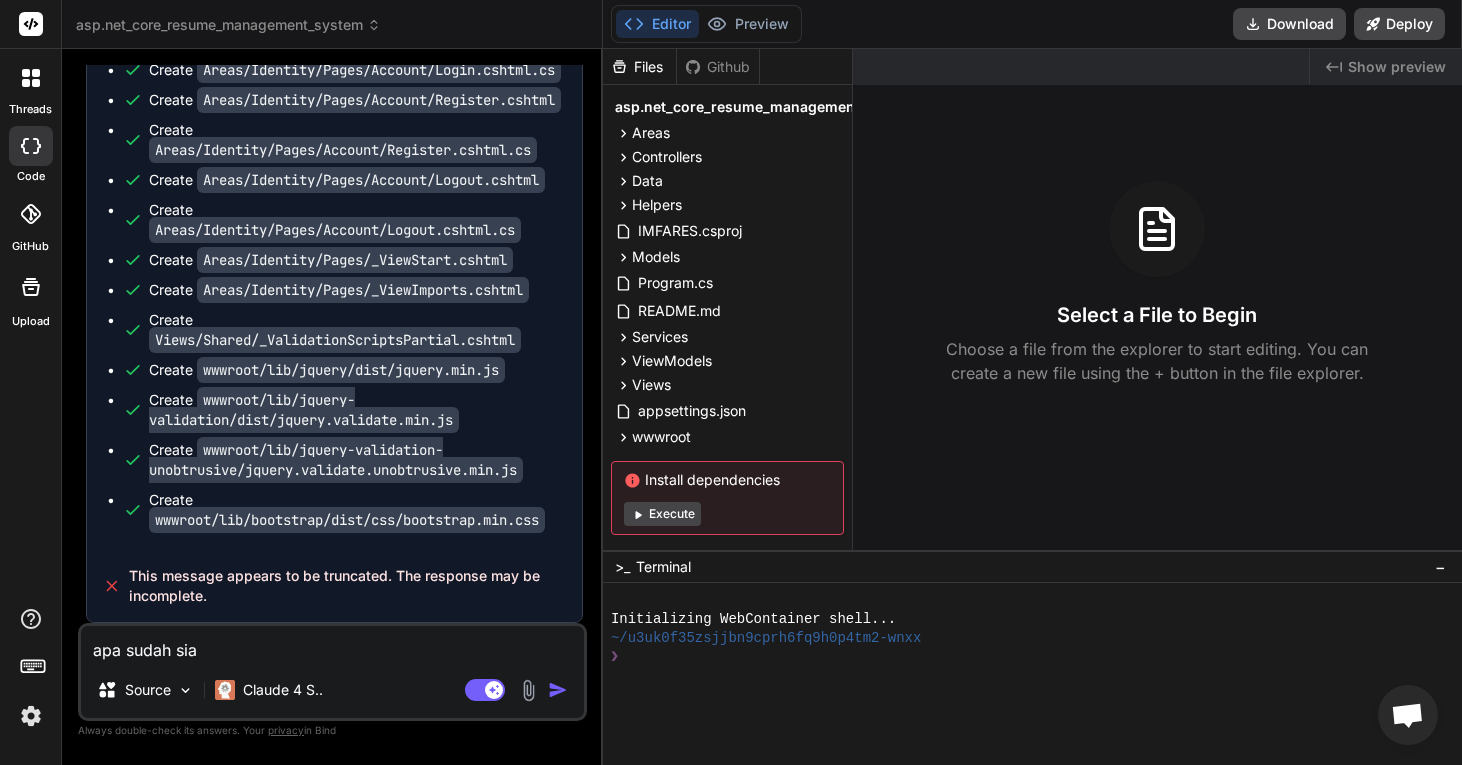 type on "apa sudah siap" 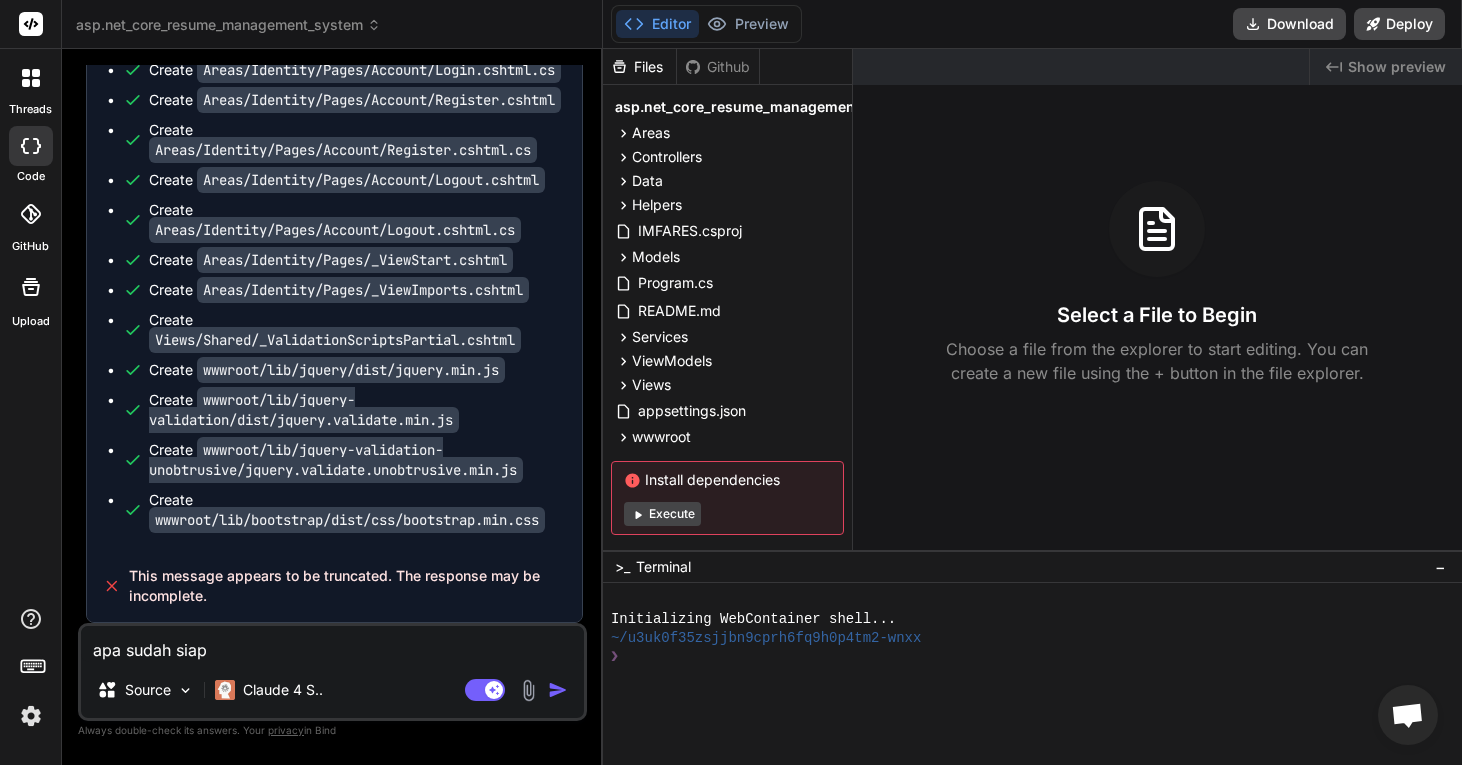 type on "apa sudah siap" 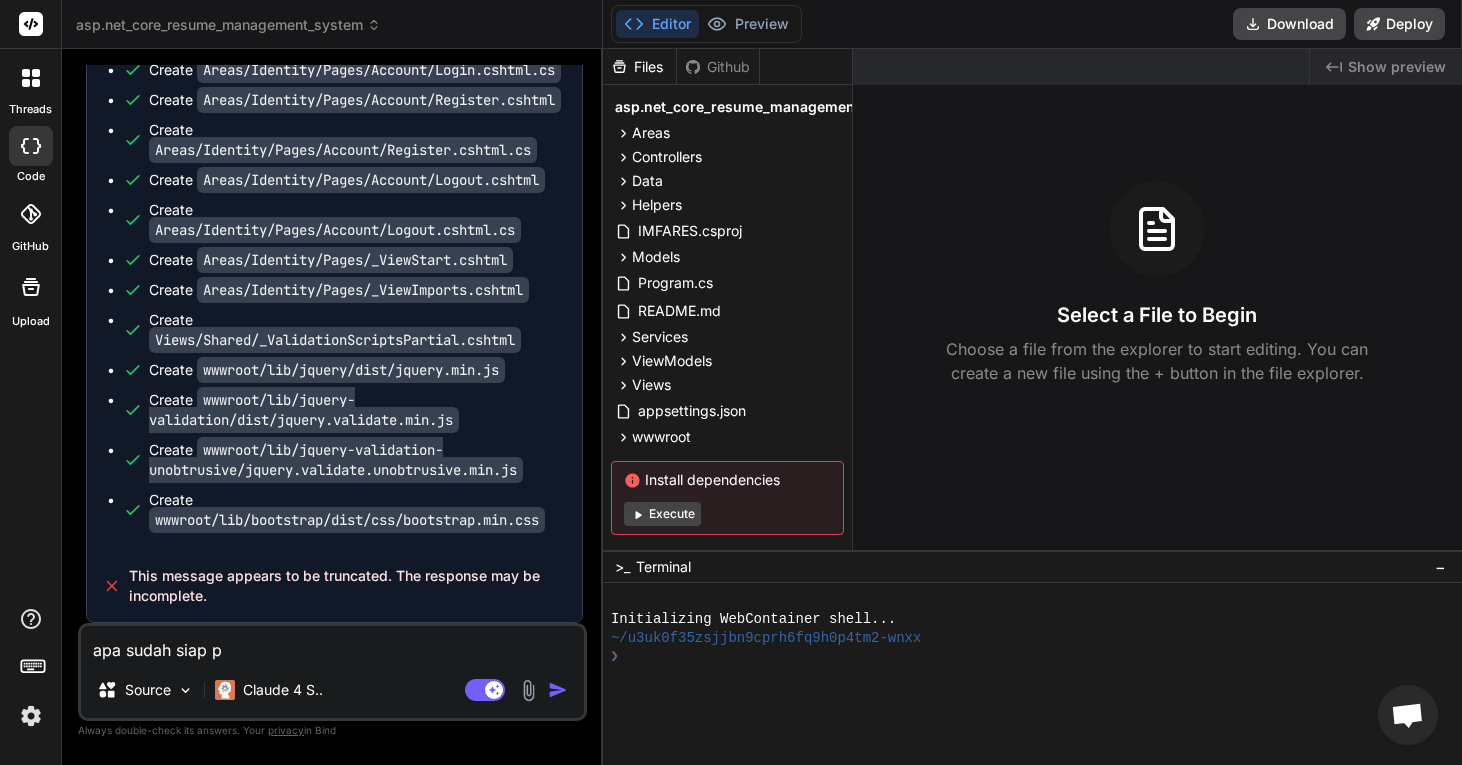type on "apa sudah siap pa" 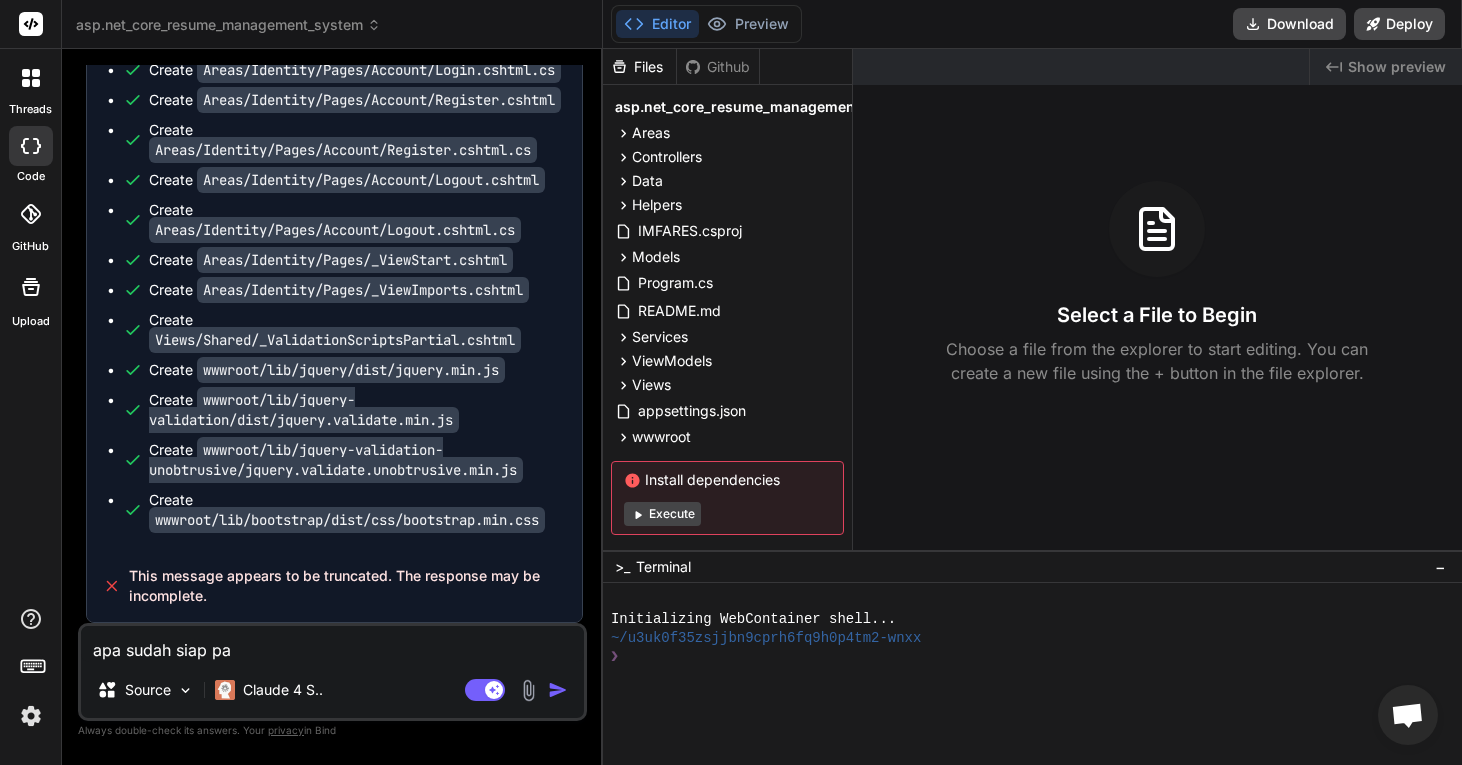 type on "apa sudah siap pak" 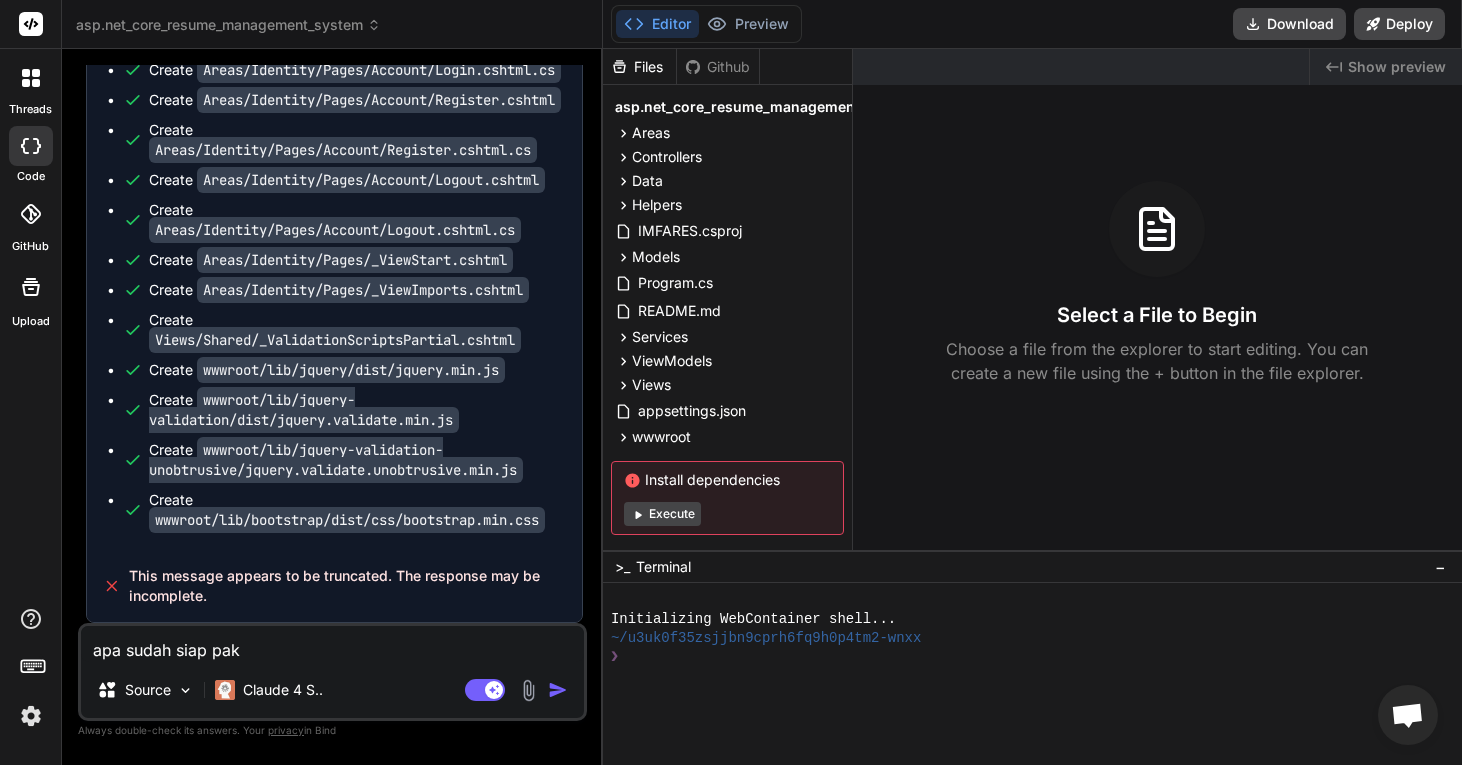 type on "apa sudah siap paka" 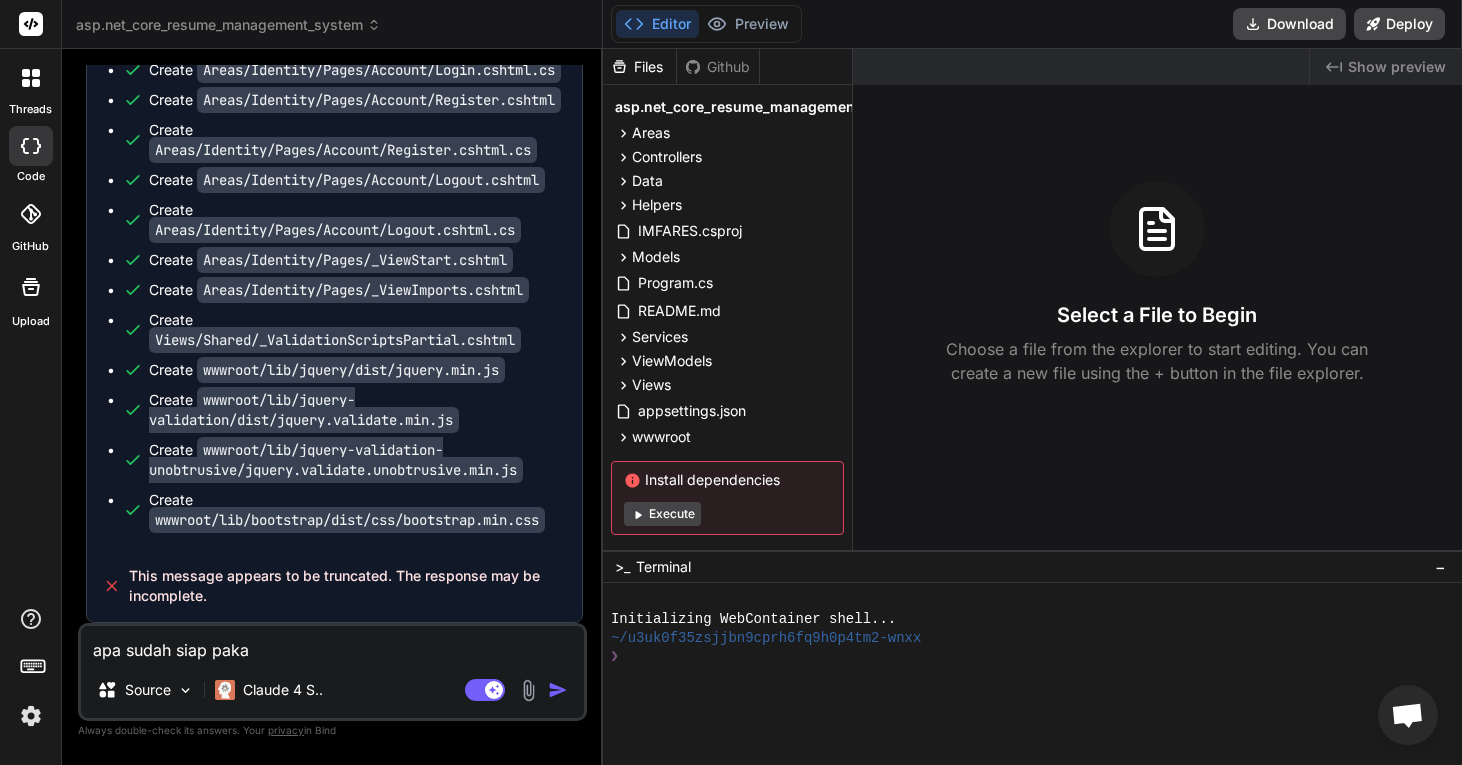 type on "apa sudah siap pakai" 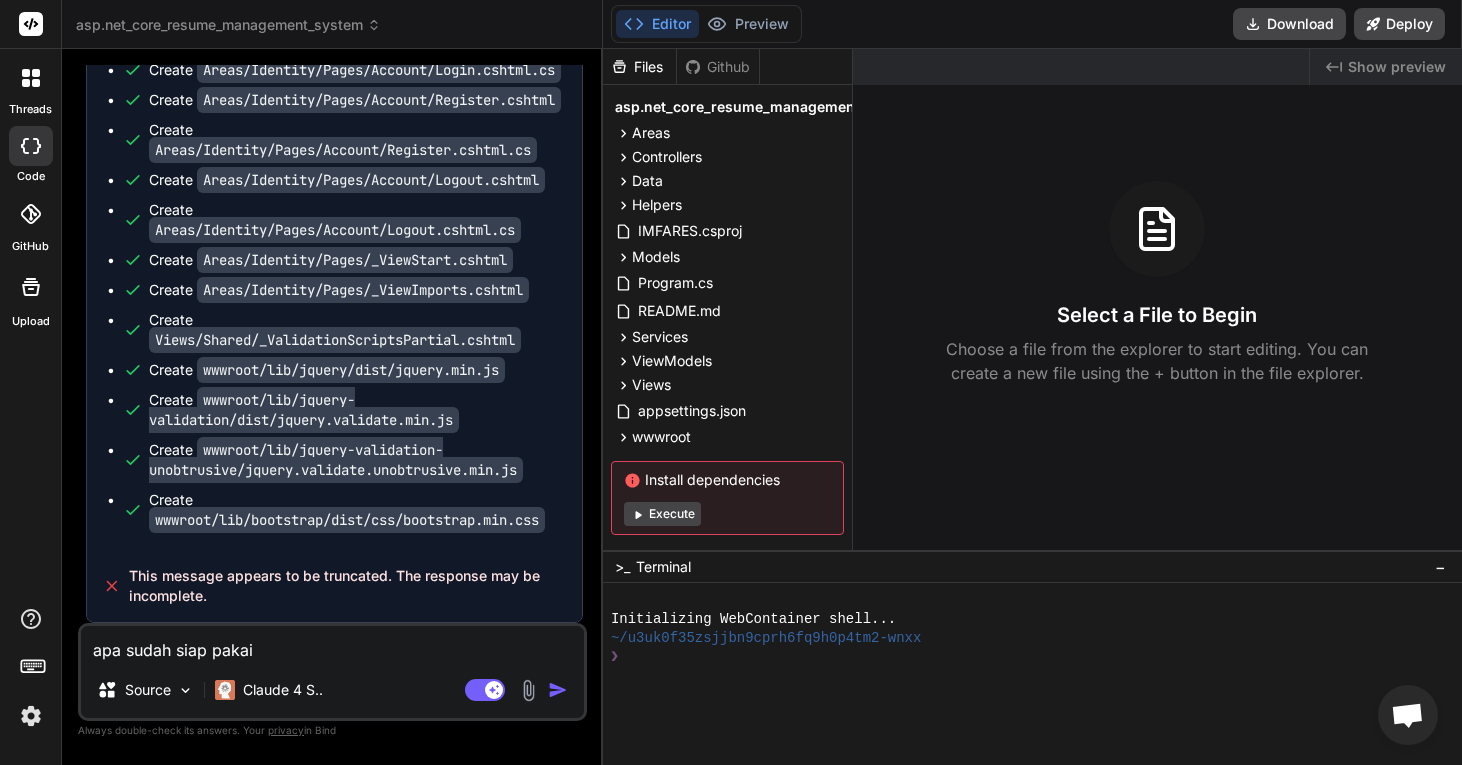 type on "apa sudah siap pakai?" 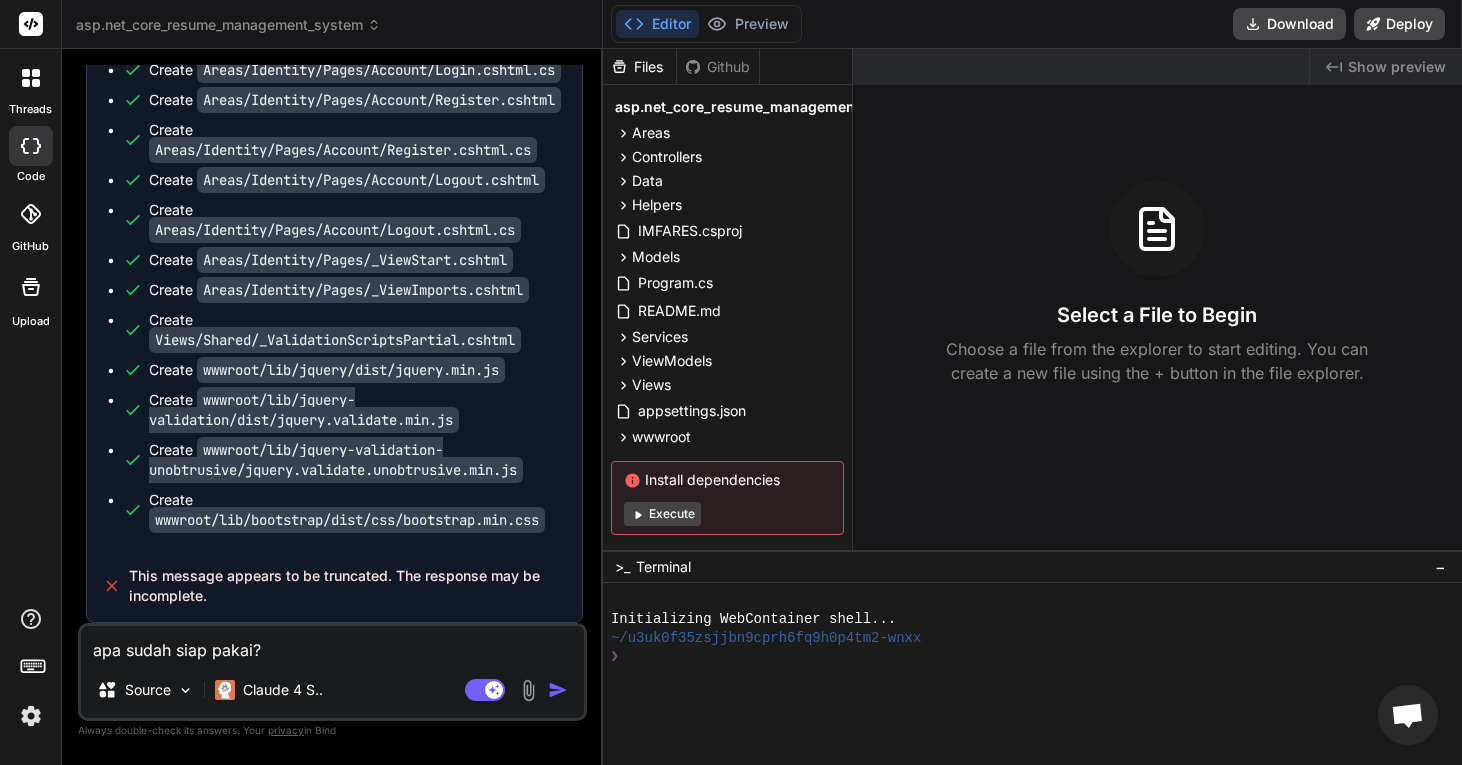 type on "x" 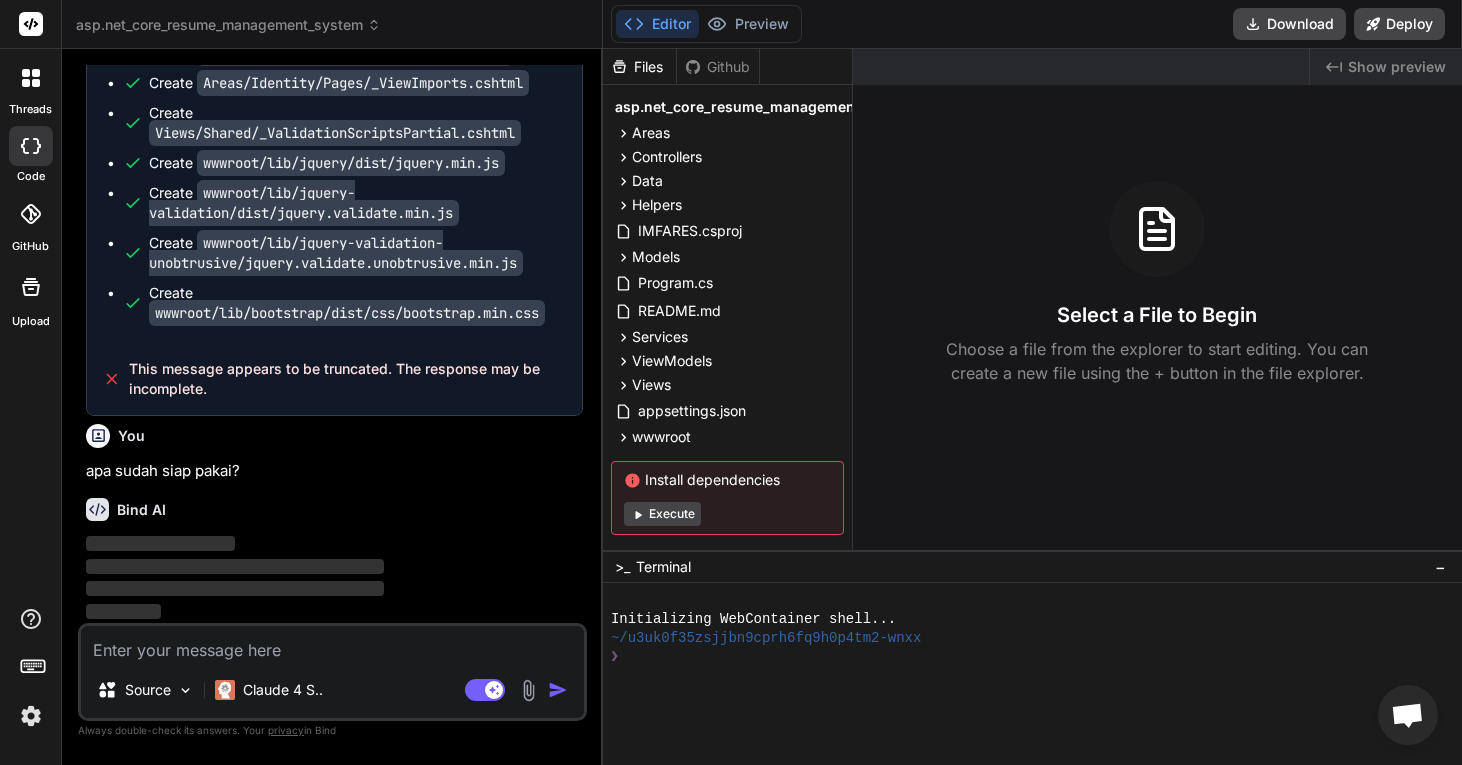 scroll, scrollTop: 5765, scrollLeft: 0, axis: vertical 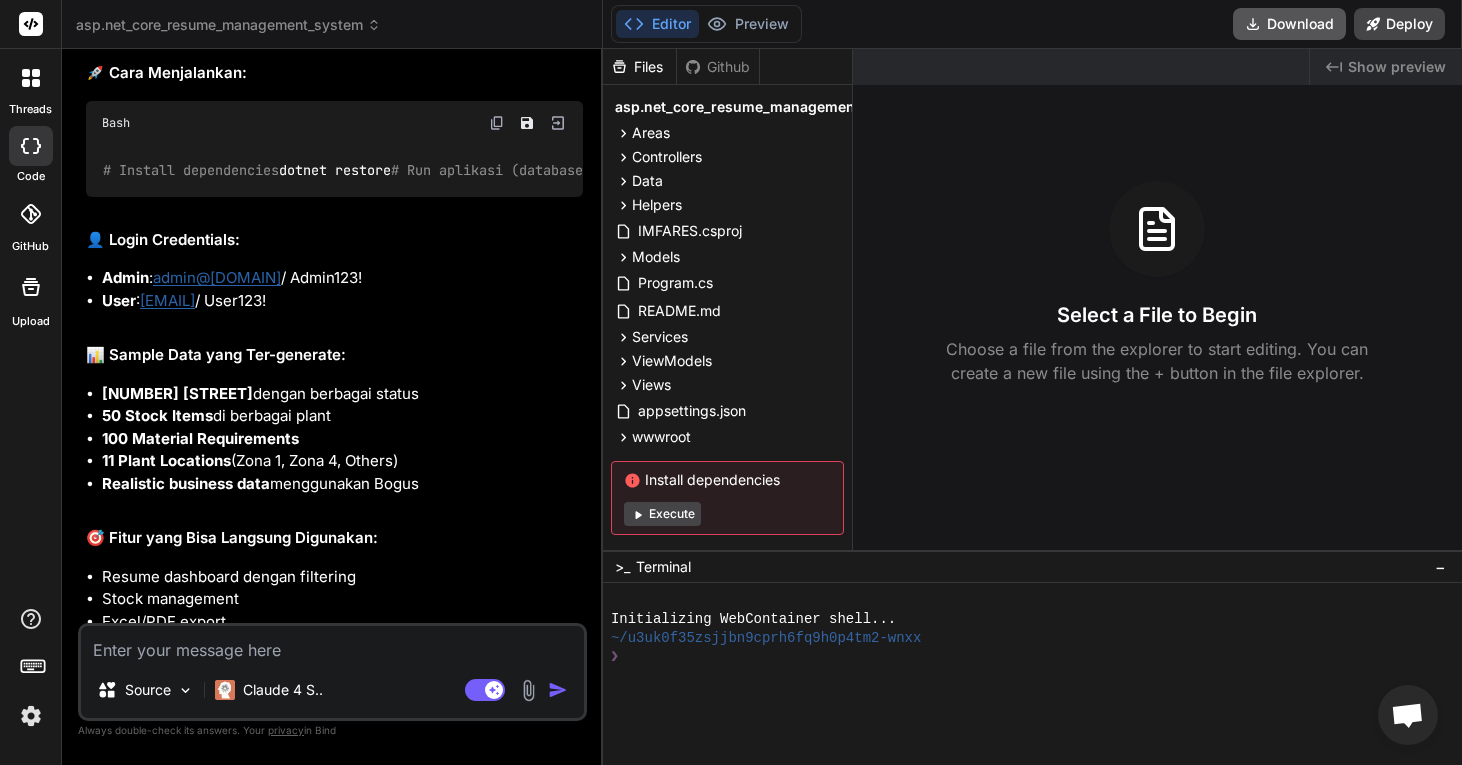 click on "Download" at bounding box center (1289, 24) 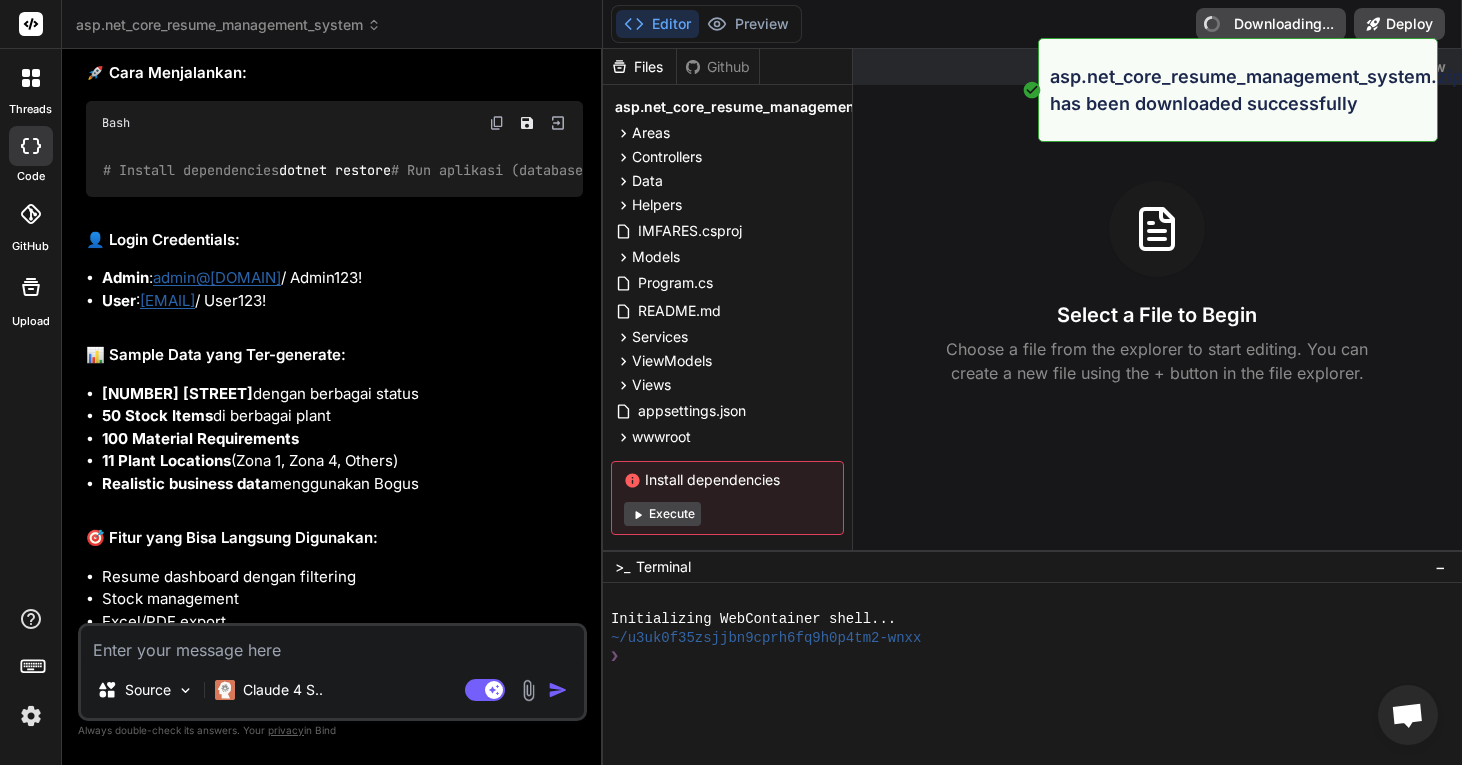 type on "x" 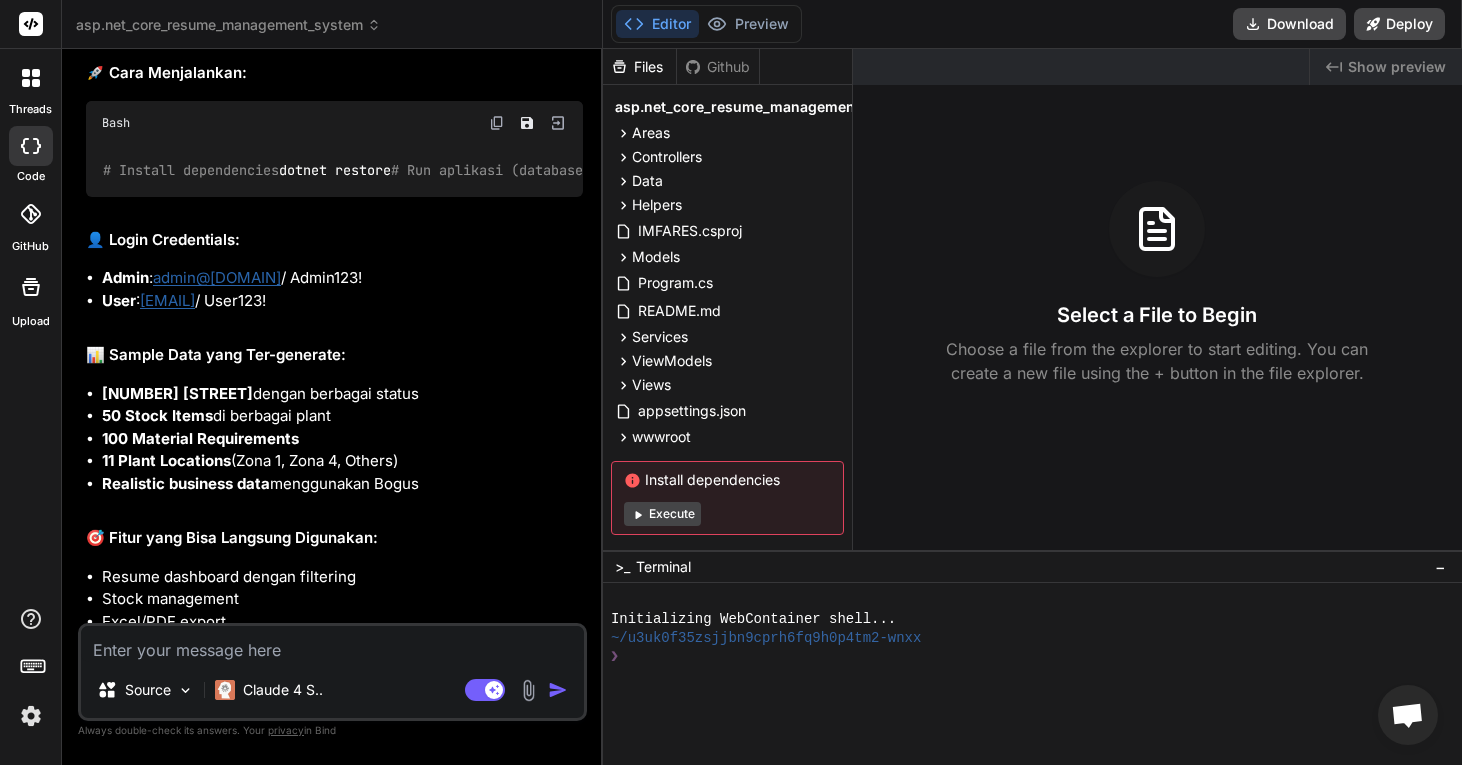 click at bounding box center (332, 644) 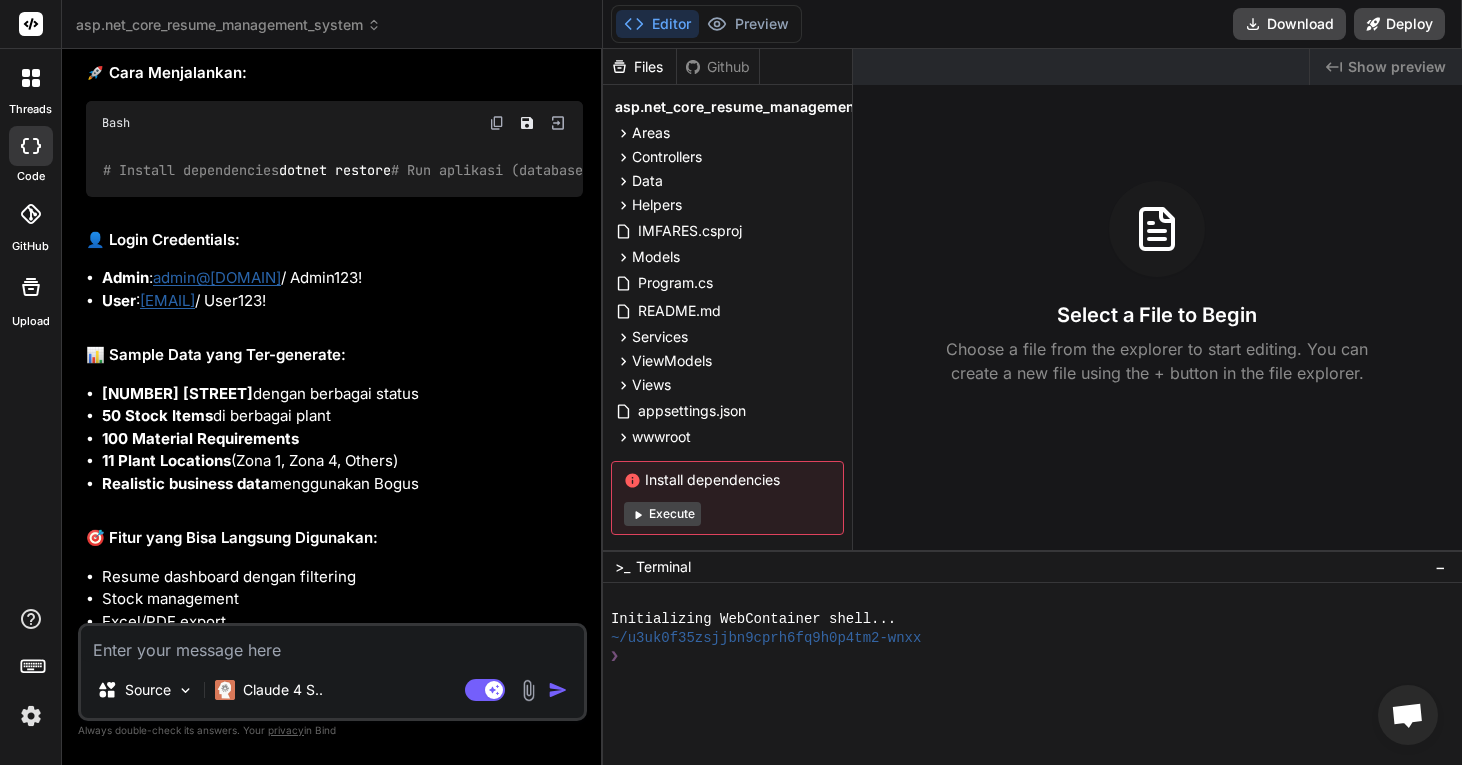 paste on "/Users/boykeumadiasapta/aspnet/obj/Debug/net8.0/Microsoft.CodeAnalysis.Razor.Compiler/Microsoft.NET.Sdk.Razor.SourceGenerators.RazorSourceGenerator/Areas_Identity_Pages_Account_Login_cshtml.g.cs(492,71): error CS0246: The type or namespace name 'LoginModel' could not be found (are you missing a using directive or an assembly reference?) [/Users/boykeumadiasapta/aspnet/IMFARES.csproj]
/Users/boykeumadiasapta/aspnet/obj/Debug/net8.0/Microsoft.CodeAnalysis.Razor.Compiler/Microsoft.NET.Sdk.Razor.SourceGenerators.RazorSourceGenerator/Areas_Identity_Pages_Account_Login_cshtml.g.cs(494,81): error CS0246: The type or namespace name 'LoginModel' could not be found (are you missing a using directive or an assembly reference?) [/Users/boykeumadiasapta/aspnet/IMFARES.csproj]
/Users/boykeumadiasapta/aspnet/obj/Debug/net8.0/Microsoft.CodeAnalysis.Razor.Compiler/Microsoft.NET.Sdk.Razor.SourceGenerators.RazorSourceGenerator/Areas_Identity_Pages_Account_Login_cshtml.g.cs(495,16): error CS0246: The type or namespace name 'L..." 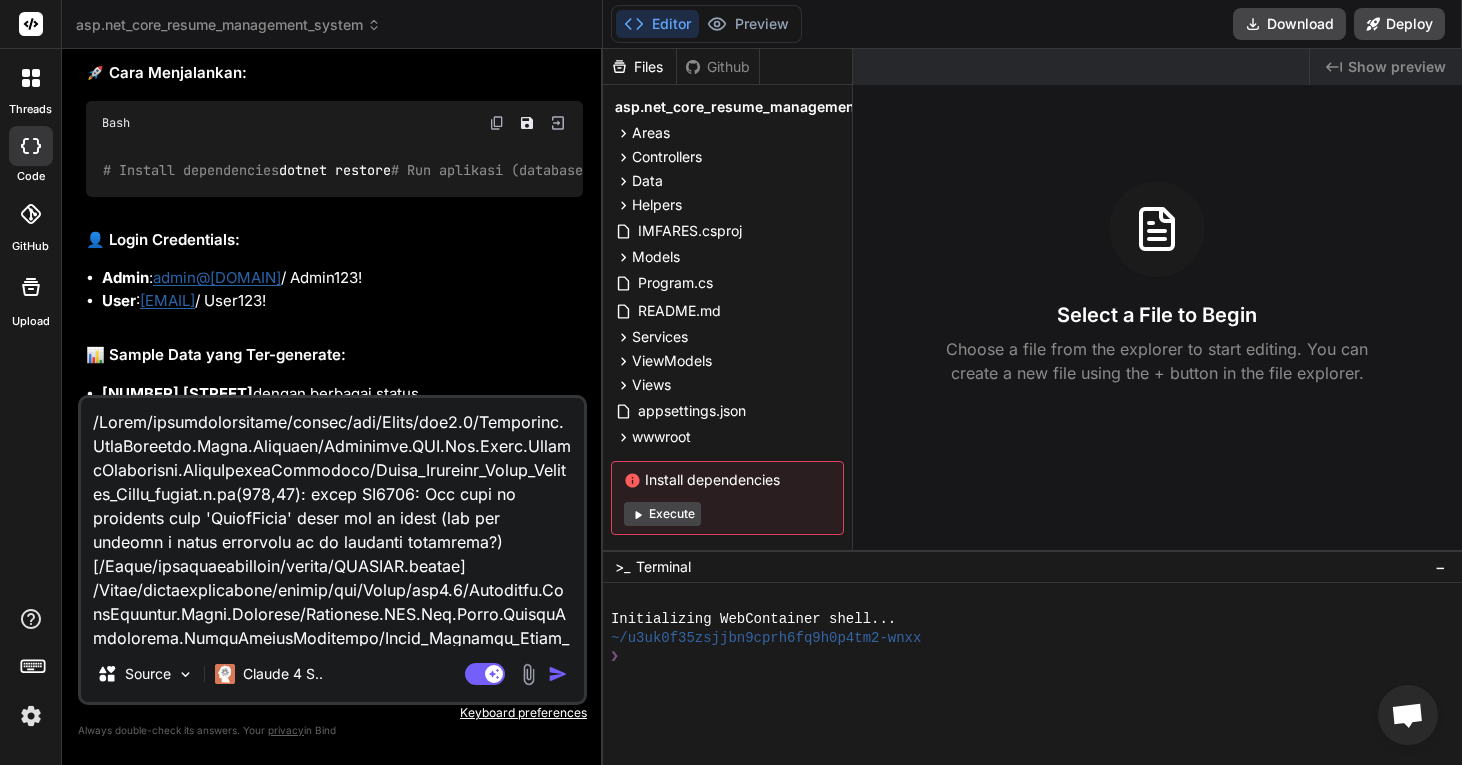 scroll, scrollTop: 1321, scrollLeft: 0, axis: vertical 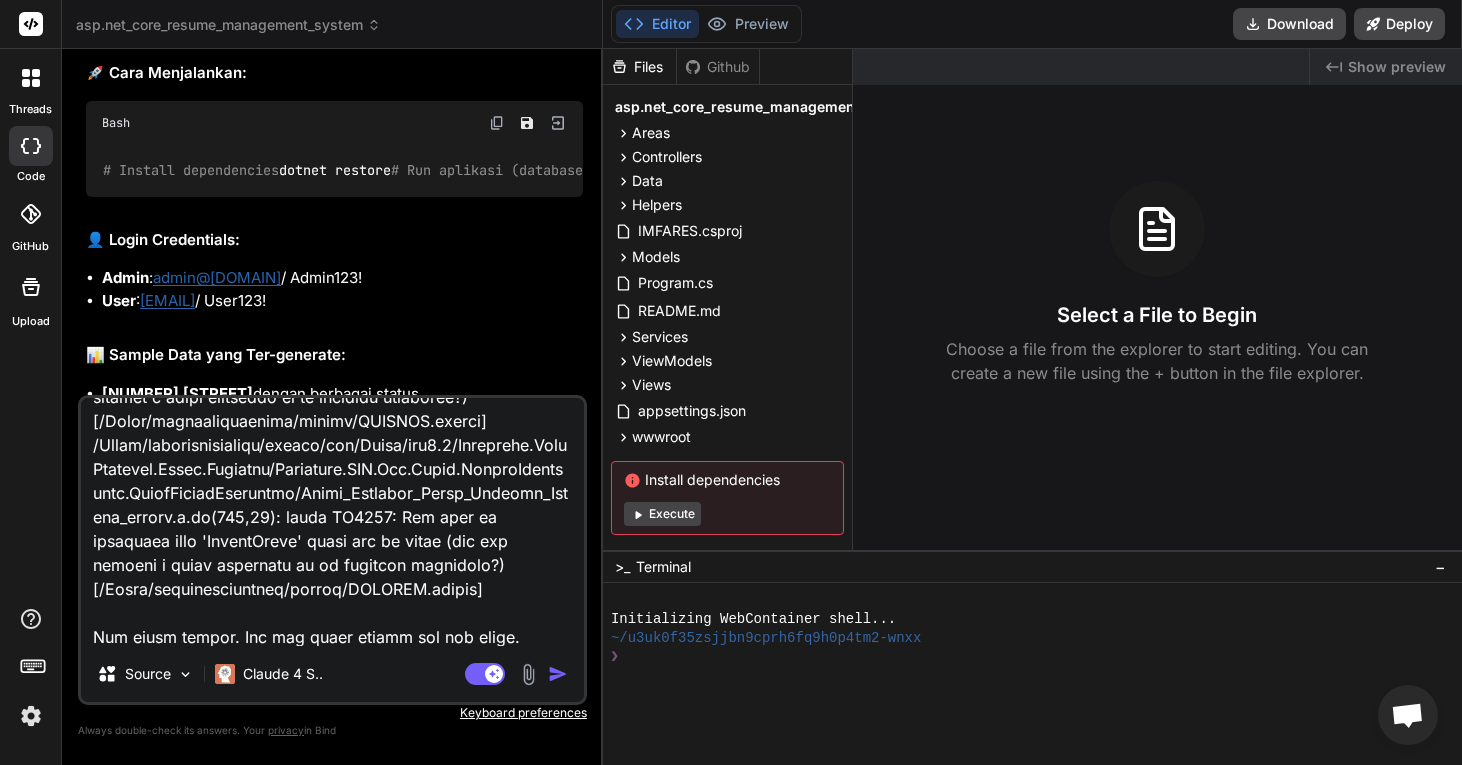 type on "x" 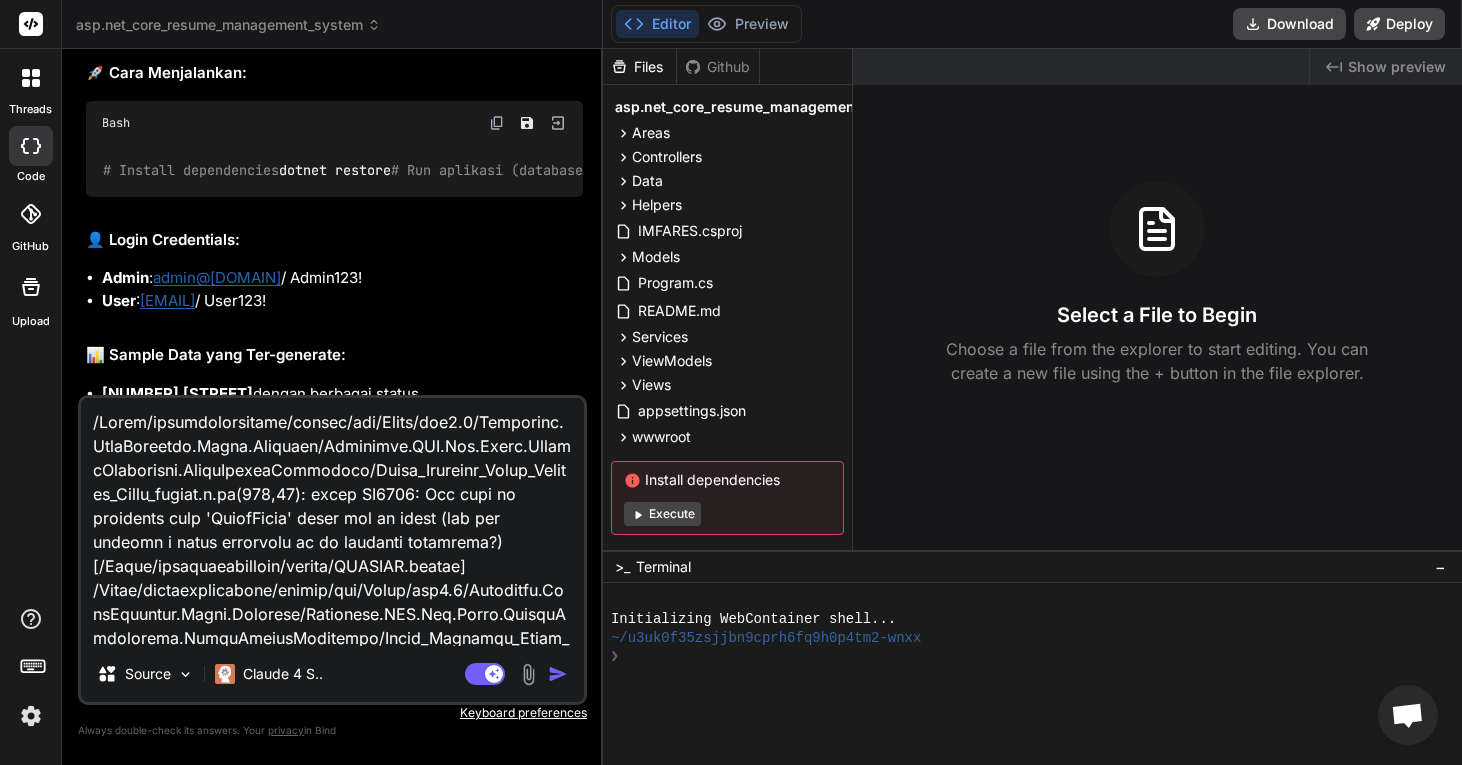 type 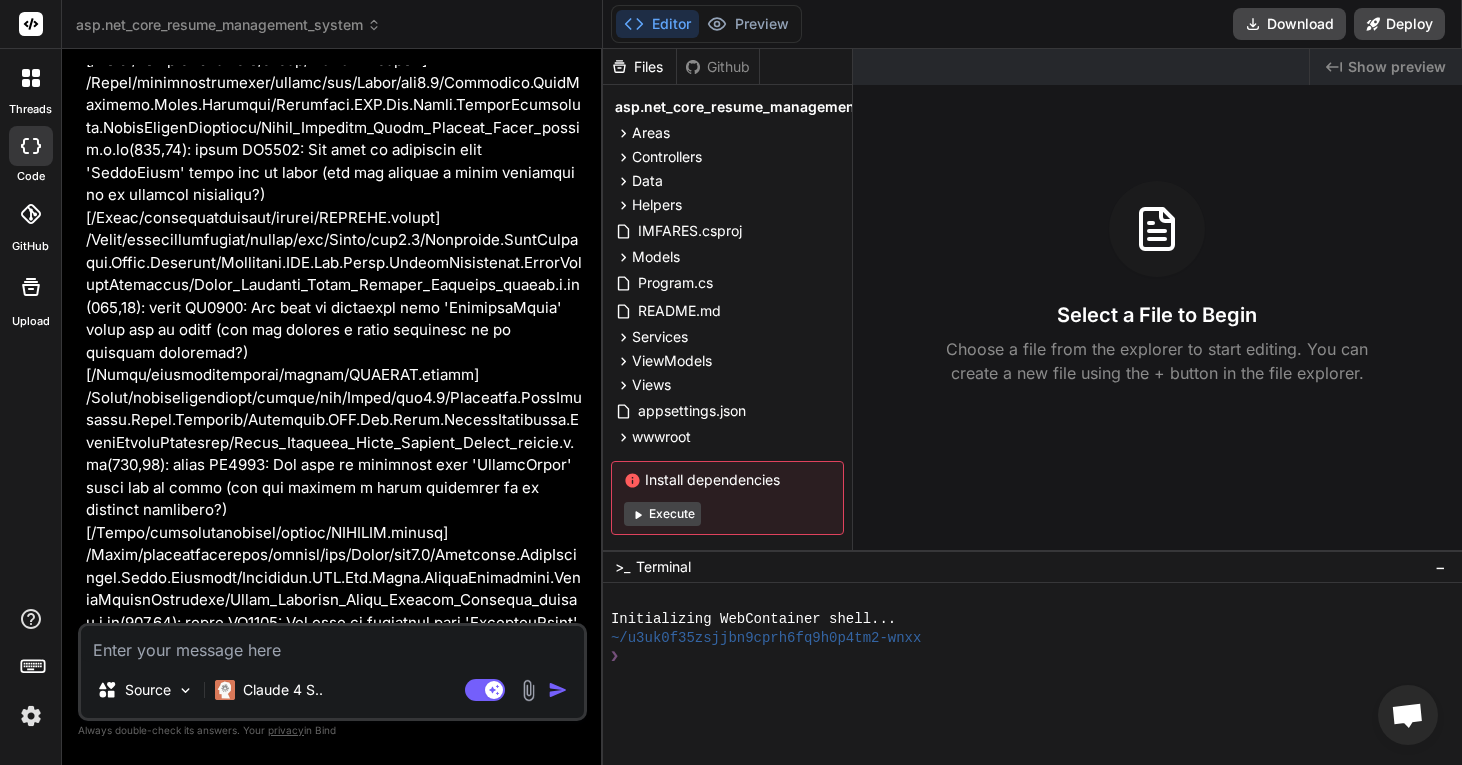 scroll, scrollTop: 7338, scrollLeft: 0, axis: vertical 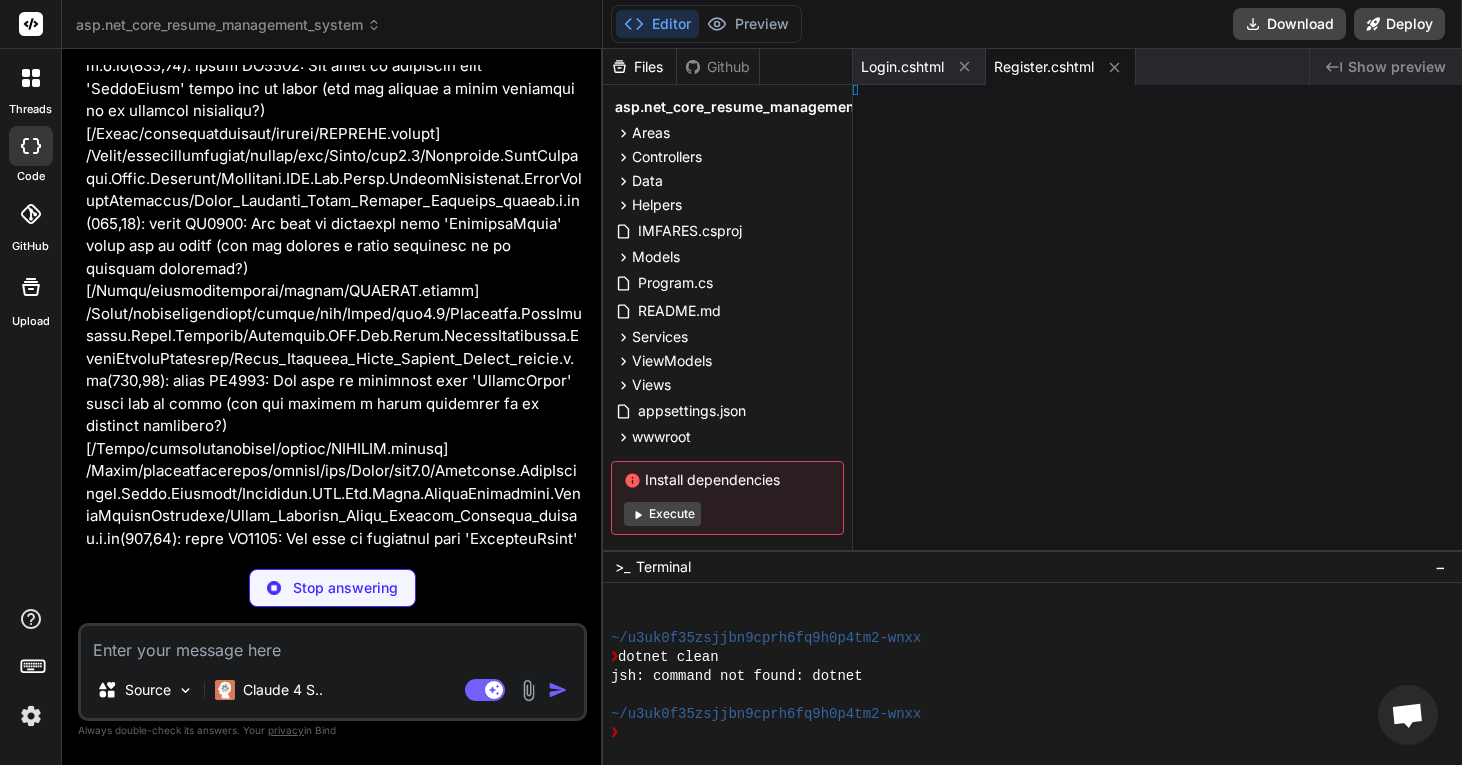 type on "x" 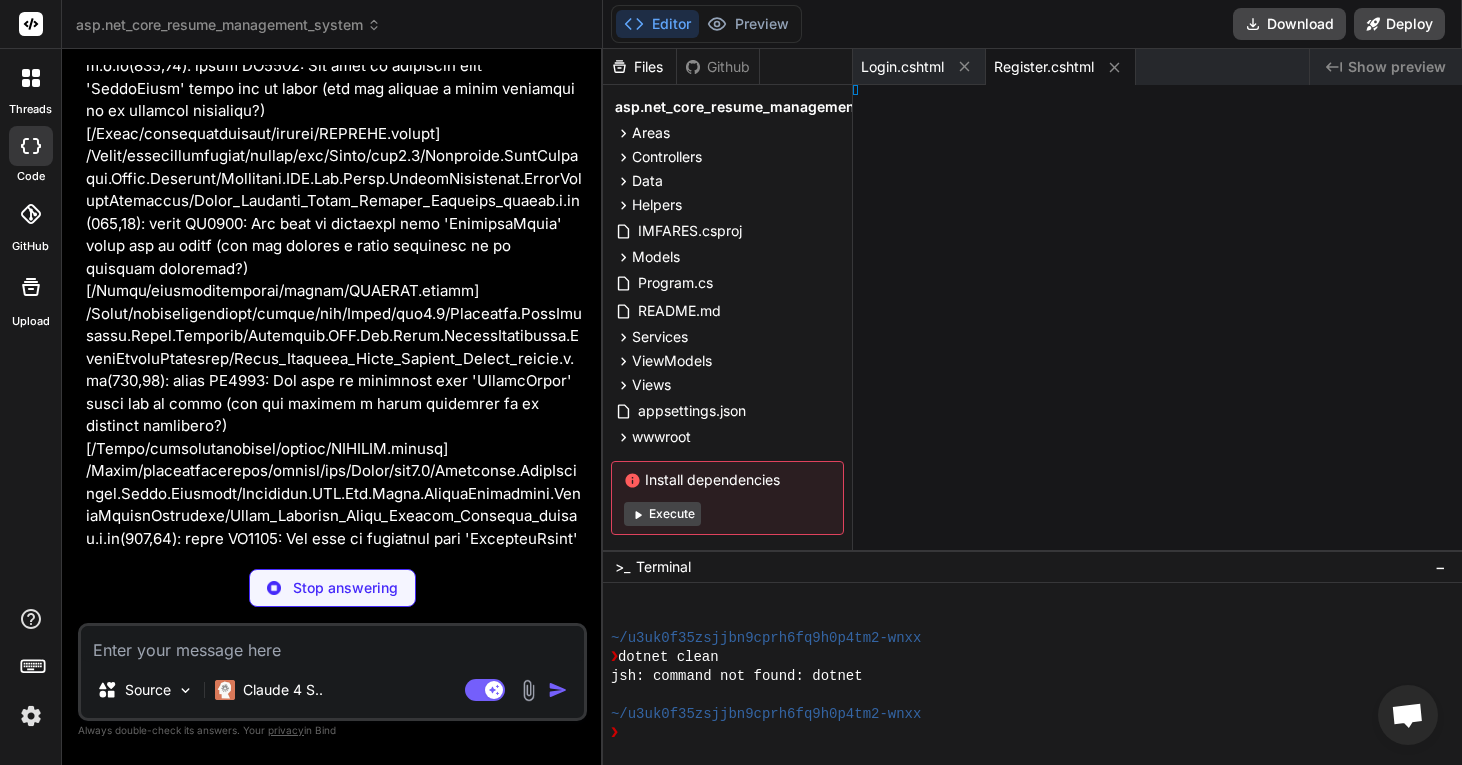 type on "der>" 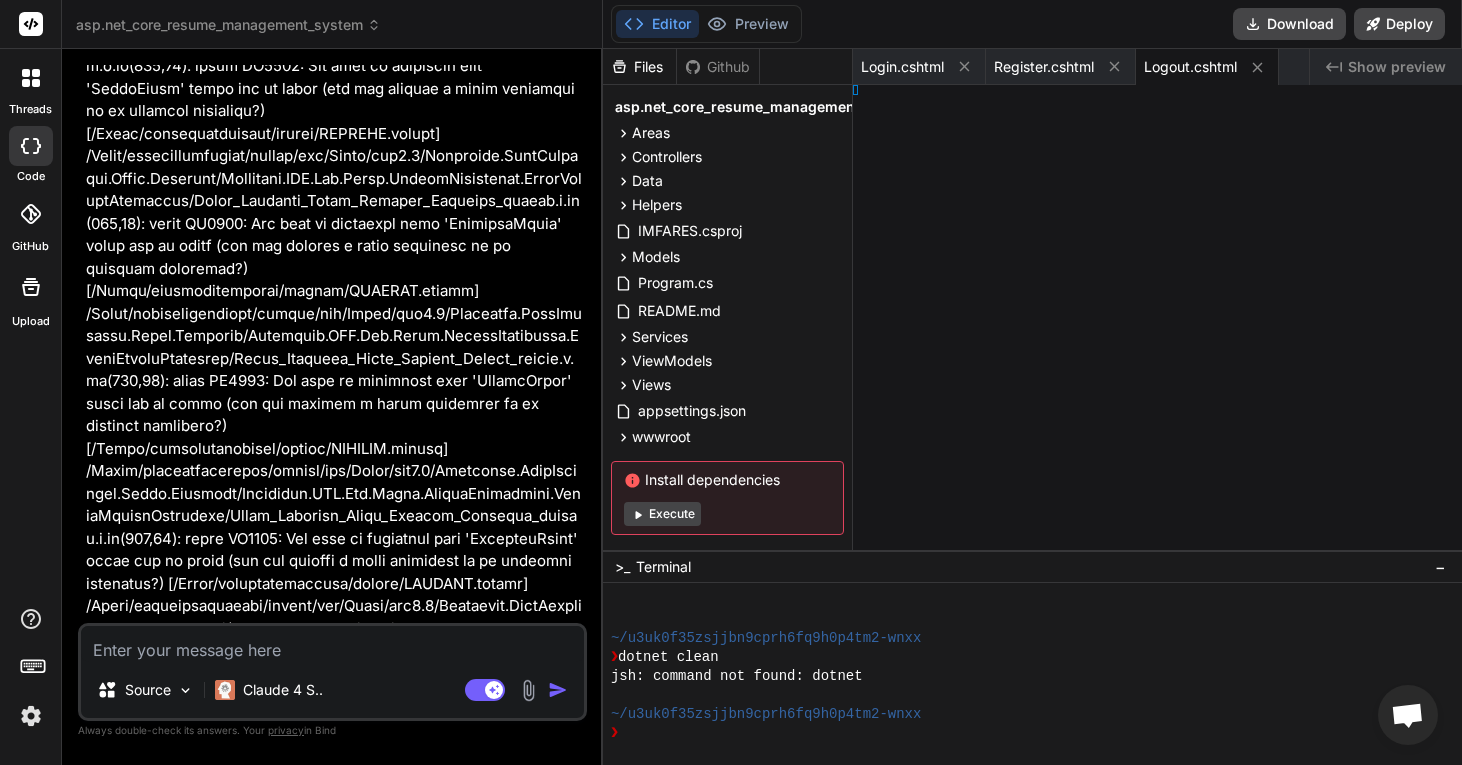 type on "x" 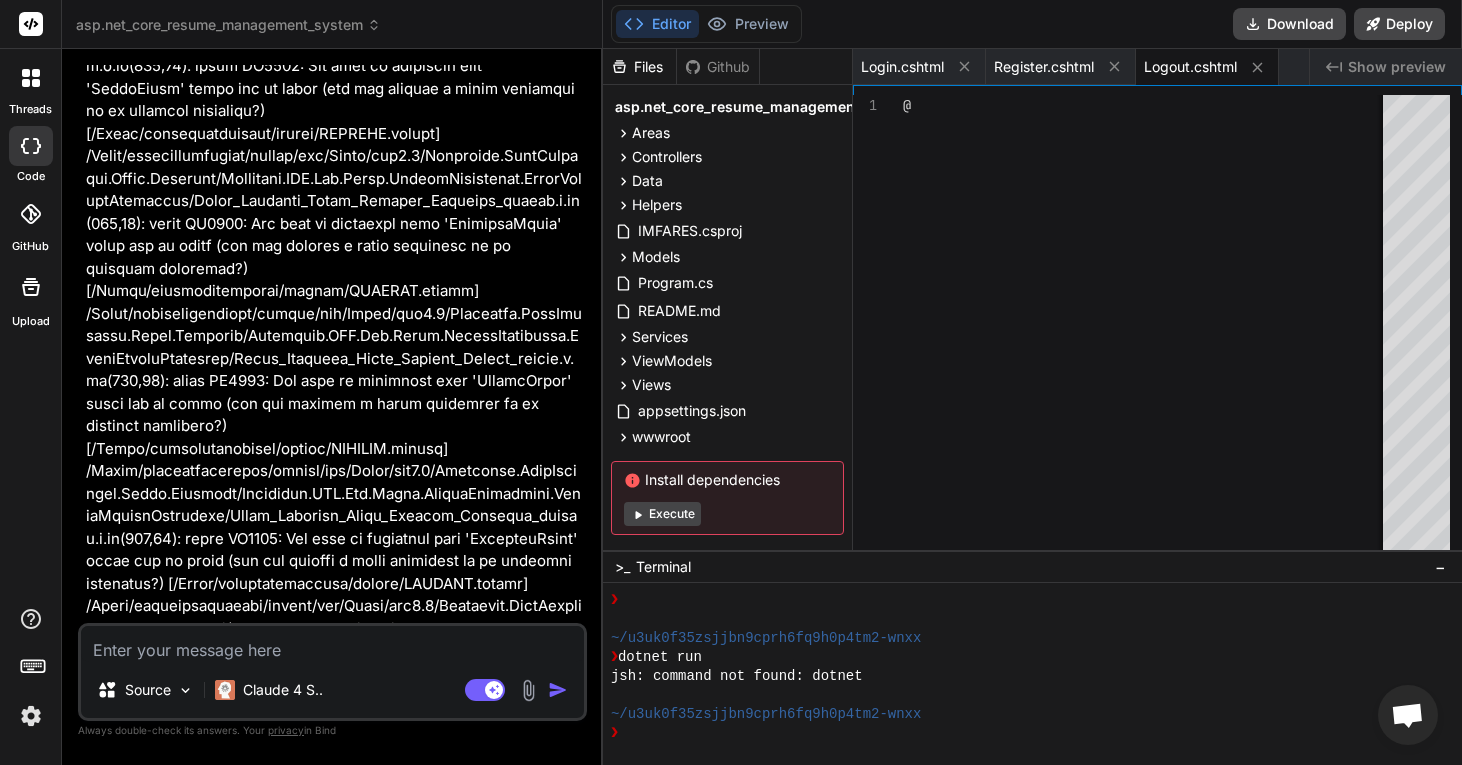 type on "} else {
<p>You have successfully logged out of the application.</p>
}
}
</header>" 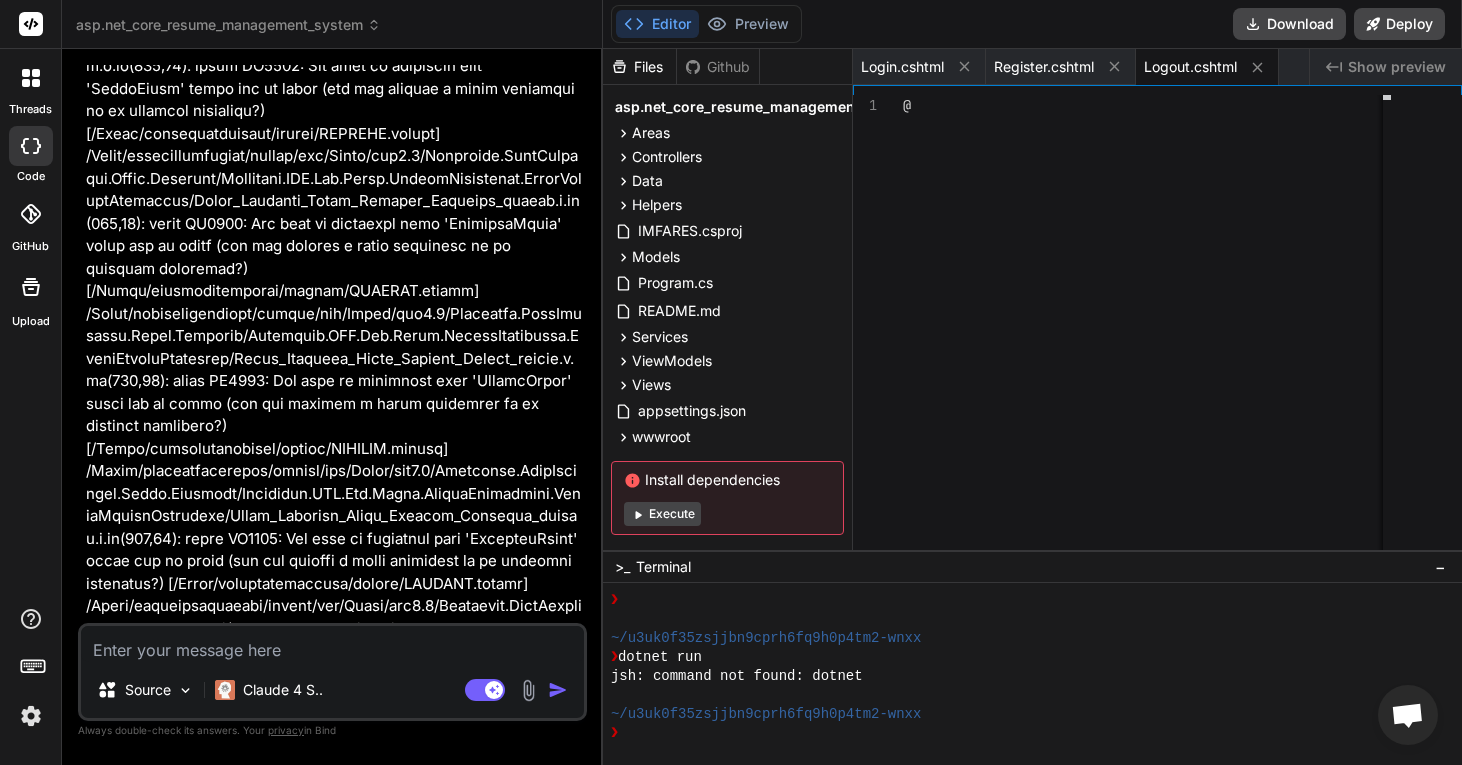 scroll, scrollTop: 380, scrollLeft: 0, axis: vertical 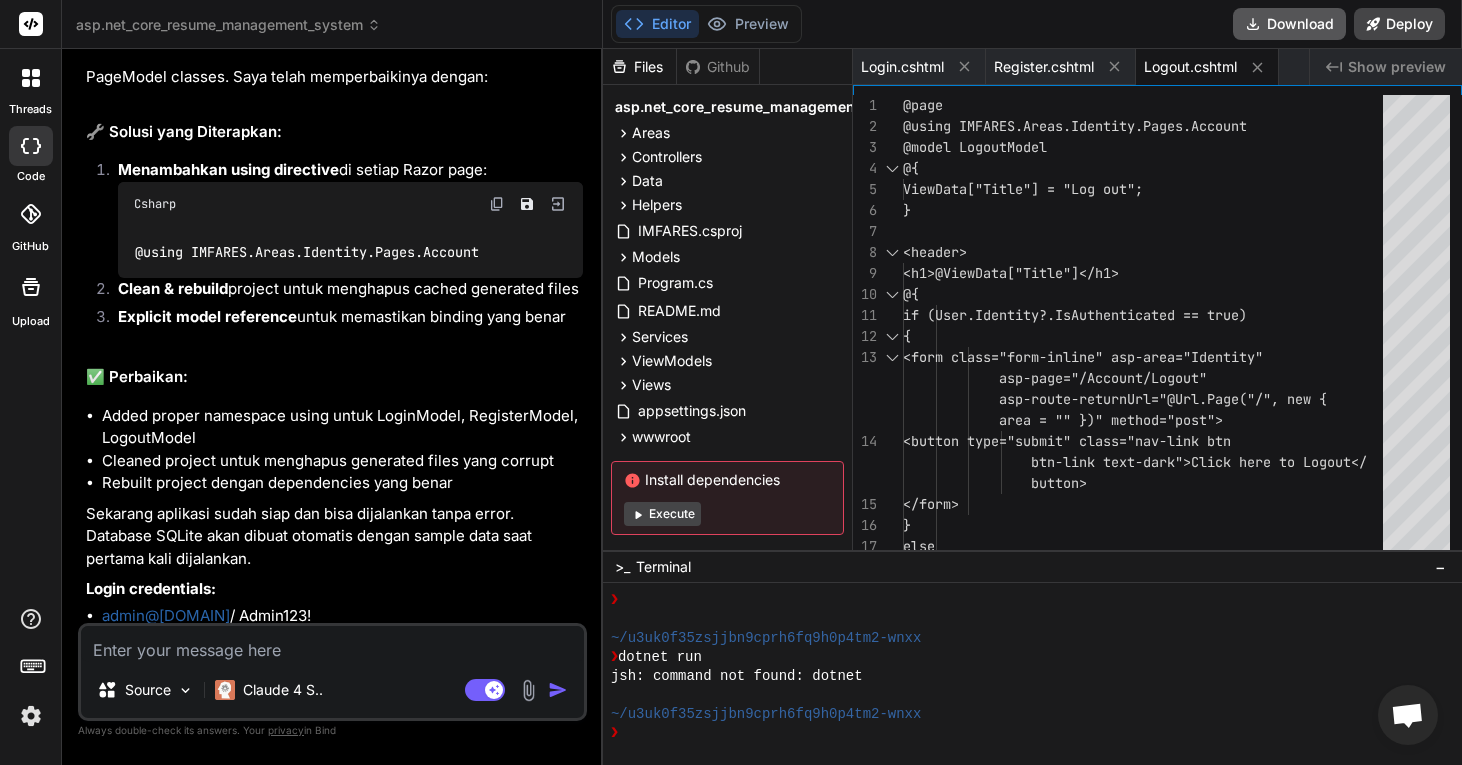 click on "Download" at bounding box center [1289, 24] 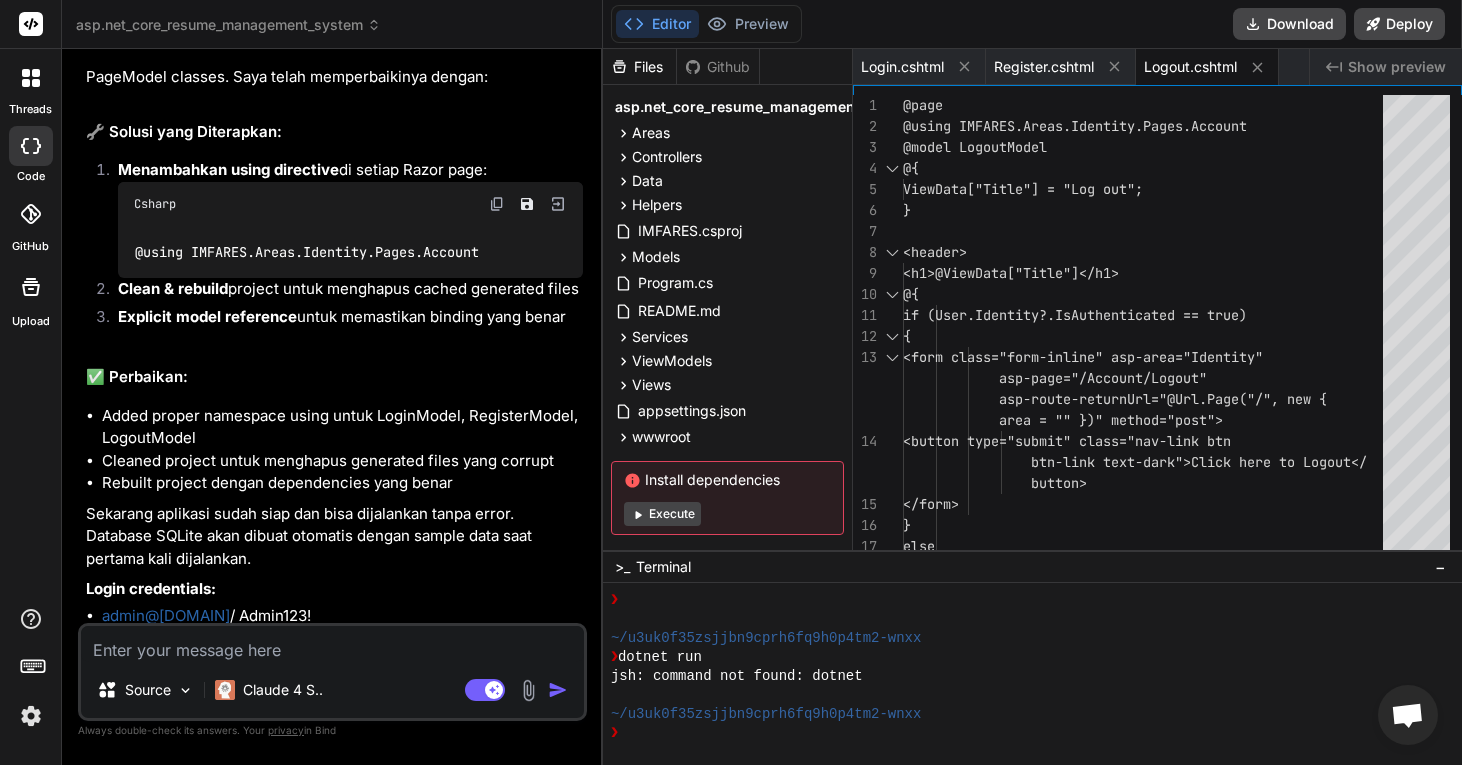 click on "Source   Claude 4 S.. Agent Mode. When this toggle is activated, AI automatically makes decisions, reasons, creates files, and runs terminal commands. Almost full autopilot." at bounding box center [332, 672] 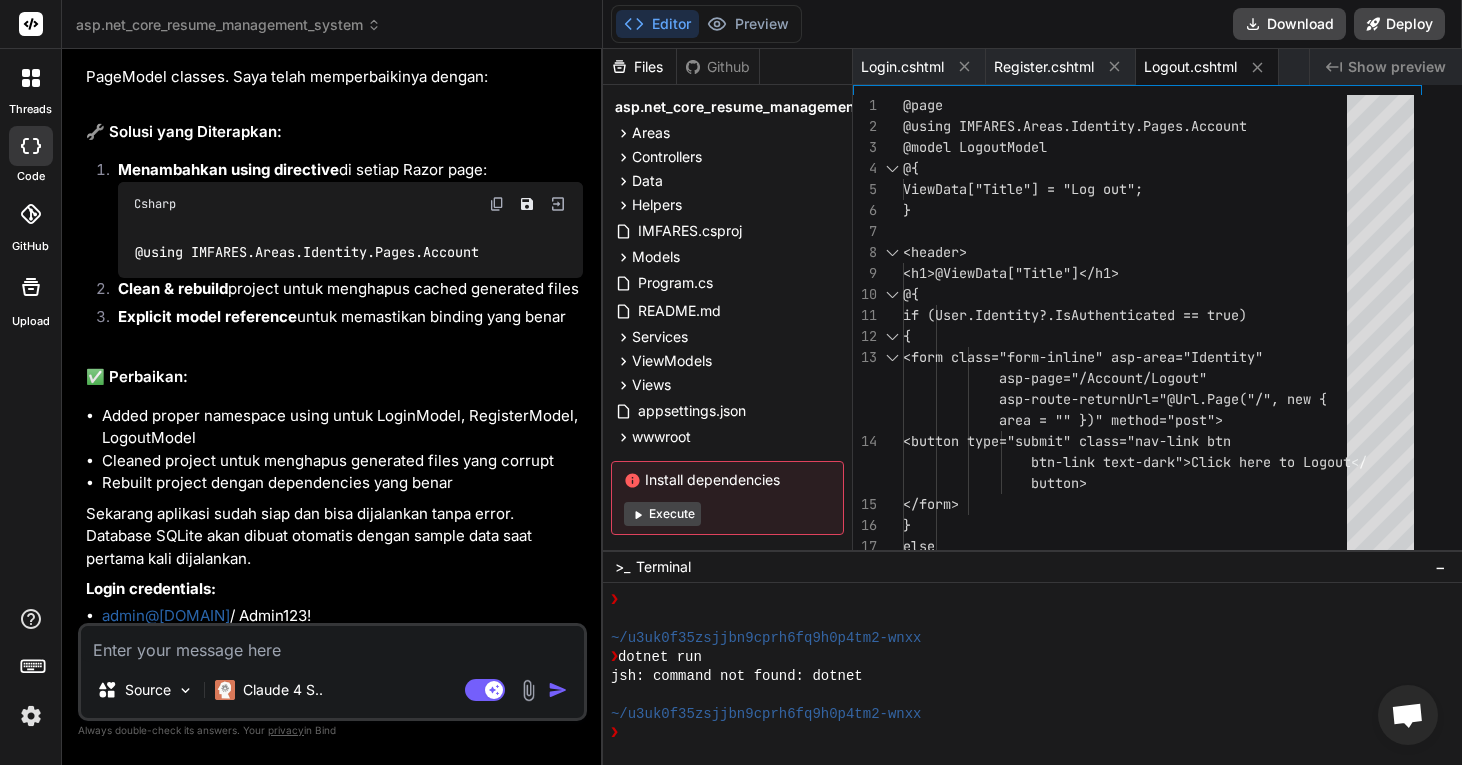 type on "x" 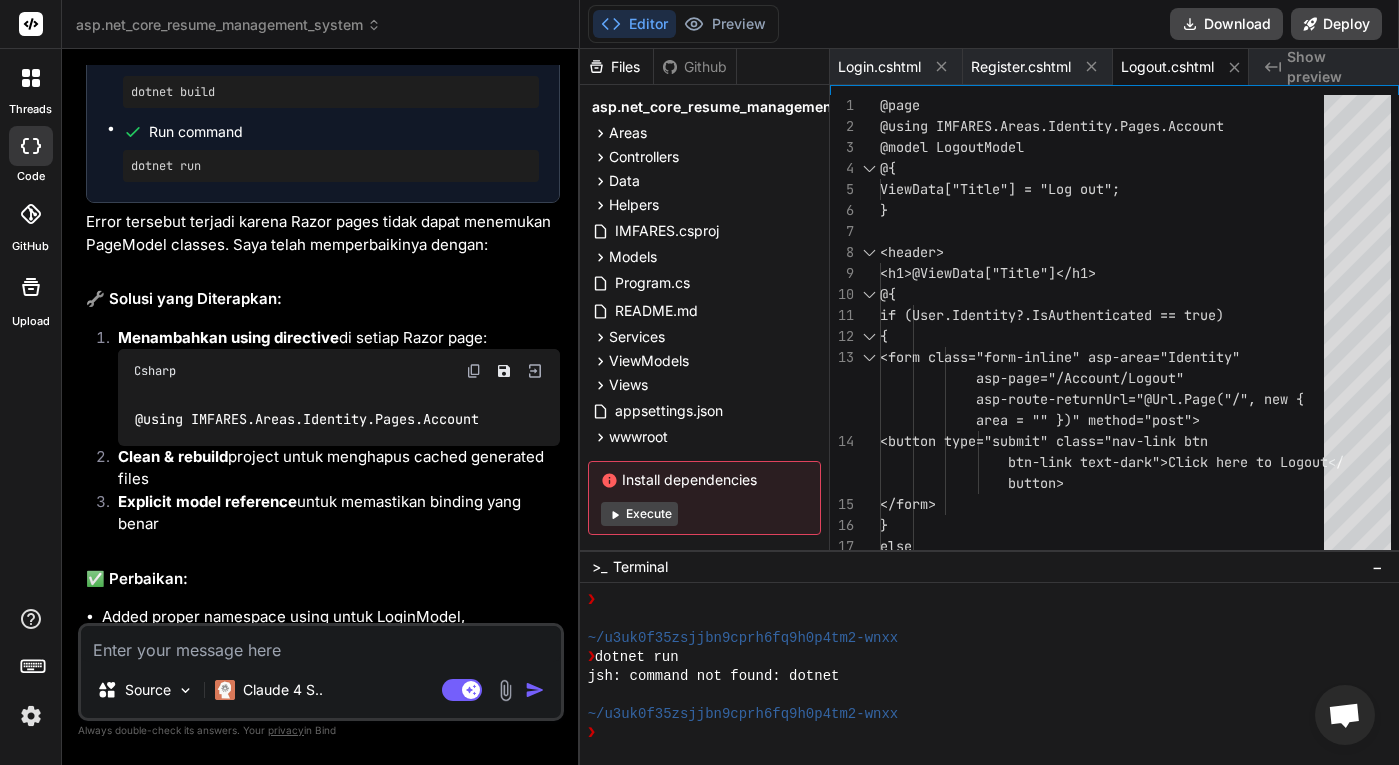 scroll, scrollTop: 8941, scrollLeft: 0, axis: vertical 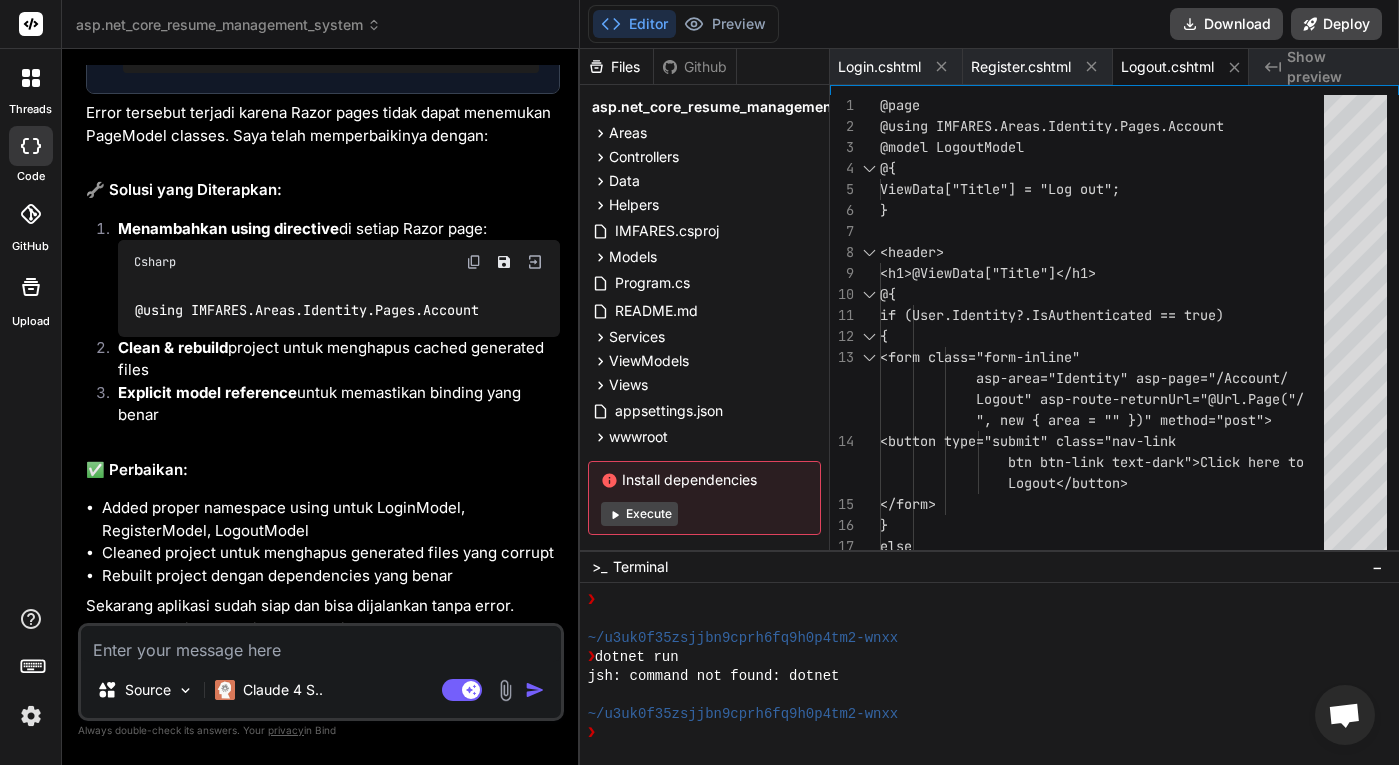click at bounding box center (321, 644) 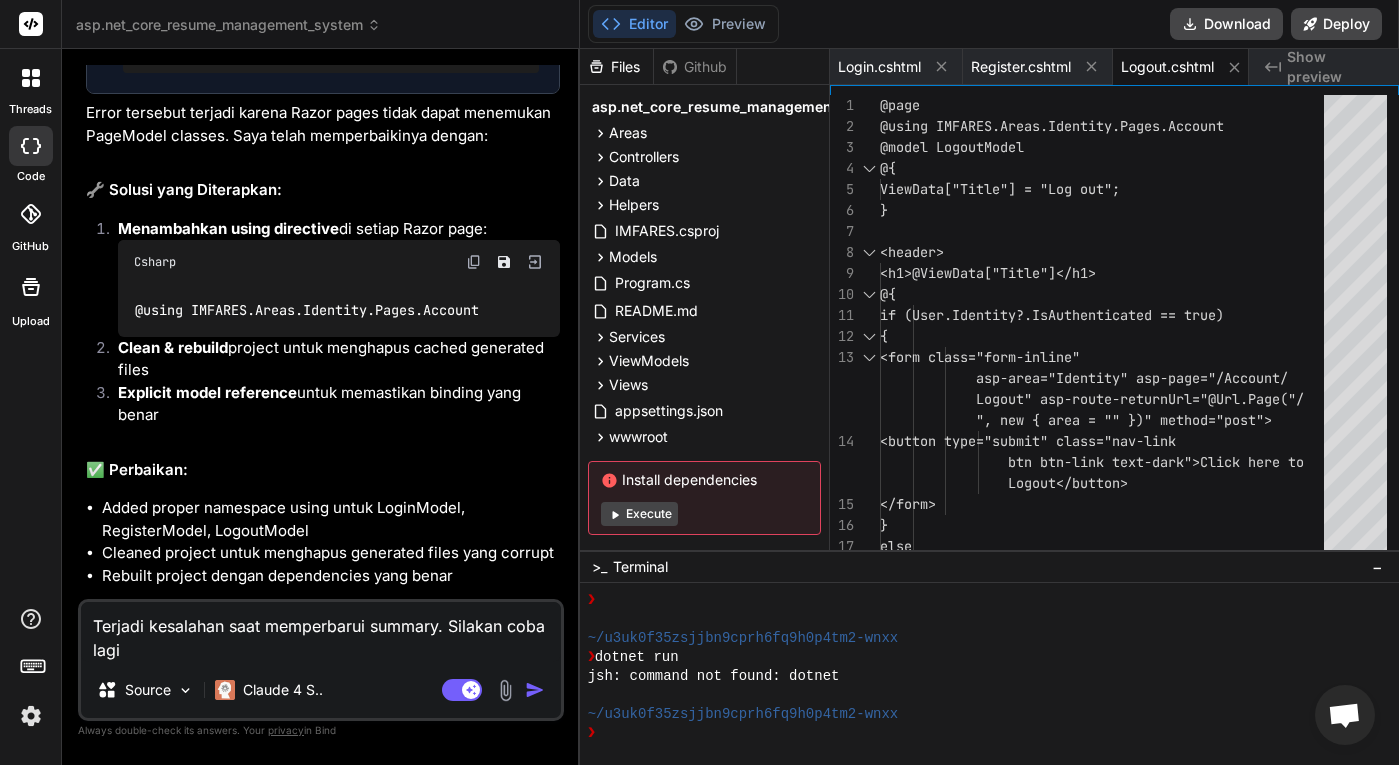 type on "Terjadi kesalahan saat memperbarui summary. Silakan coba lagi." 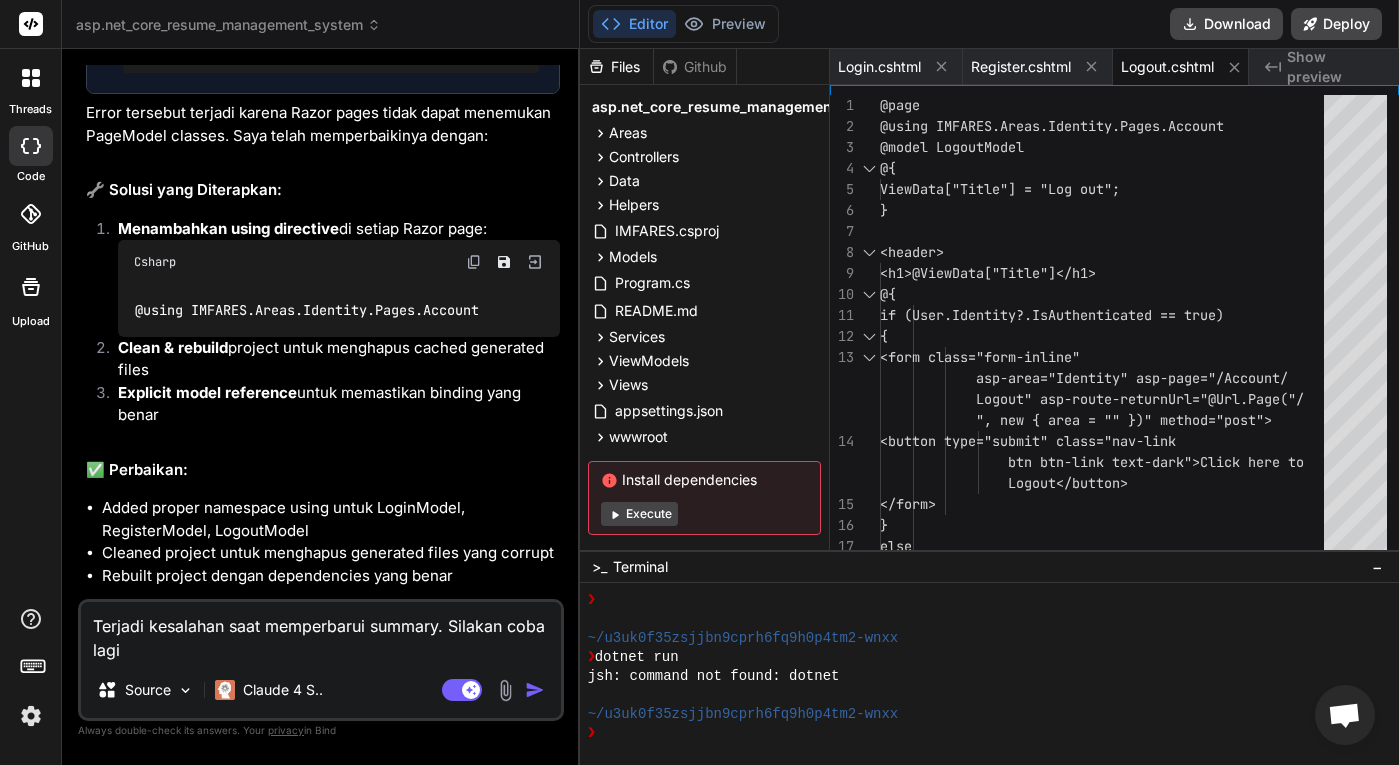 type on "x" 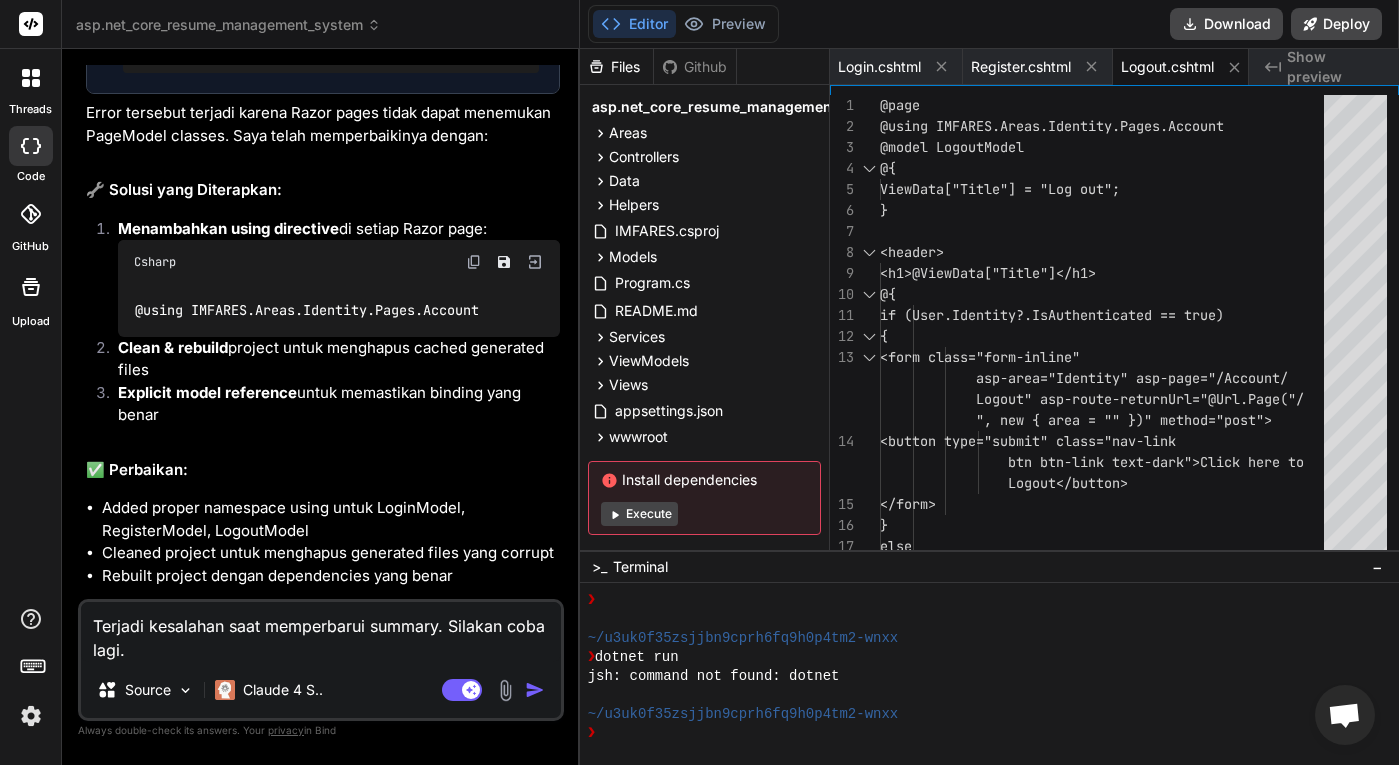 type on "Terjadi kesalahan saat memperbarui summary. Silakan coba lagi." 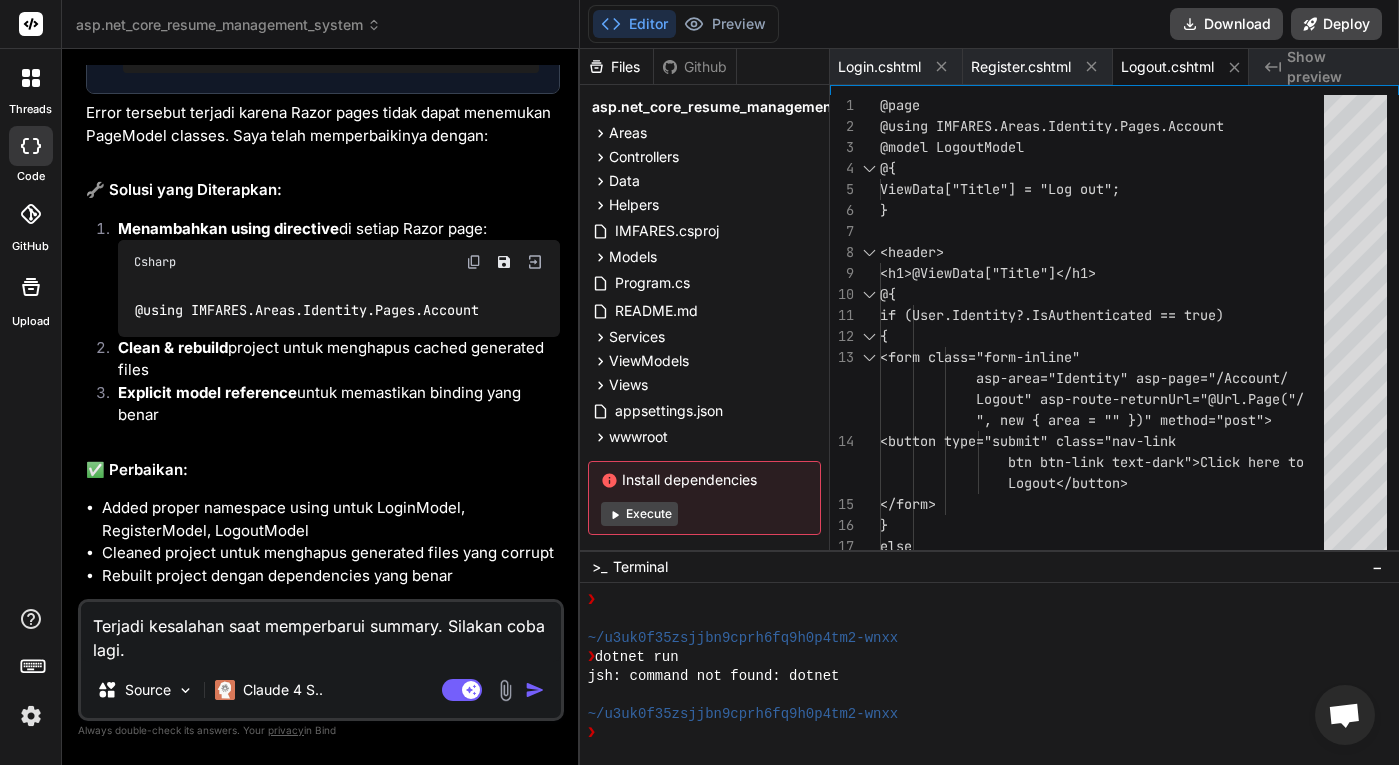 type on "x" 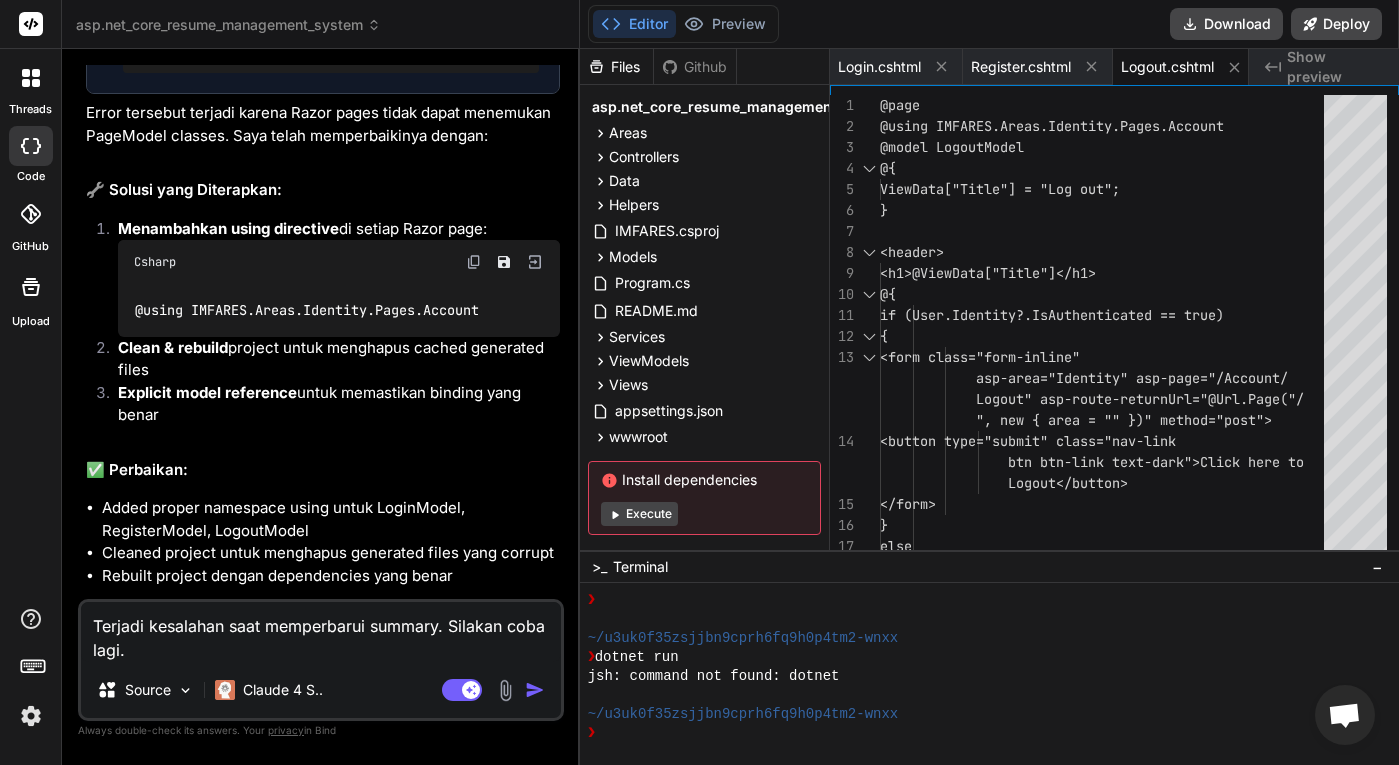 type on "Terjadi kesalahan saat memperbarui summary. Silakan coba lagi. p" 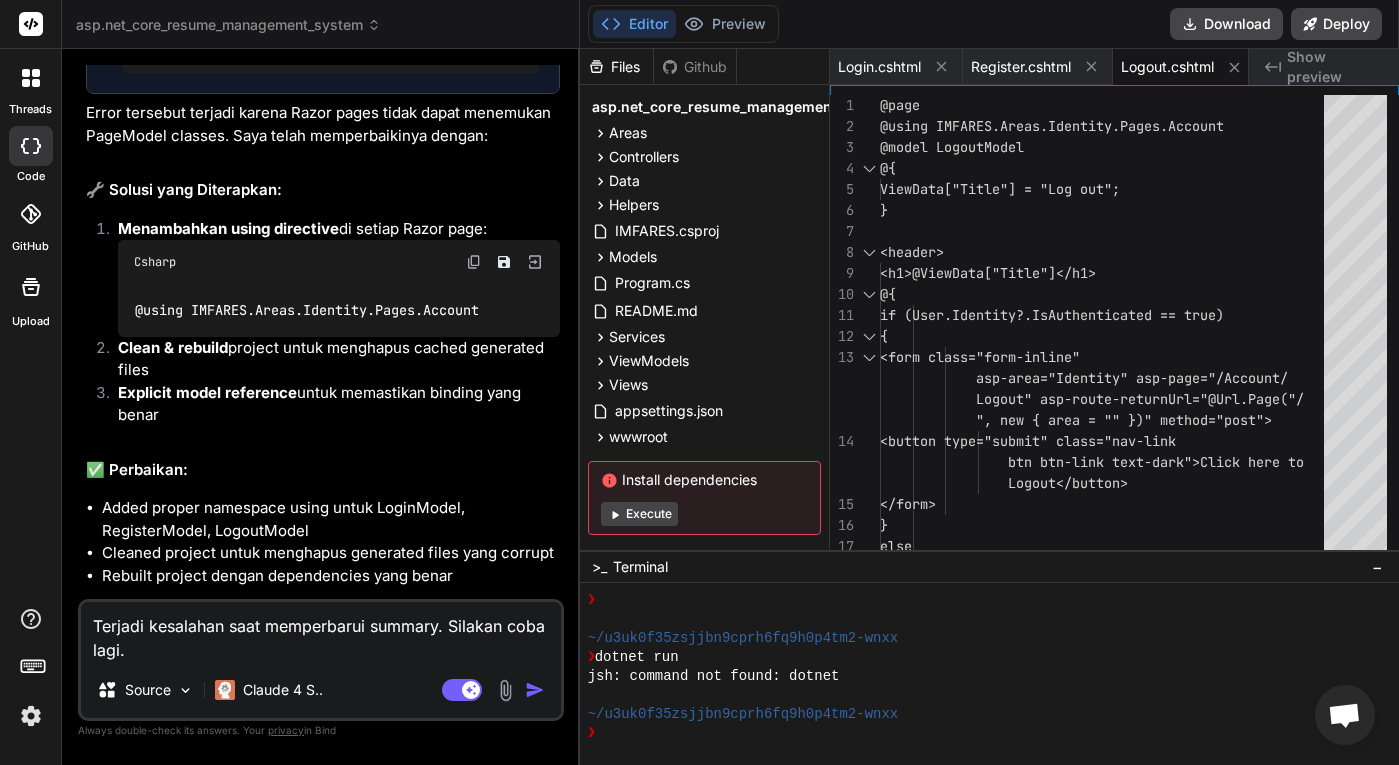 type on "x" 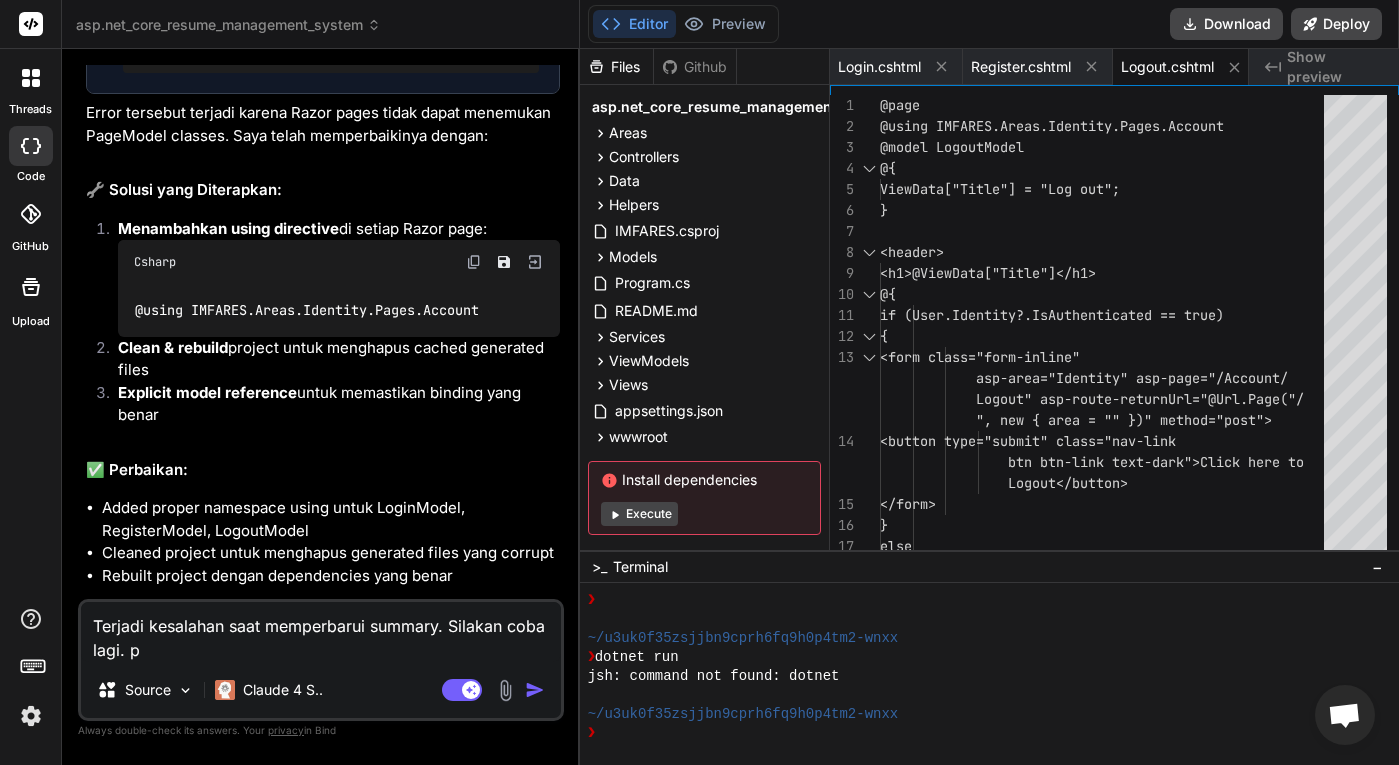 type on "Terjadi kesalahan saat memperbarui summary. Silakan coba lagi. pe" 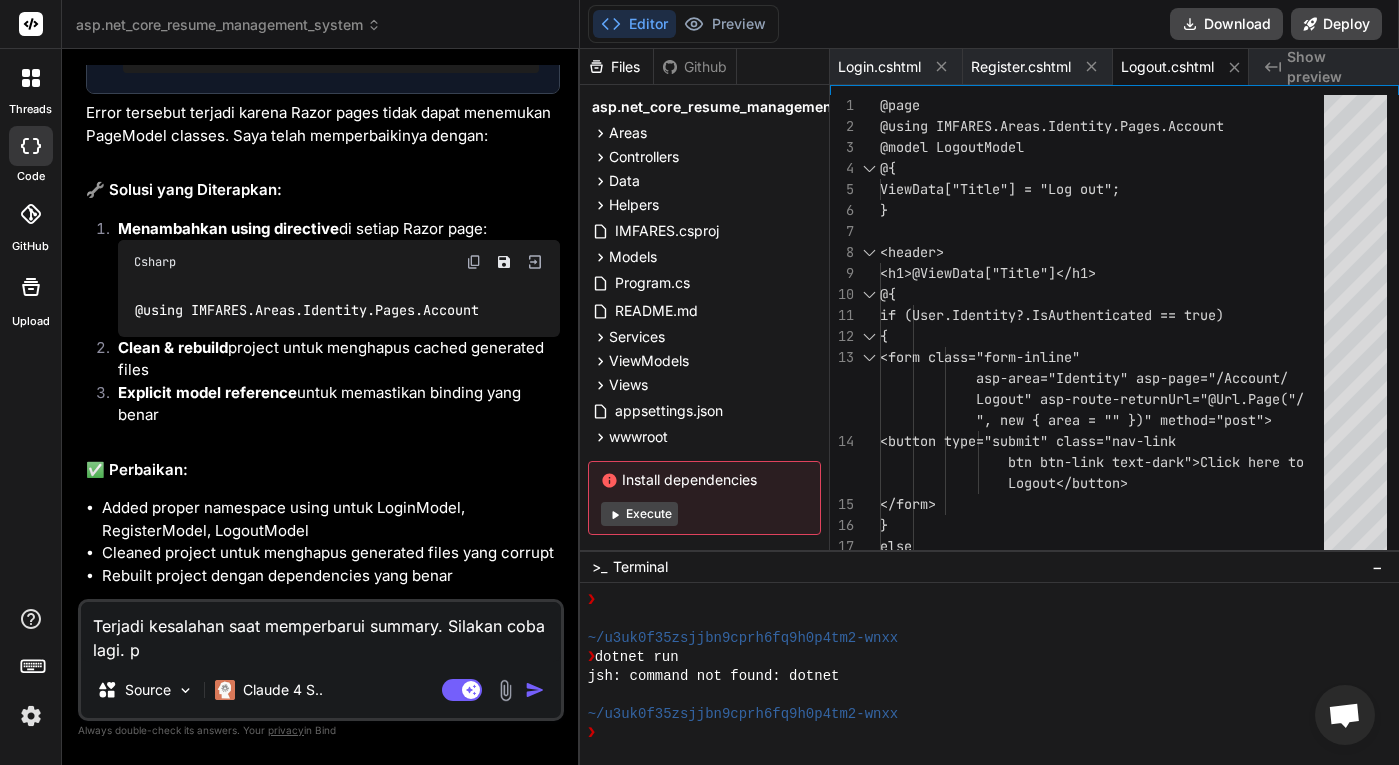 type on "x" 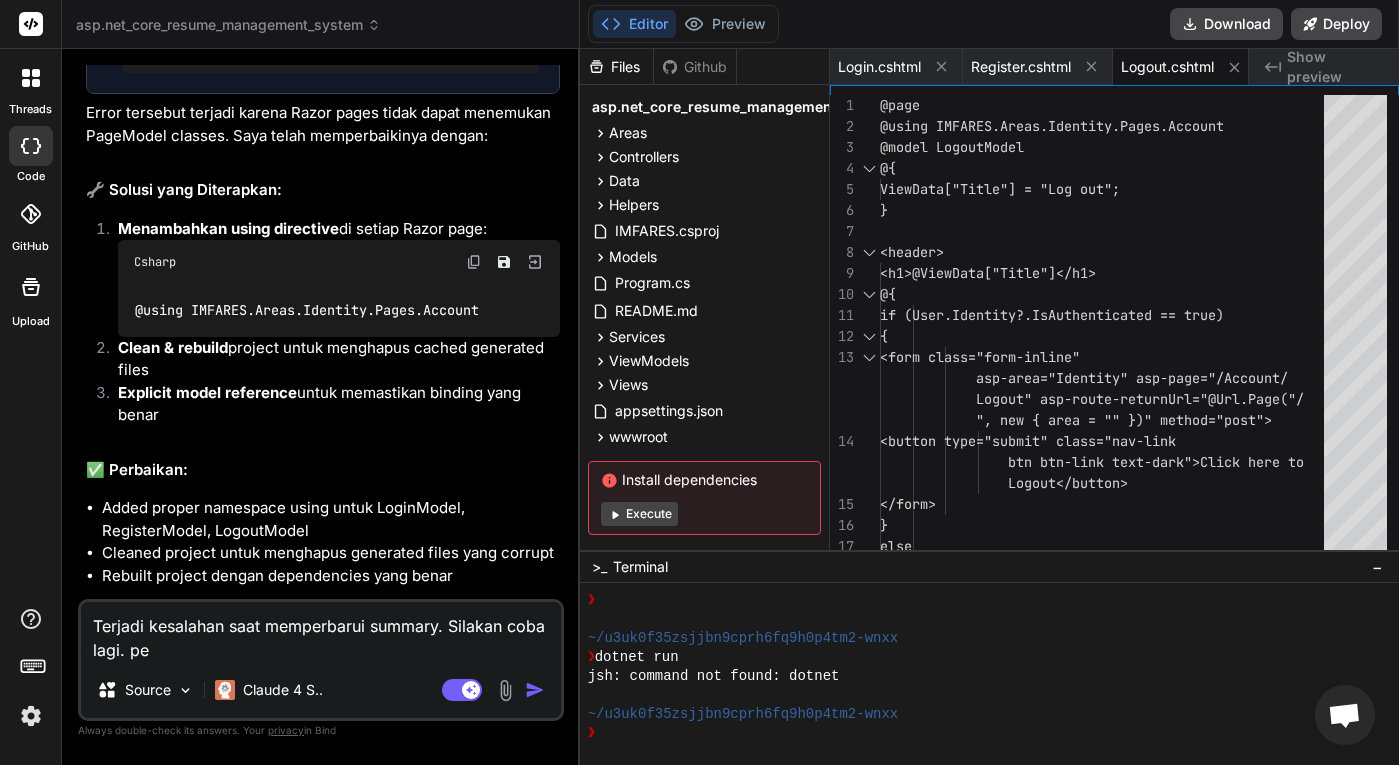 type on "Terjadi kesalahan saat memperbarui summary. Silakan coba lagi. per" 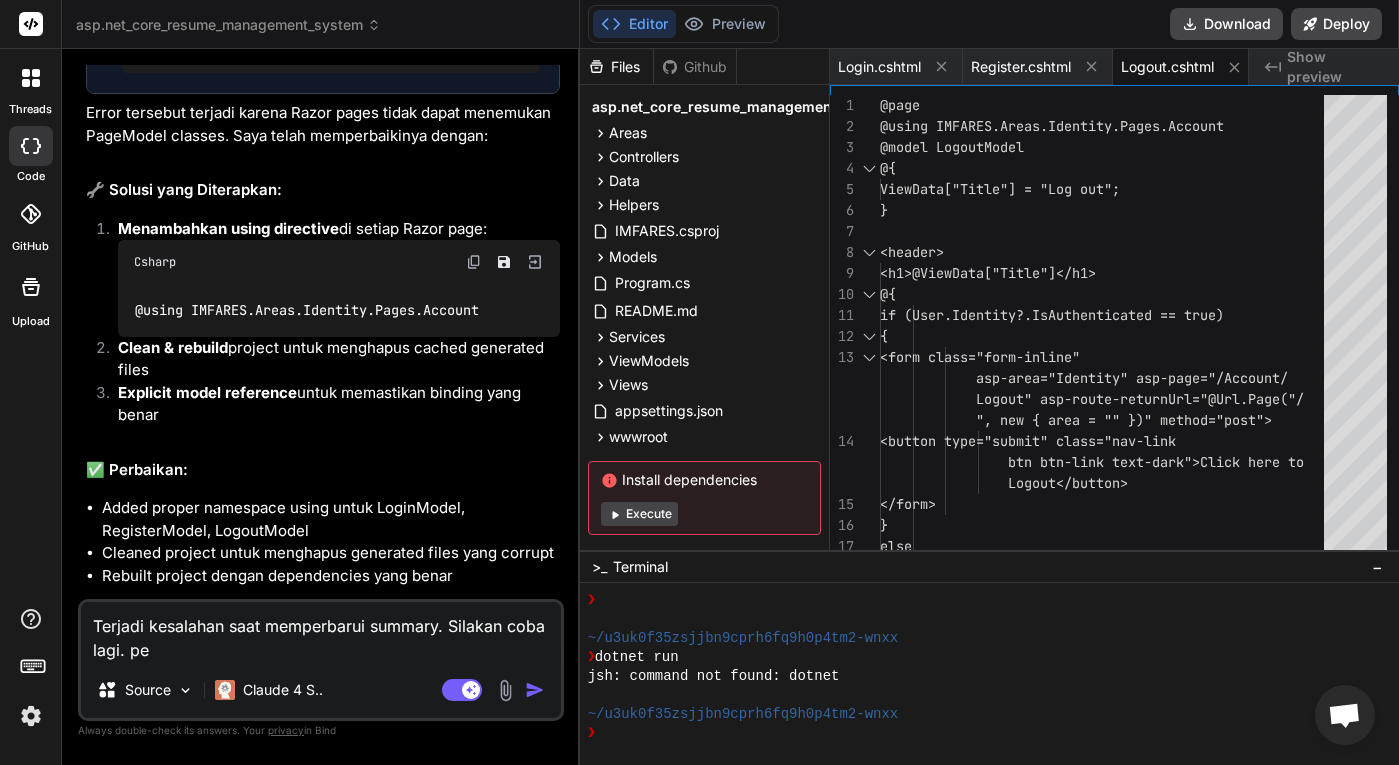 type on "x" 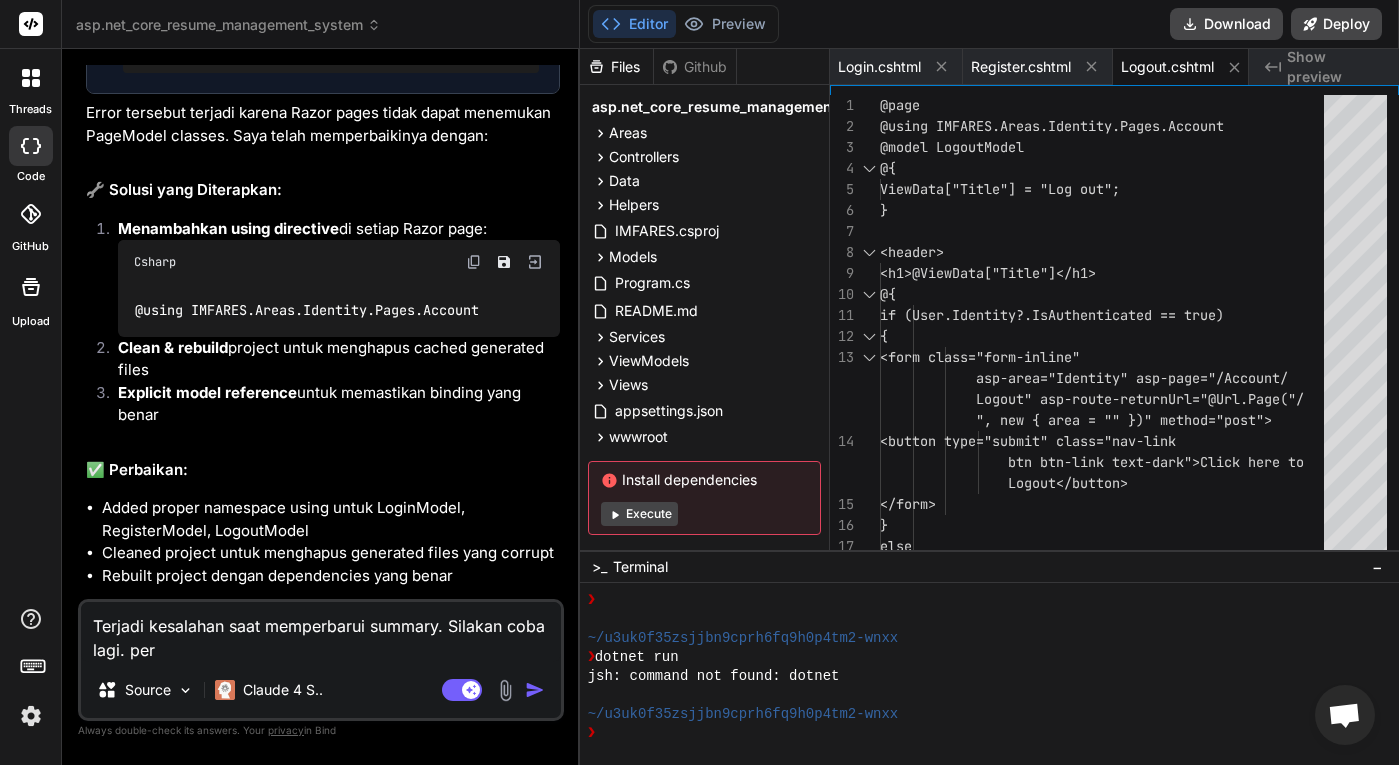 type on "Terjadi kesalahan saat memperbarui summary. Silakan coba lagi. perb" 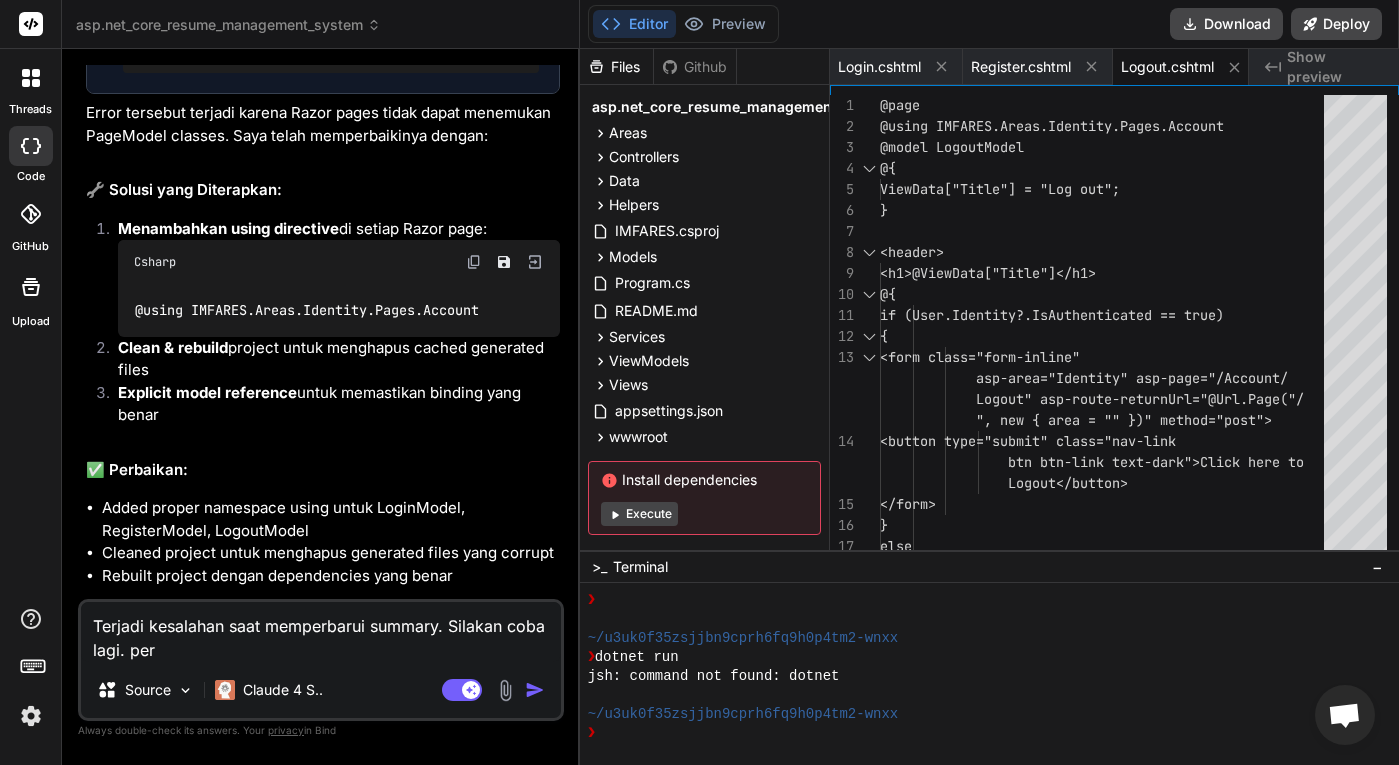 type on "x" 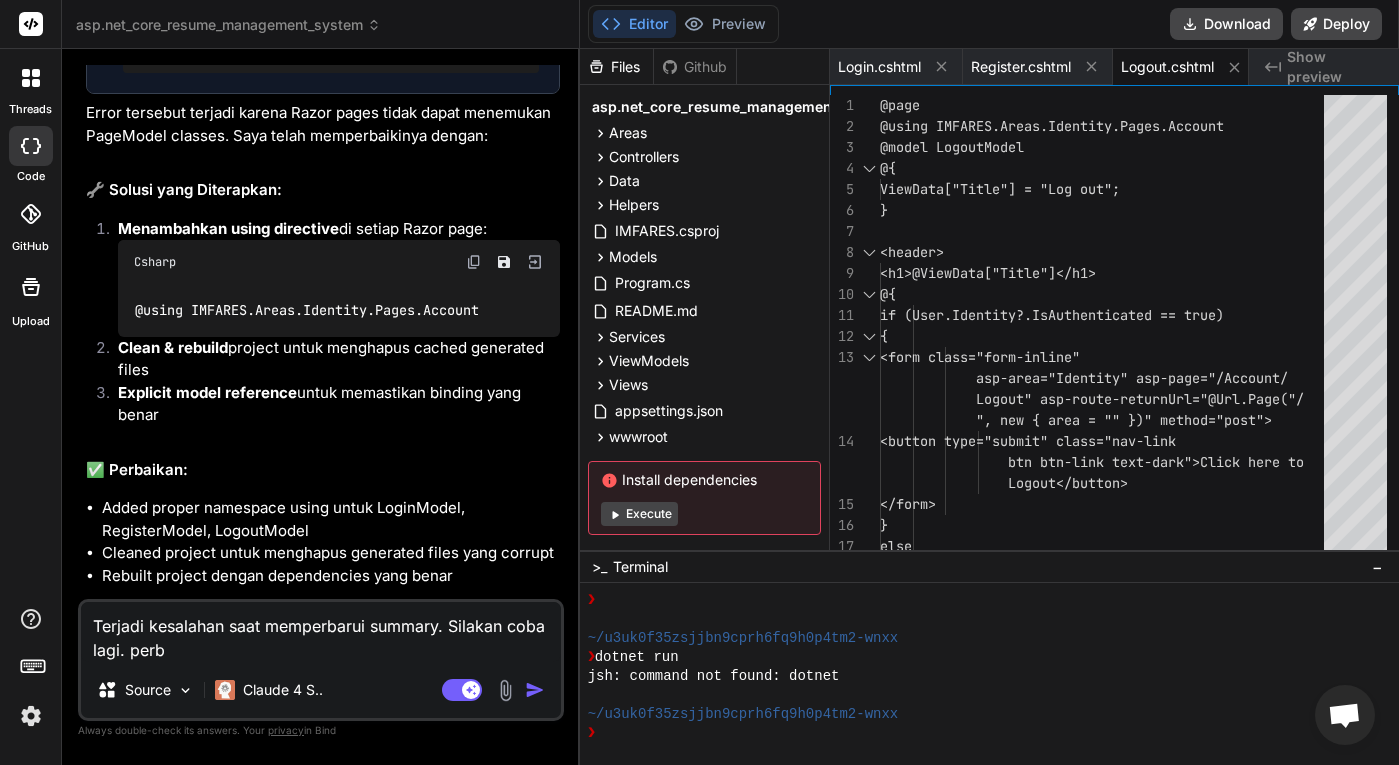 type on "Terjadi kesalahan saat memperbarui summary. Silakan coba lagi. perba" 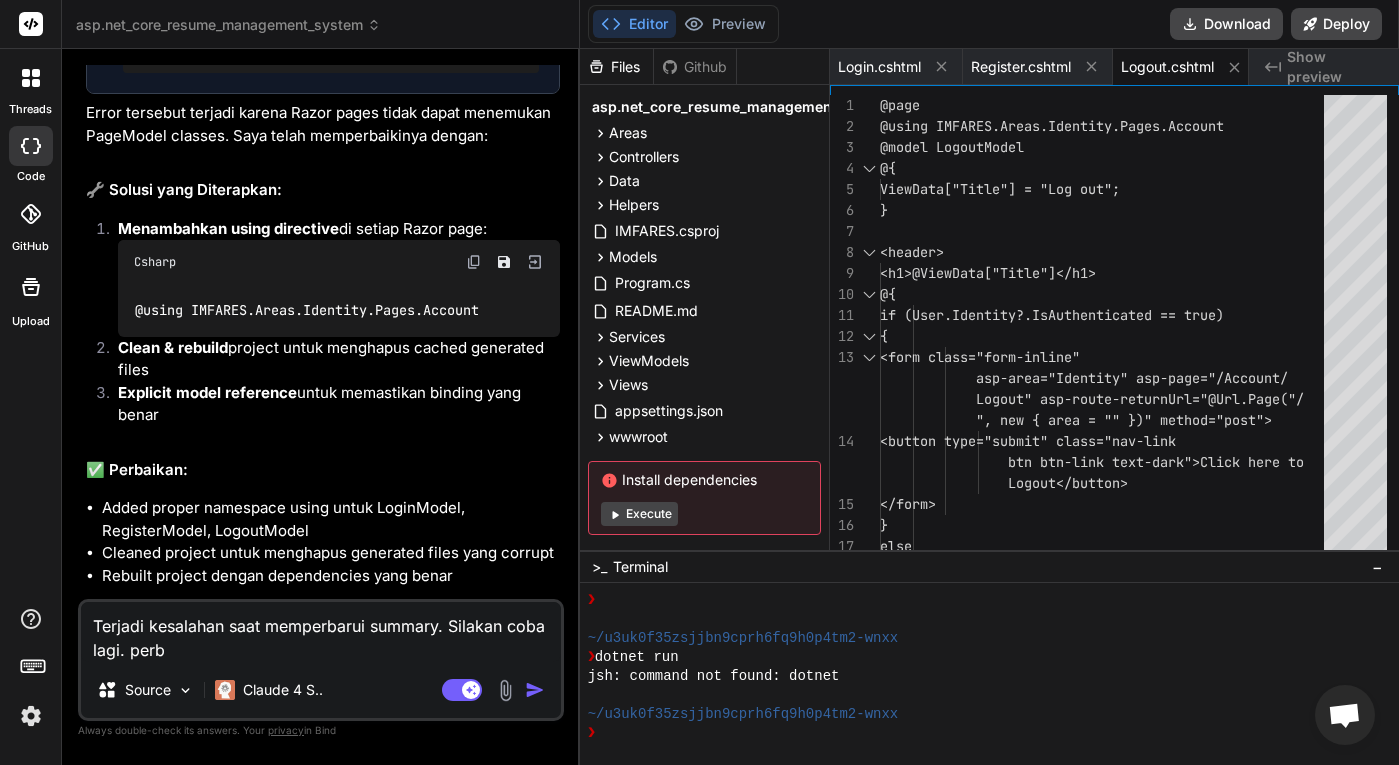 type on "x" 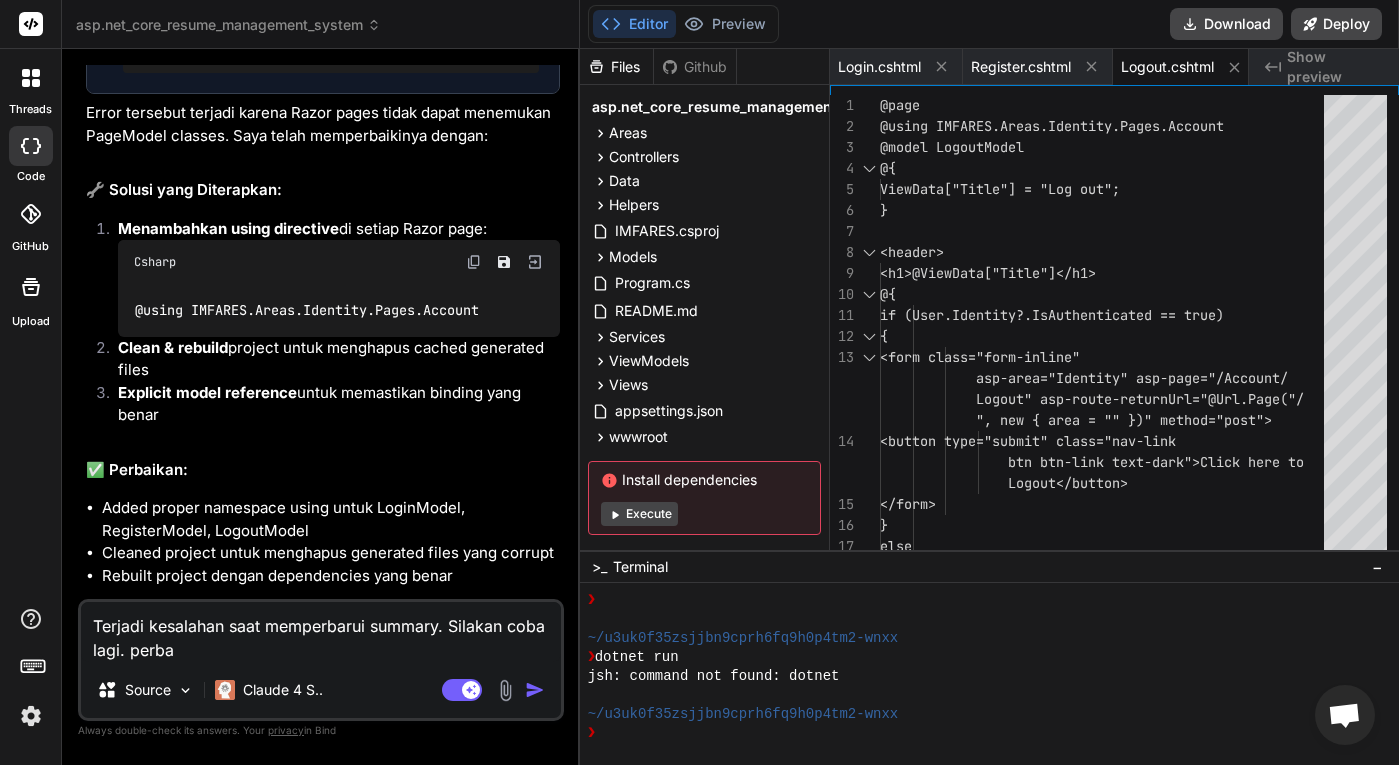 type on "Terjadi kesalahan saat memperbarui summary. Silakan coba lagi. perbai" 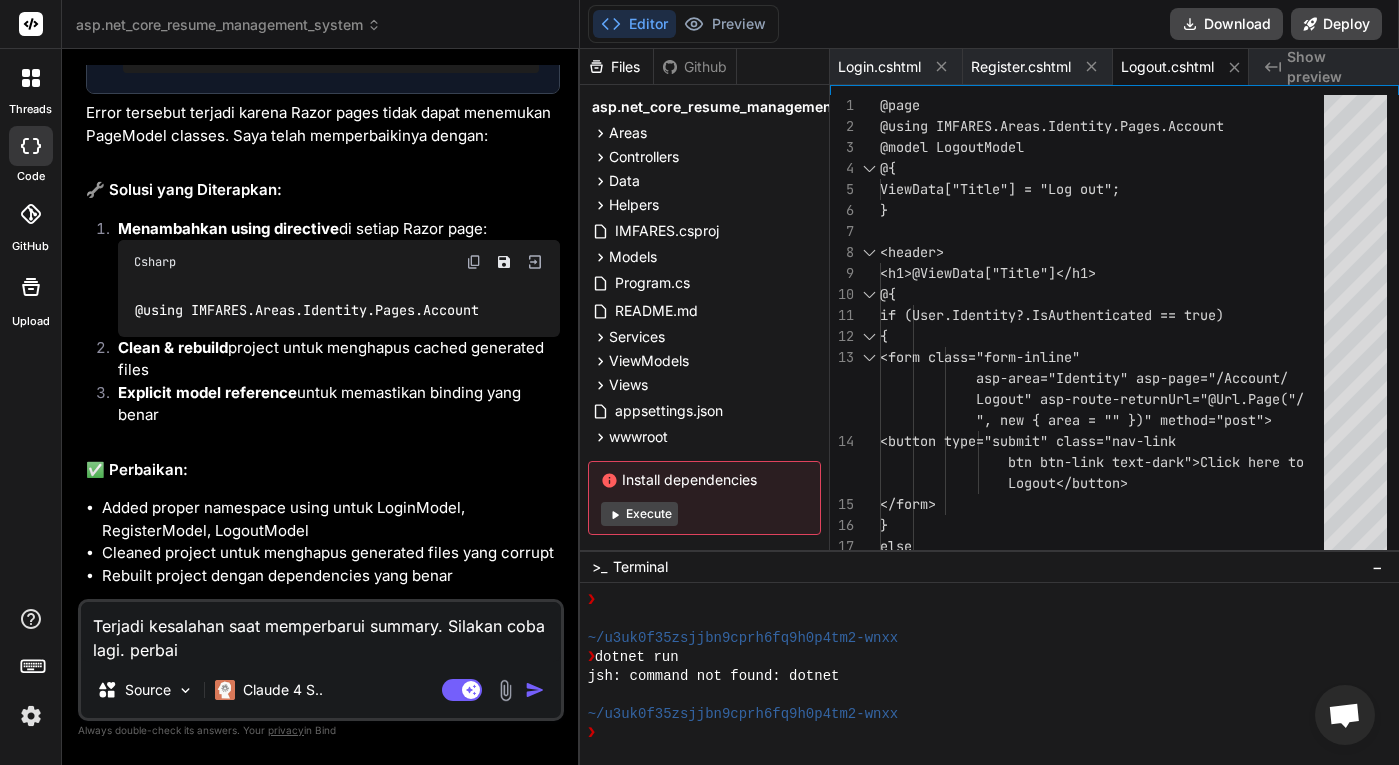 type on "x" 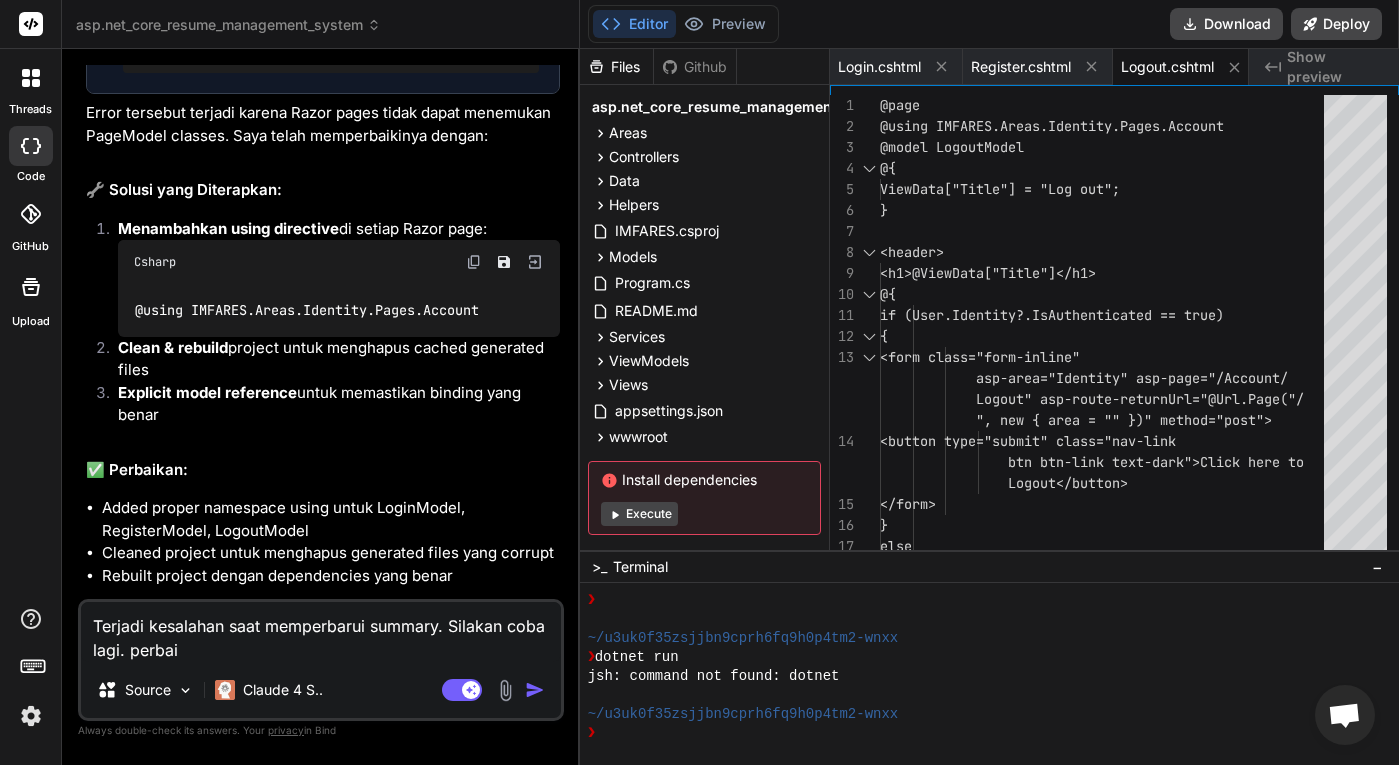 type on "Terjadi kesalahan saat memperbarui summary. Silakan coba lagi. perbaik" 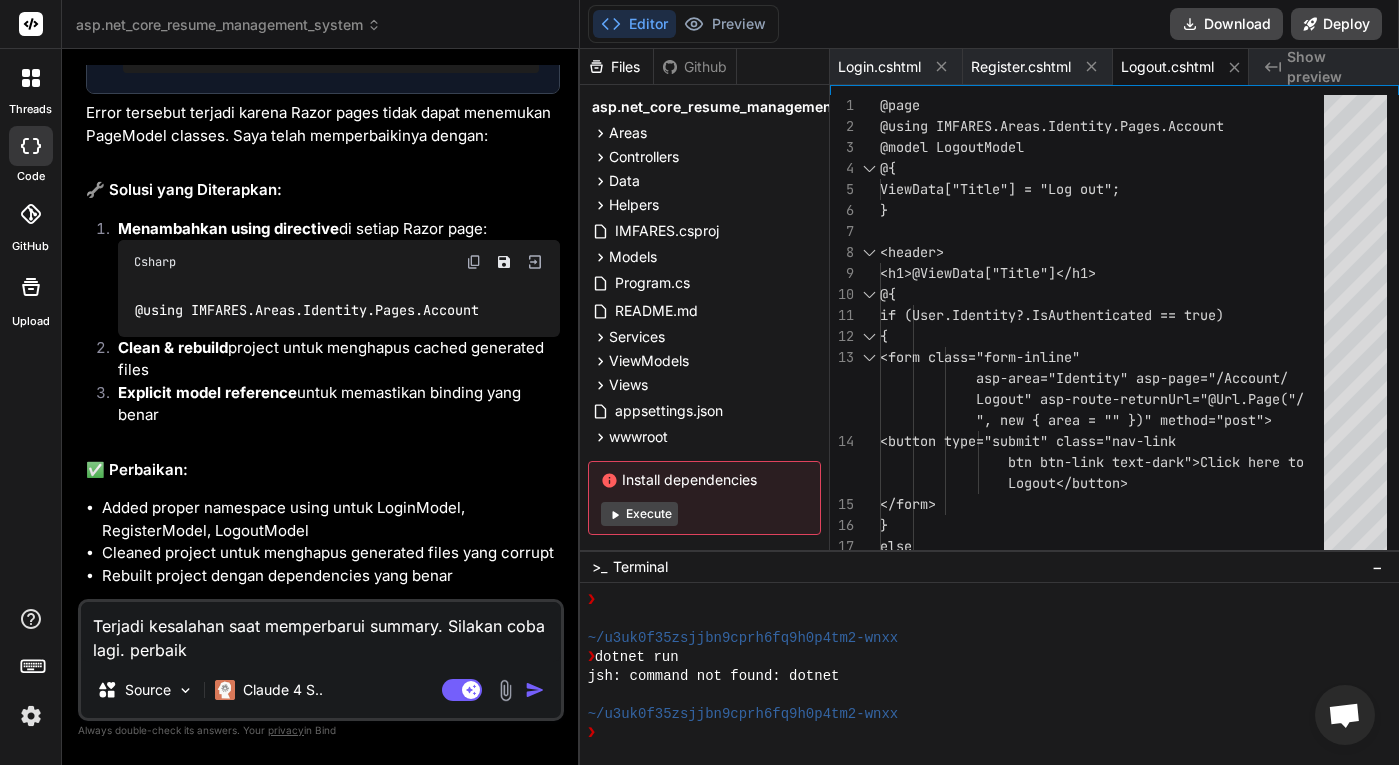 type on "Terjadi kesalahan saat memperbarui summary. Silakan coba lagi. perbaiki" 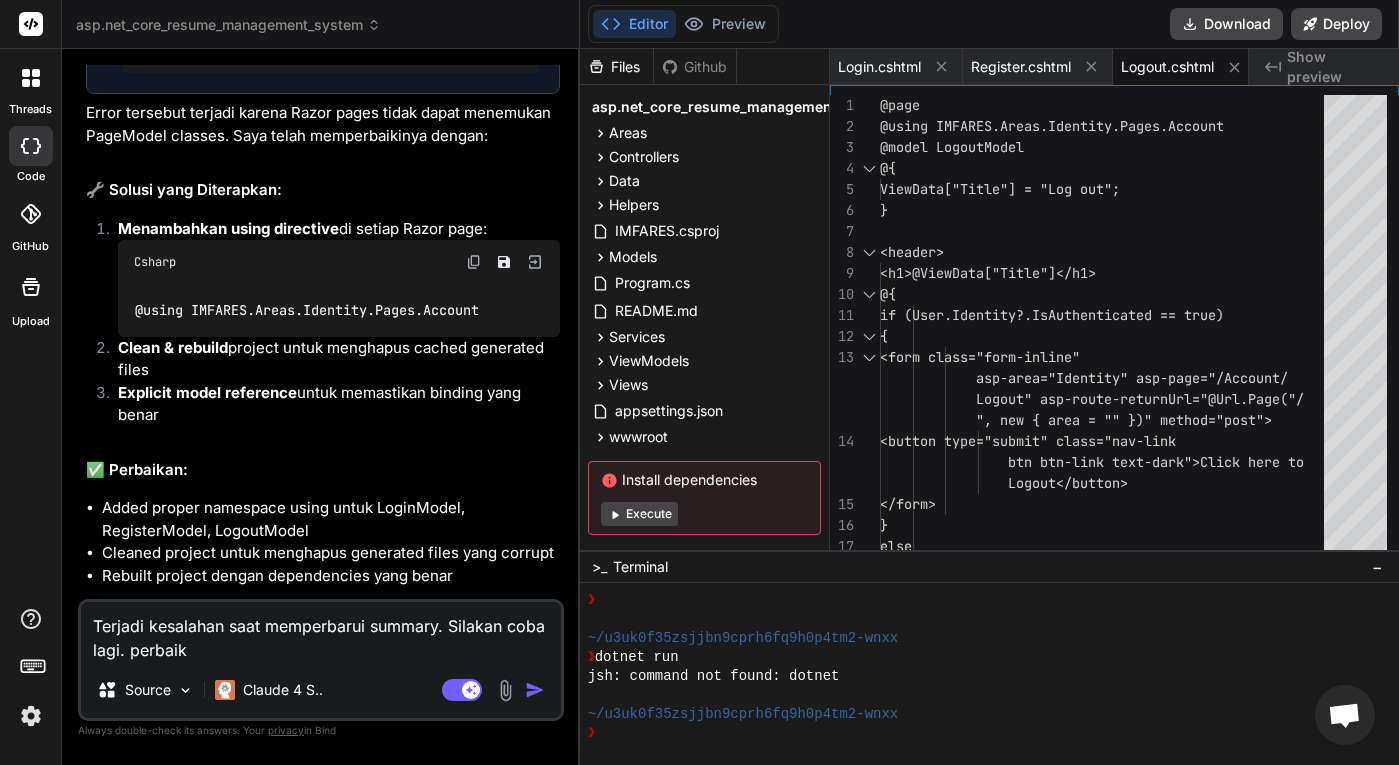 type on "x" 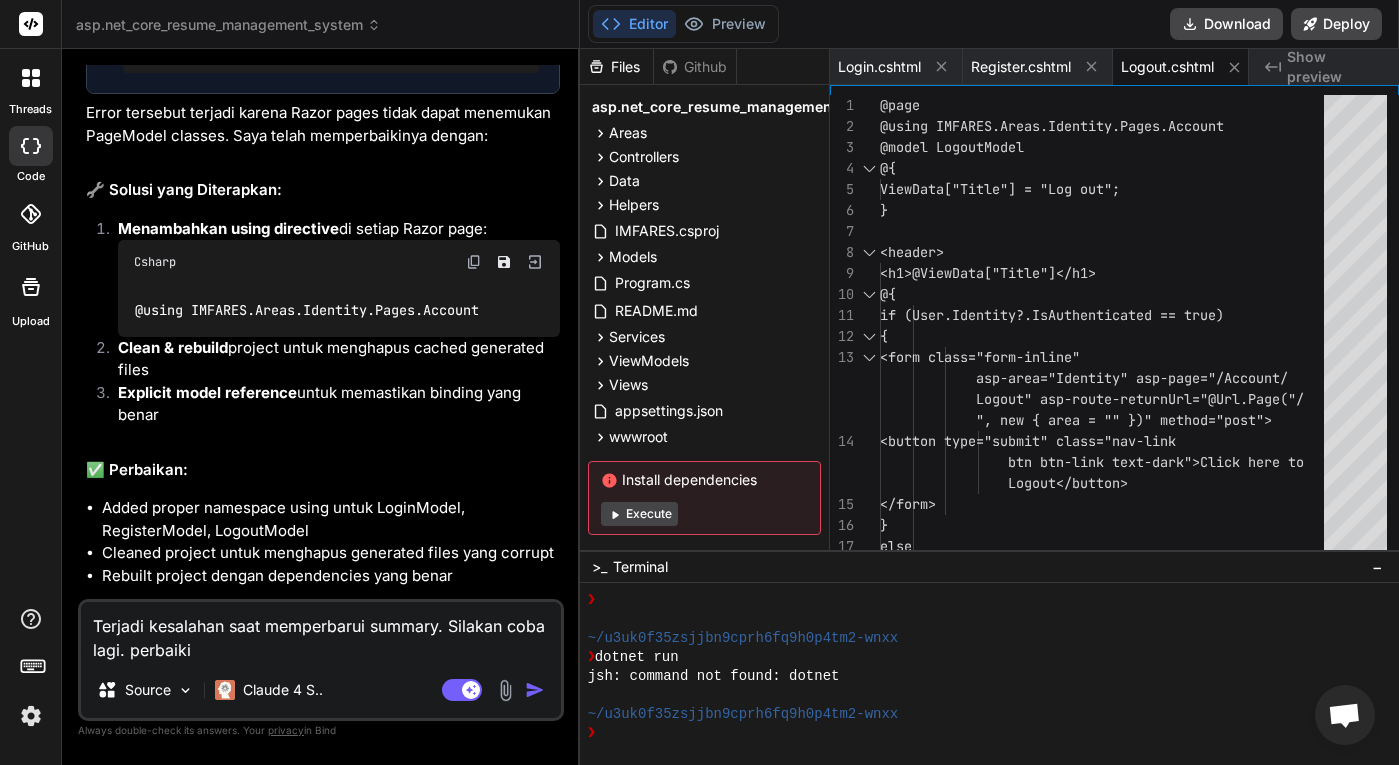 type on "Terjadi kesalahan saat memperbarui summary. Silakan coba lagi. perbaikil" 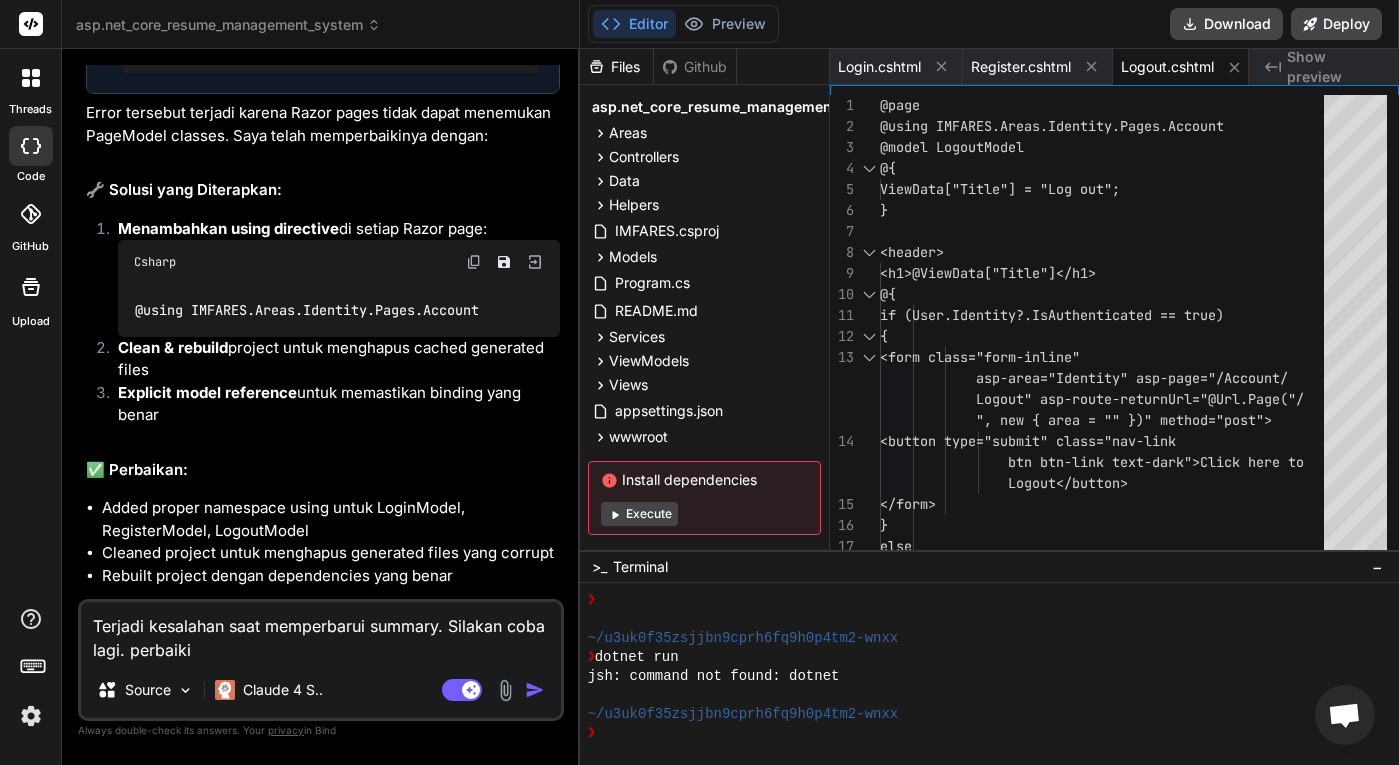 type on "x" 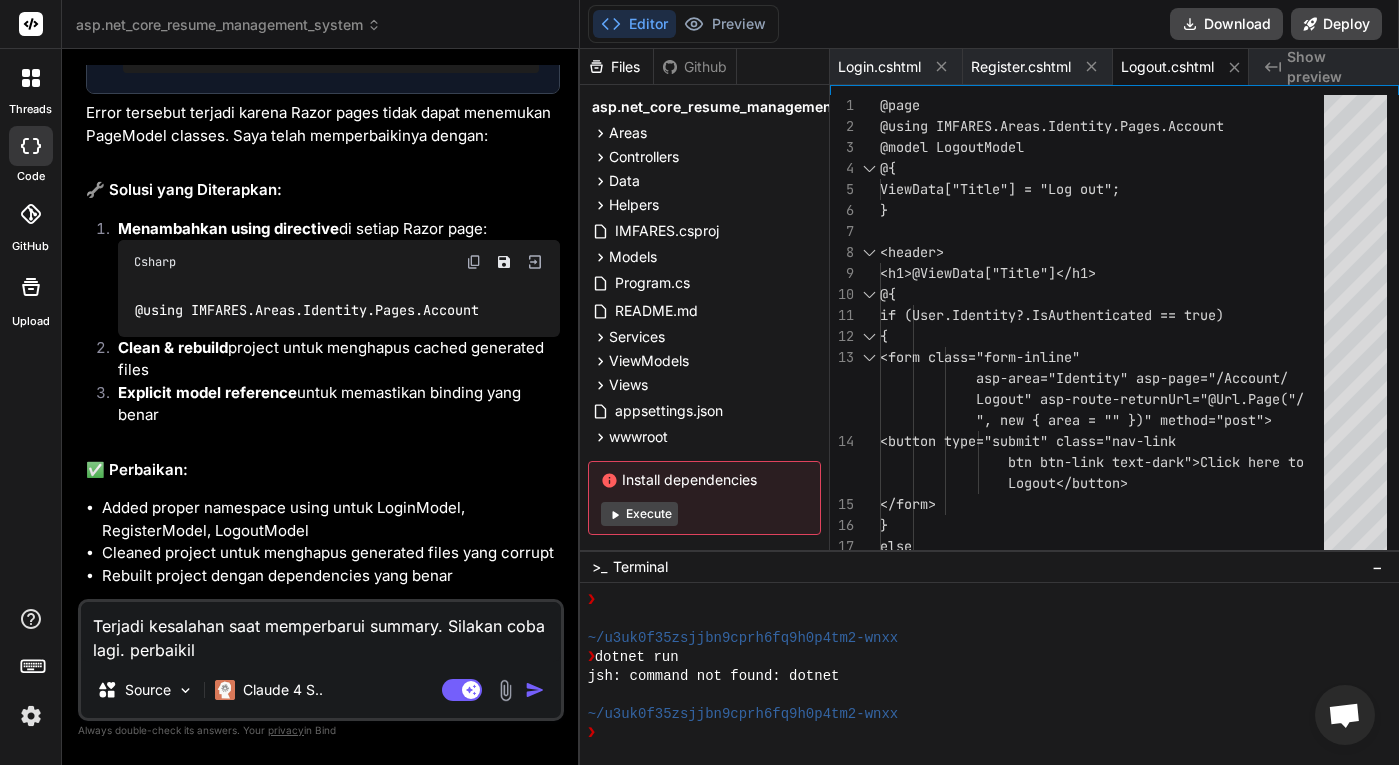 type on "Terjadi kesalahan saat memperbarui summary. Silakan coba lagi. perbaikila" 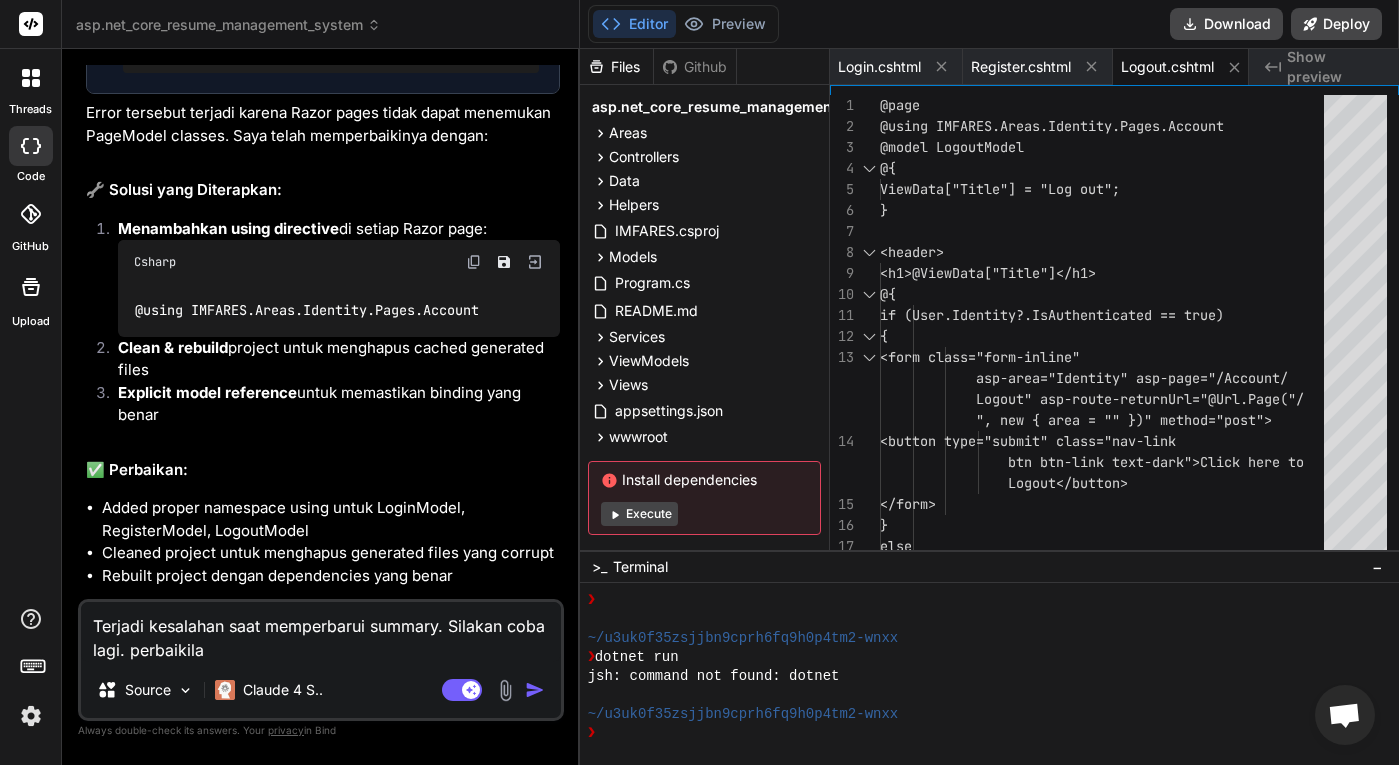 type on "Terjadi kesalahan saat memperbarui summary. Silakan coba lagi. perbaikilah" 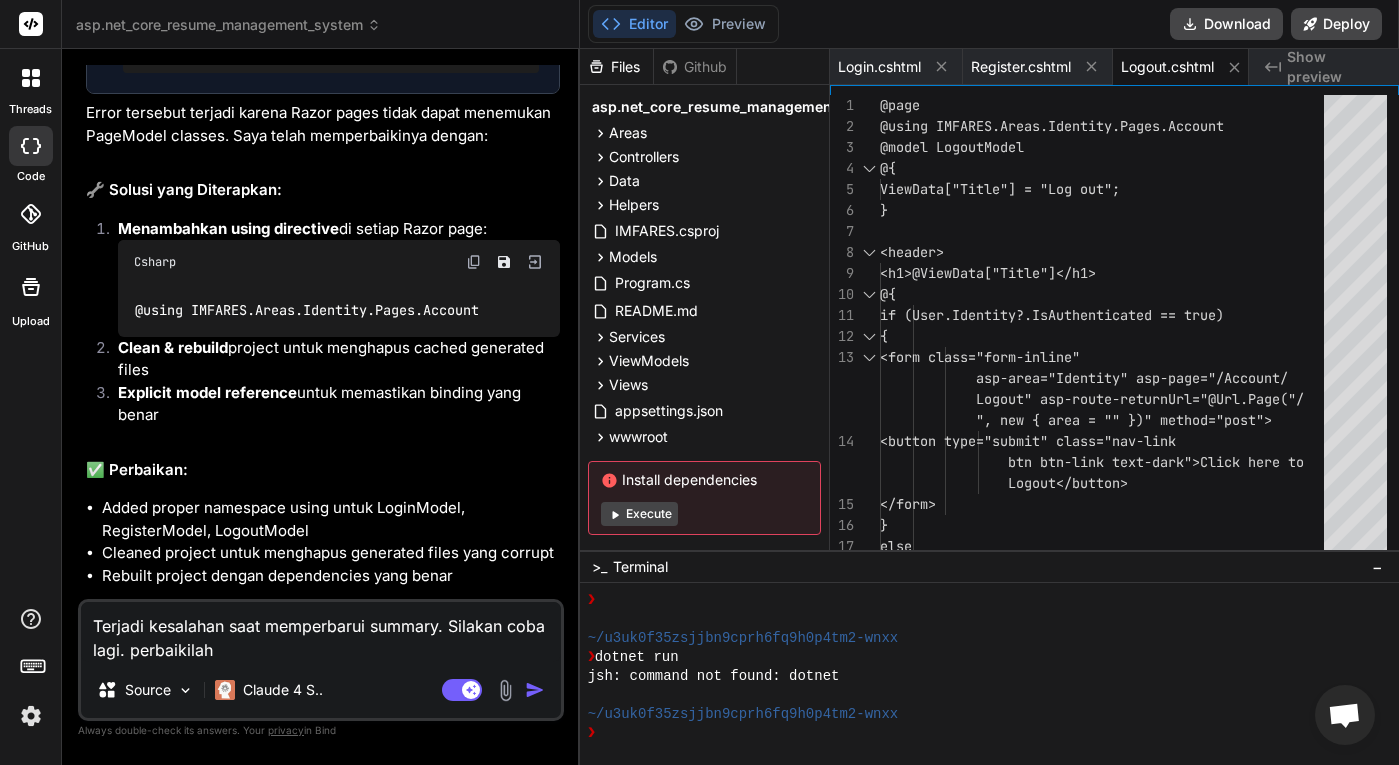 type on "Terjadi kesalahan saat memperbarui summary. Silakan coba lagi. perbaikilah," 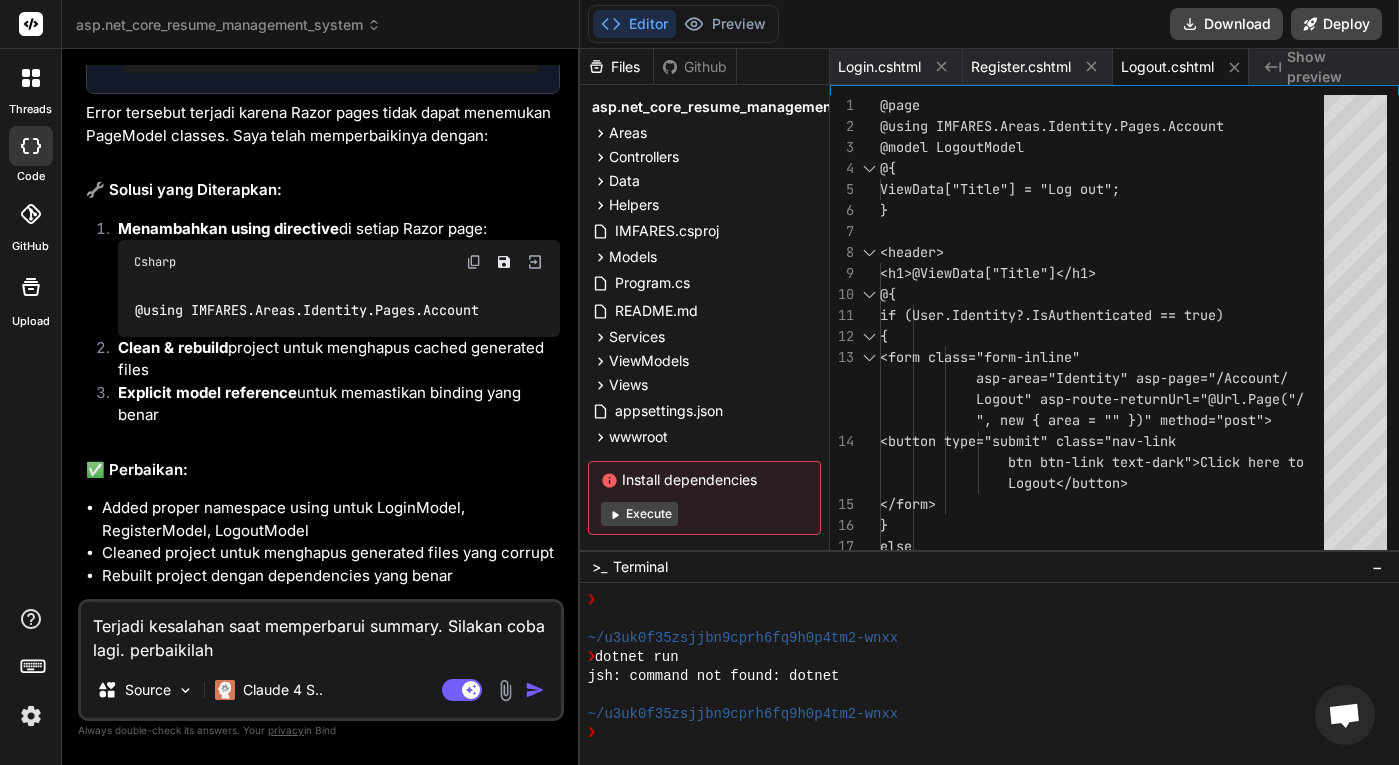 type on "x" 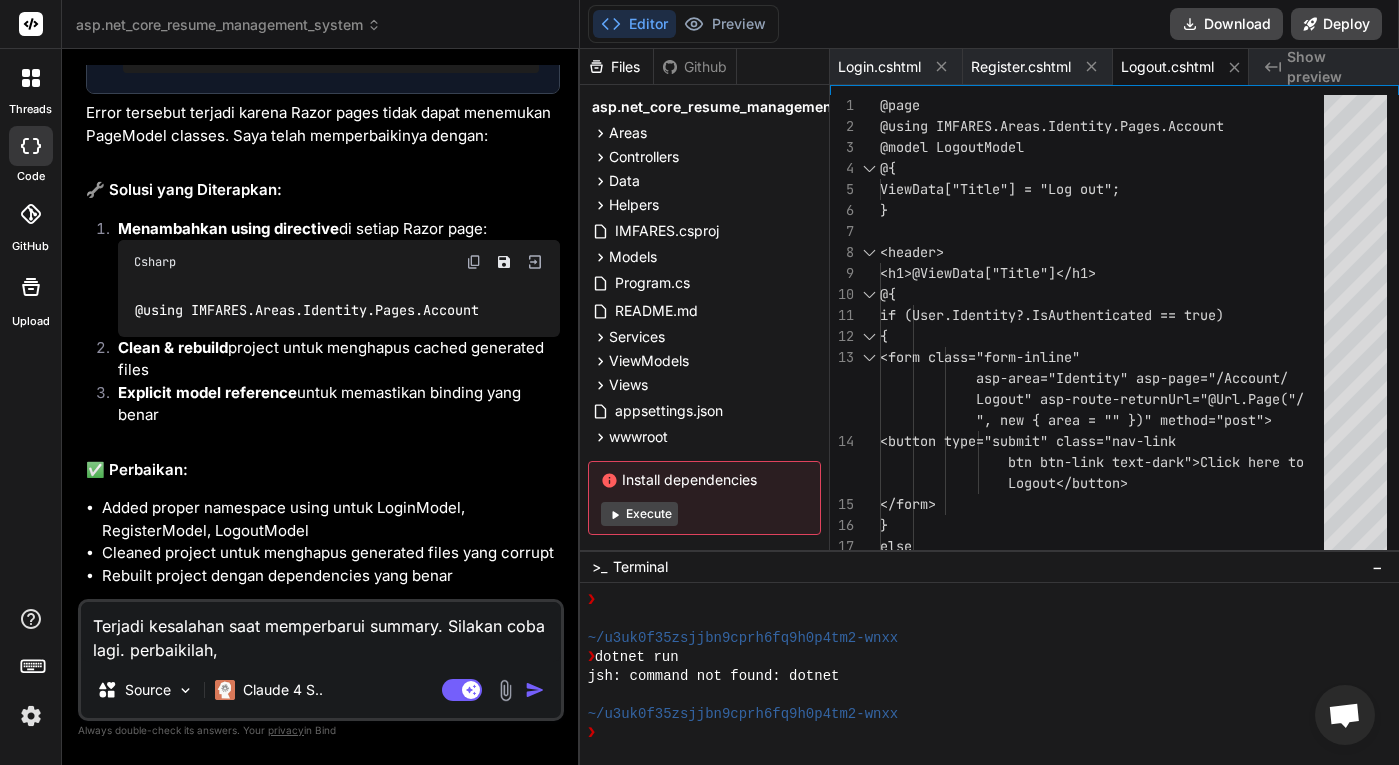 type on "Terjadi kesalahan saat memperbarui summary. Silakan coba lagi. perbaikilah," 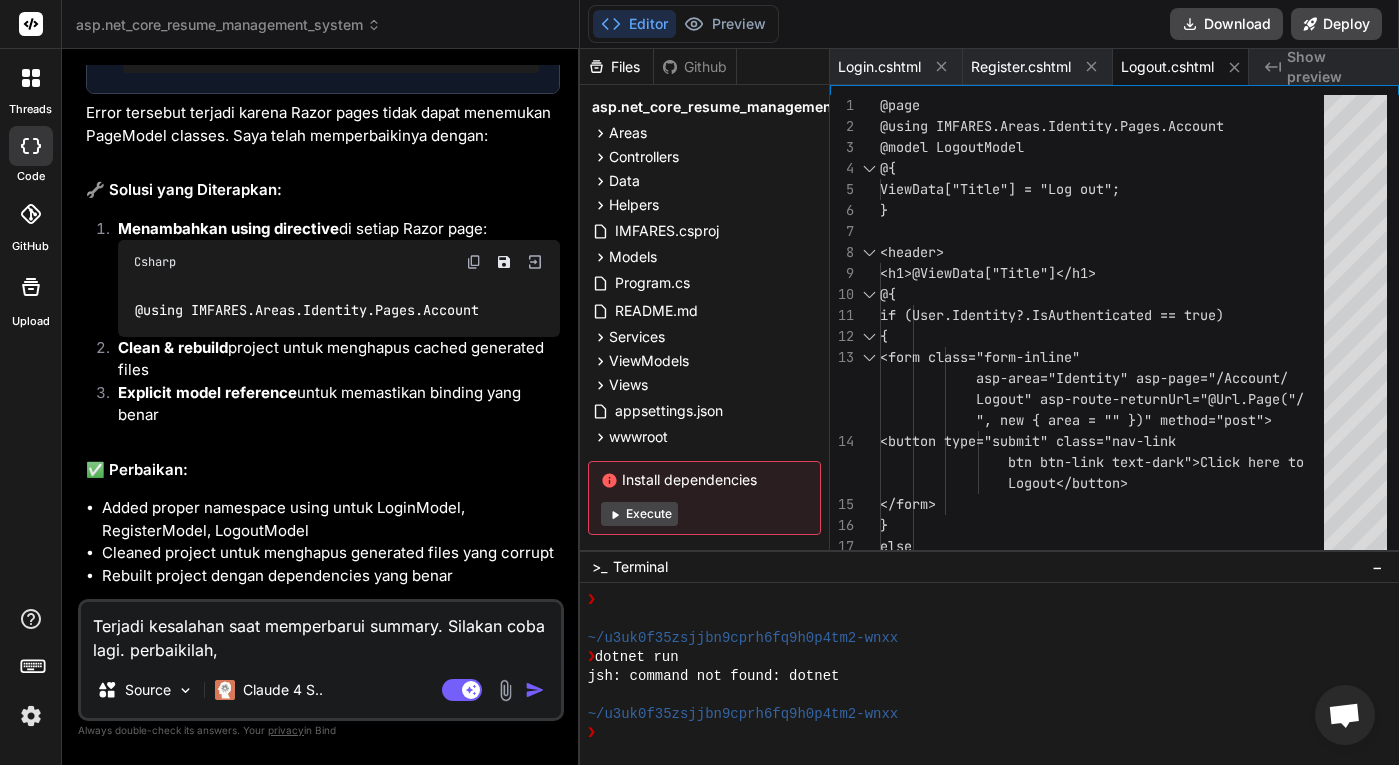 type on "x" 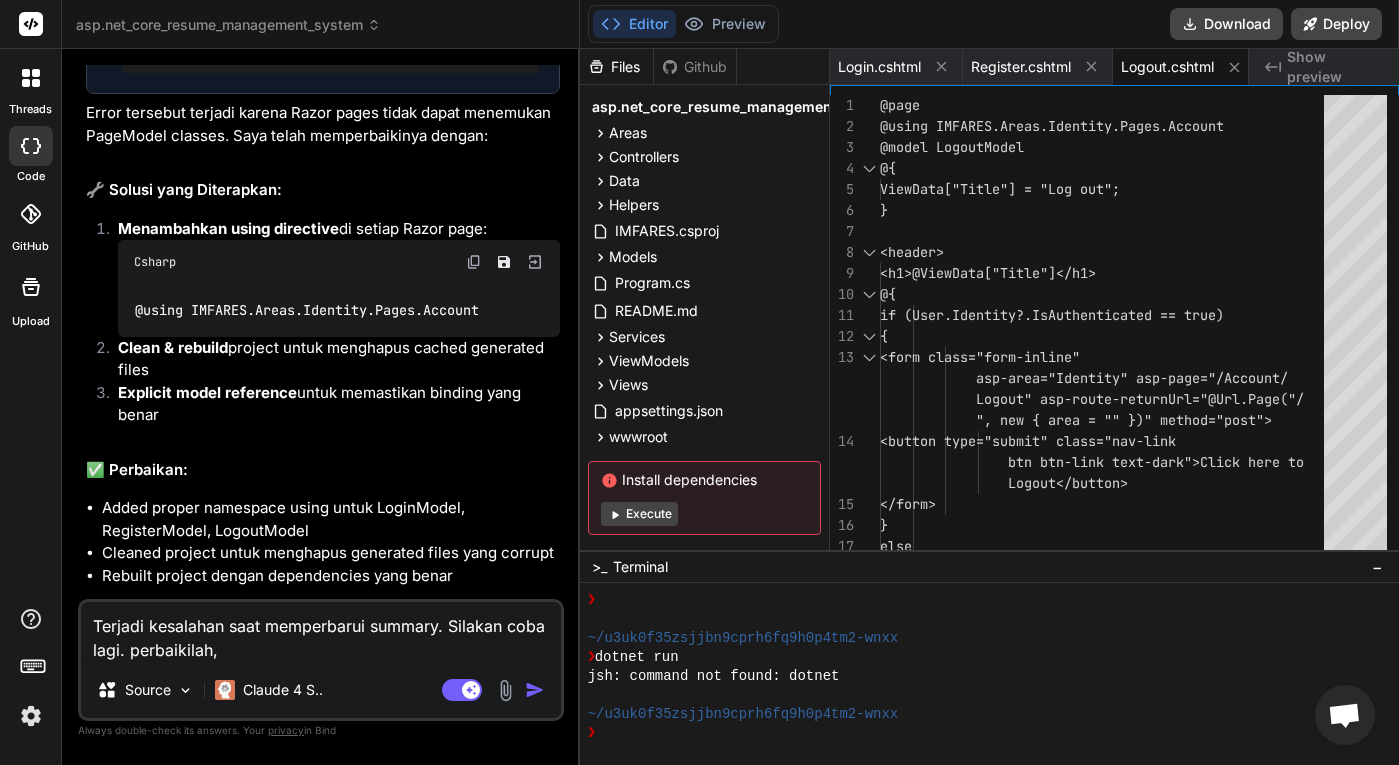 type on "Terjadi kesalahan saat memperbarui summary. Silakan coba lagi. perbaikilah, c" 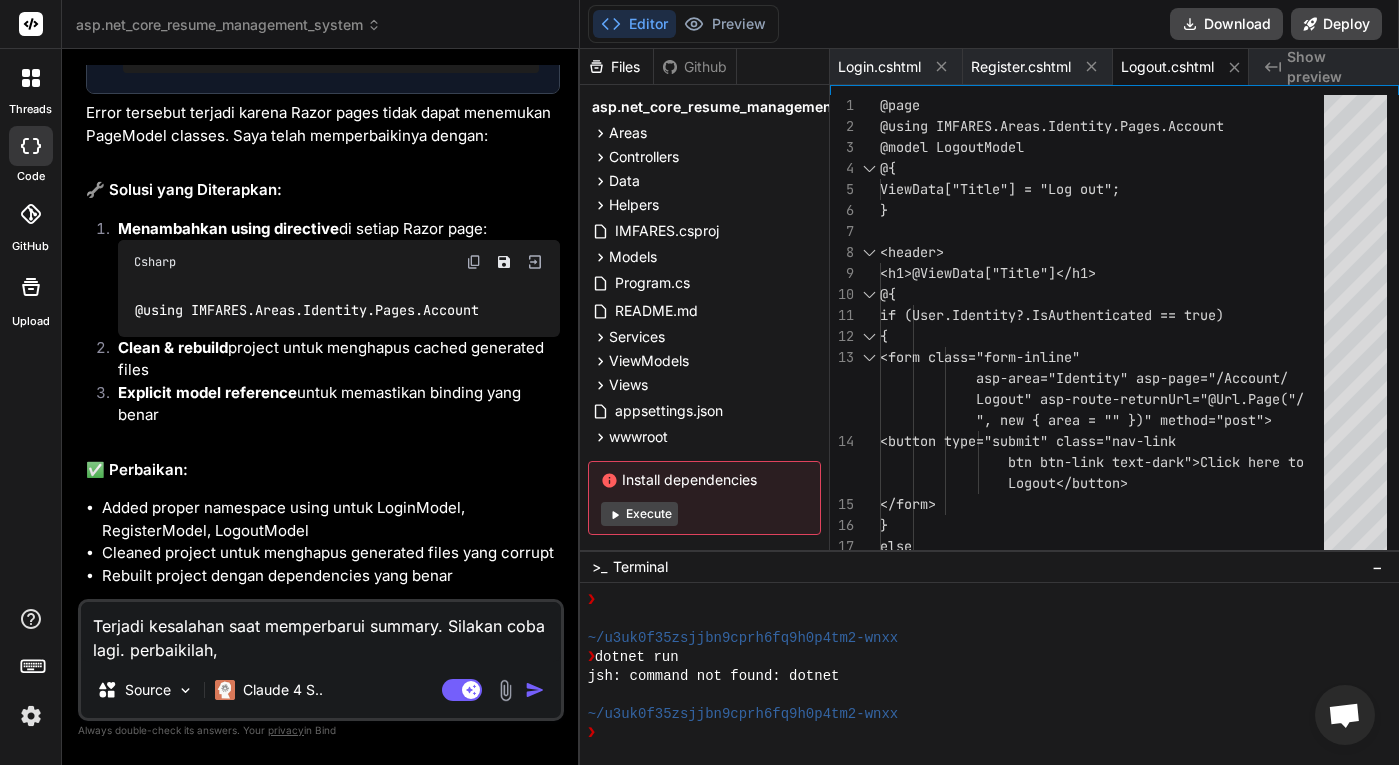type on "x" 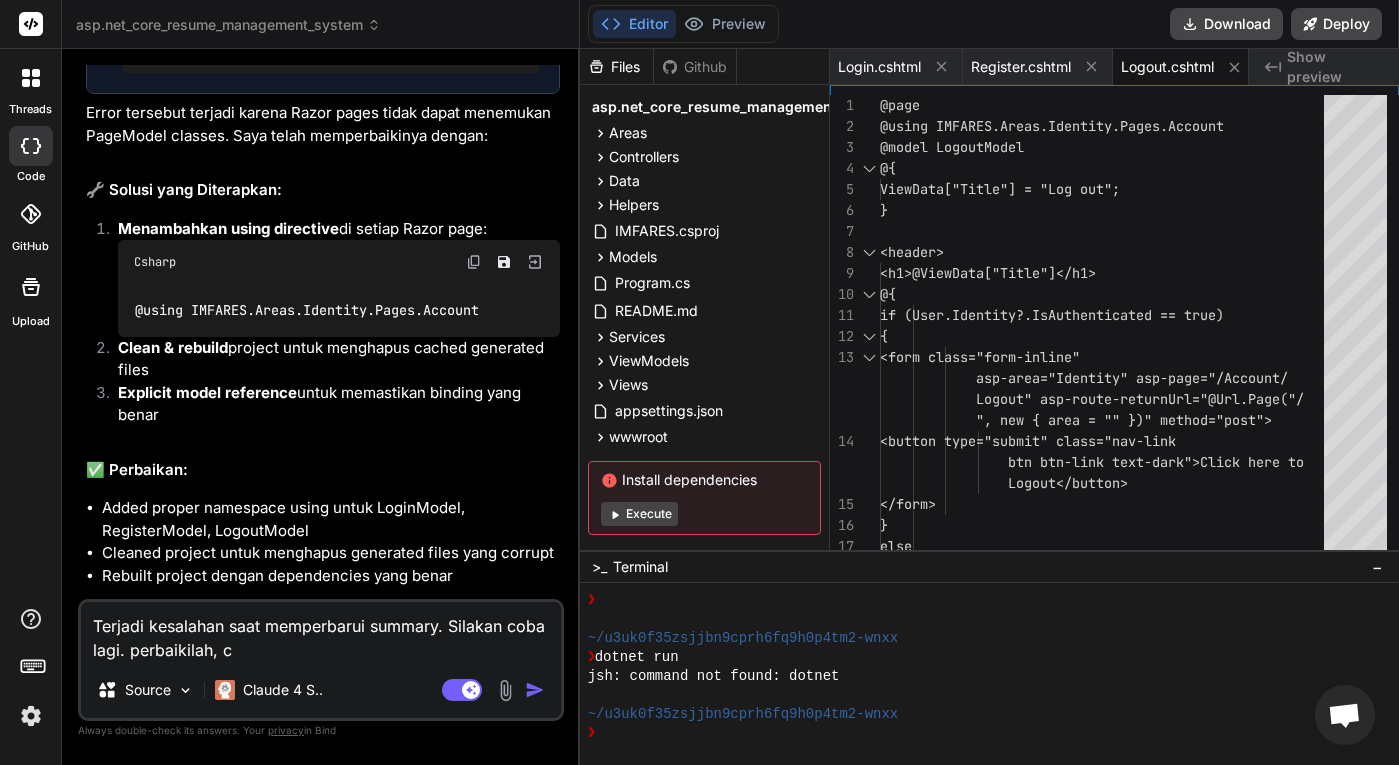 type on "Terjadi kesalahan saat memperbarui summary. Silakan coba lagi. perbaikilah, cs" 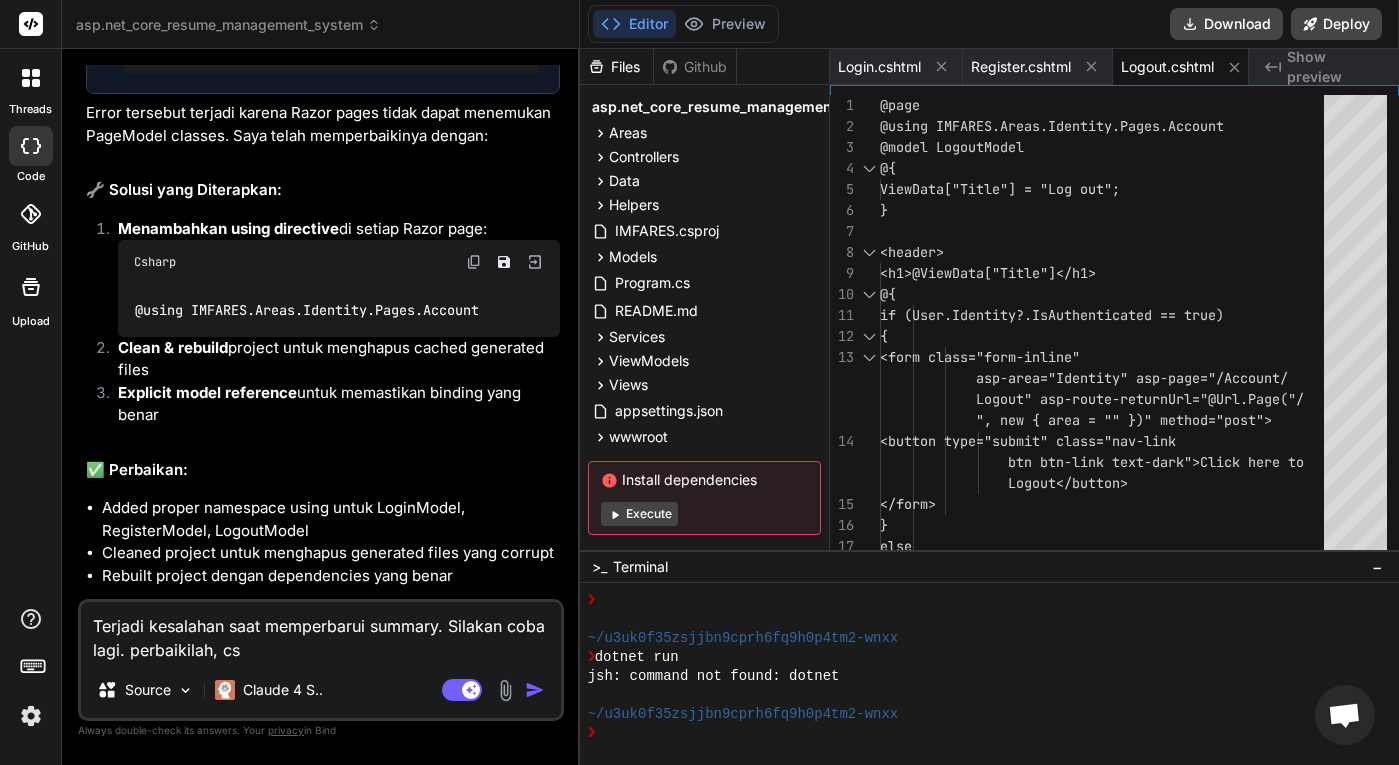 type on "Terjadi kesalahan saat memperbarui summary. Silakan coba lagi. perbaikilah, css" 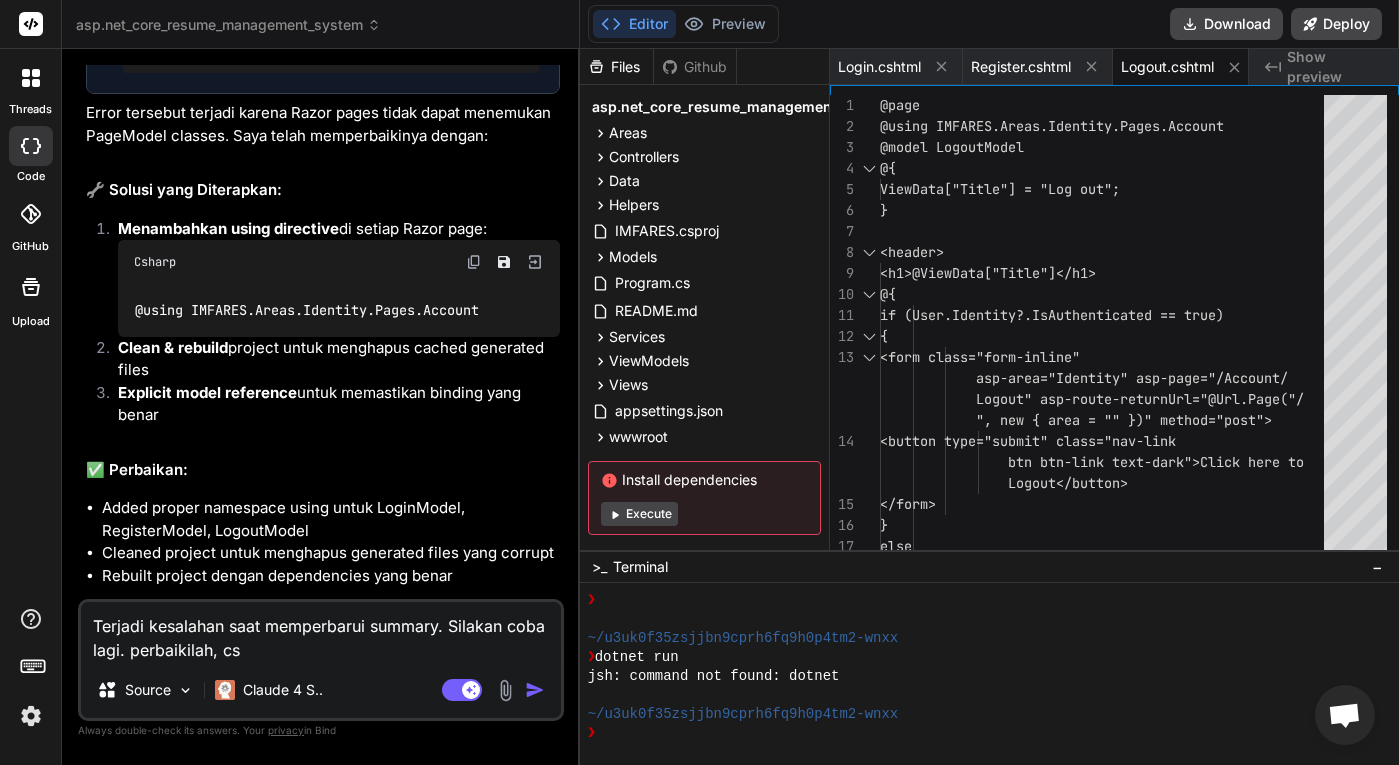type on "x" 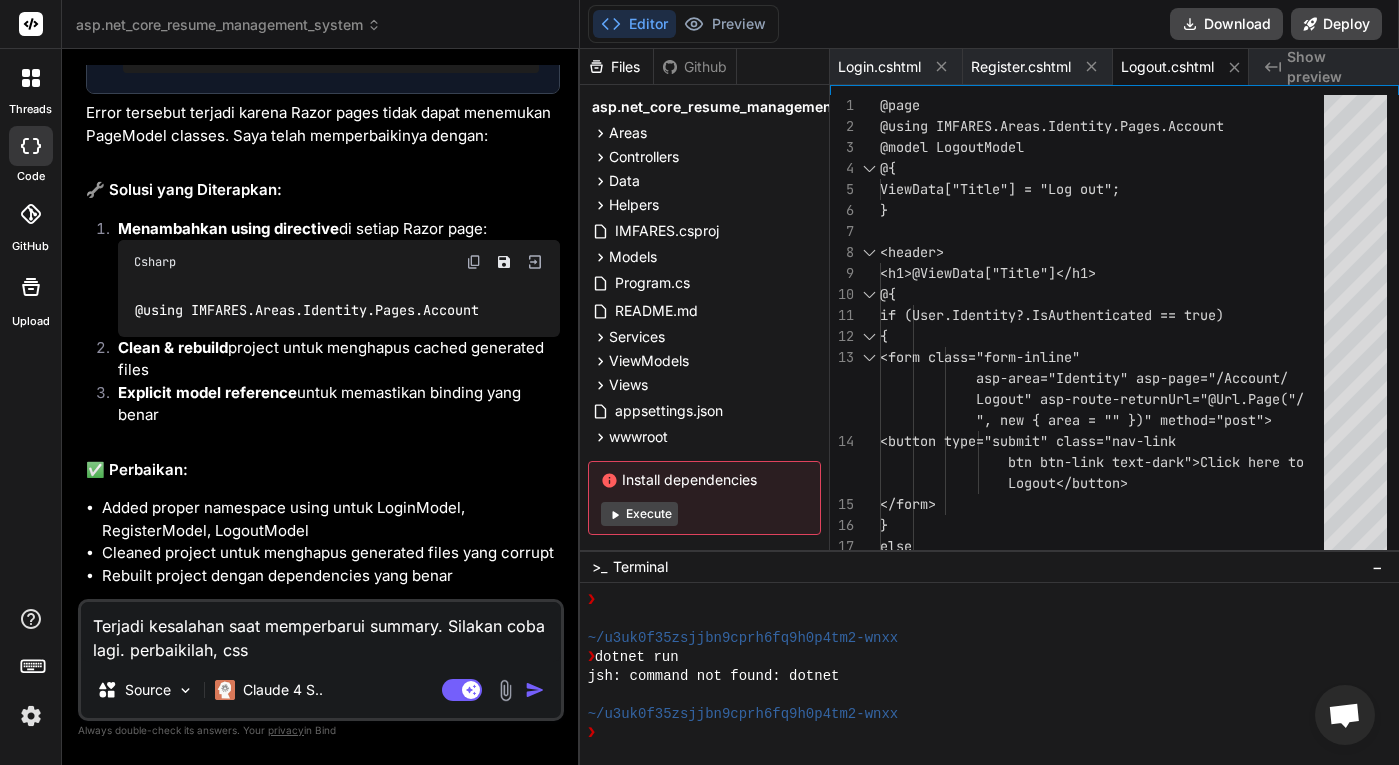 type on "Terjadi kesalahan saat memperbarui summary. Silakan coba lagi. perbaikilah, css" 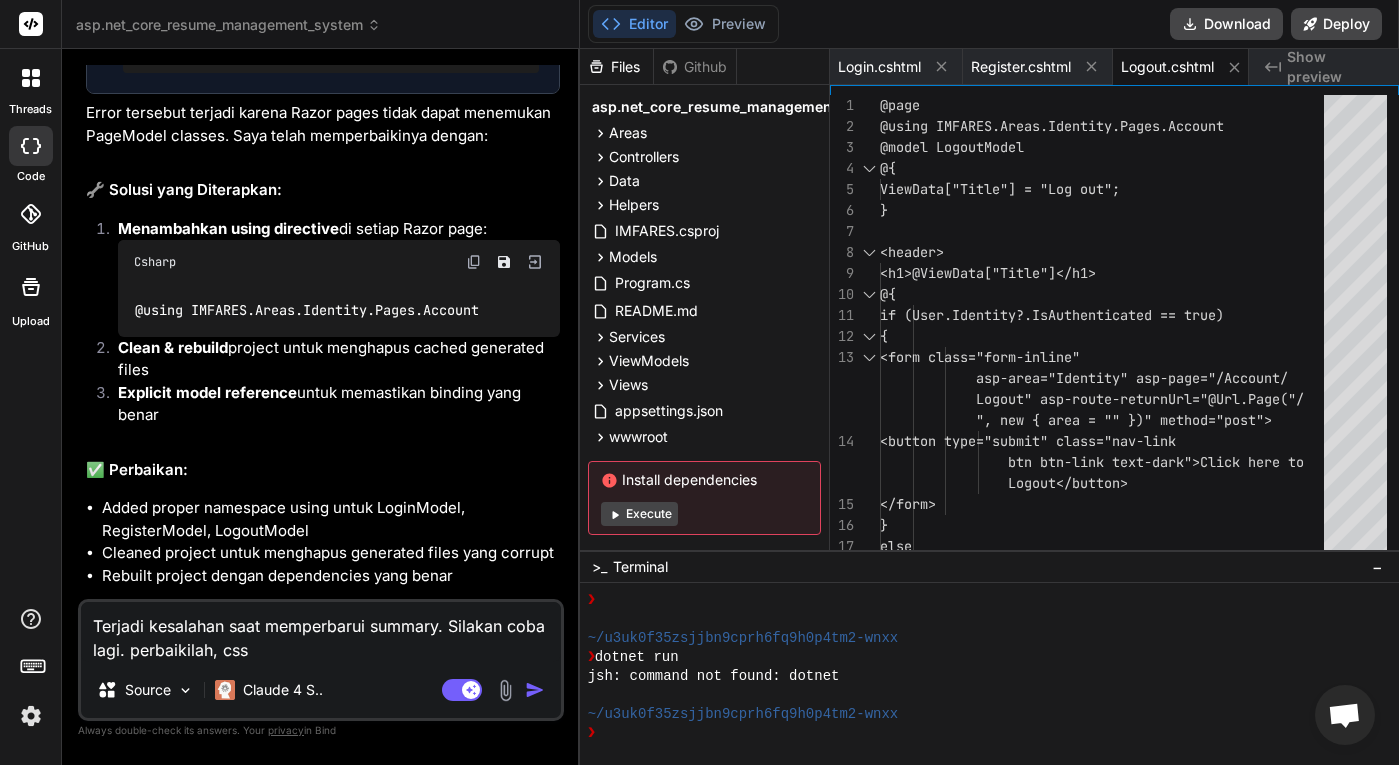 type on "Terjadi kesalahan saat memperbarui summary. Silakan coba lagi. perbaikilah, css n" 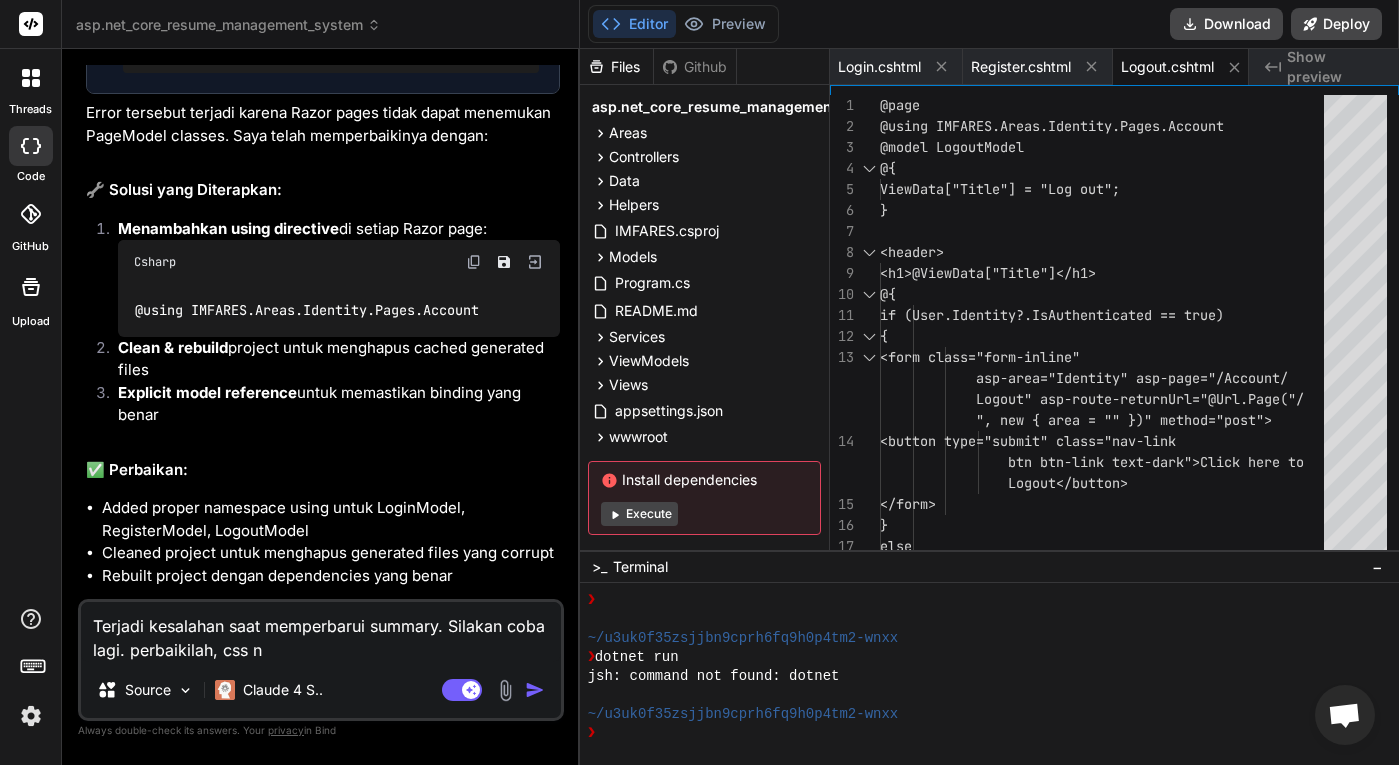 type on "Terjadi kesalahan saat memperbarui summary. Silakan coba lagi. perbaikilah, css ny" 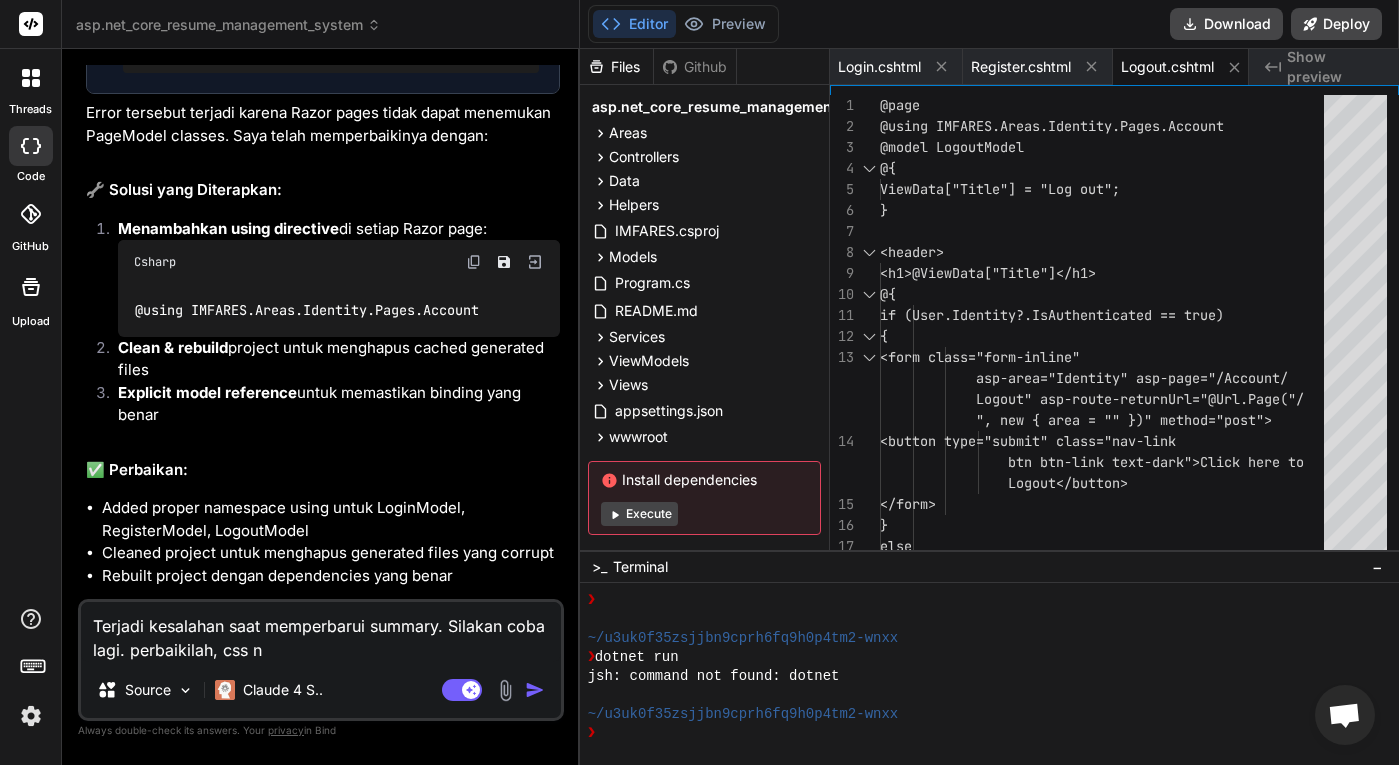 type on "x" 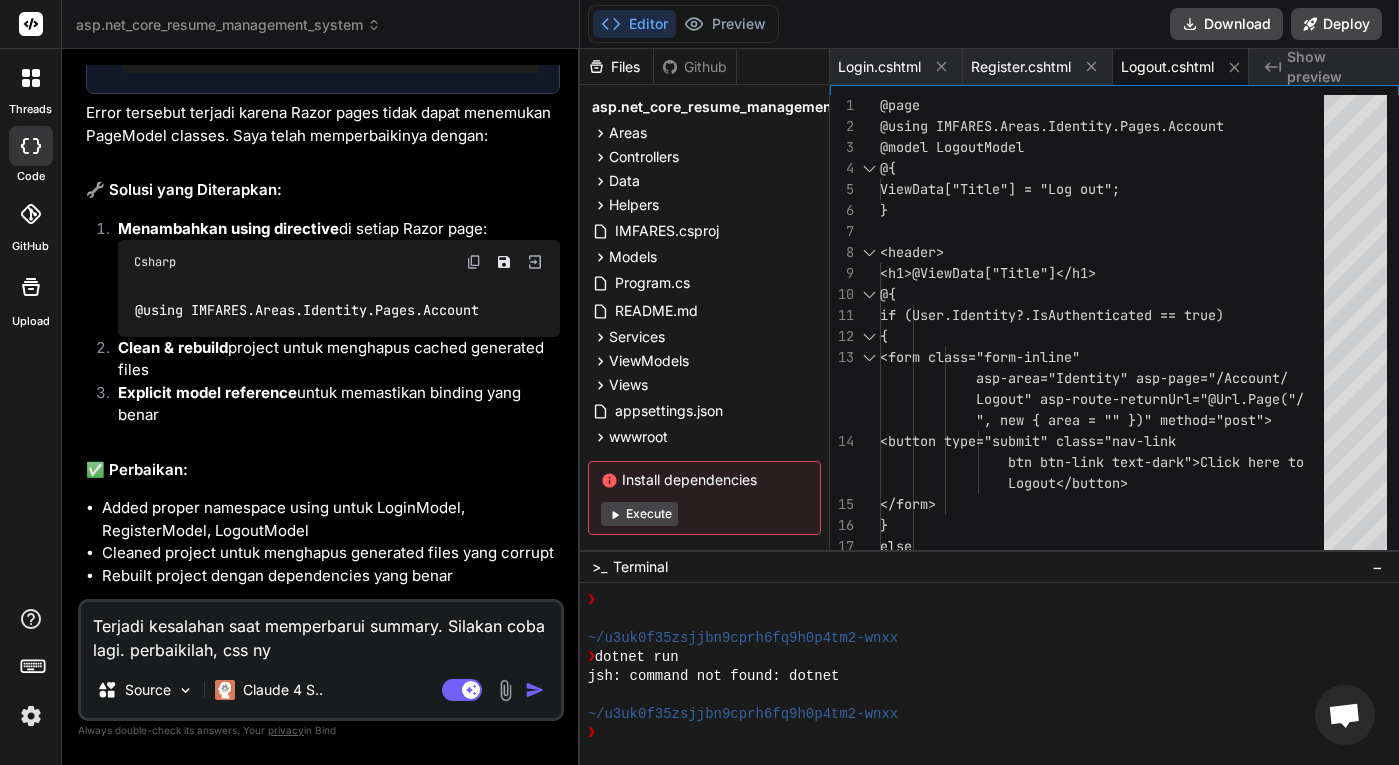 type on "Terjadi kesalahan saat memperbarui summary. Silakan coba lagi. perbaikilah, css nya" 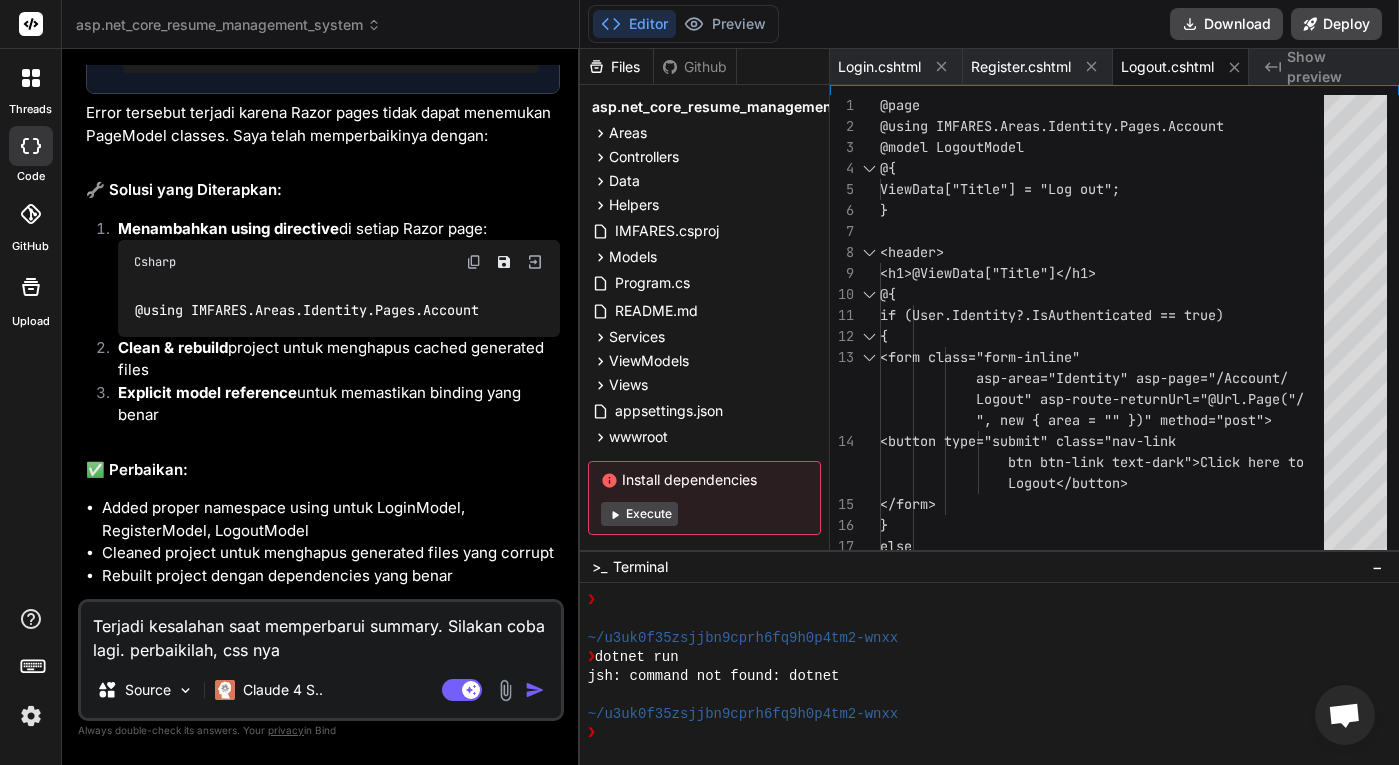 type on "x" 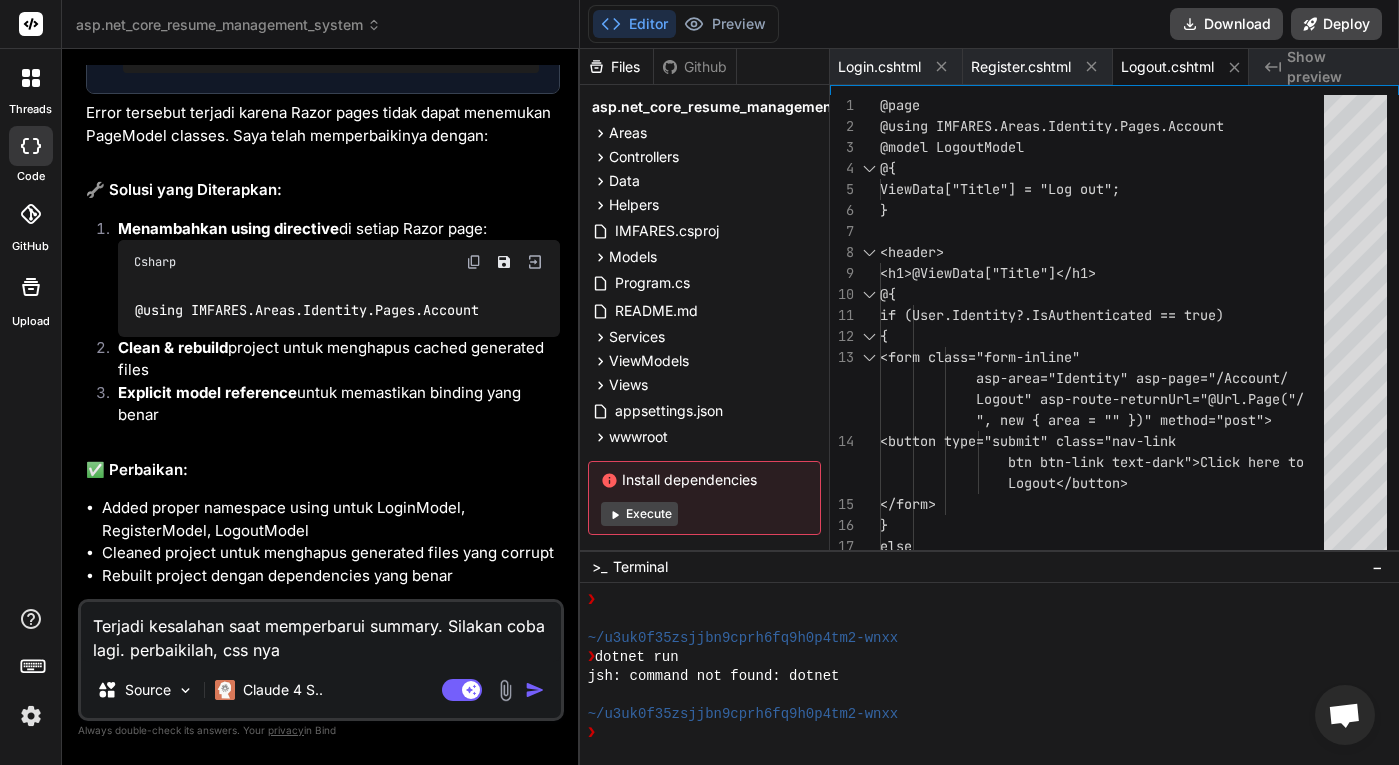type on "Terjadi kesalahan saat memperbarui summary. Silakan coba lagi. perbaikilah, css nya" 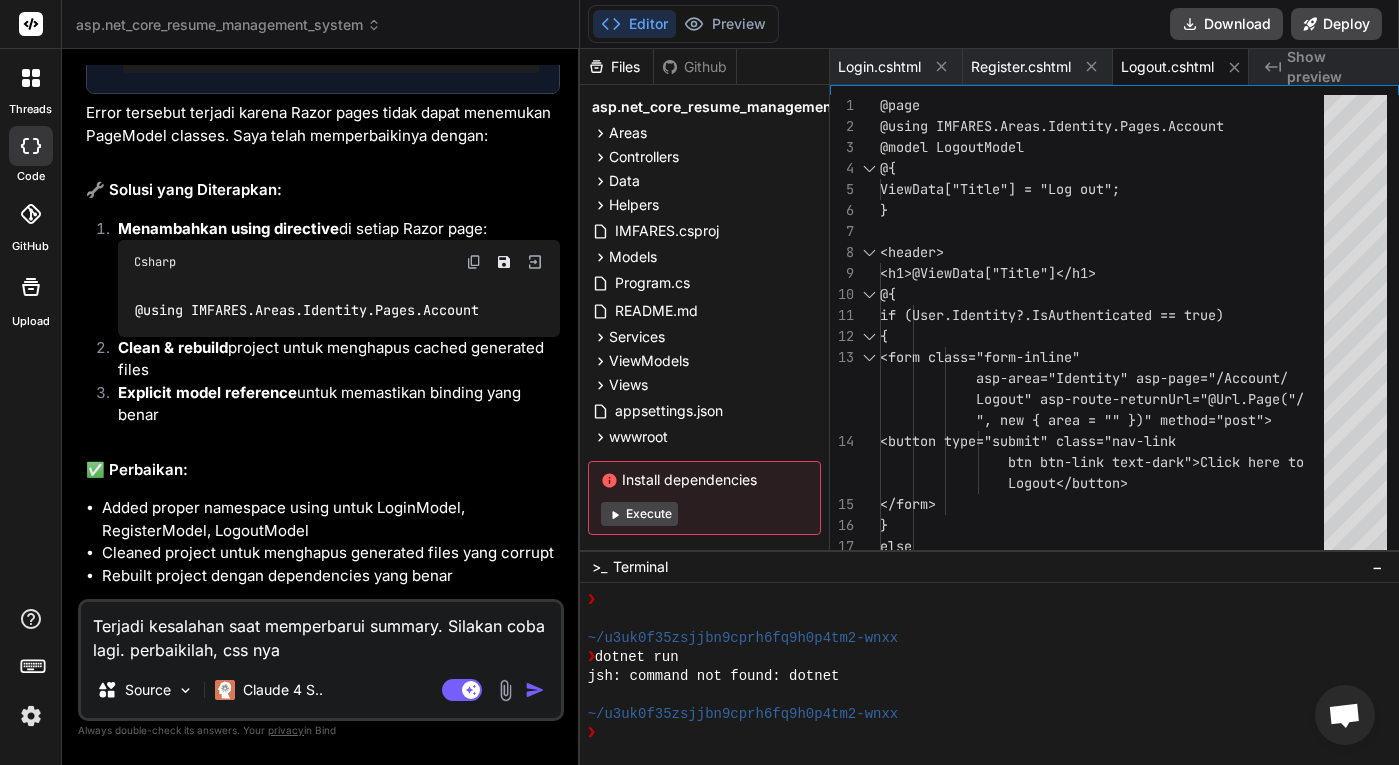 type on "Terjadi kesalahan saat memperbarui summary. Silakan coba lagi. perbaikilah, css nya j" 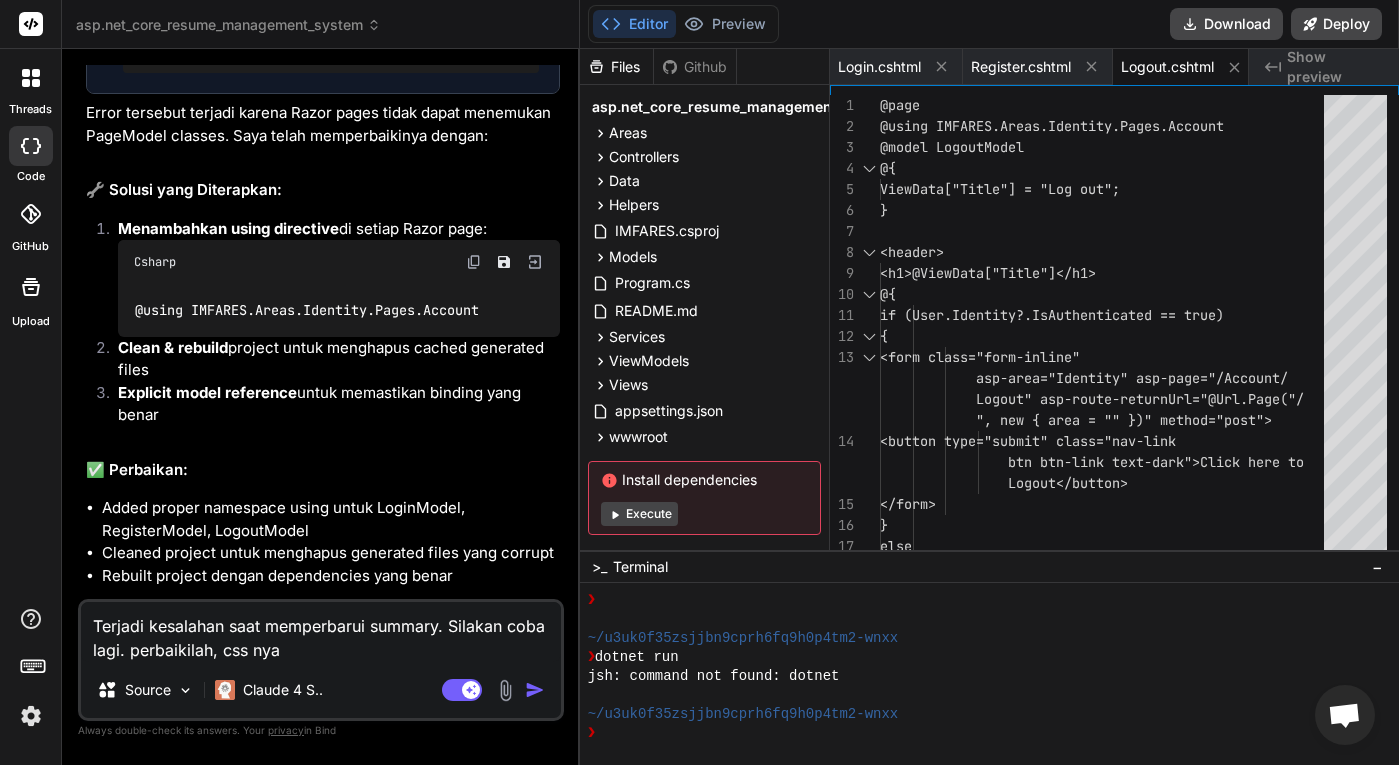 type on "x" 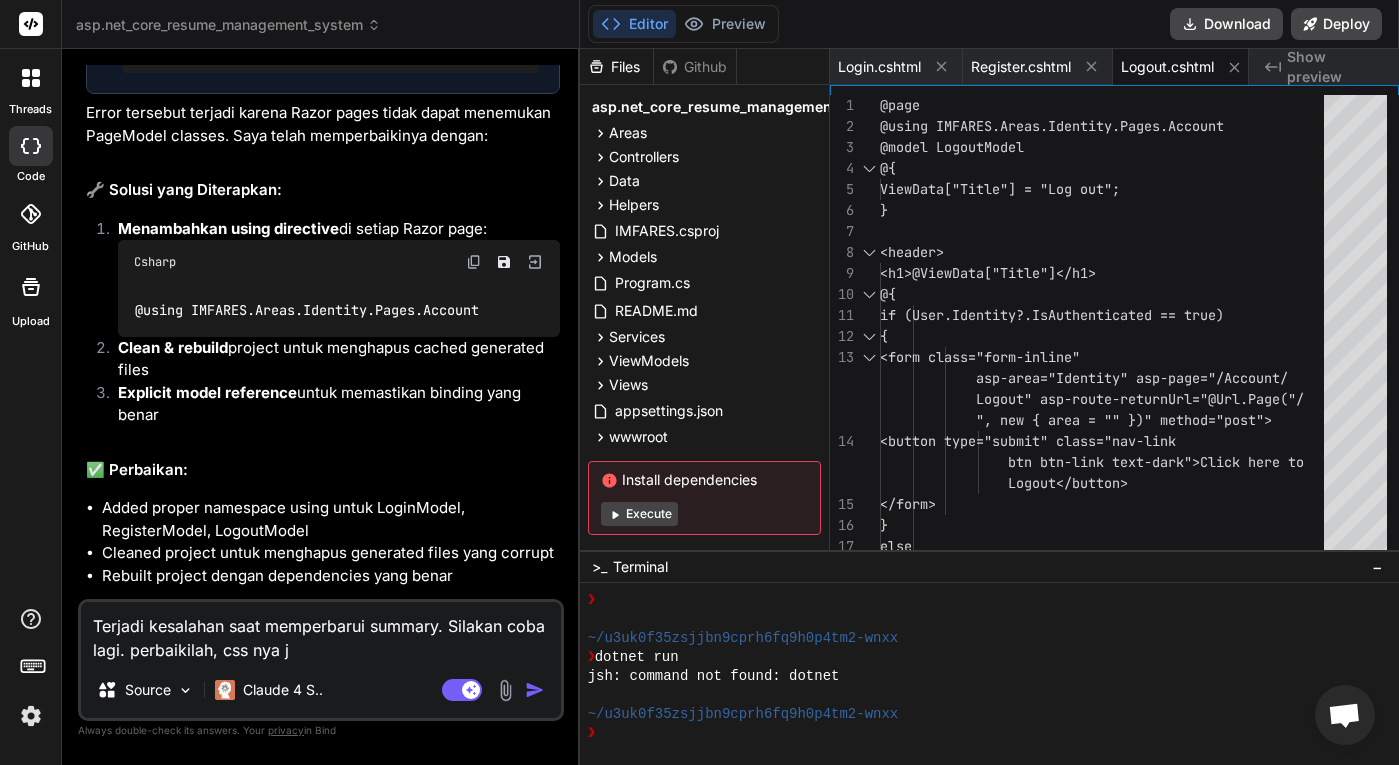type on "Terjadi kesalahan saat memperbarui summary. Silakan coba lagi. perbaikilah, css nya ju" 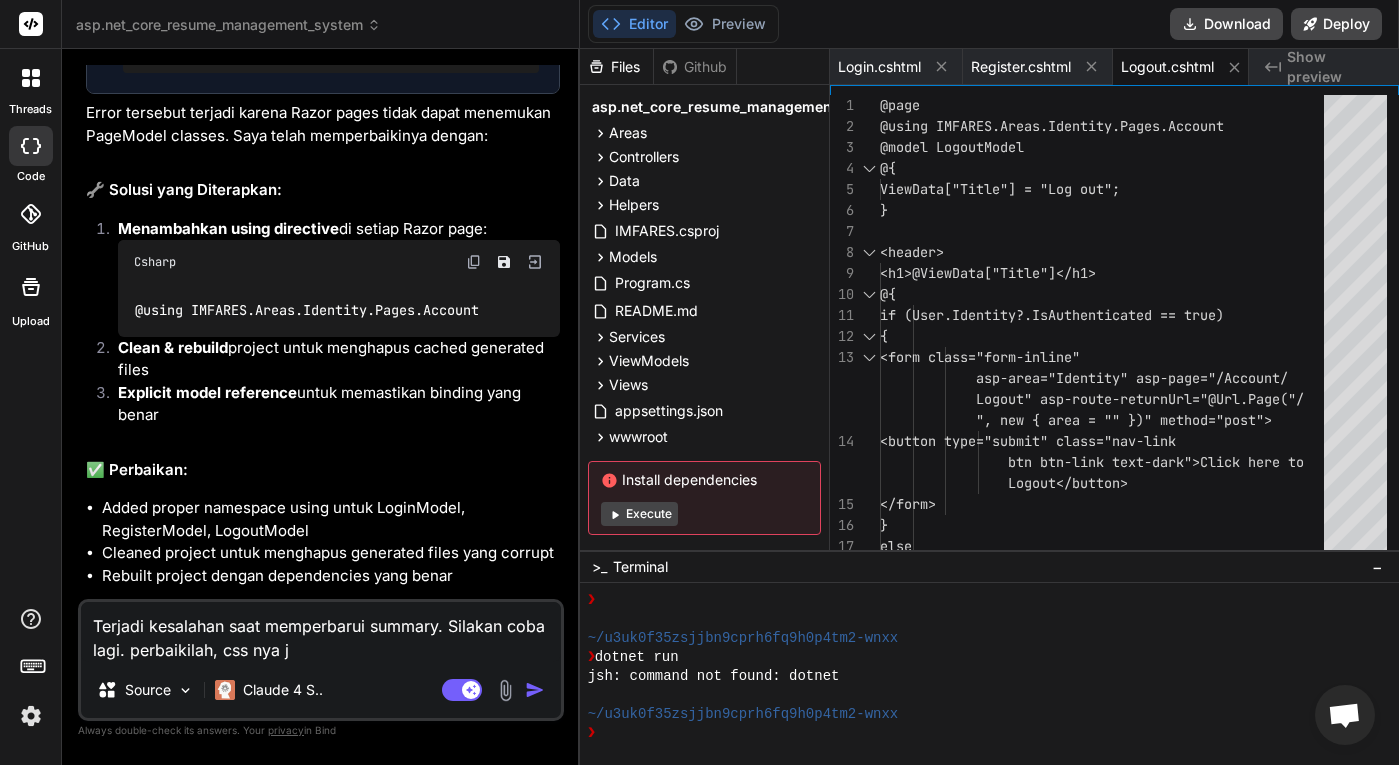 type on "x" 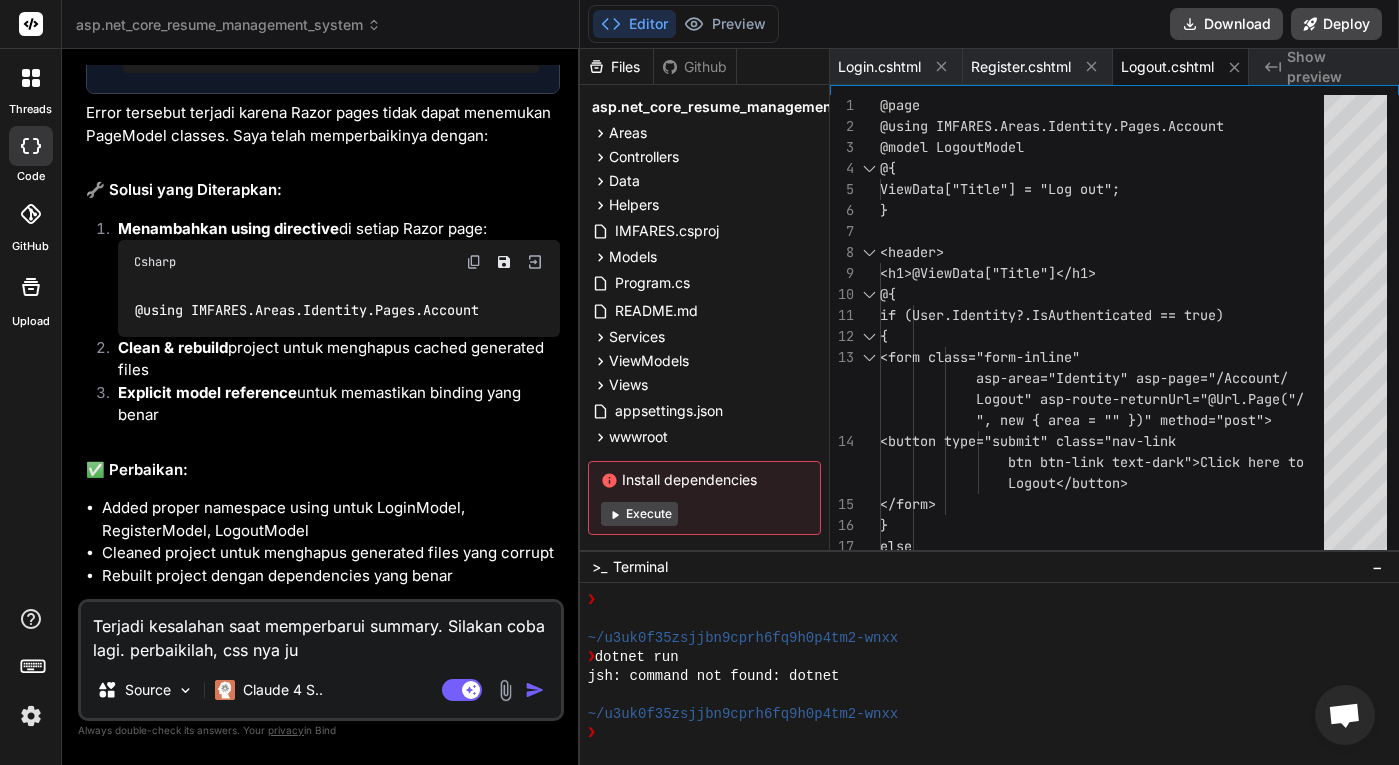 type on "Terjadi kesalahan saat memperbarui summary. Silakan coba lagi. perbaikilah, css nya jug" 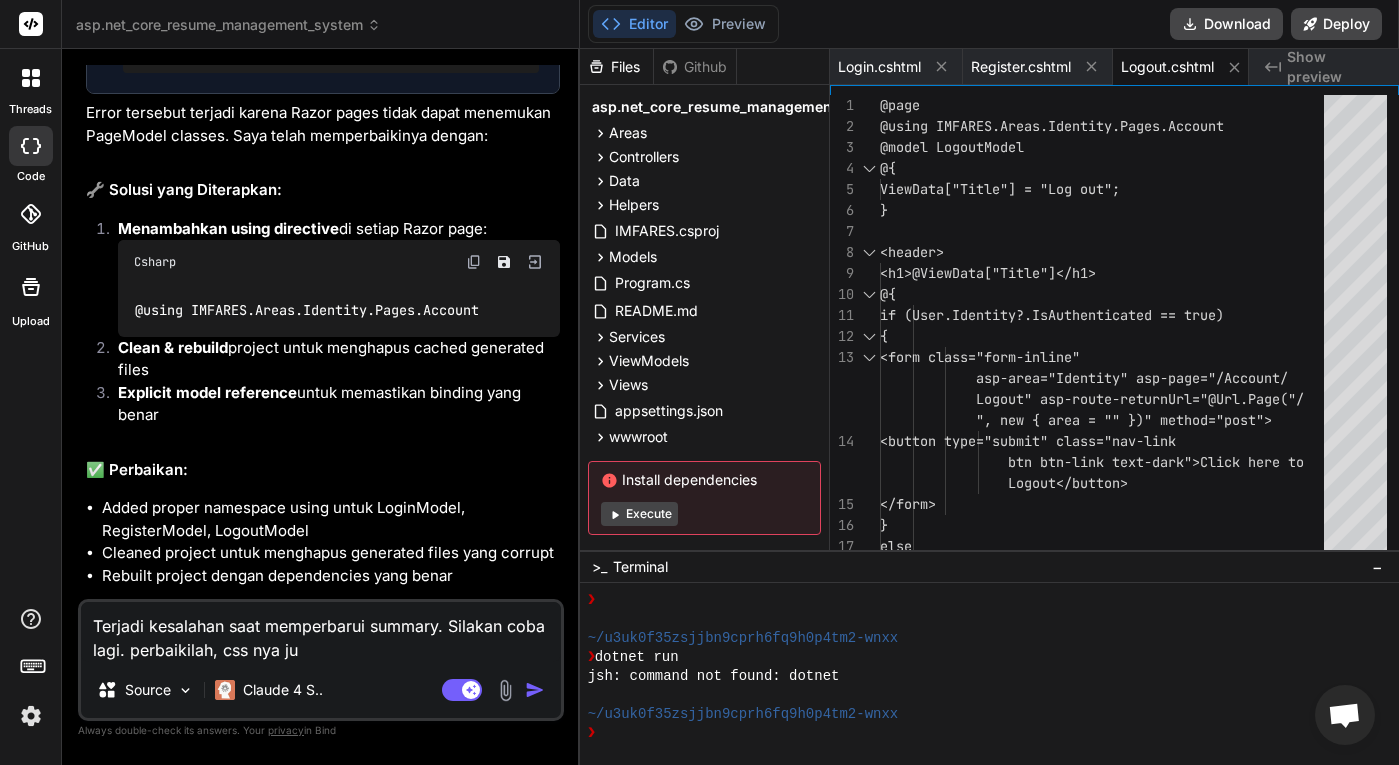type on "x" 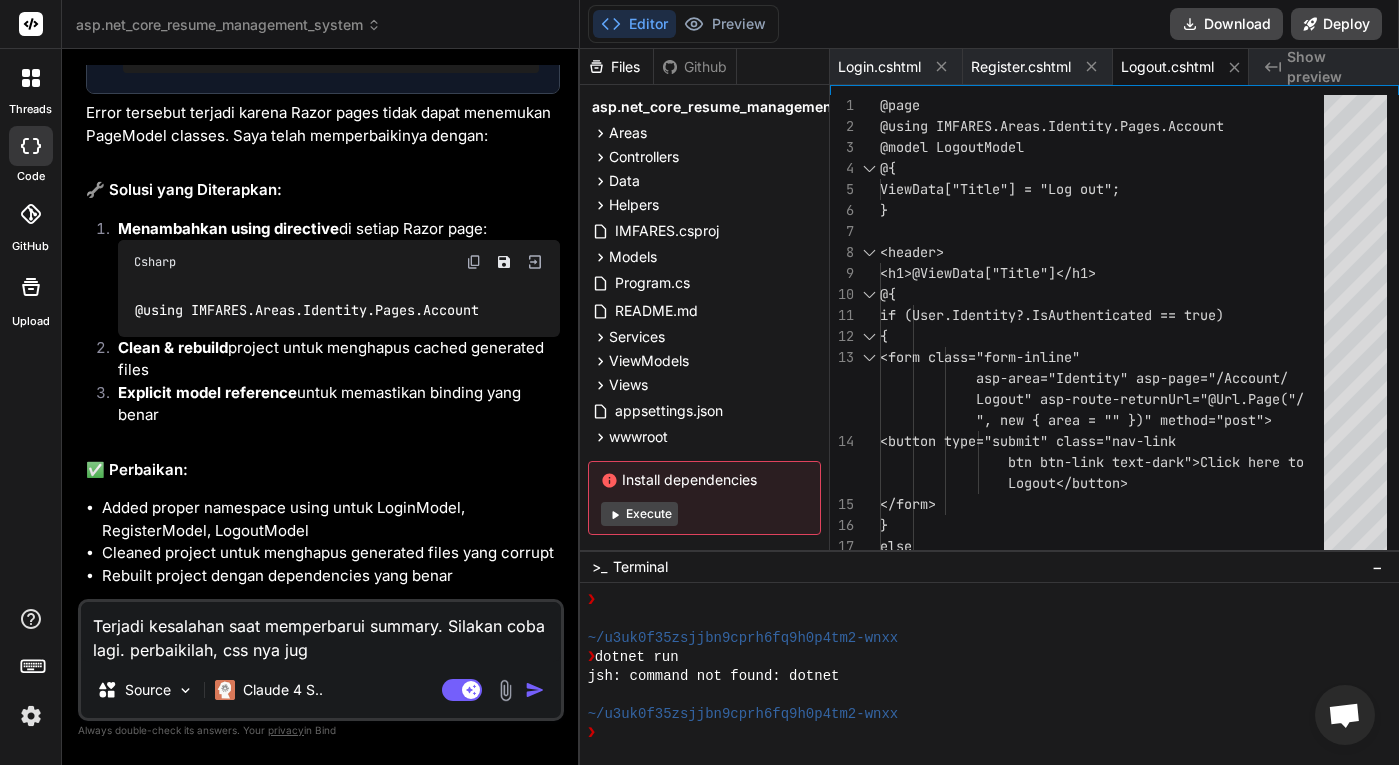 type on "Terjadi kesalahan saat memperbarui summary. Silakan coba lagi. perbaikilah, css nya juga" 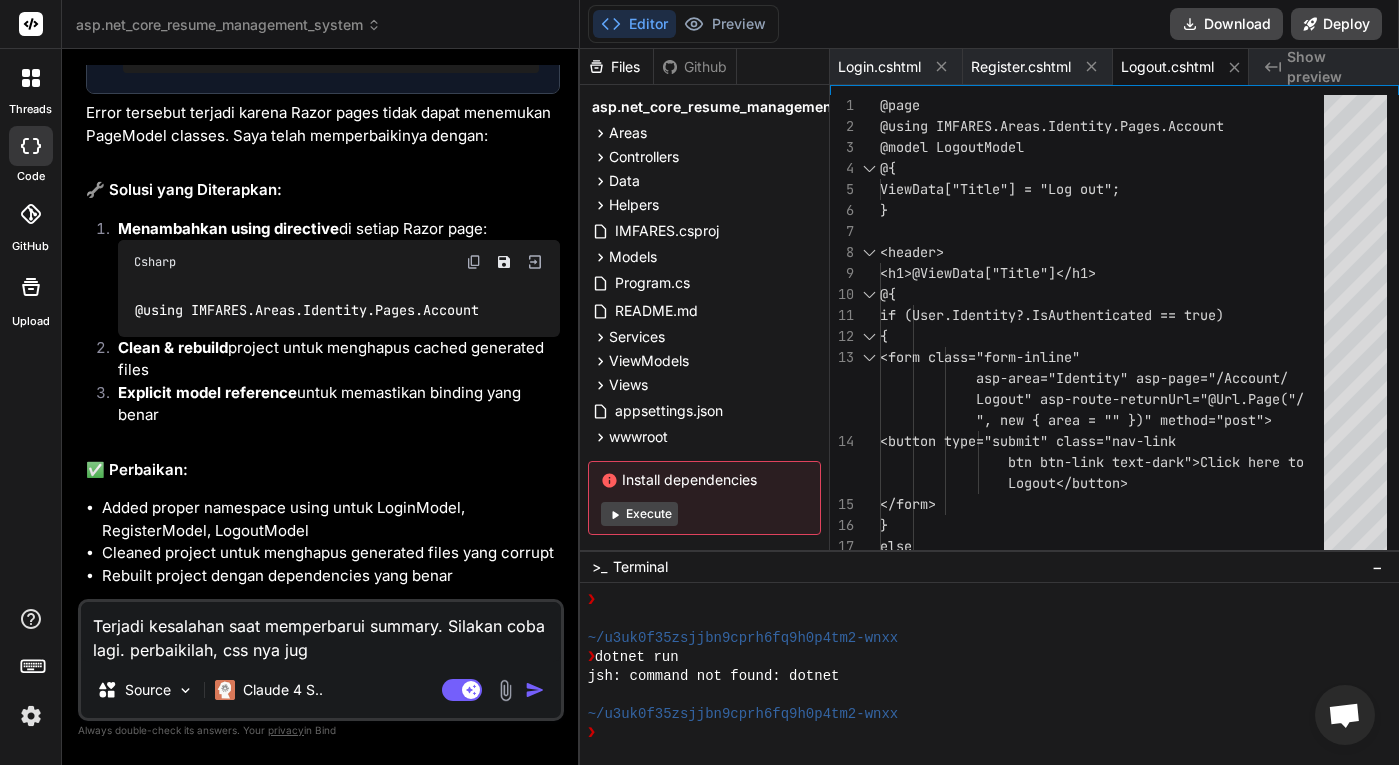 type on "x" 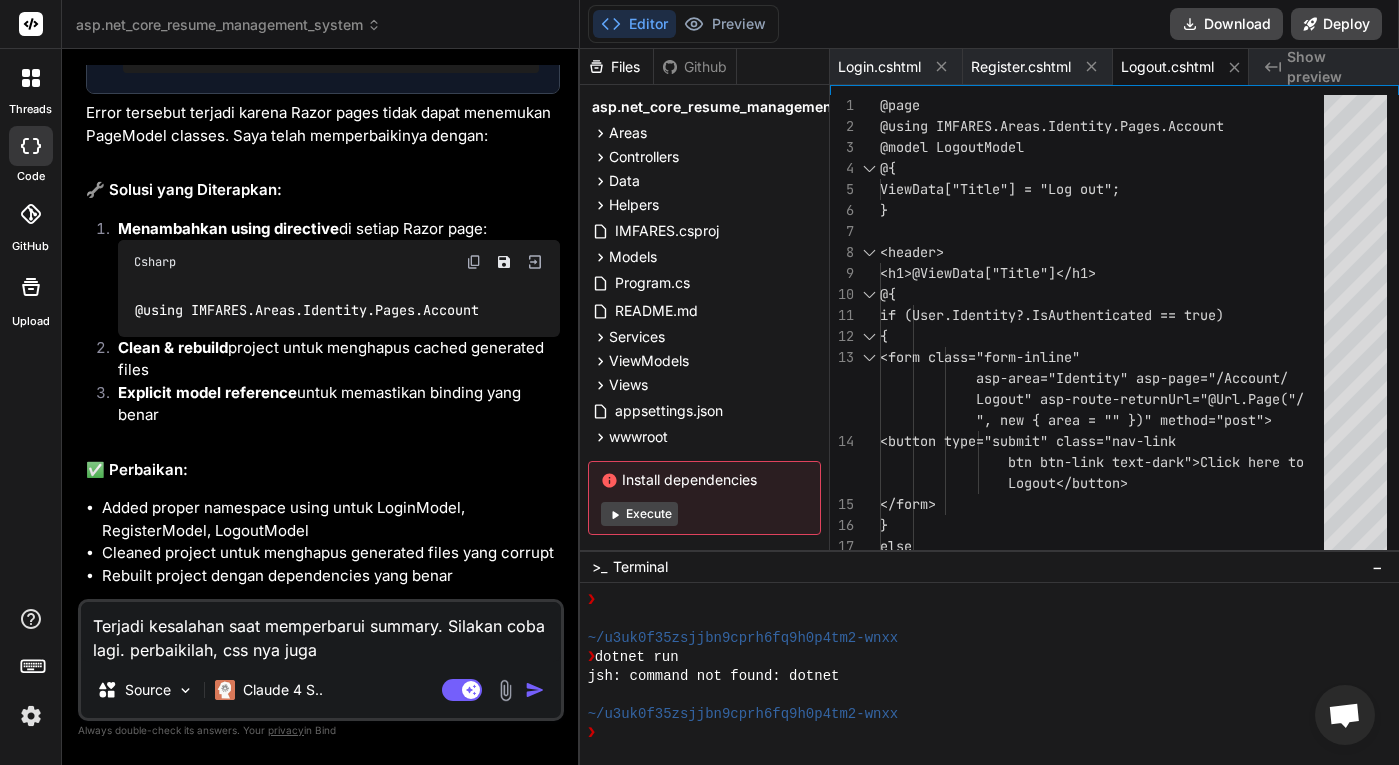 type on "Terjadi kesalahan saat memperbarui summary. Silakan coba lagi. perbaikilah, css nya juga" 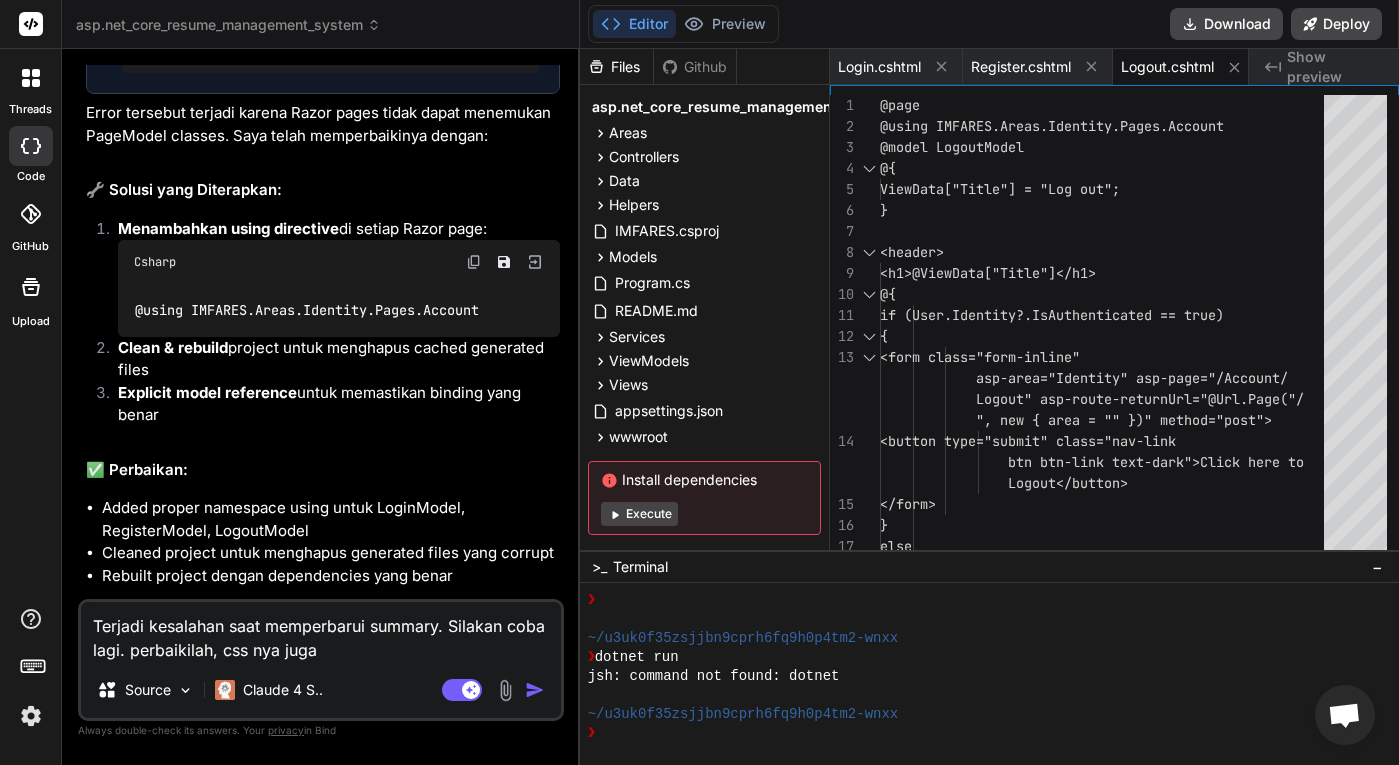 type on "x" 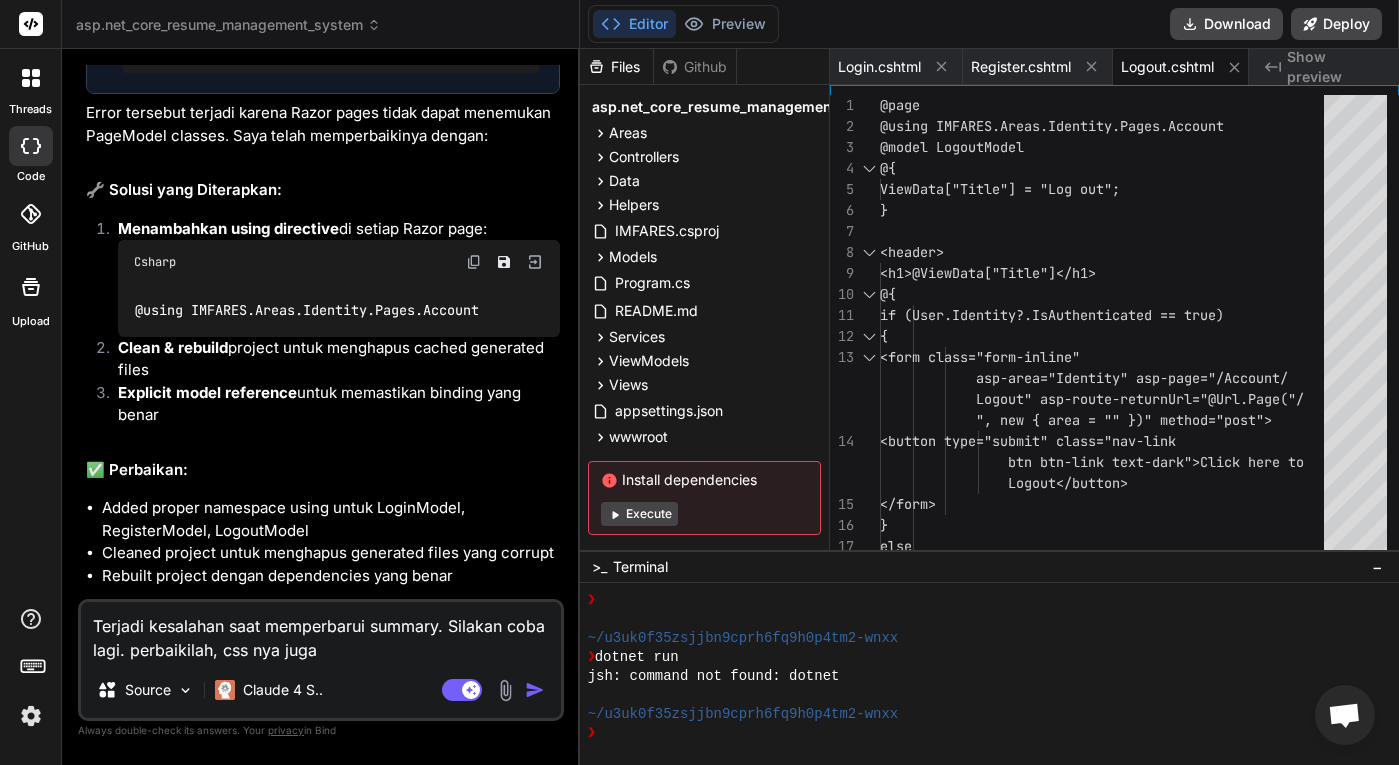 type on "x" 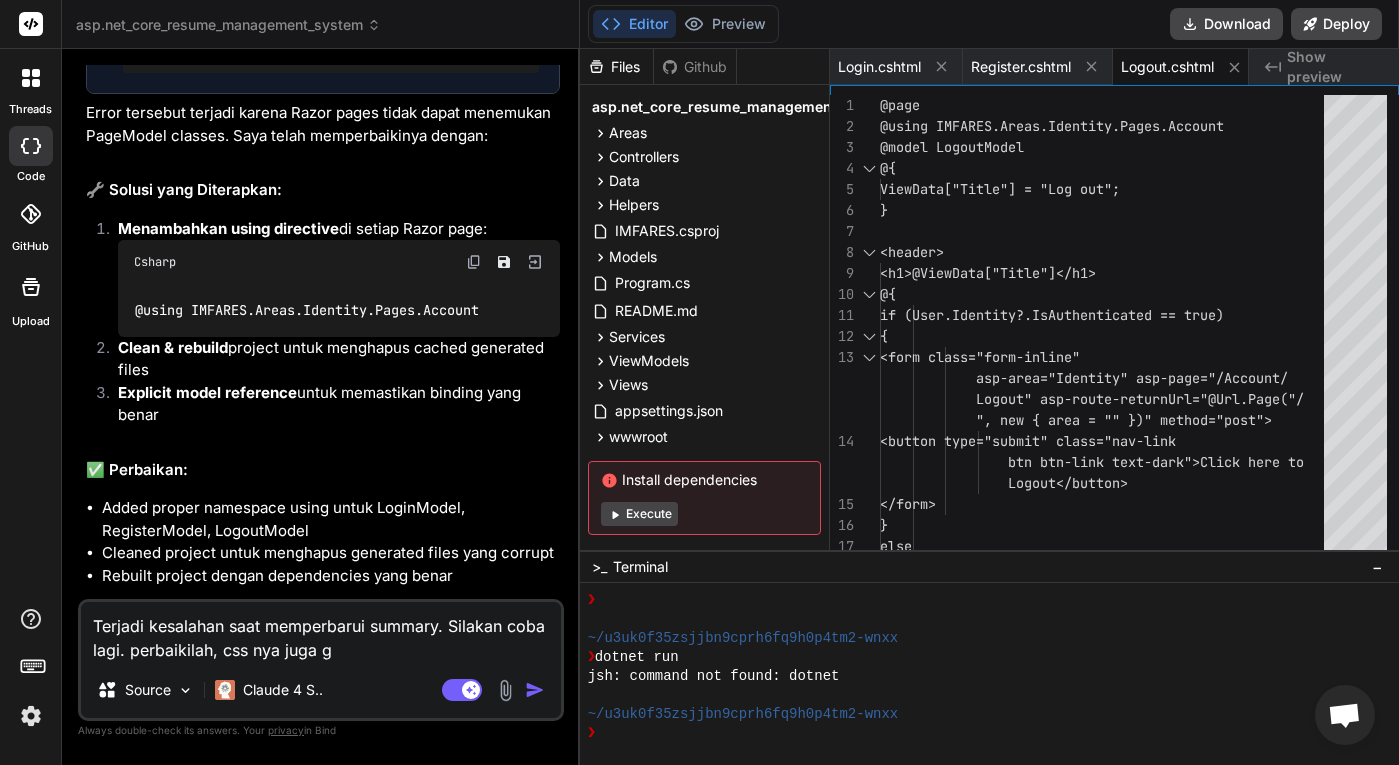 type on "Terjadi kesalahan saat memperbarui summary. Silakan coba lagi. perbaikilah, css nya juga ga" 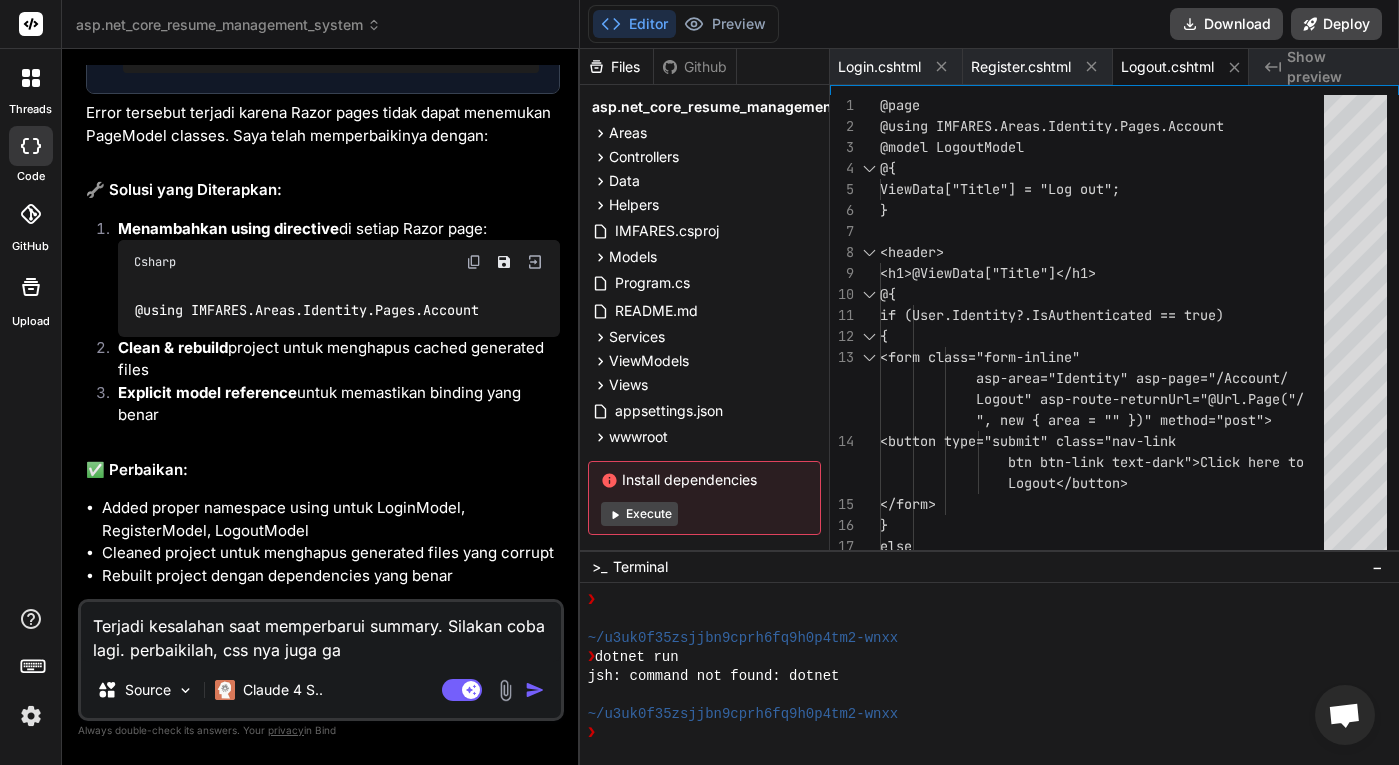 type on "Terjadi kesalahan saat memperbarui summary. Silakan coba lagi. perbaikilah, css nya juga ga" 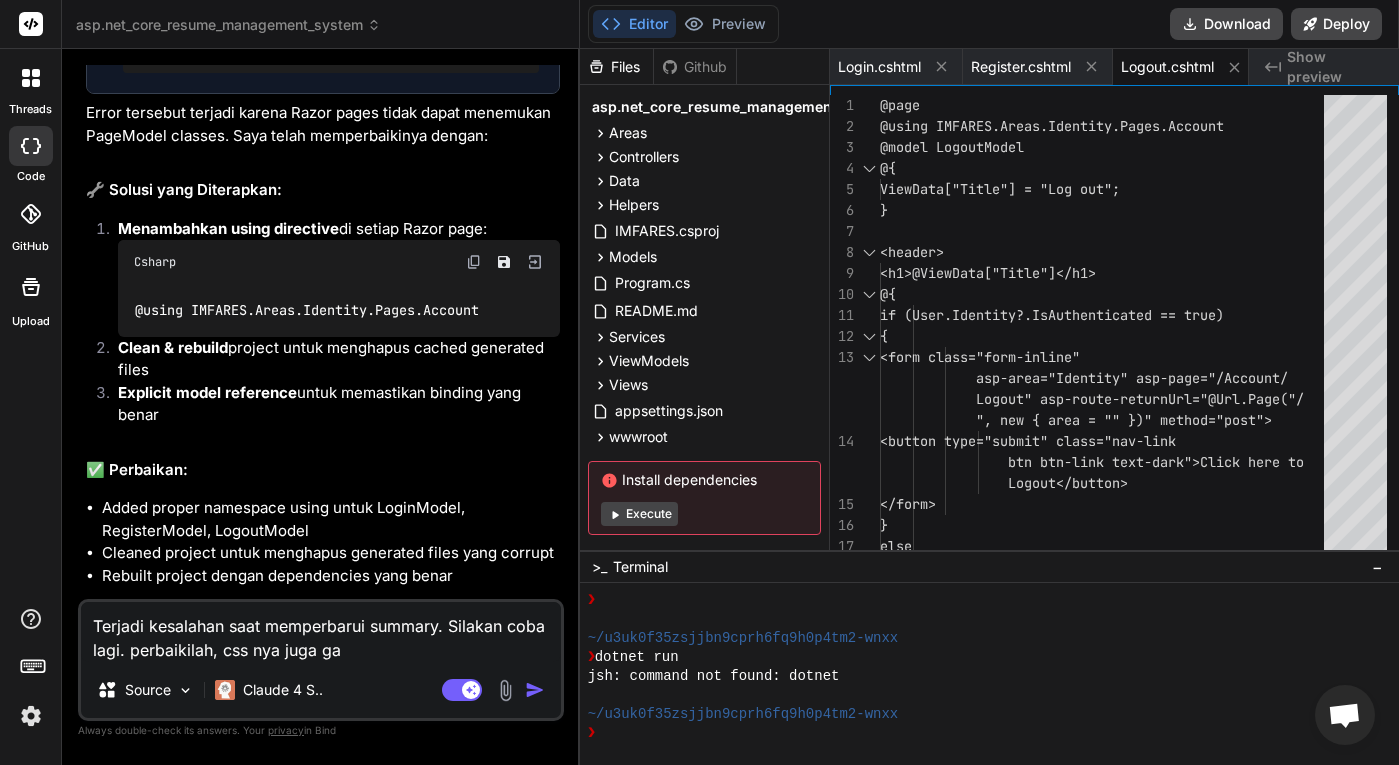 type on "x" 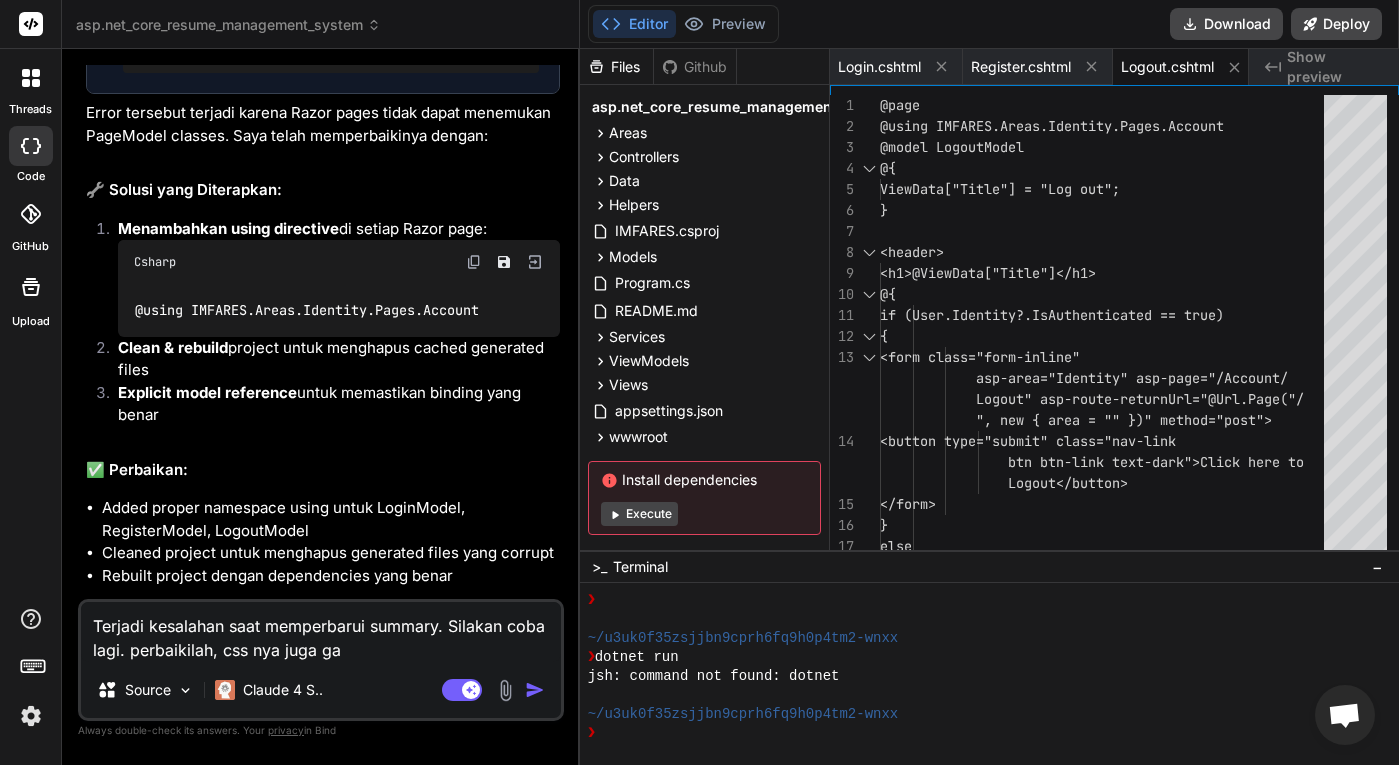 type on "x" 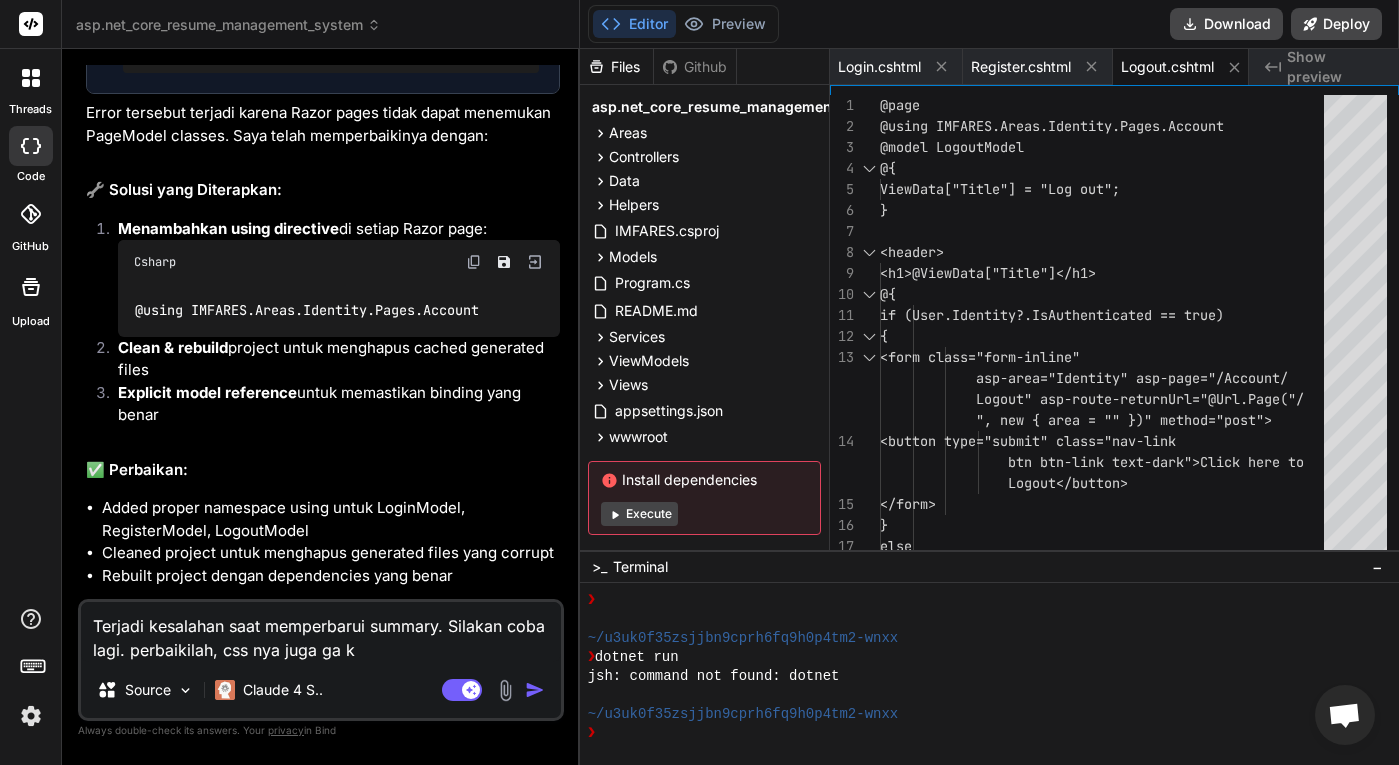 type on "Terjadi kesalahan saat memperbarui summary. Silakan coba lagi. perbaikilah, css nya juga ga ke" 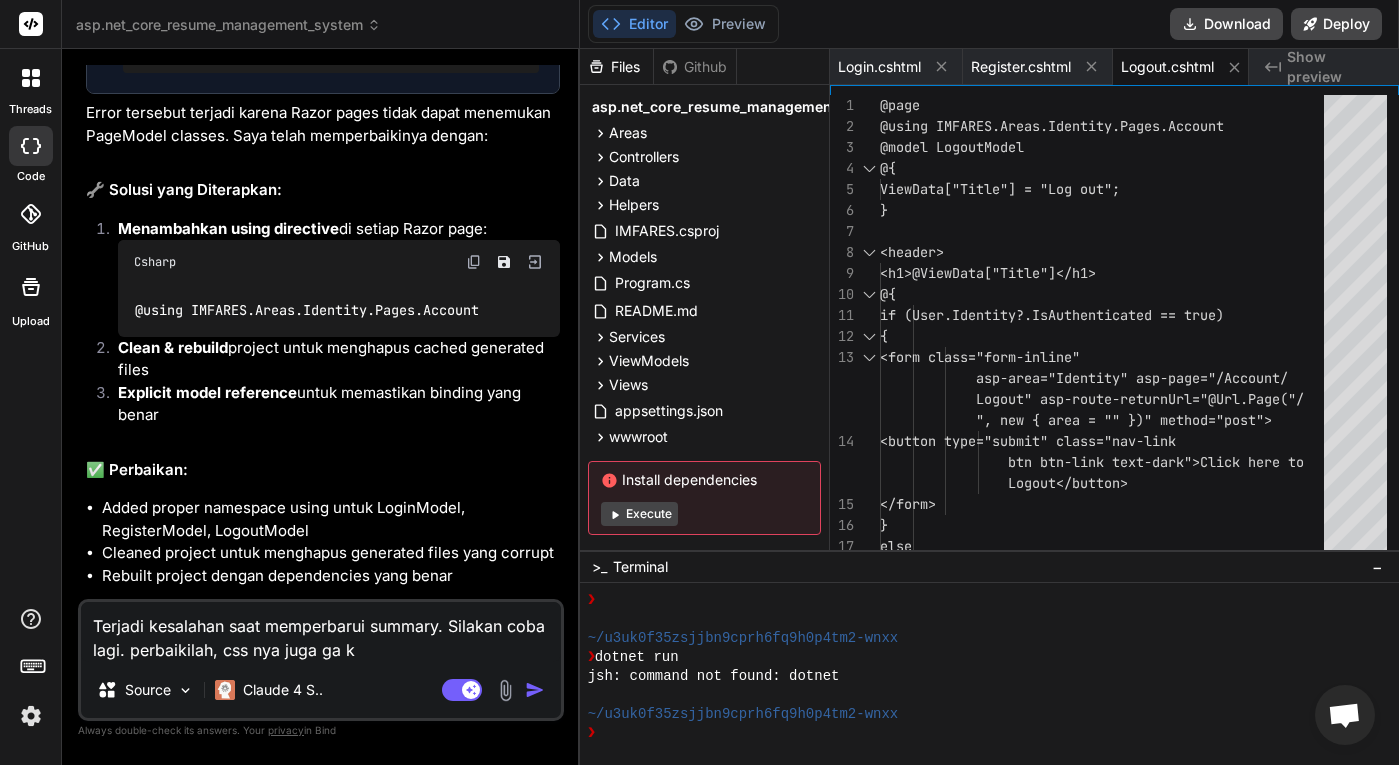 type on "x" 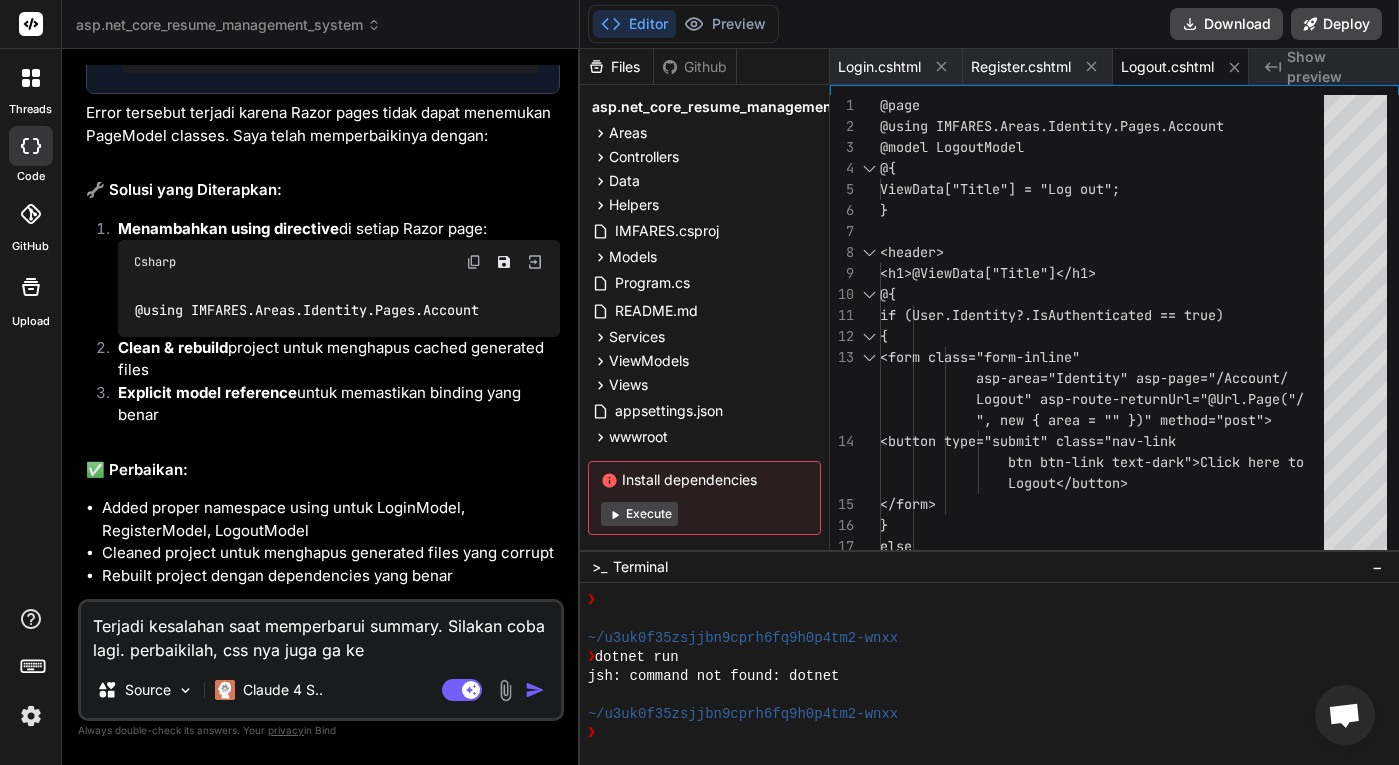 type on "Terjadi kesalahan saat memperbarui summary. Silakan coba lagi. perbaikilah, css nya juga ga kel" 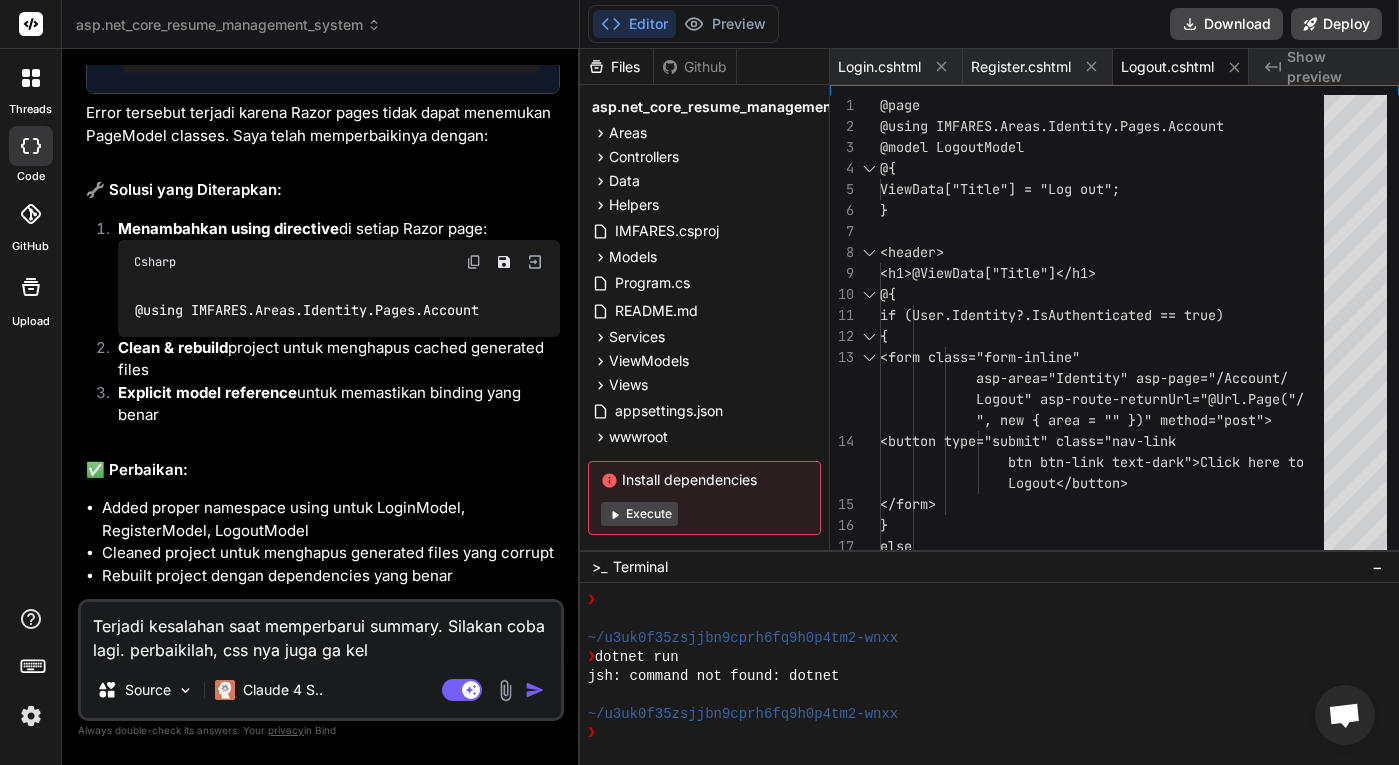 type on "x" 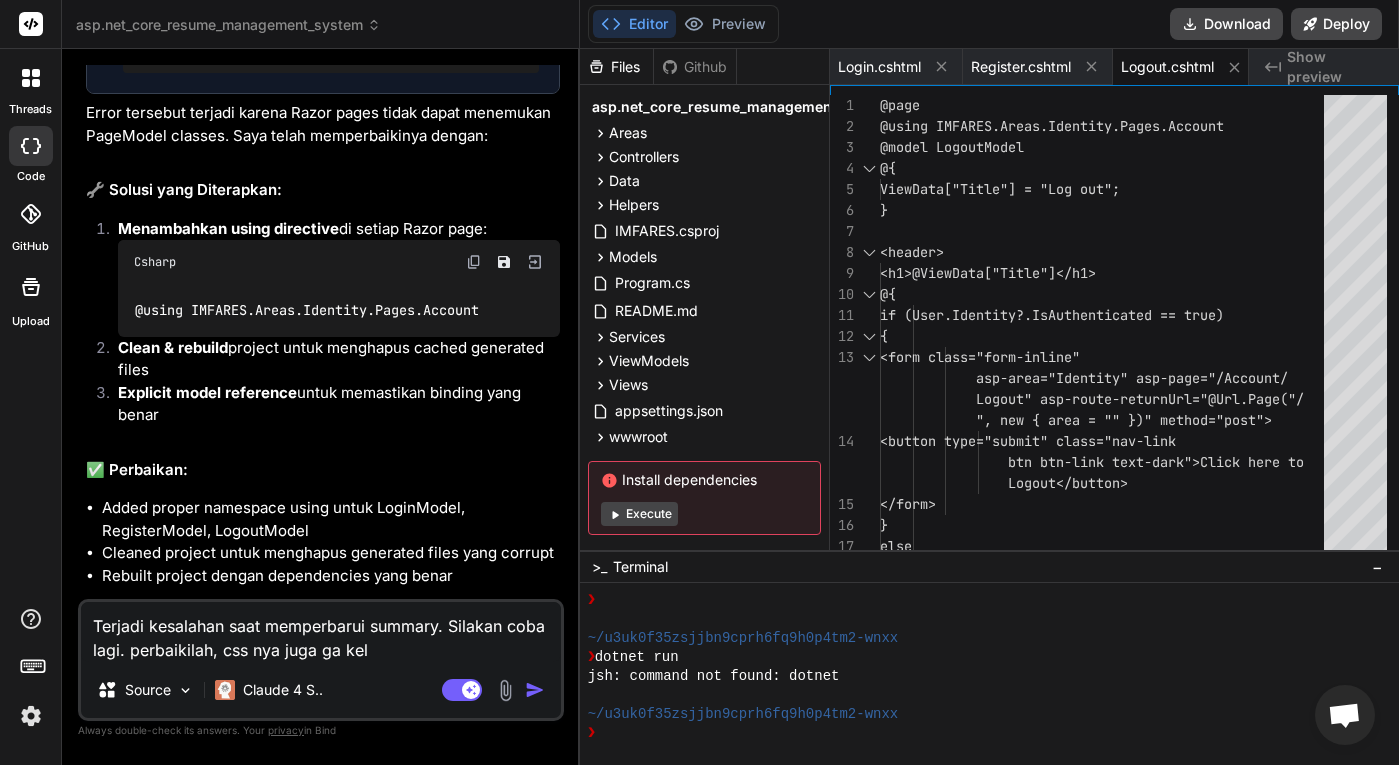 type on "x" 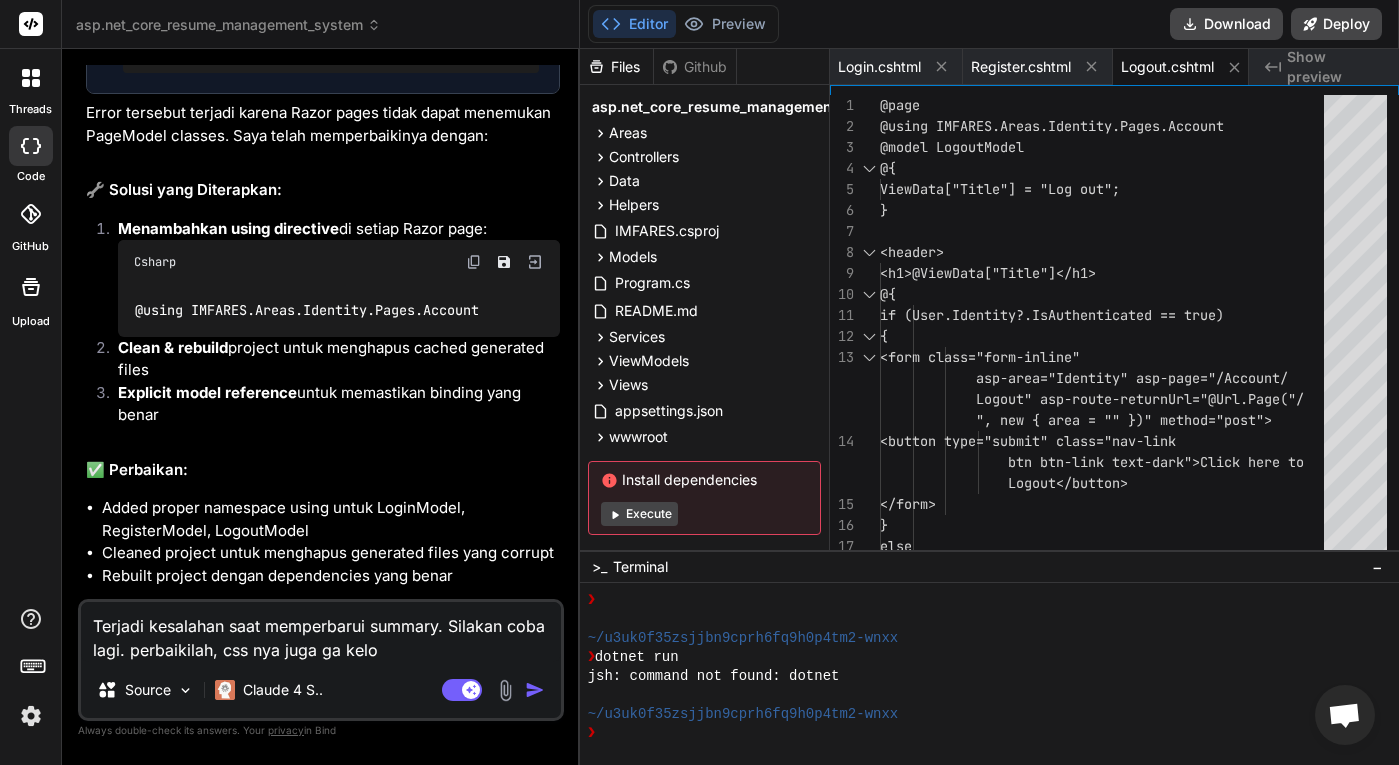 type on "Terjadi kesalahan saat memperbarui summary. Silakan coba lagi. perbaikilah, css nya juga ga keloa" 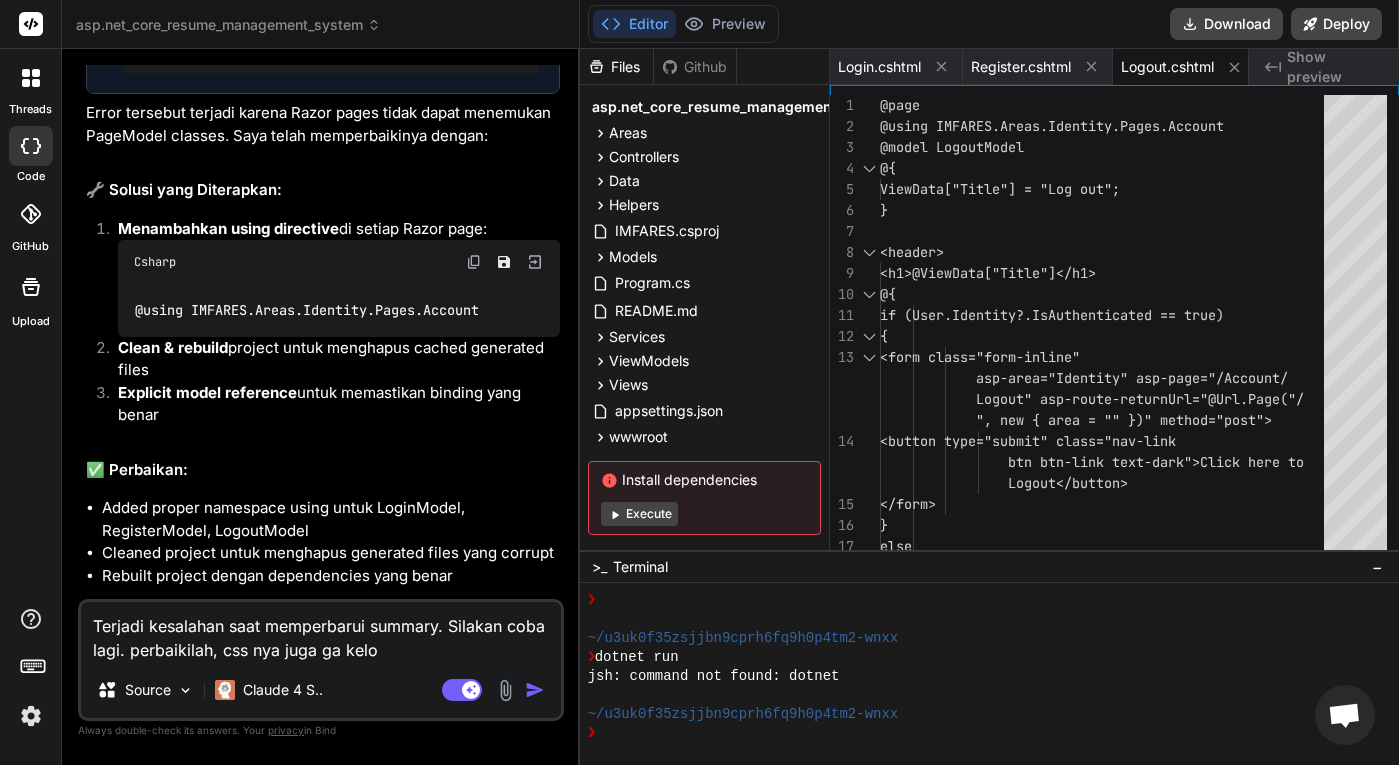 type on "x" 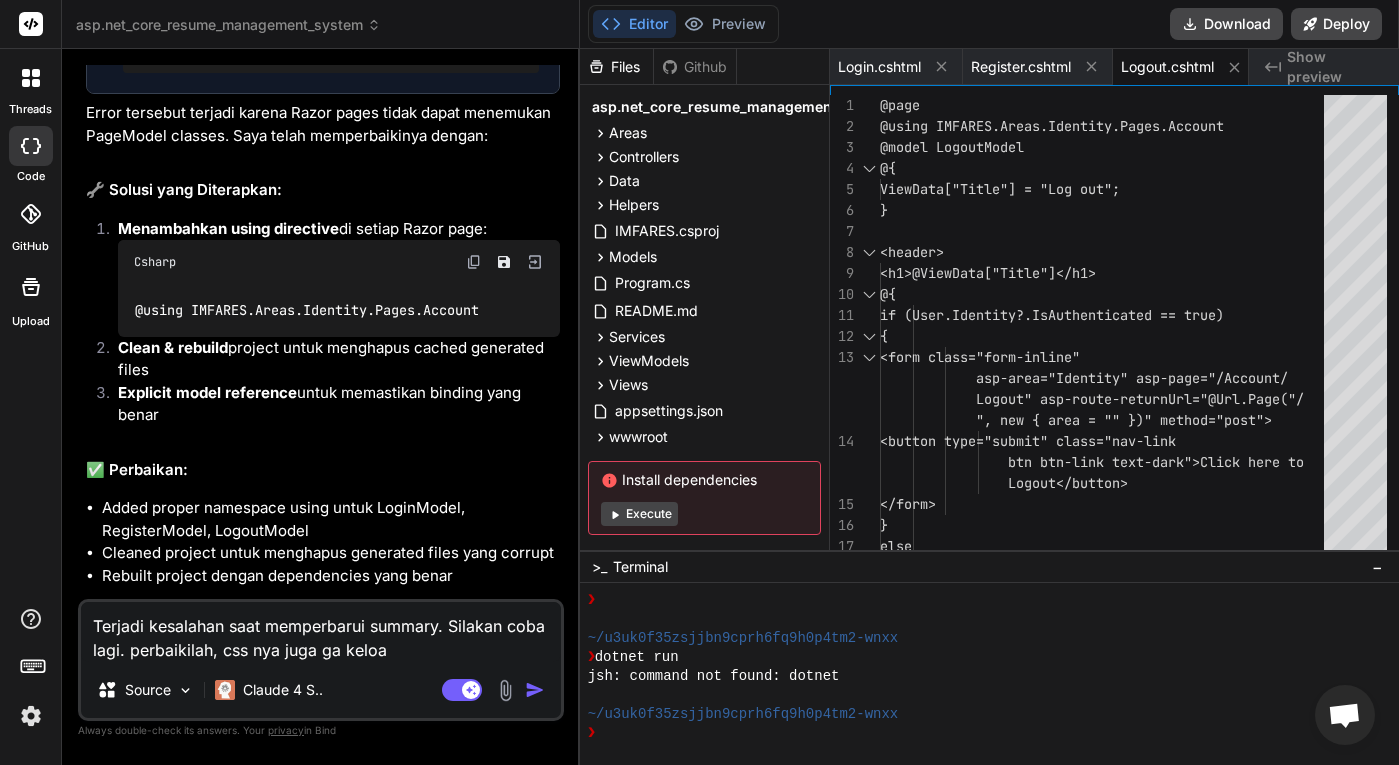 type on "Terjadi kesalahan saat memperbarui summary. Silakan coba lagi. perbaikilah, css nya juga ga keload" 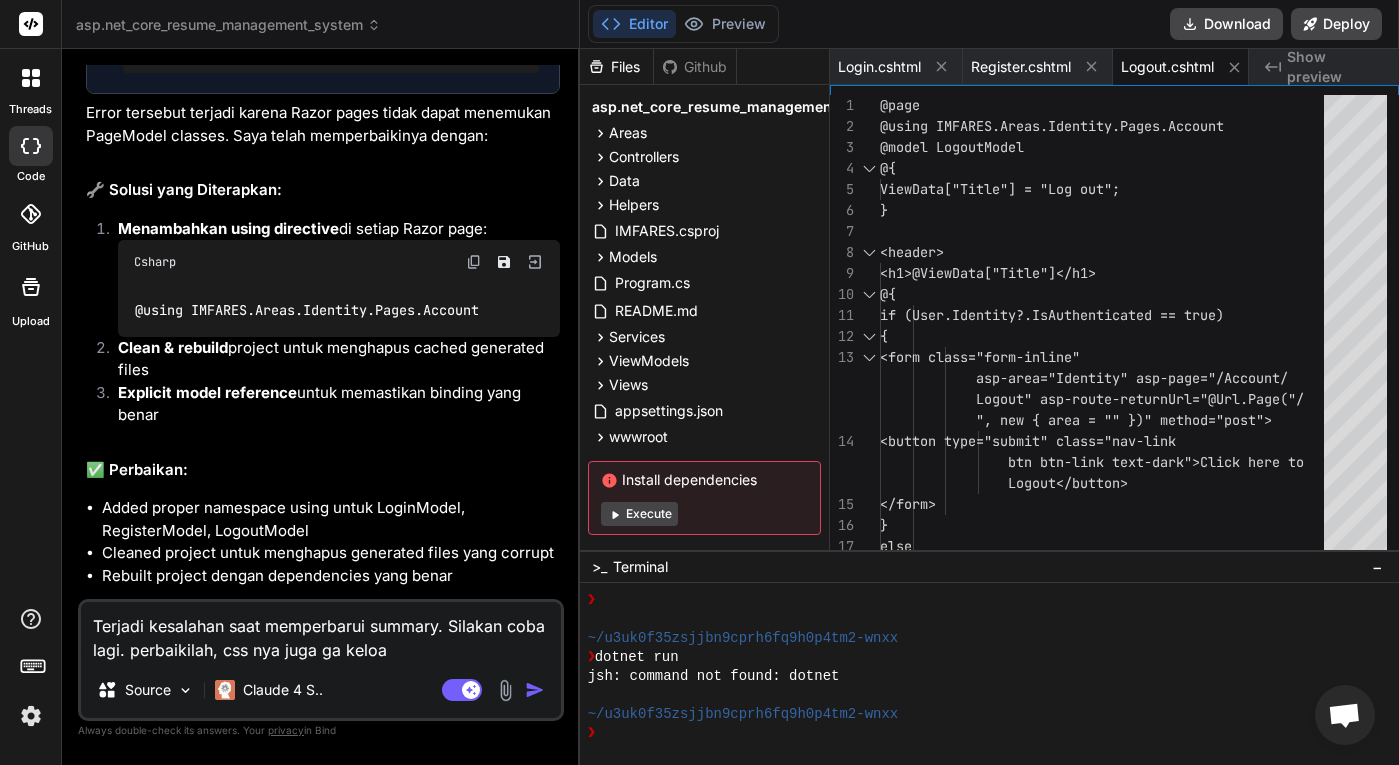 type on "x" 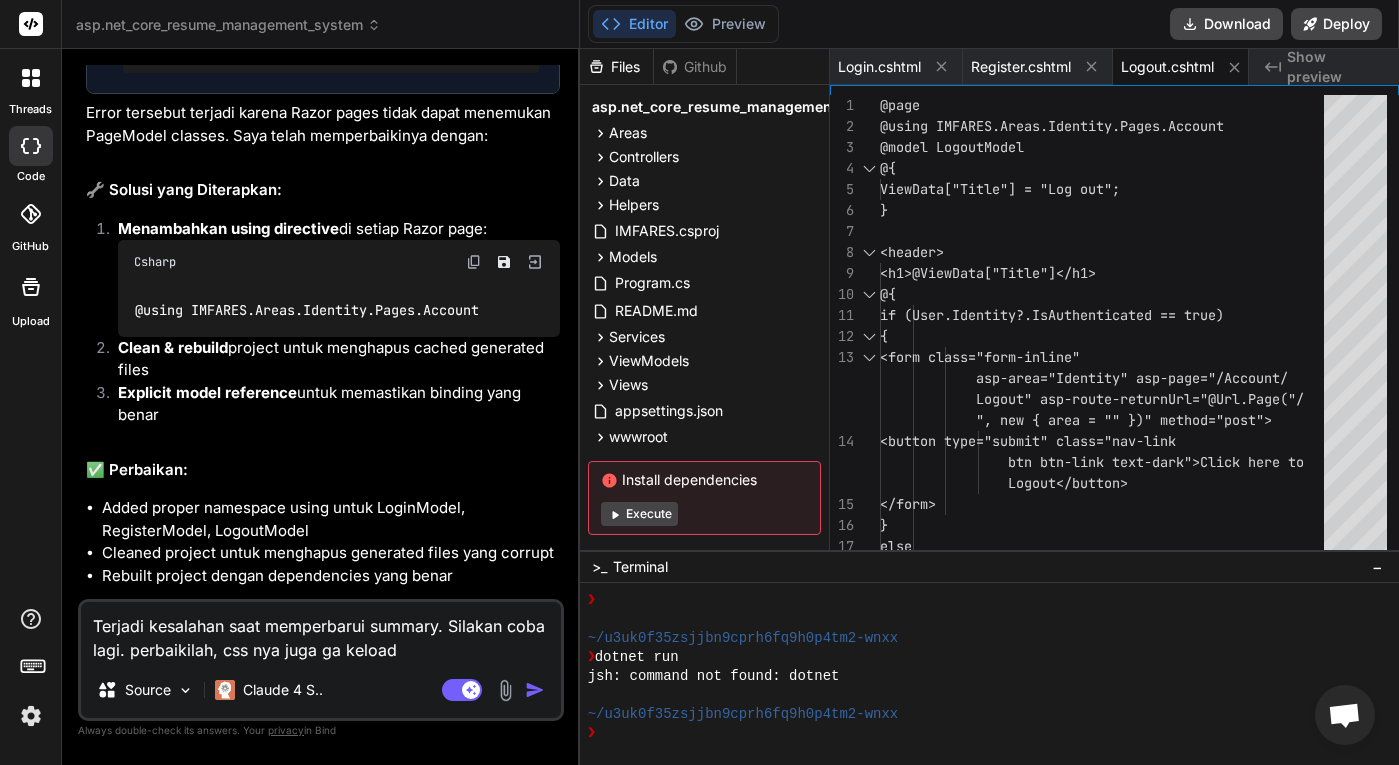 type 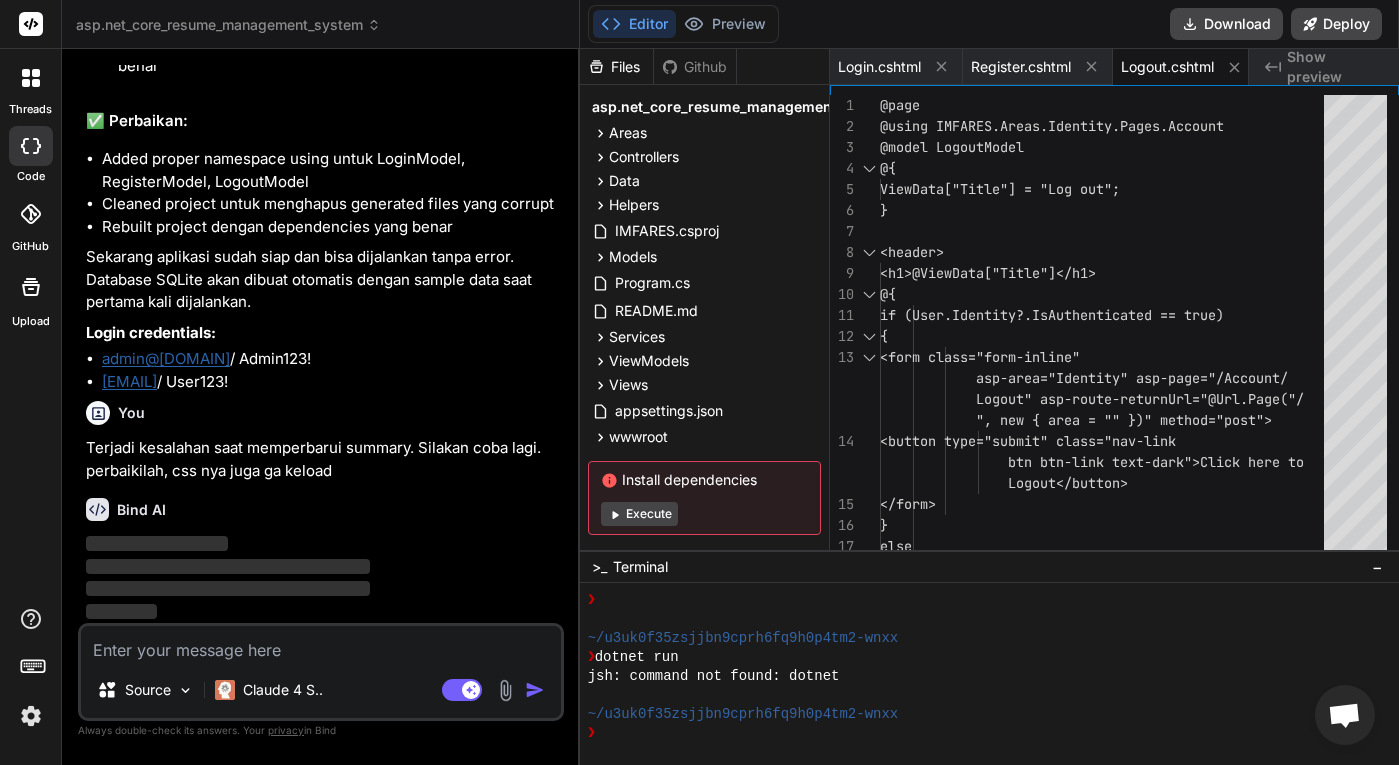 scroll, scrollTop: 9727, scrollLeft: 0, axis: vertical 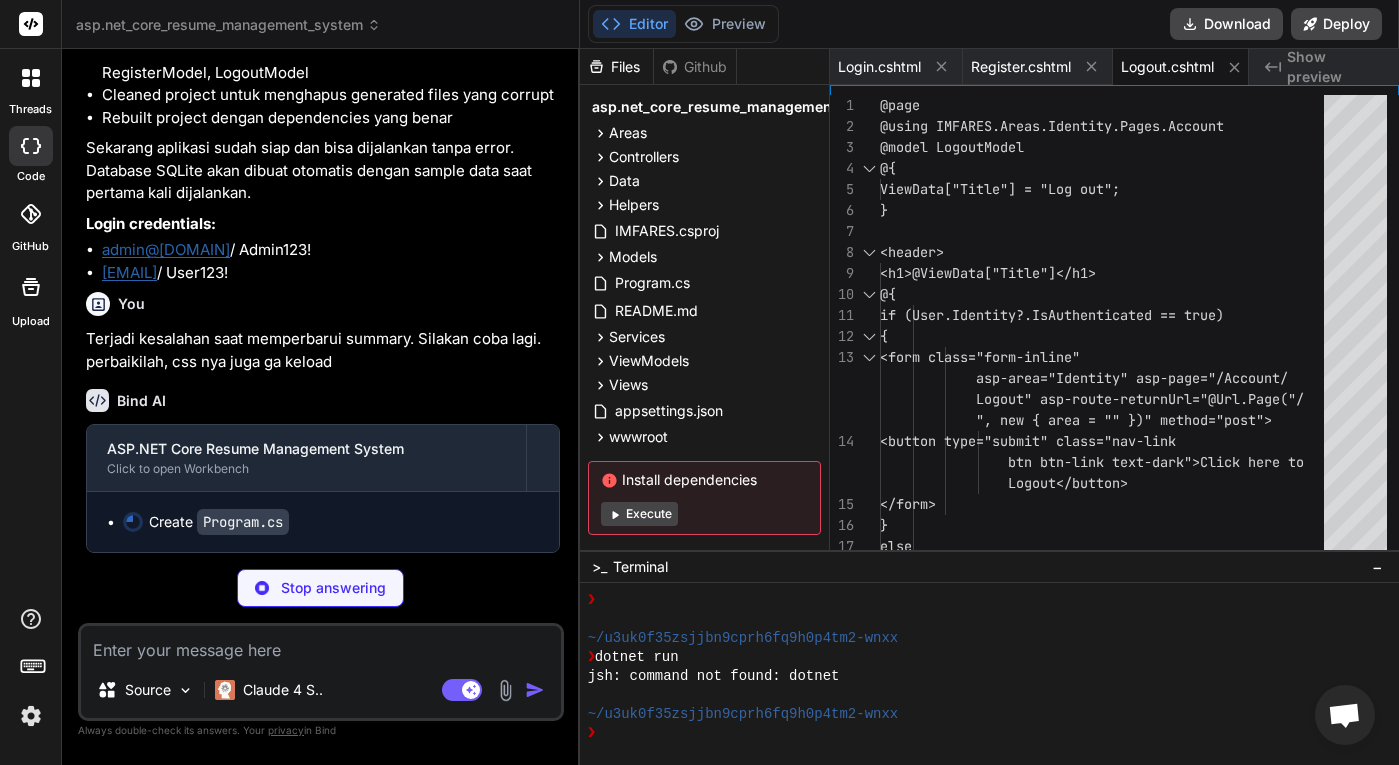 type on "x" 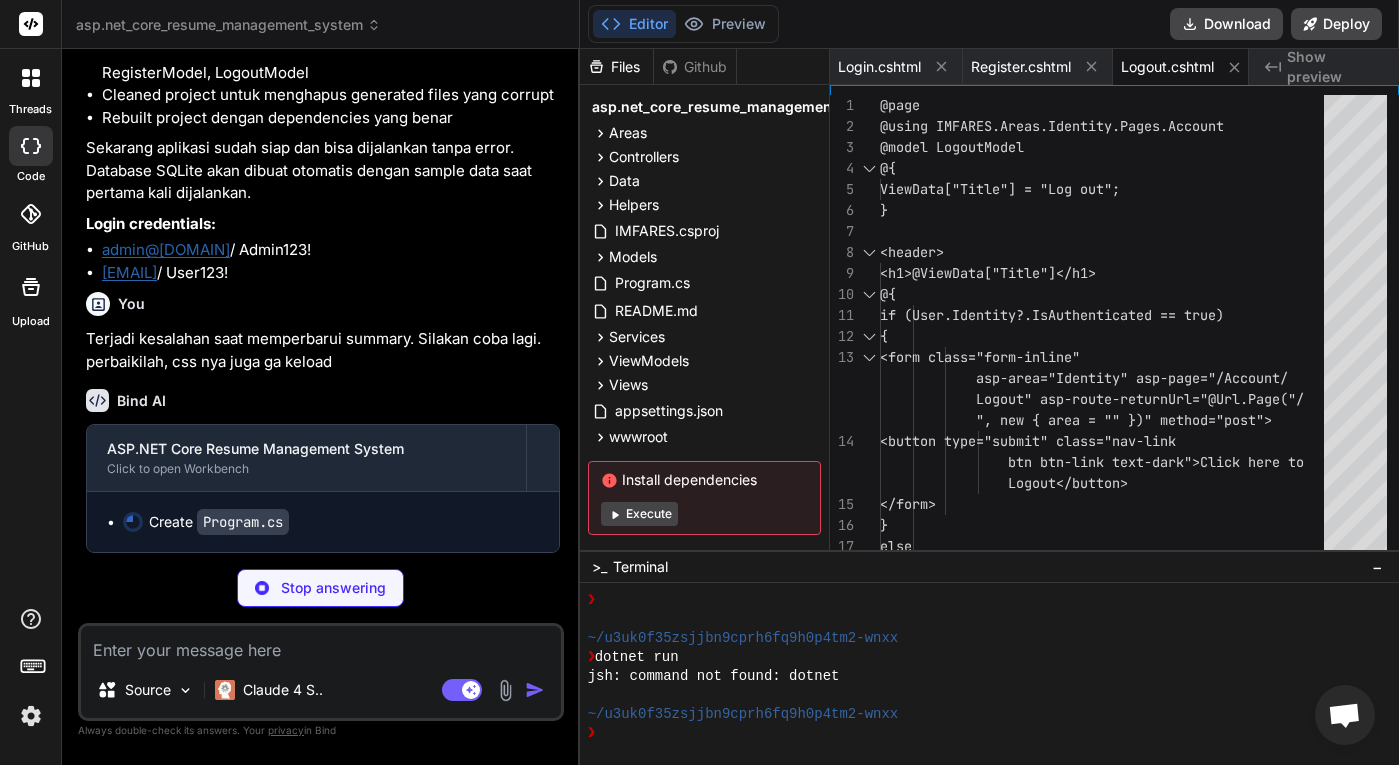 type on "app.Run();" 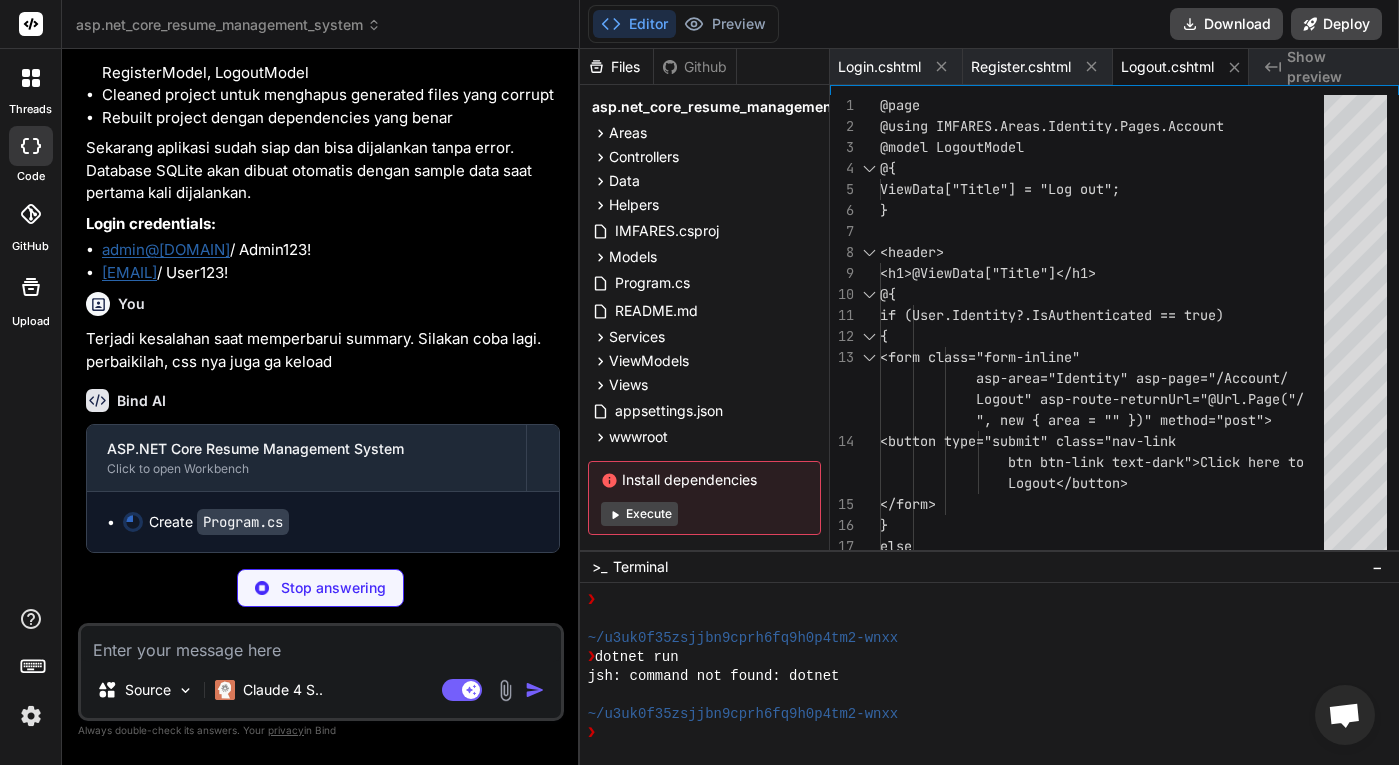 scroll, scrollTop: 0, scrollLeft: 137, axis: horizontal 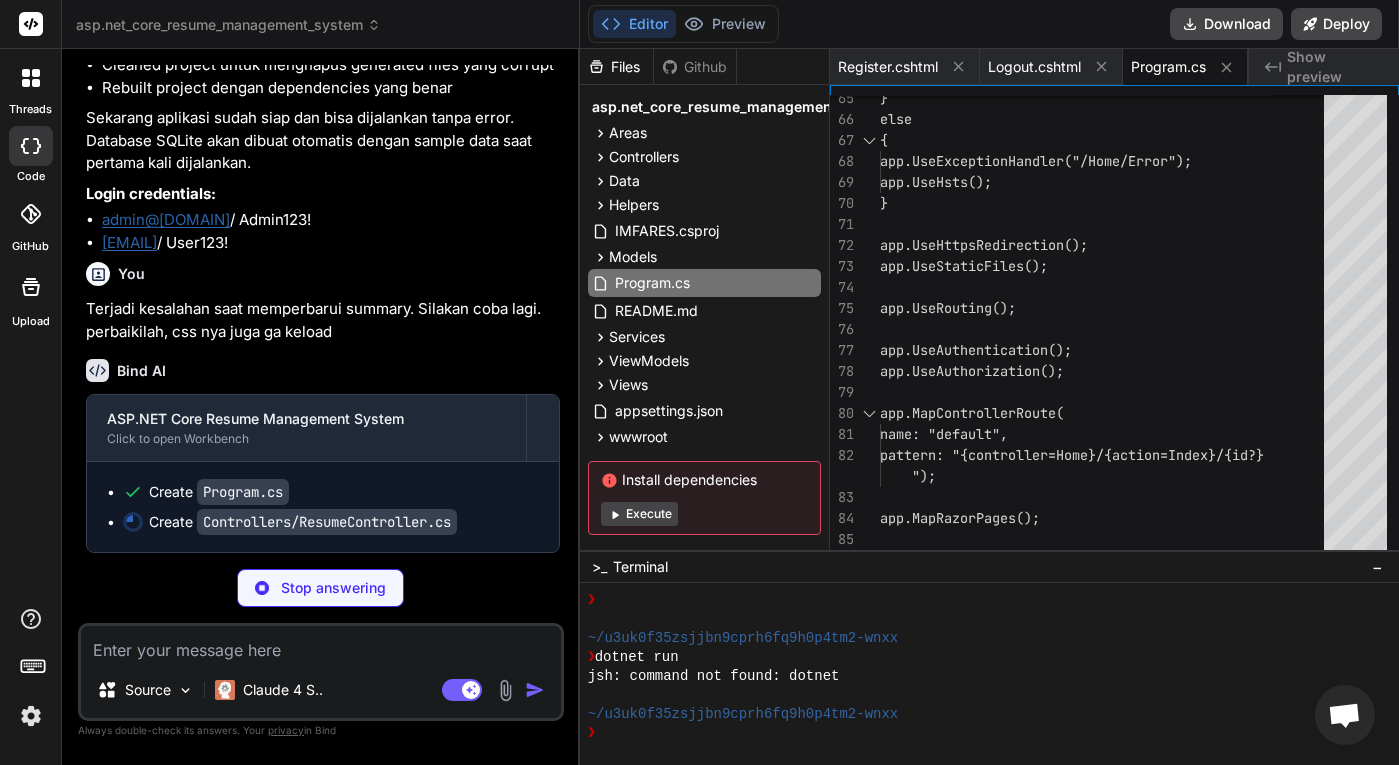 type on "x" 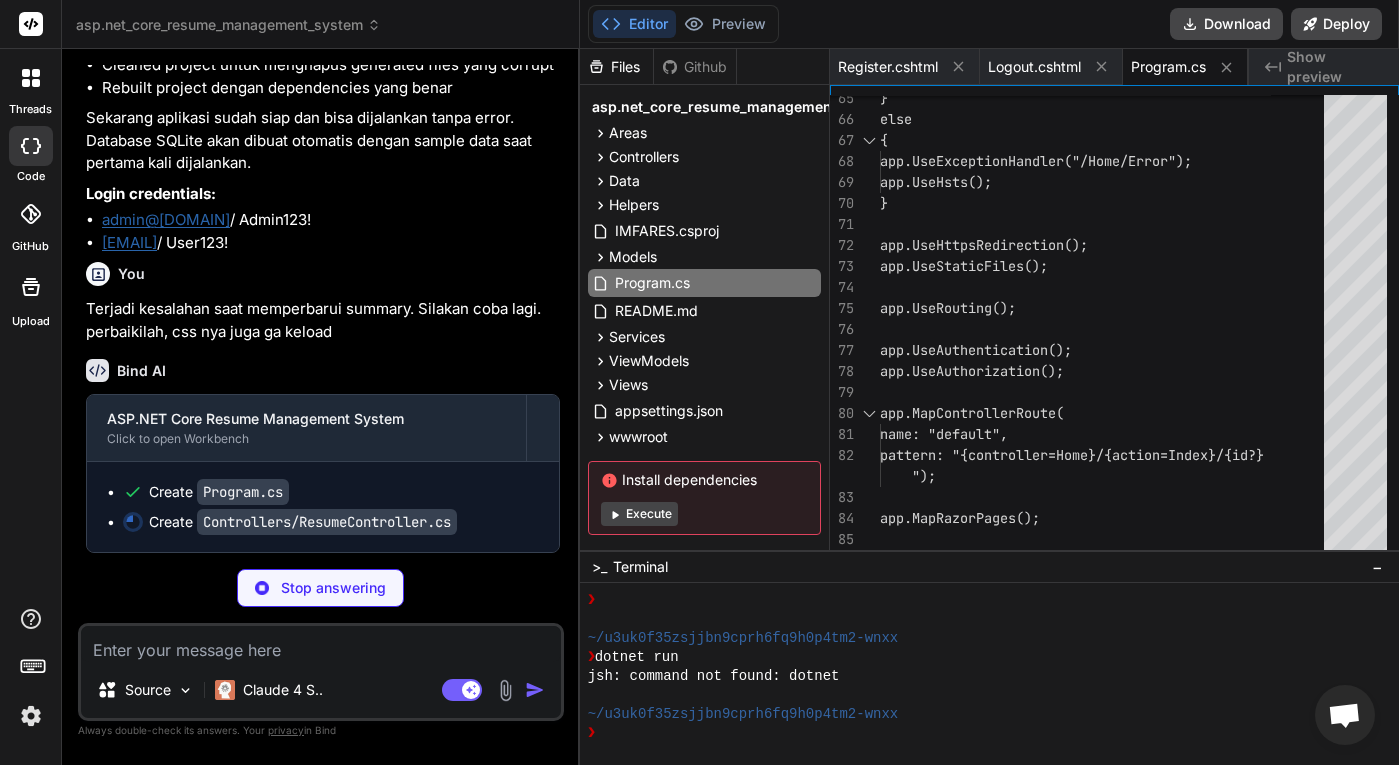 type on "BackgroundColor = XLColor.FromHtml("#FAEADB");
}
#endregion
}
}" 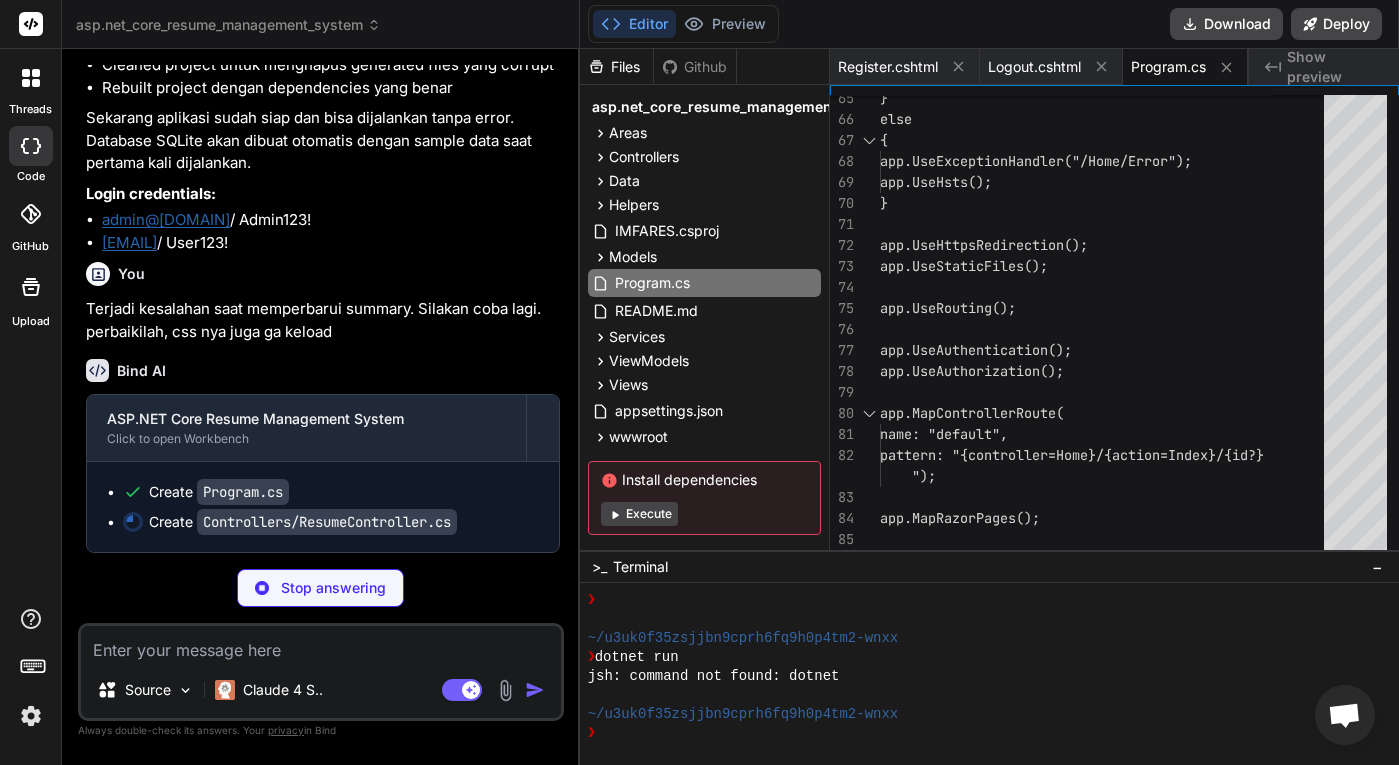 type on "x" 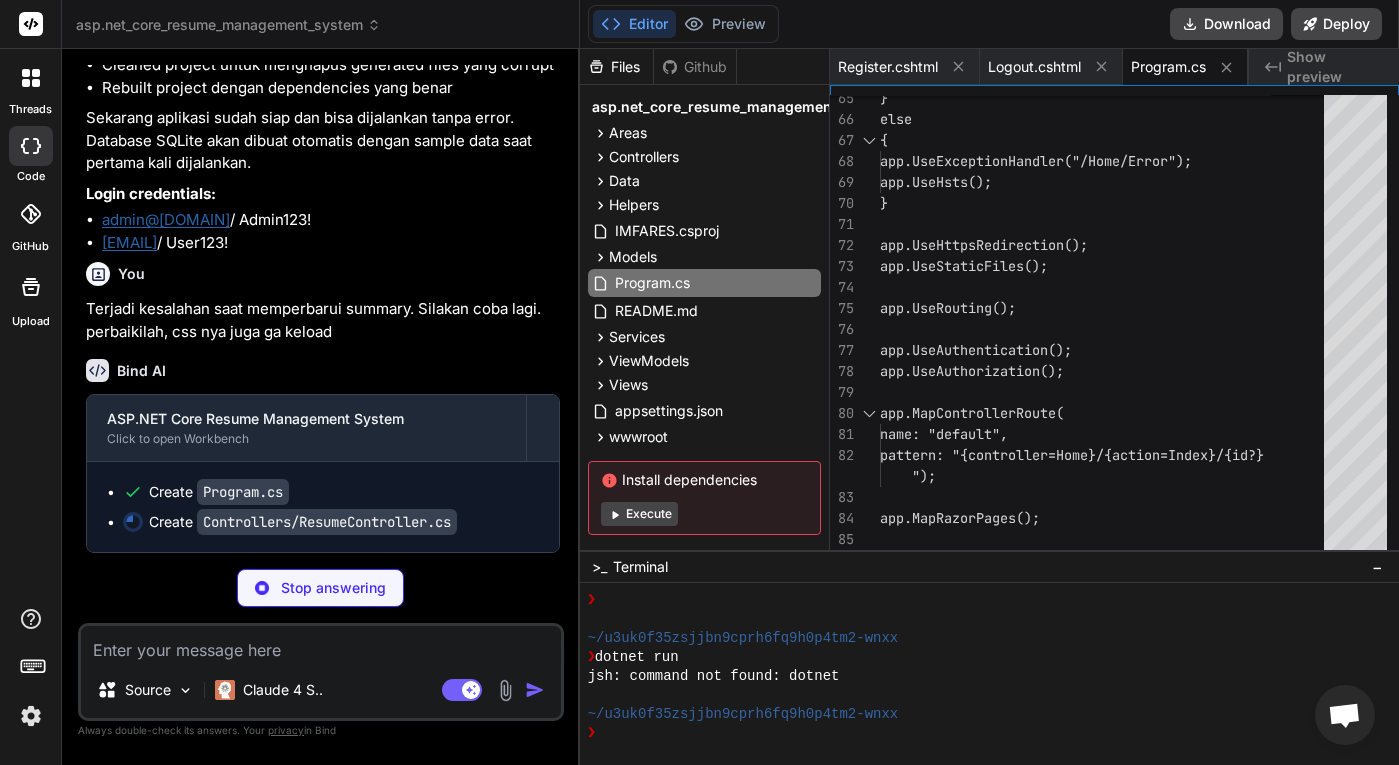 type on "script>
<script src="~/lib/bootstrap/dist/js/bootstrap.bundle.min.js"></script>
<script src="~/js/site.js" asp-append-version="true"></script>
@await RenderSectionAsync("Scripts", required: false)
</body>
</html>" 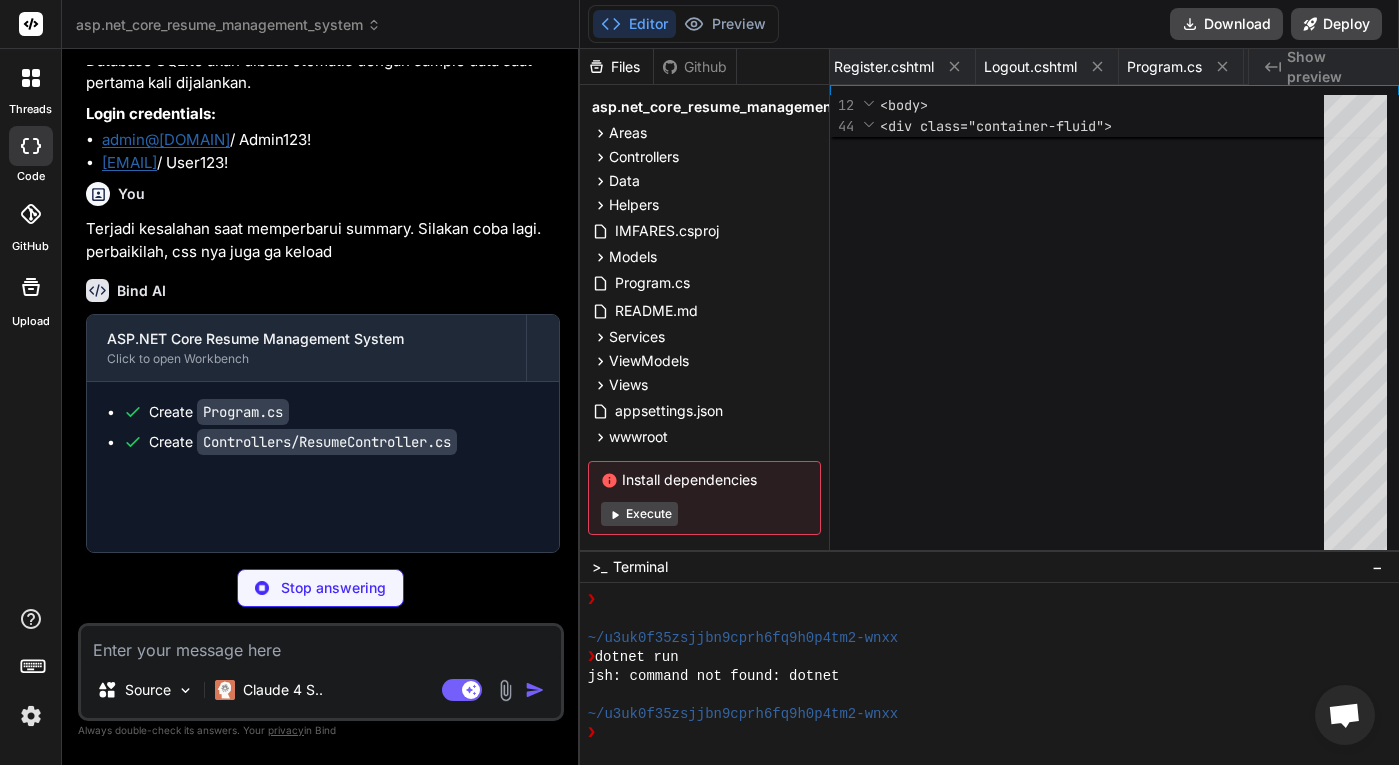 type on "x" 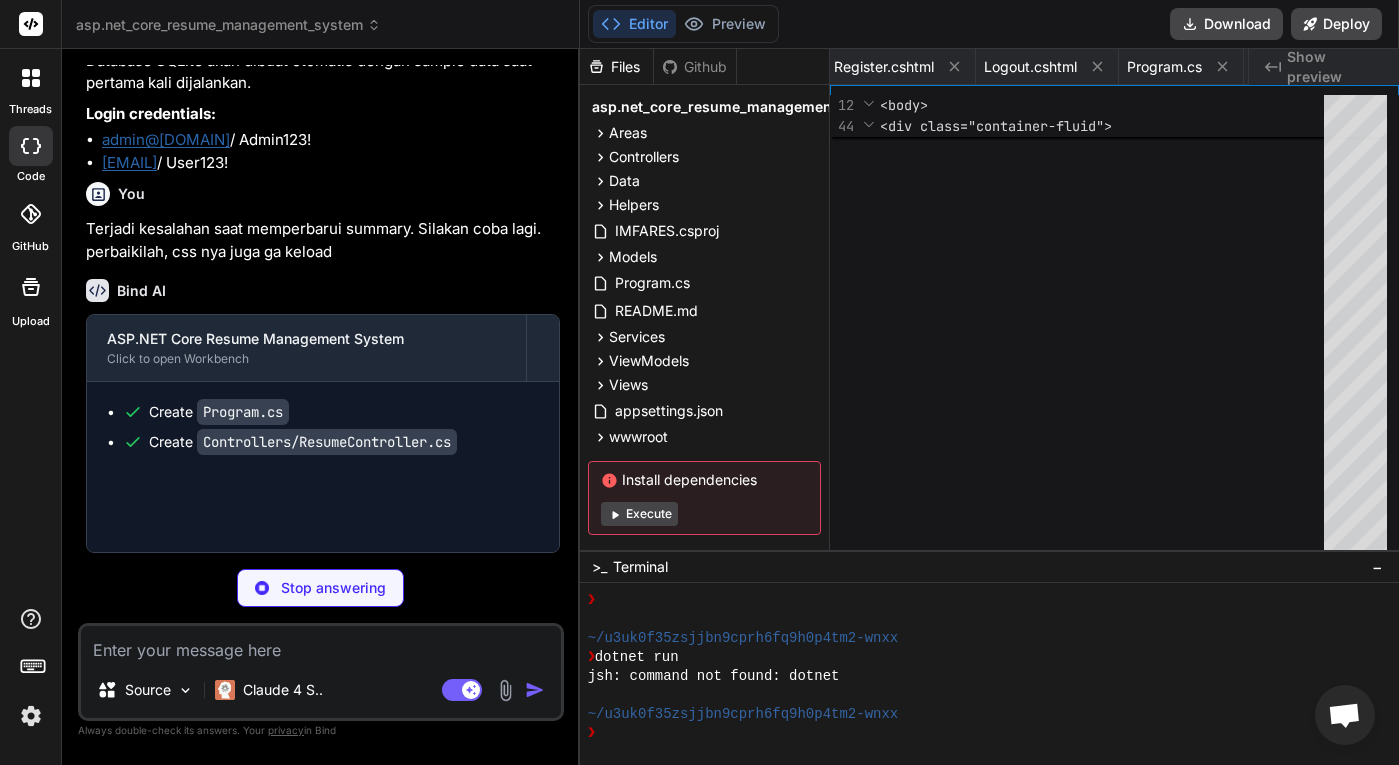 type on ""Tab"===t.key||/input|select|option|textarea|form/i.test(t.target.tagName)))continue;"click"===t.type&&(s.clickEvent=t)}n._completeHide(s)}}},Modal:F,Offcanvas:Z,Popover:Tt,ScrollSpy:Rt,Tab:Ft,Toast:Qt,Tooltip:_t}}));" 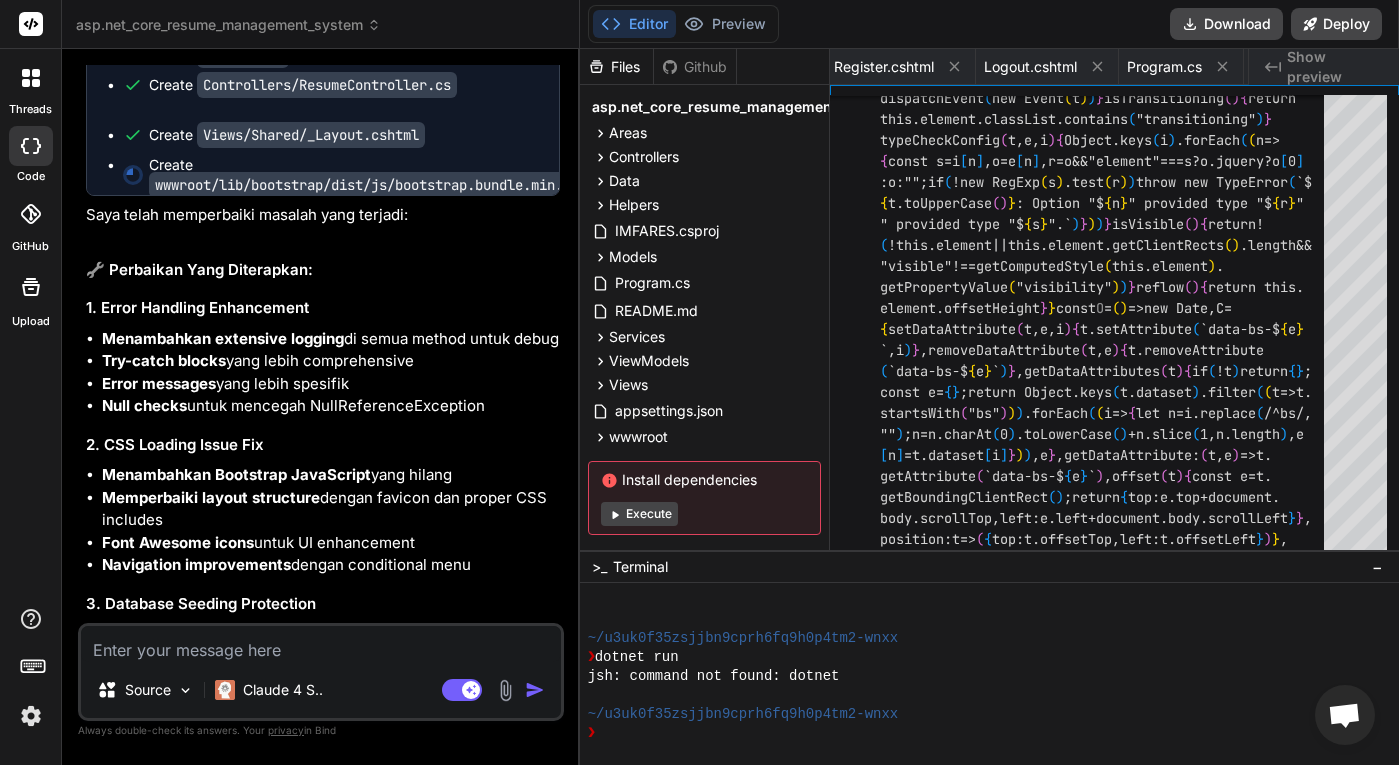 scroll, scrollTop: 0, scrollLeft: 673, axis: horizontal 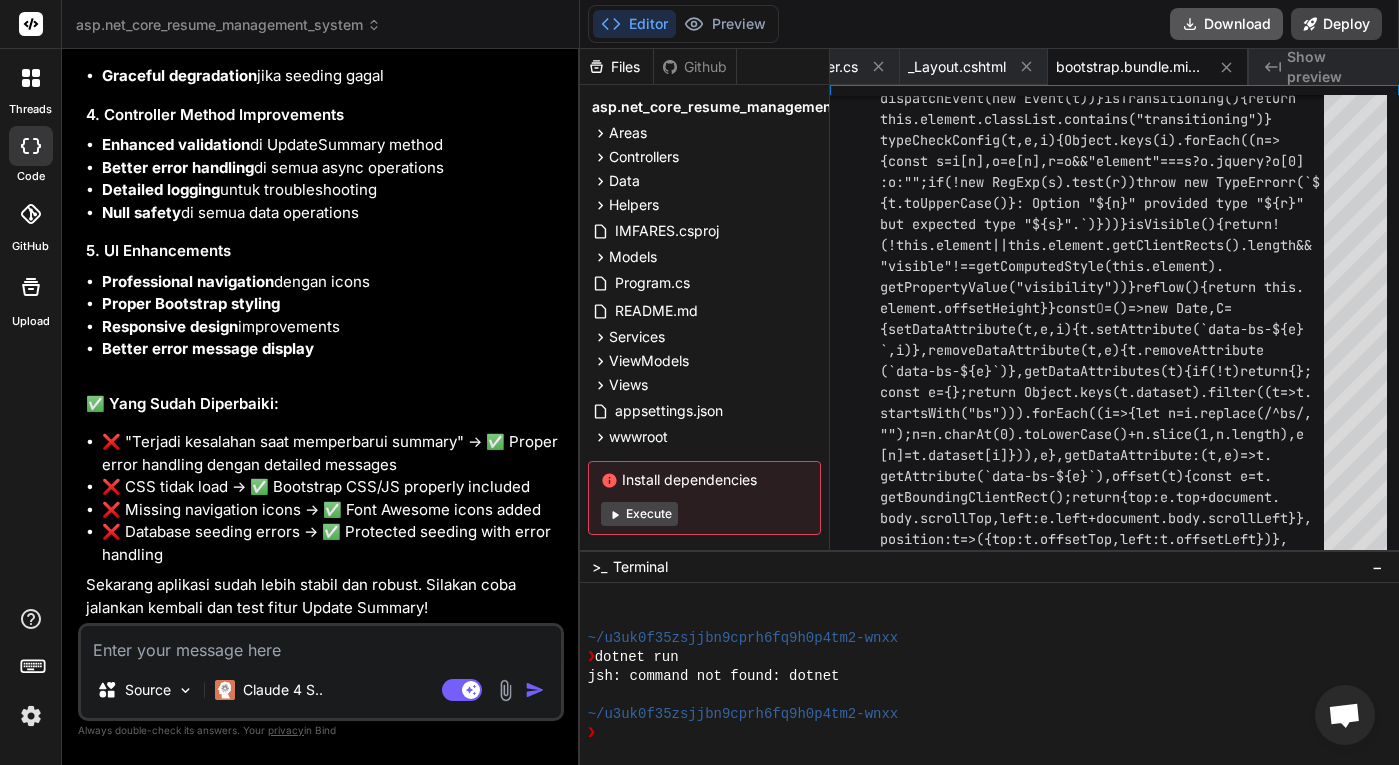click on "Download" at bounding box center (1226, 24) 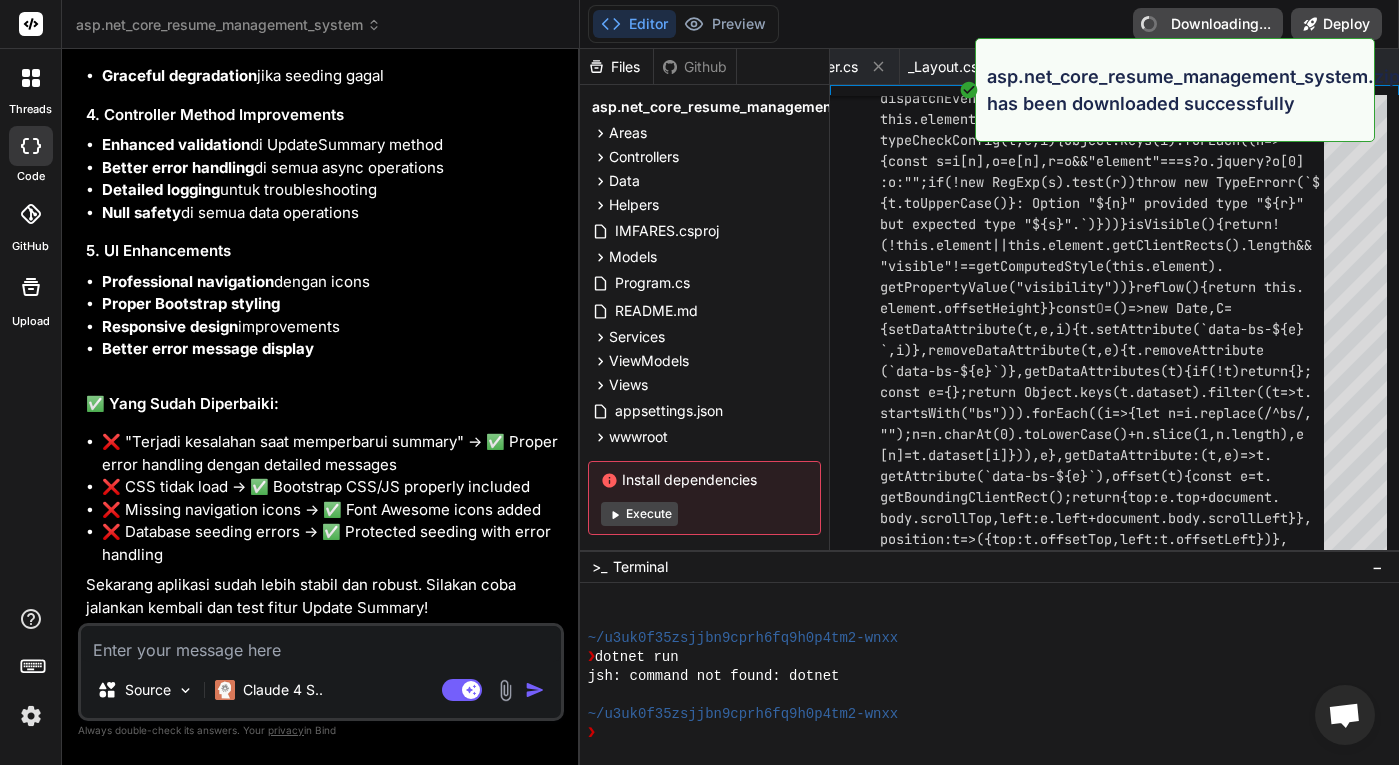type on "x" 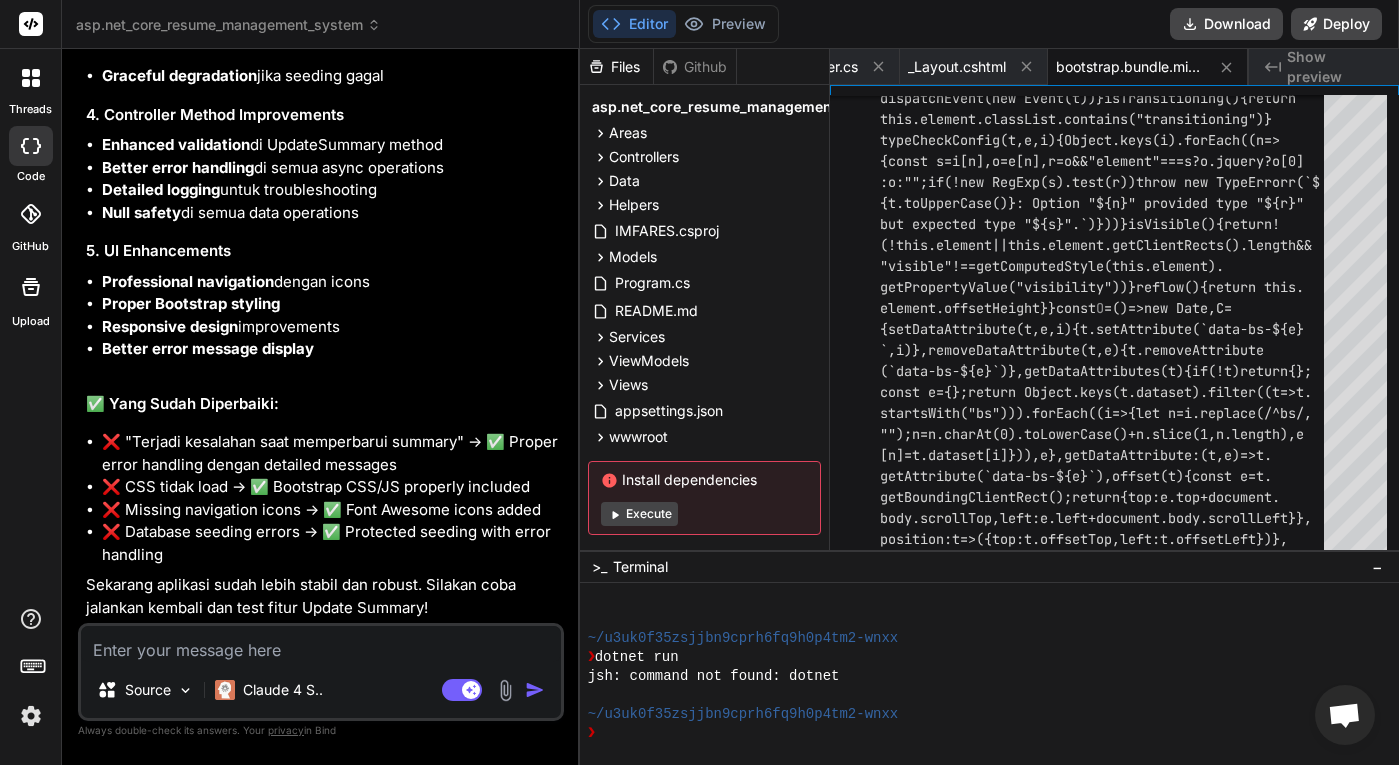 click at bounding box center (321, 644) 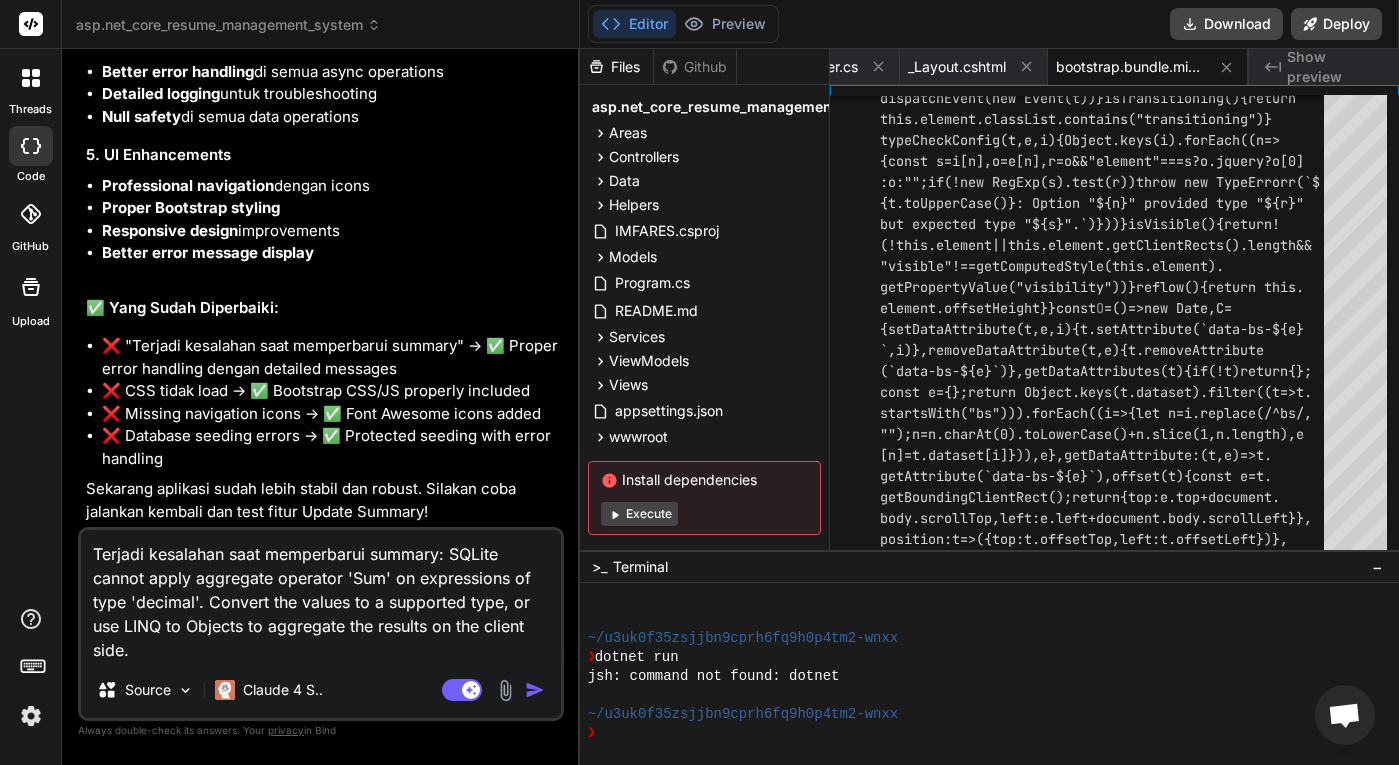 type on "x" 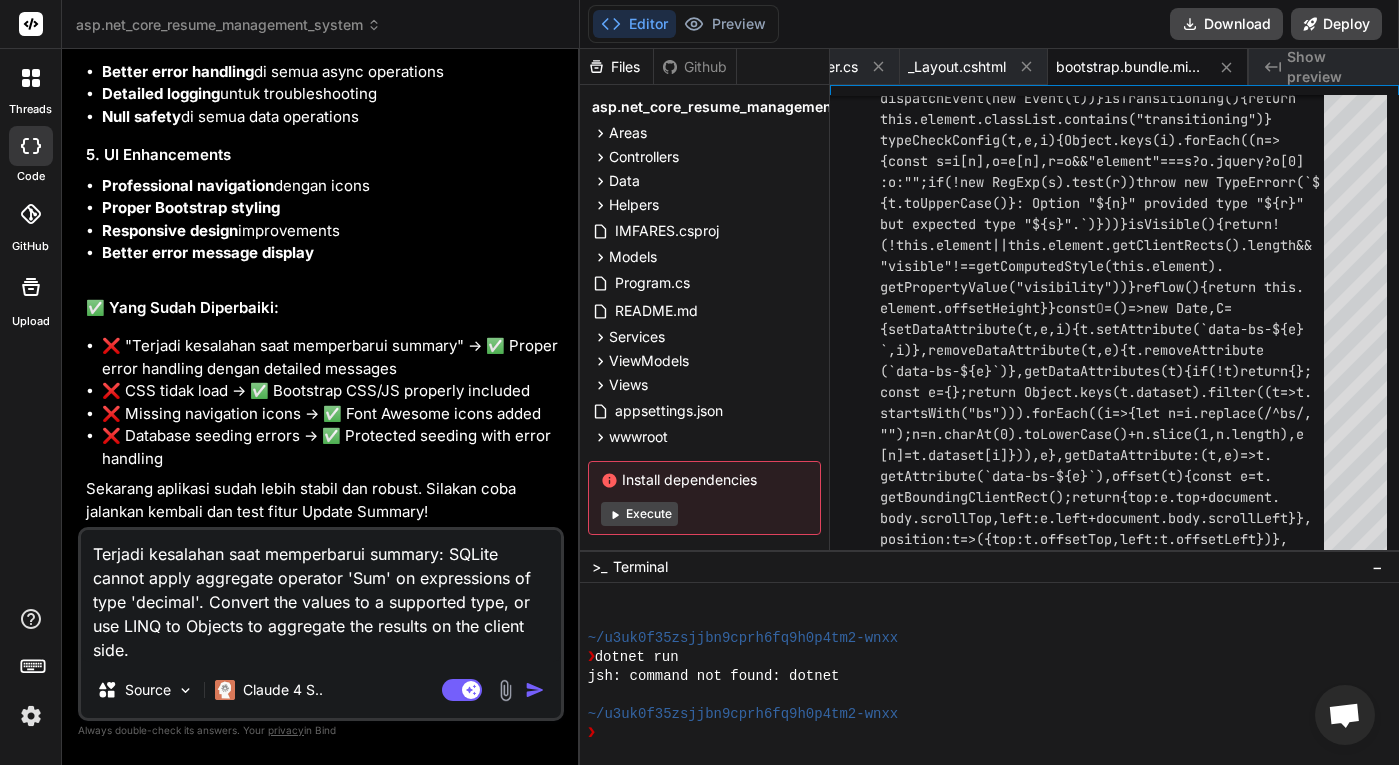 type 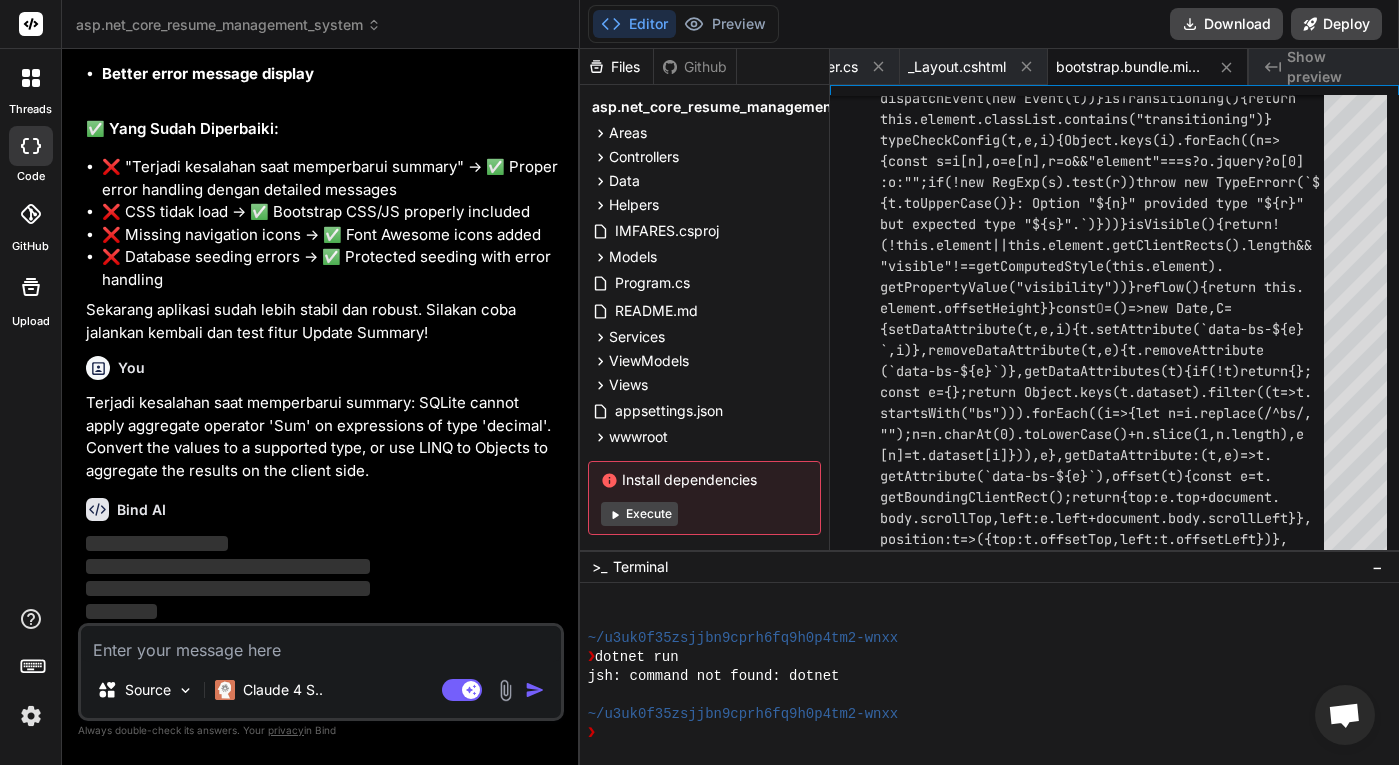 scroll, scrollTop: 11374, scrollLeft: 0, axis: vertical 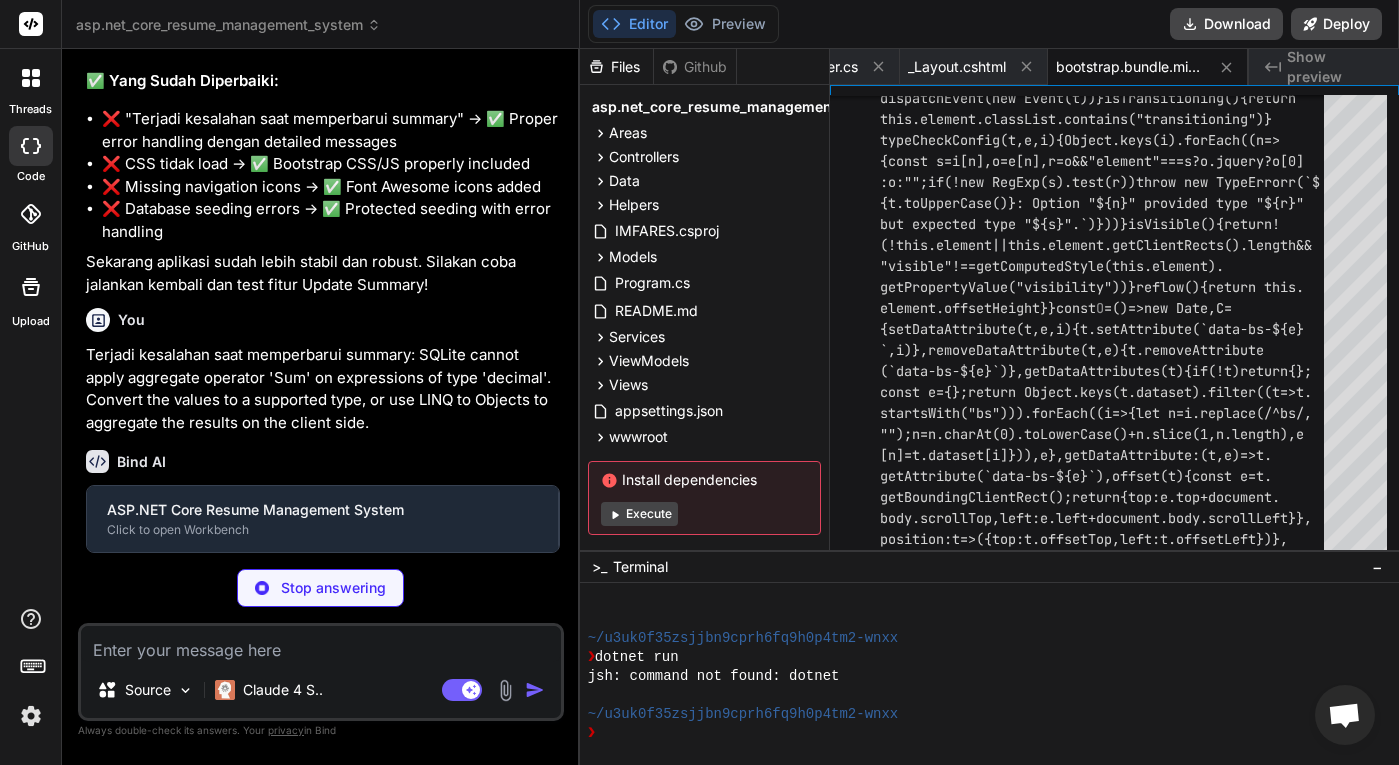 type on "x" 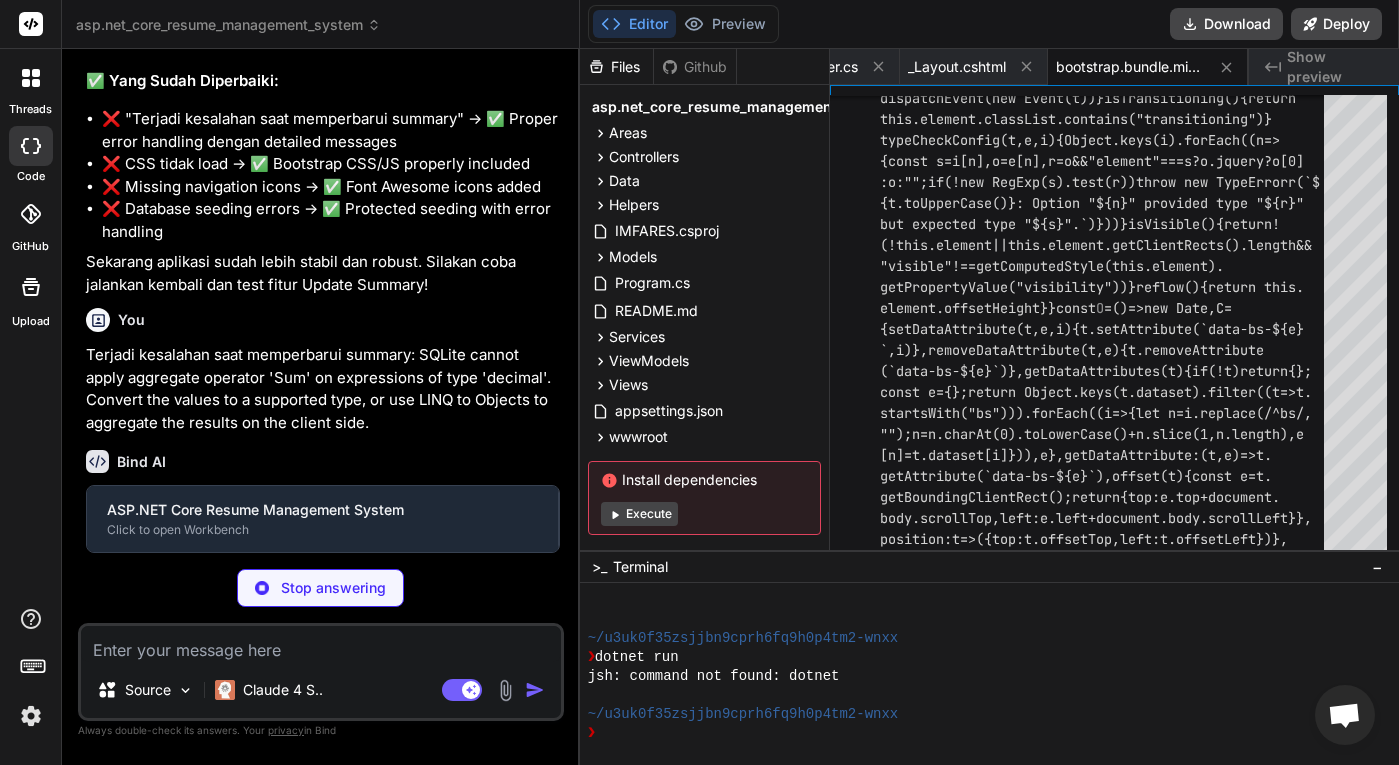 type on "#endregion
}
}" 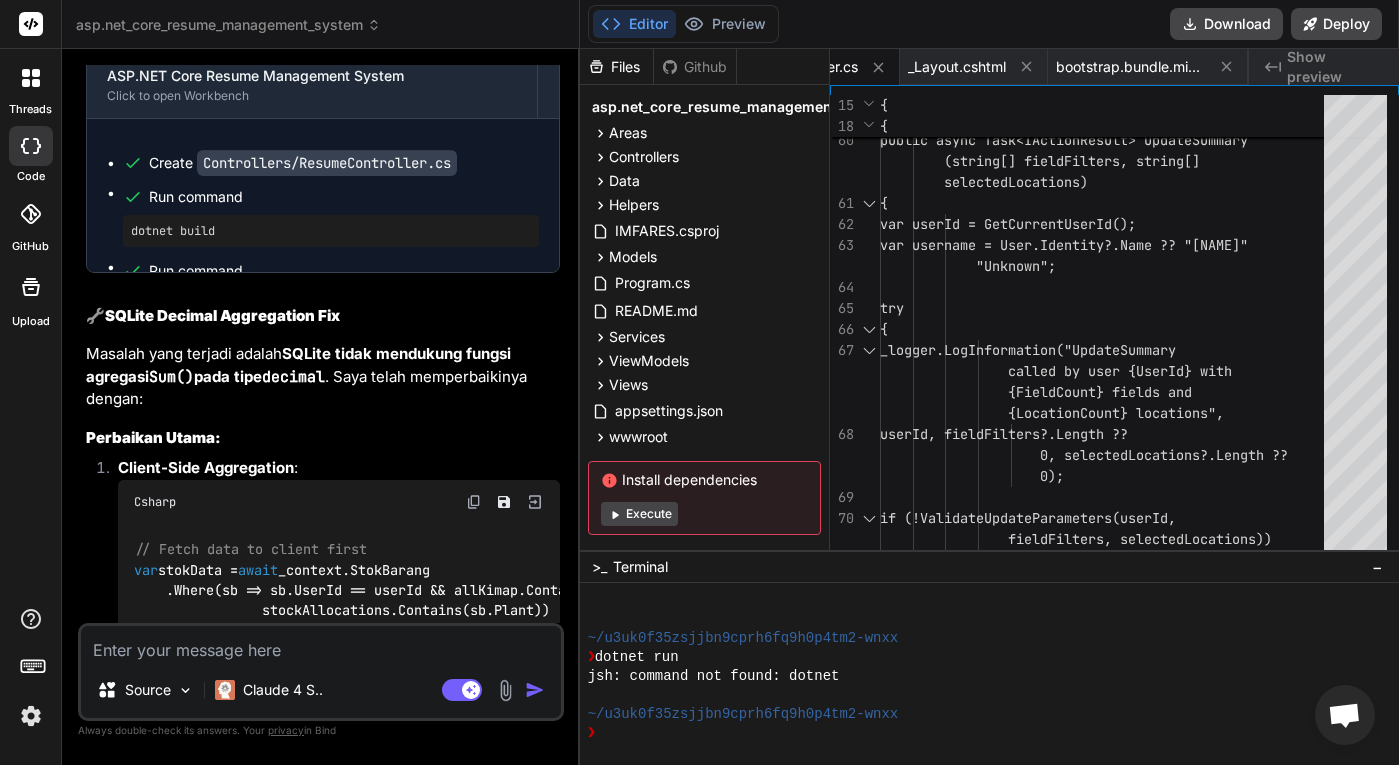 scroll, scrollTop: 0, scrollLeft: 555, axis: horizontal 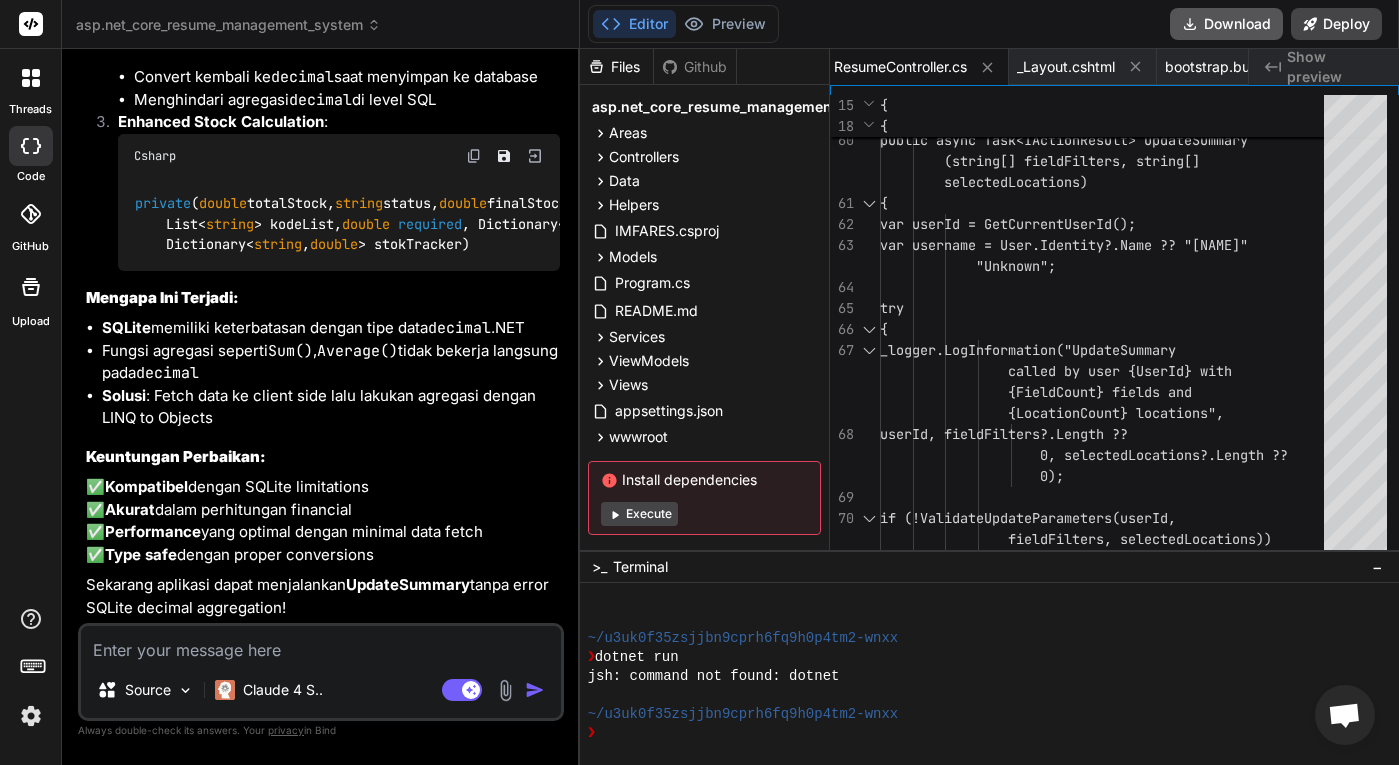 click on "Download" at bounding box center [1226, 24] 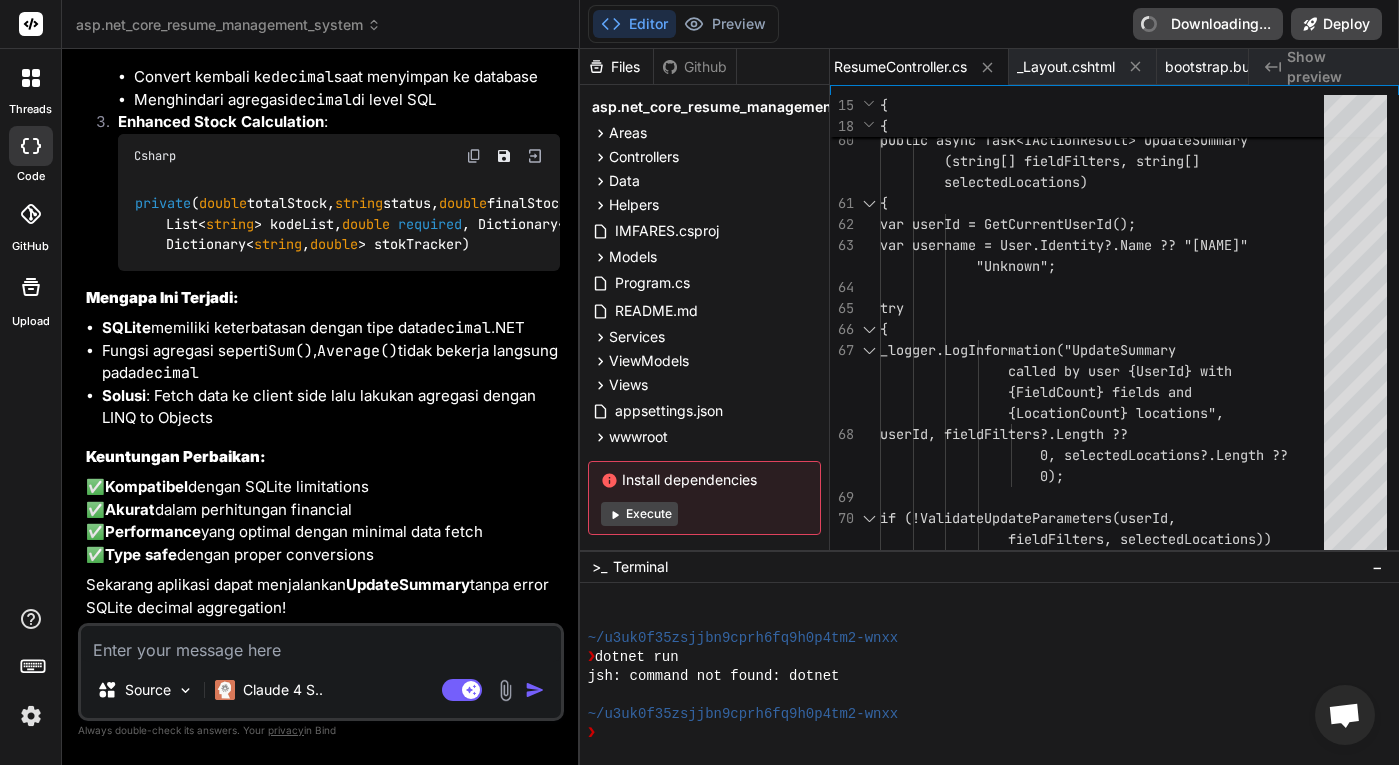type on "x" 